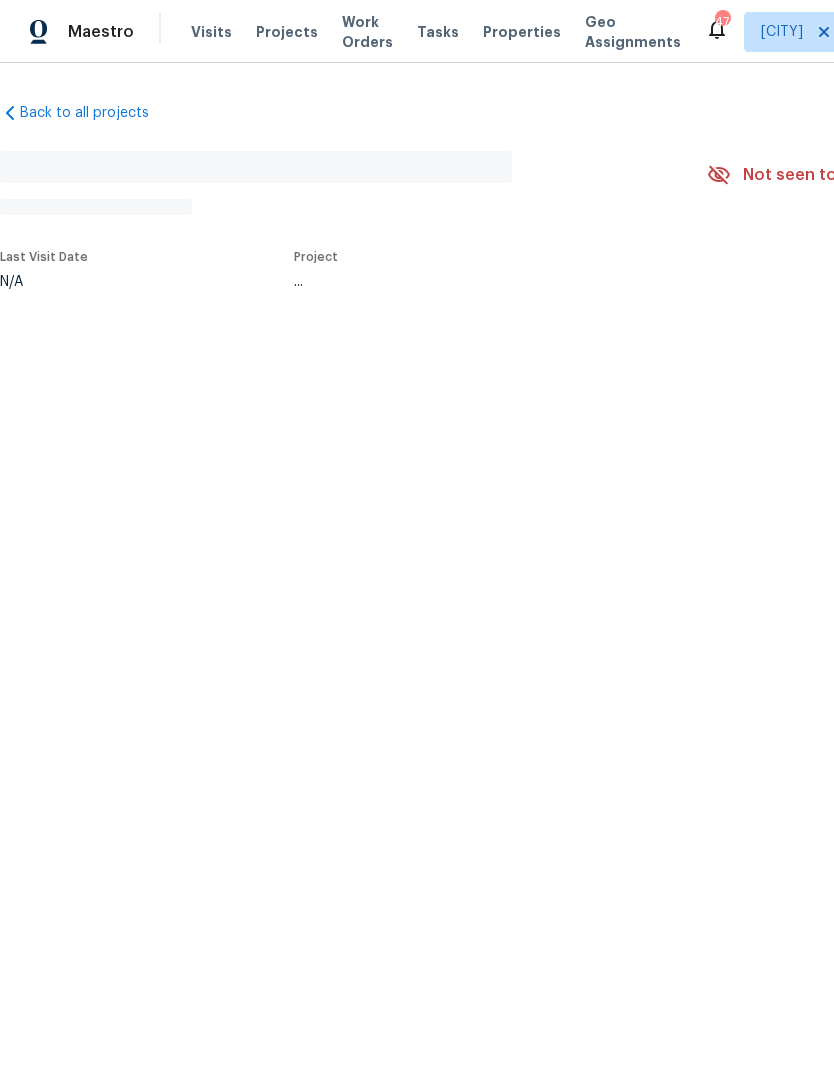 scroll, scrollTop: 0, scrollLeft: 0, axis: both 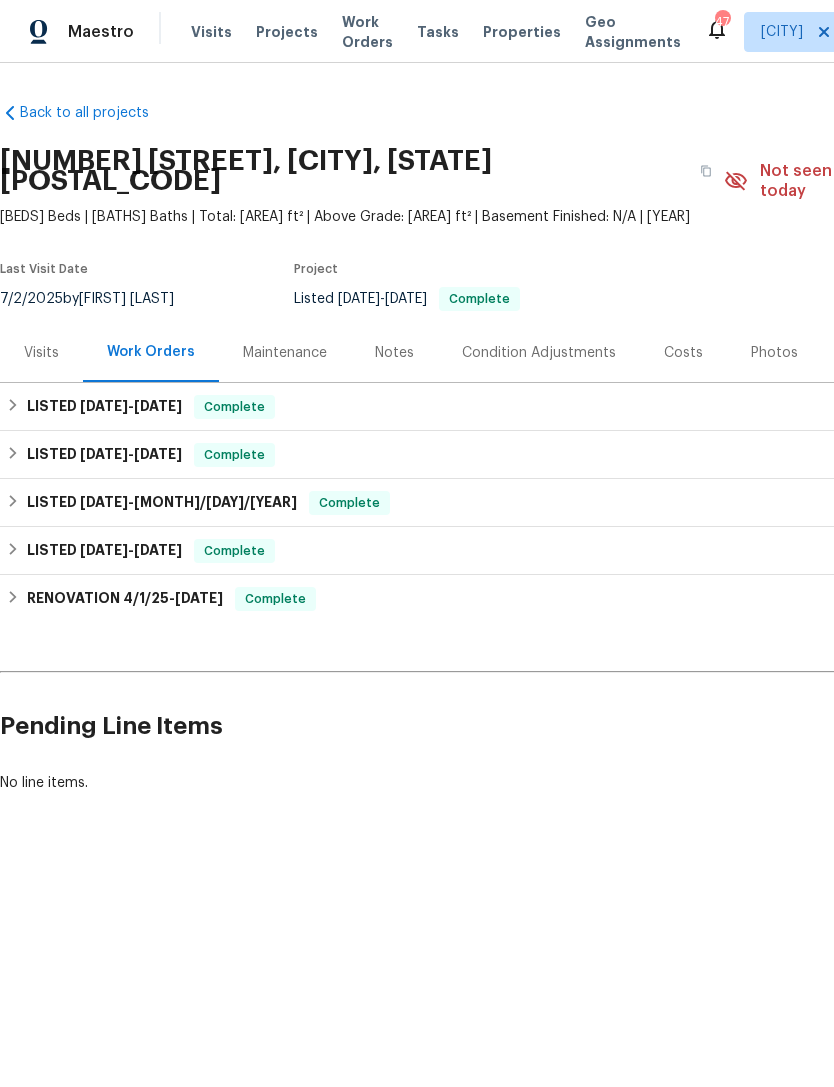 click on "Visits" at bounding box center (211, 32) 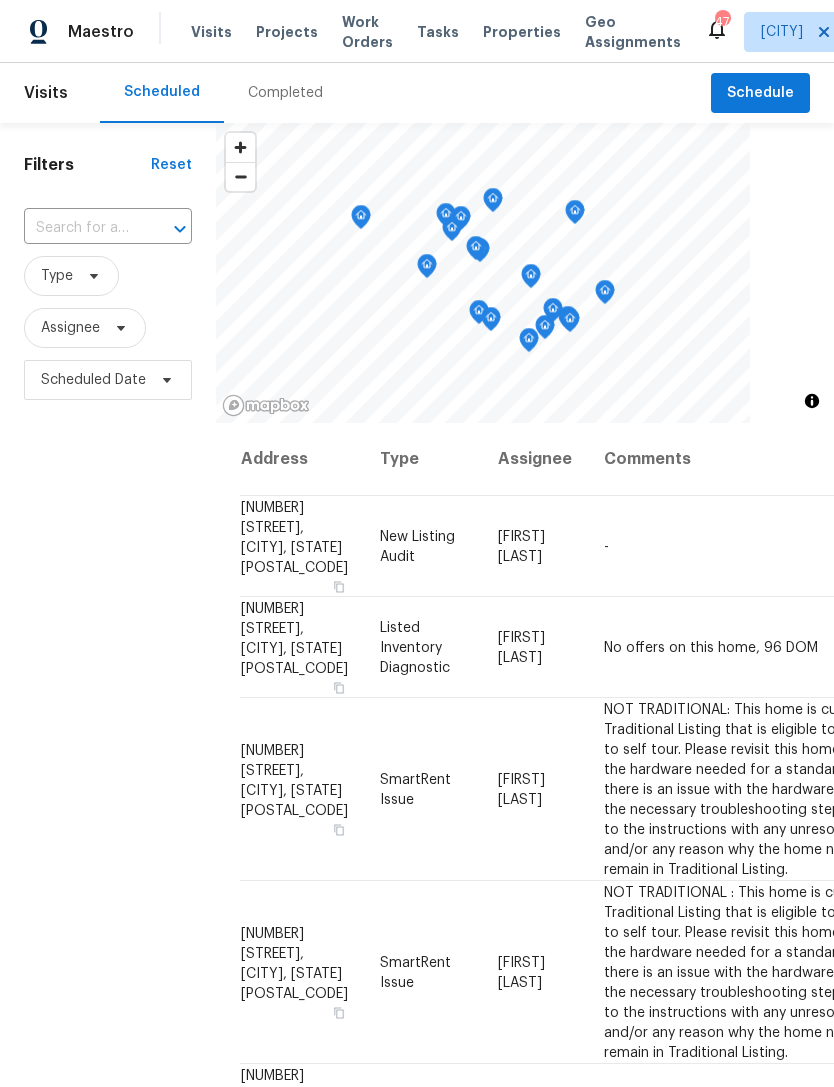 click at bounding box center [80, 228] 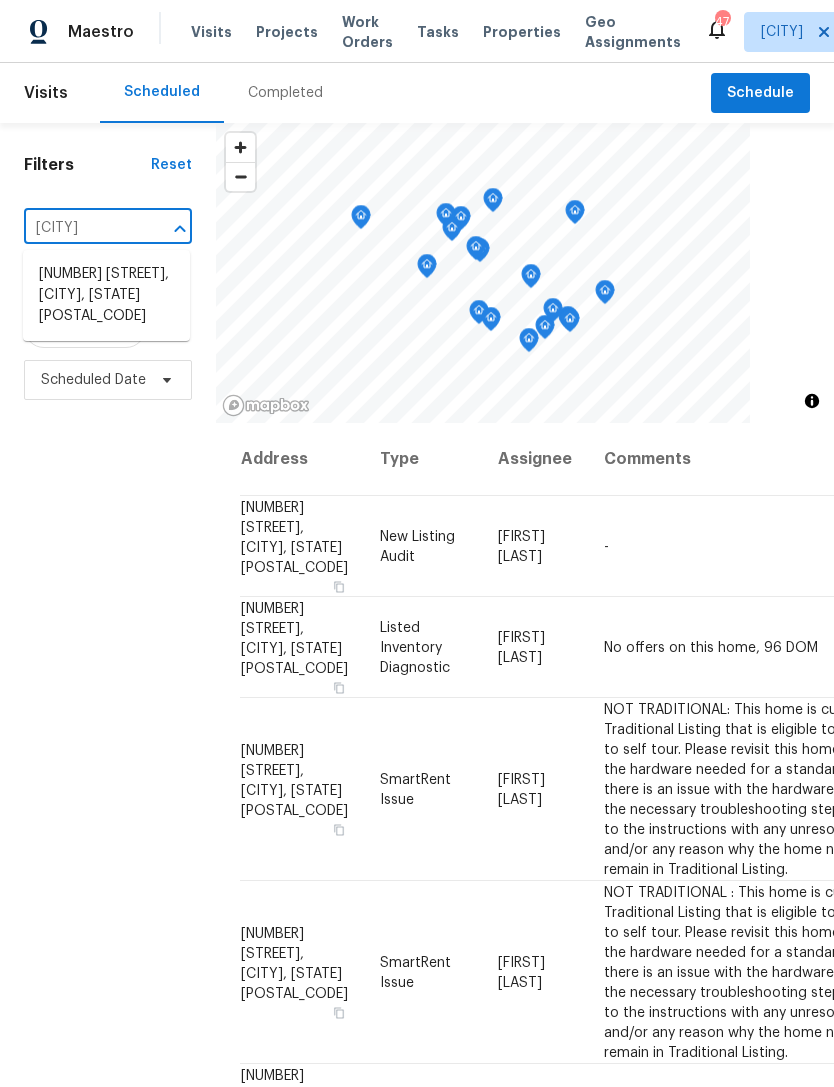 type on "sandy bluff" 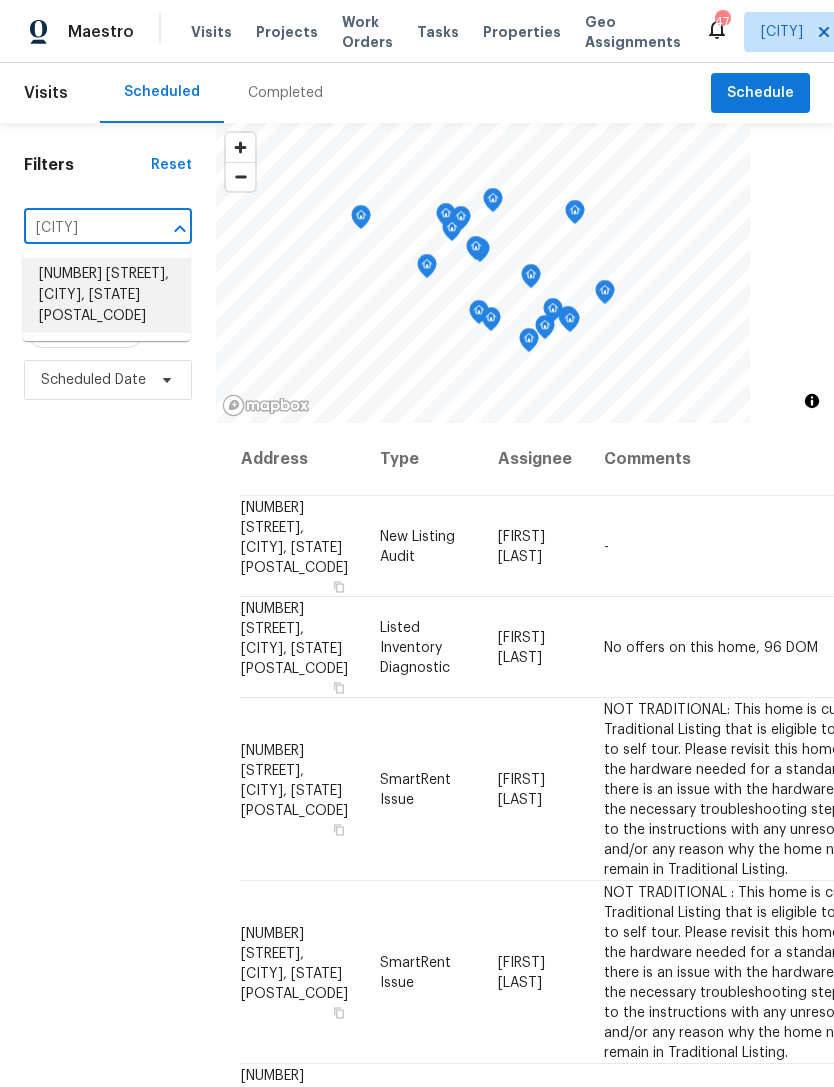 click on "10 Sandy Bluff Ct, Durham, NC 27703" at bounding box center (106, 295) 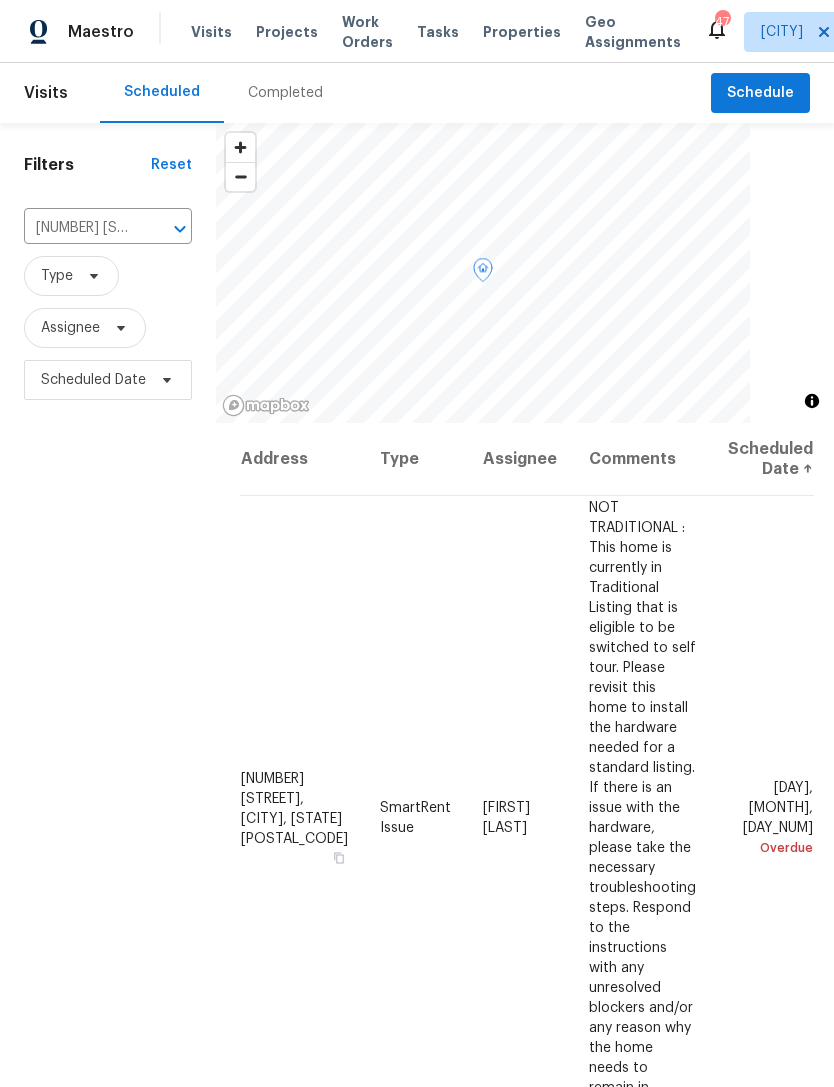 click 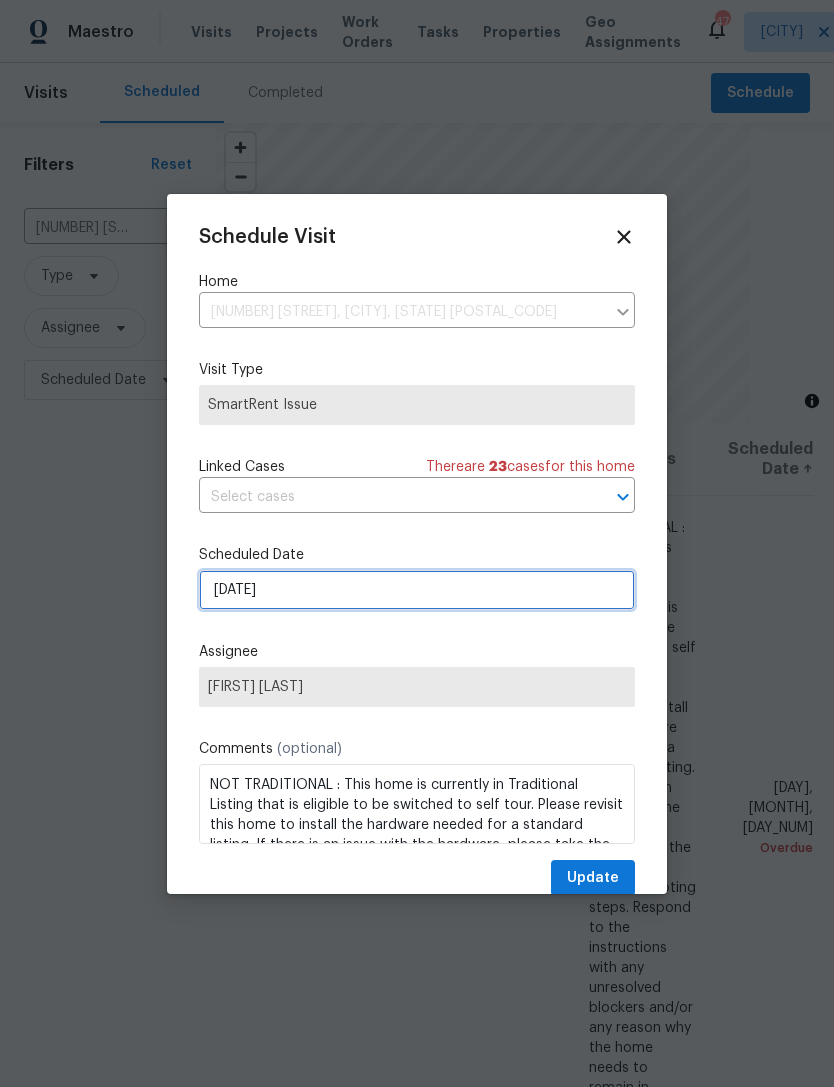 click on "7/31/2025" at bounding box center (417, 590) 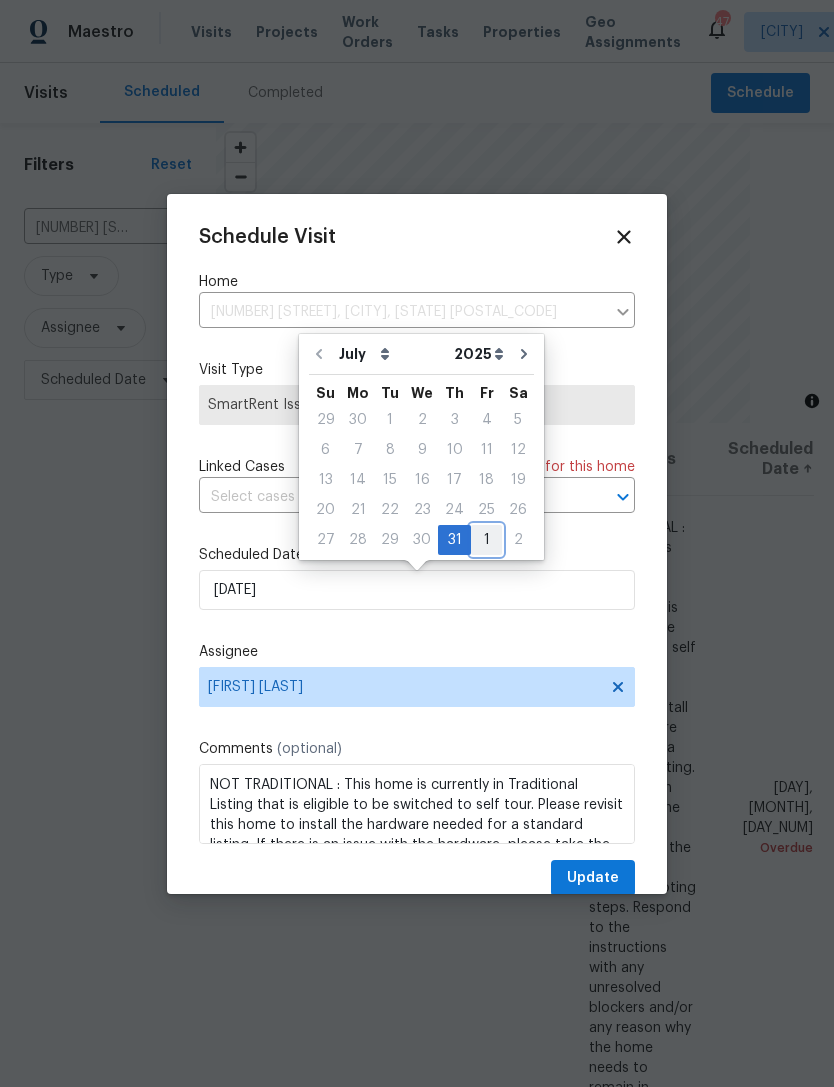 click on "1" at bounding box center [486, 540] 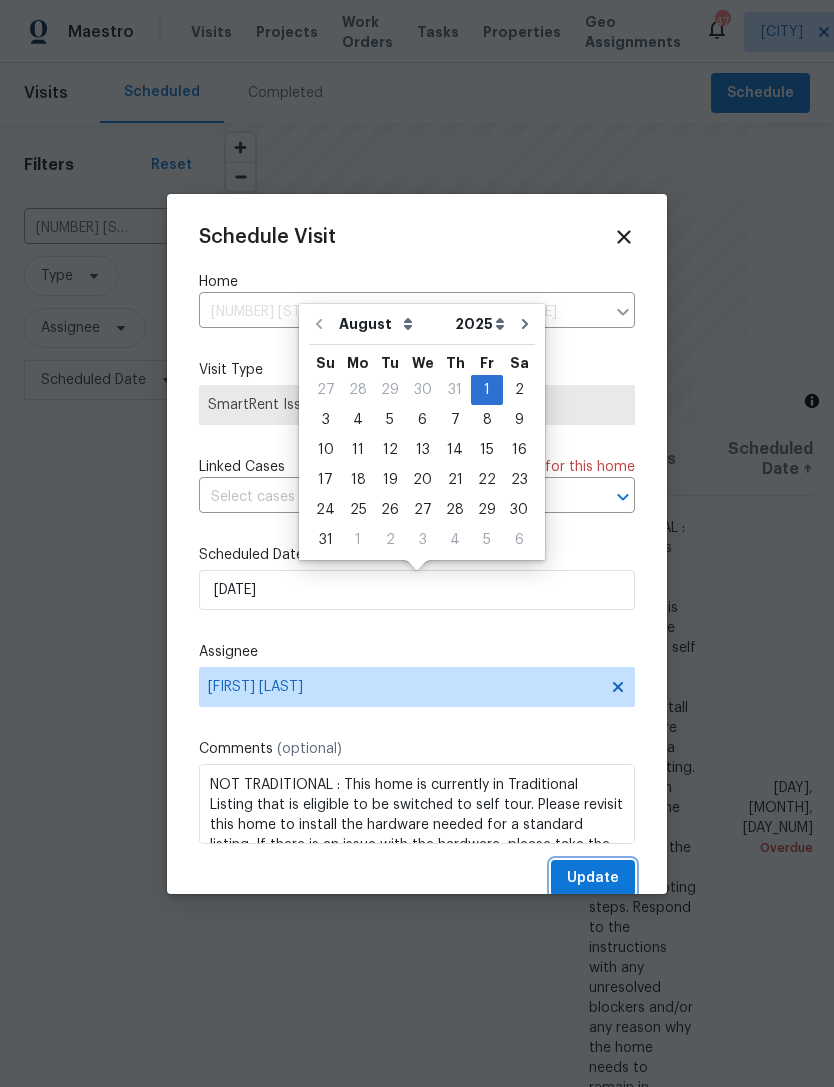 click on "Update" at bounding box center [593, 878] 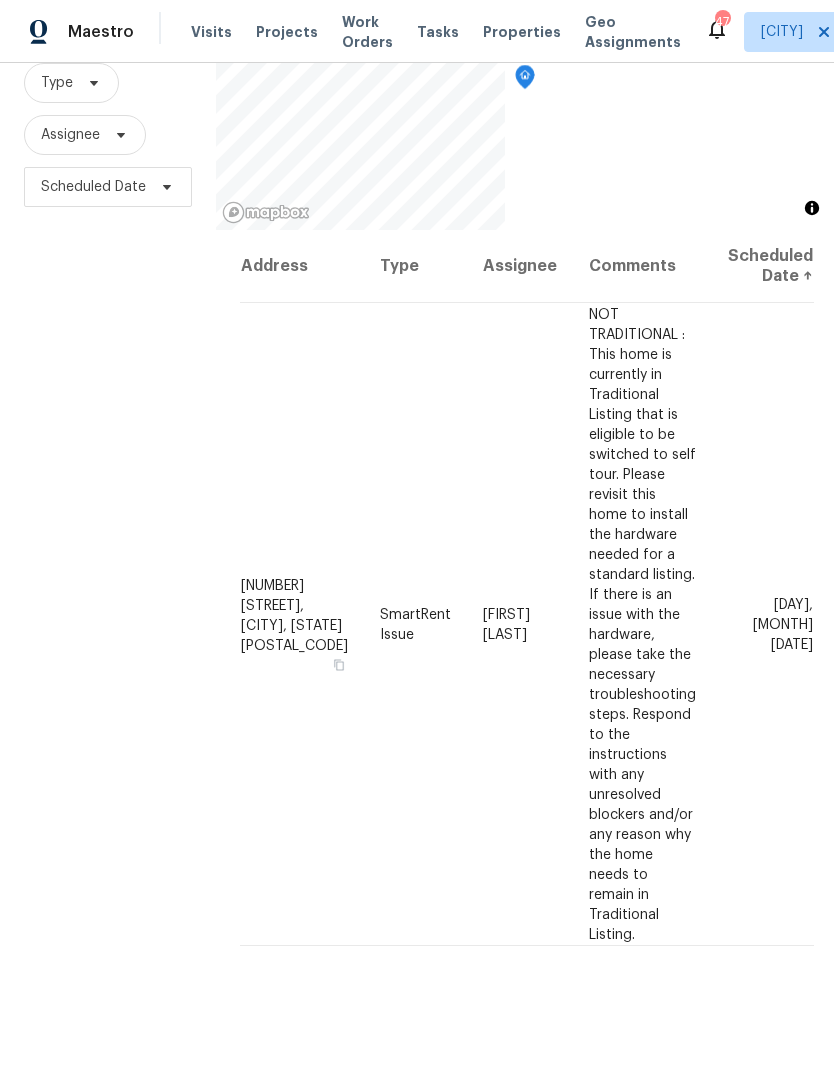 scroll, scrollTop: 193, scrollLeft: 0, axis: vertical 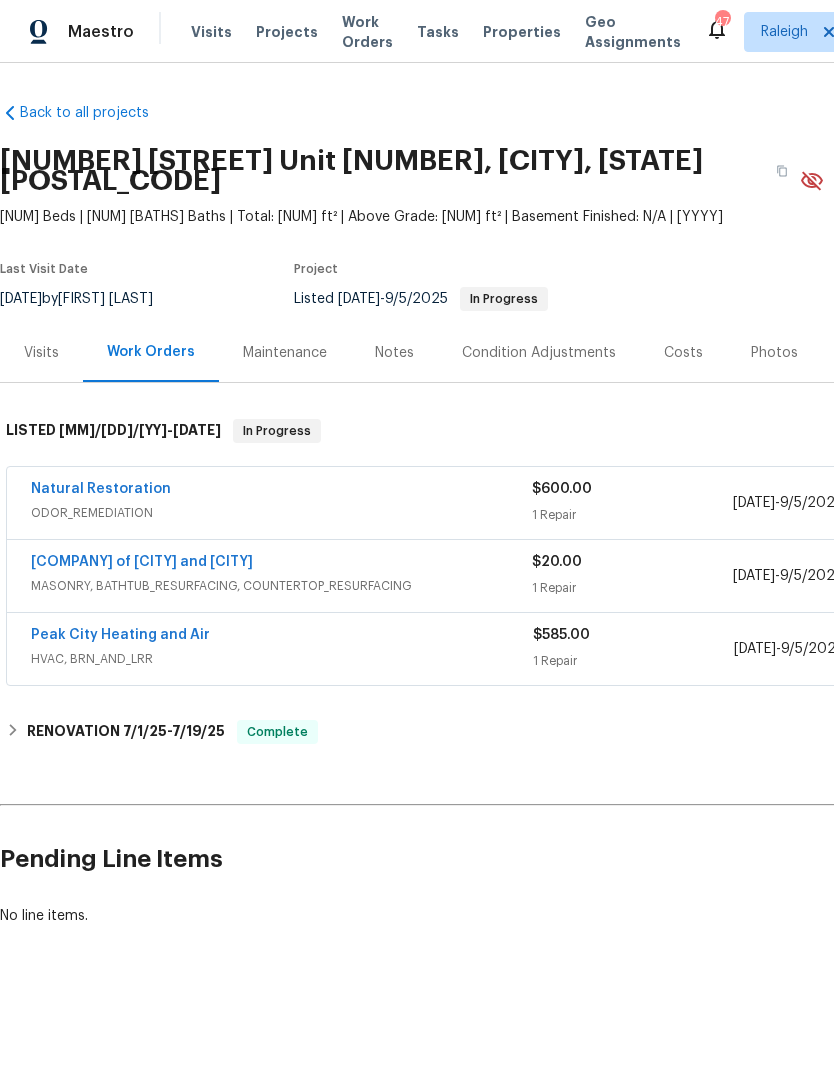 click on "Peak City Heating and Air" at bounding box center [120, 635] 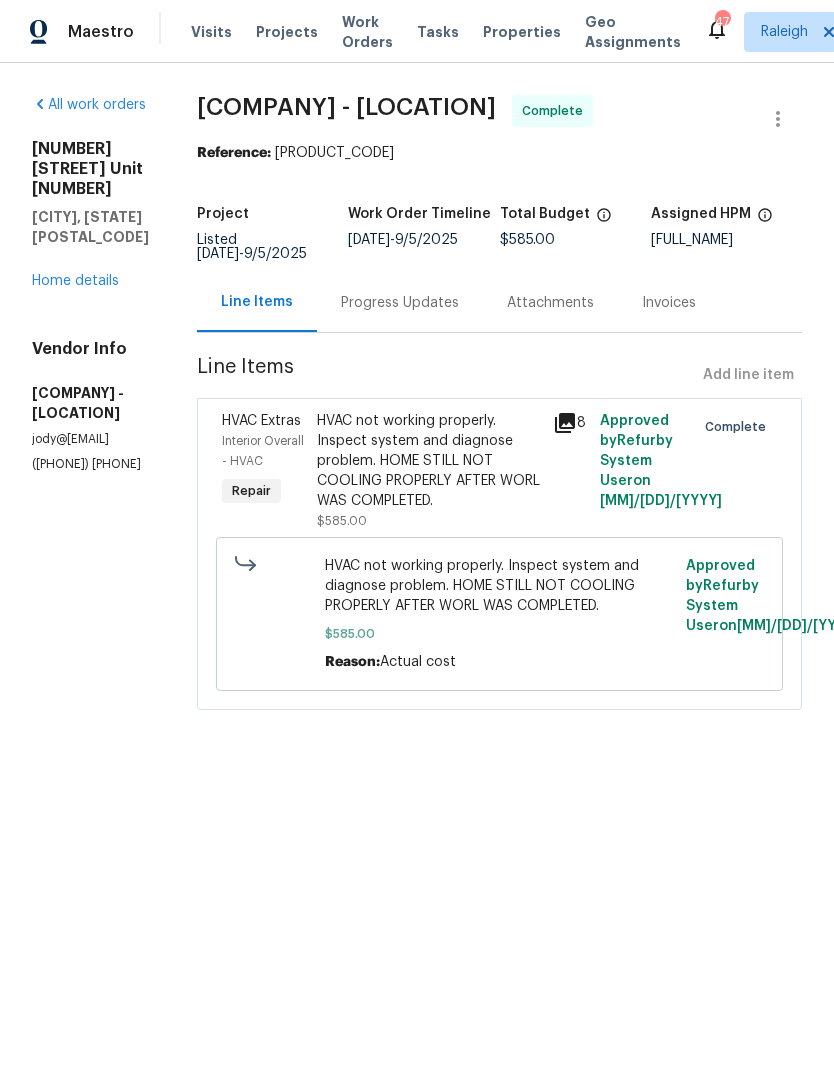 click on "Progress Updates" at bounding box center [400, 302] 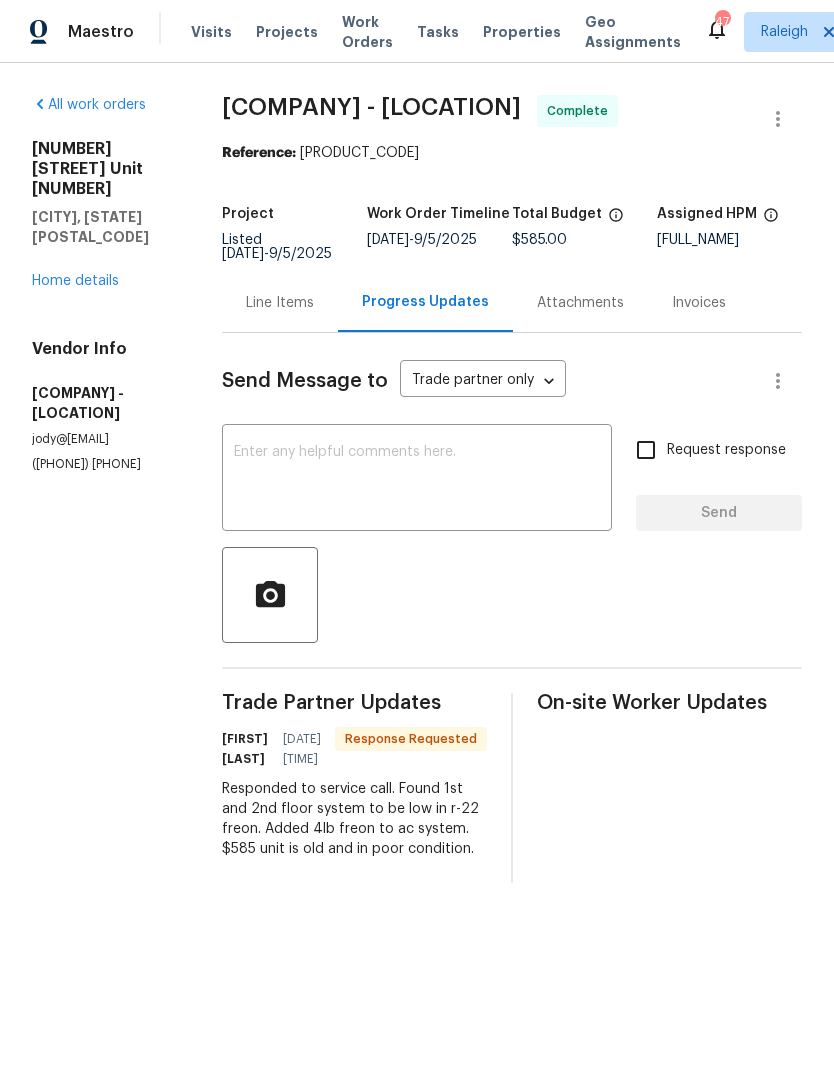 click at bounding box center (417, 480) 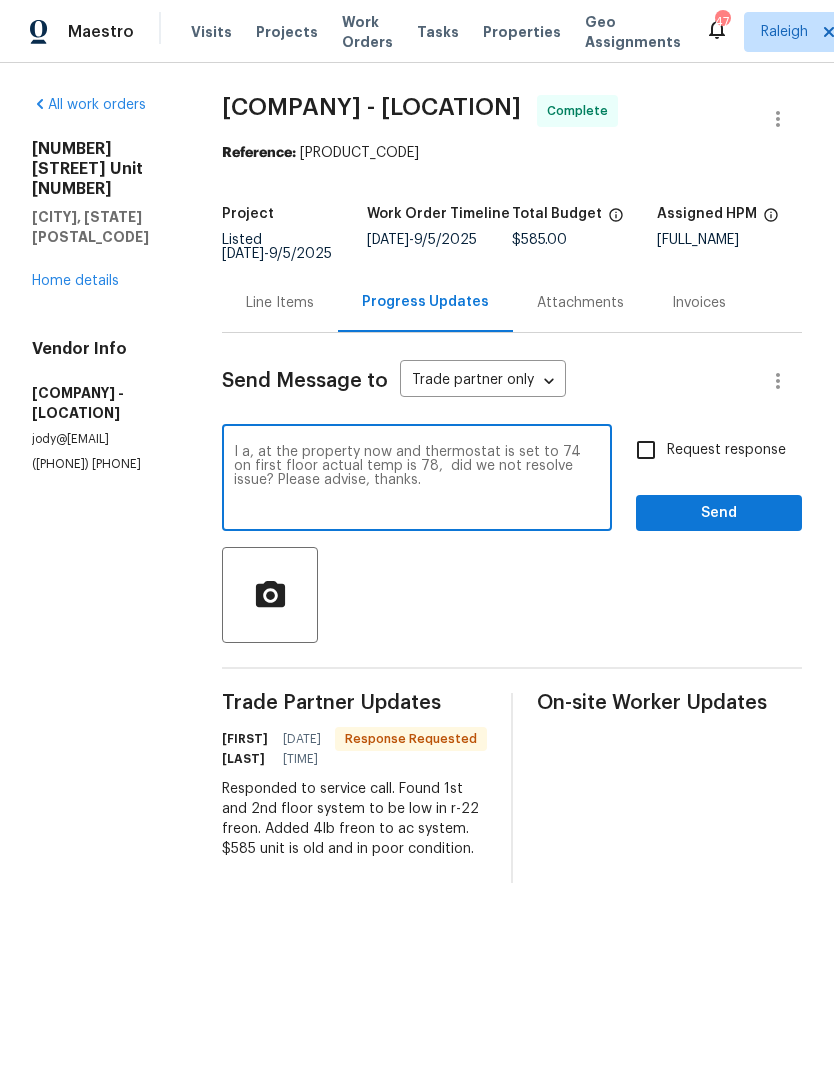 type on "I a, at the property now and thermostat is set to 74 on first floor actual temp is 78,  did we not resolve issue? Please advise, thanks." 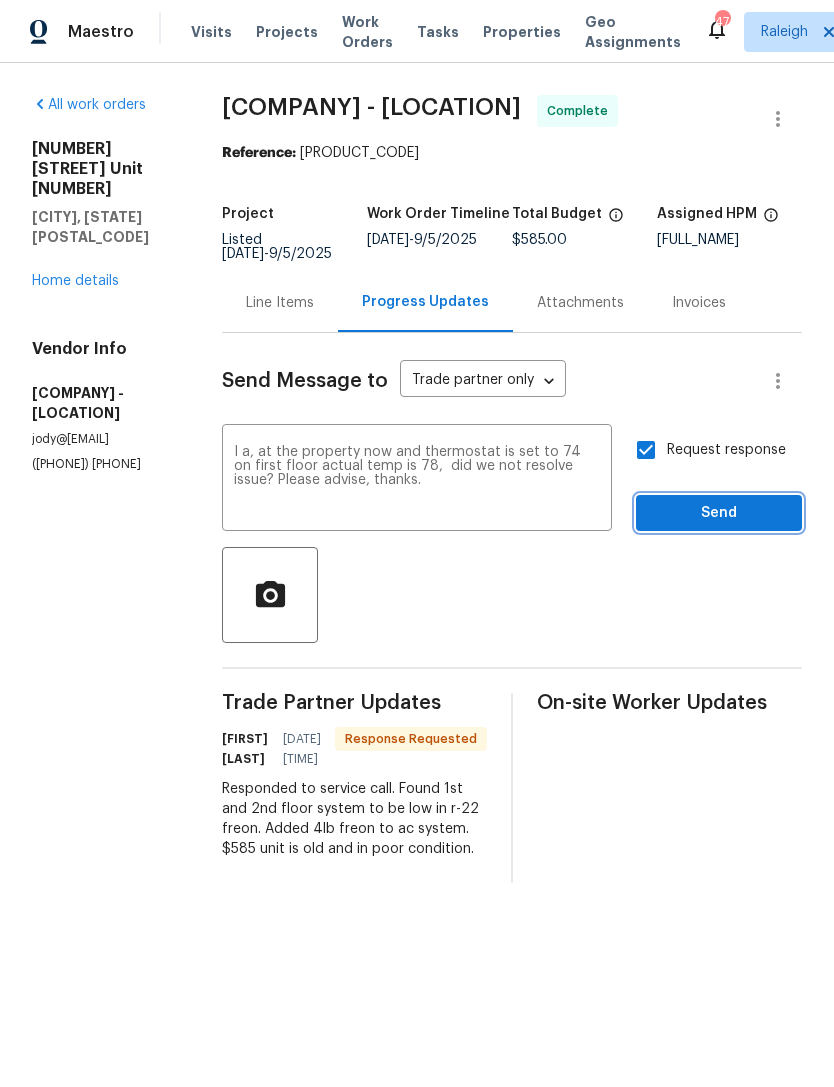 click on "Send" at bounding box center (719, 513) 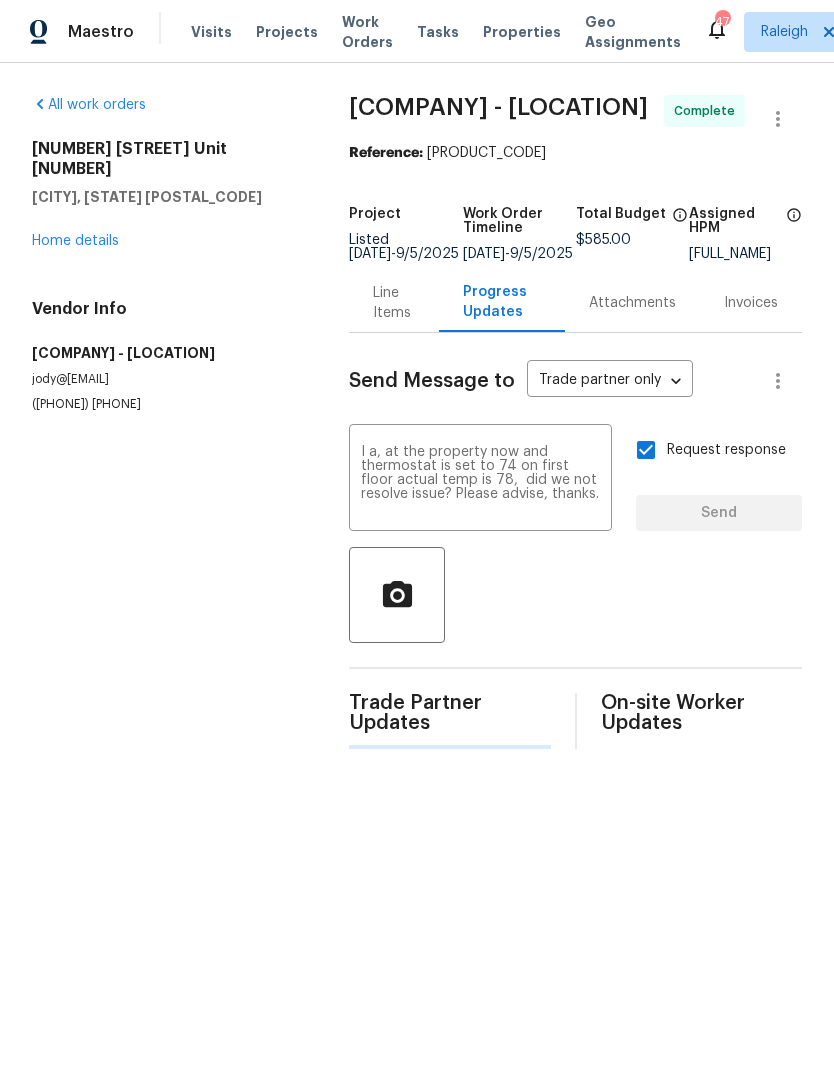 type 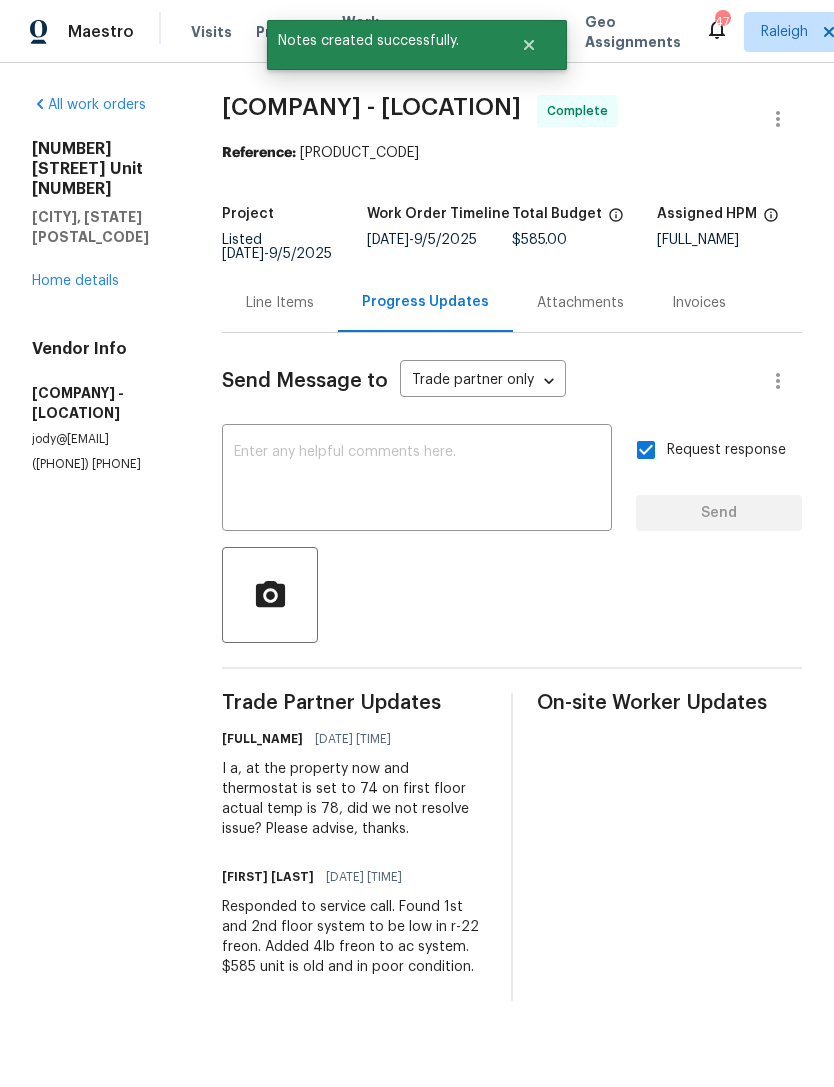 click on "Home details" at bounding box center (75, 281) 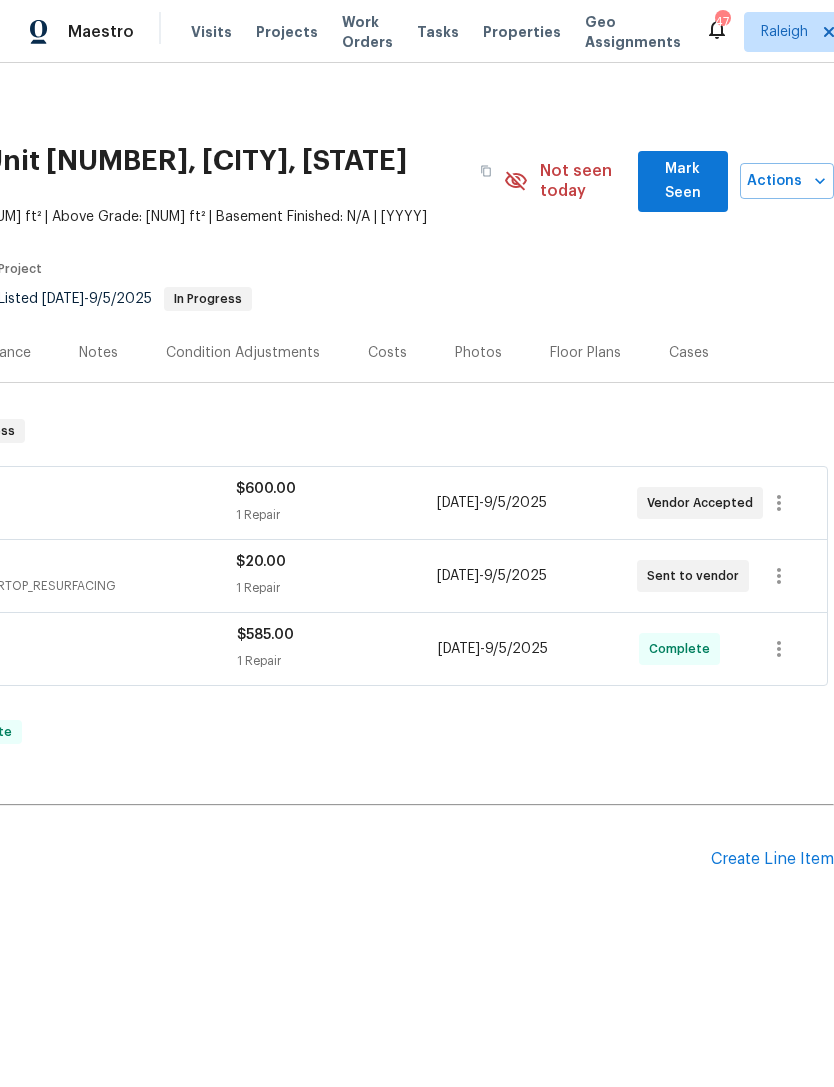 scroll, scrollTop: 0, scrollLeft: 296, axis: horizontal 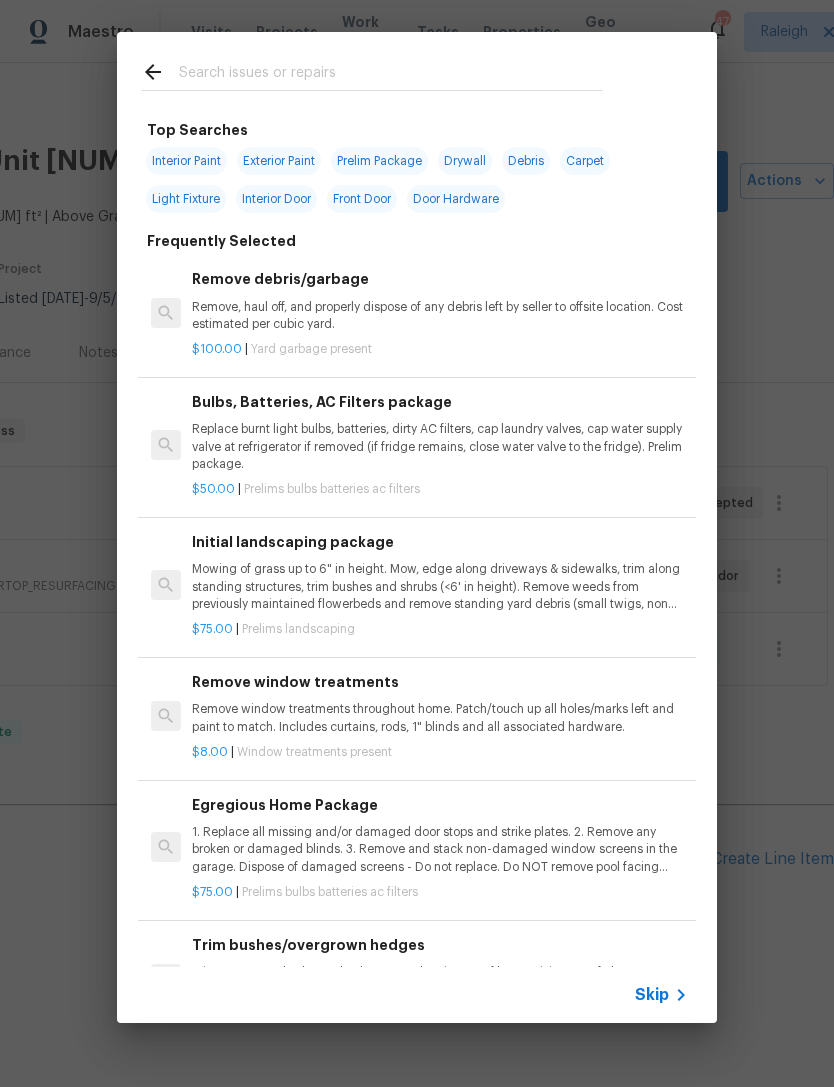 click at bounding box center (391, 75) 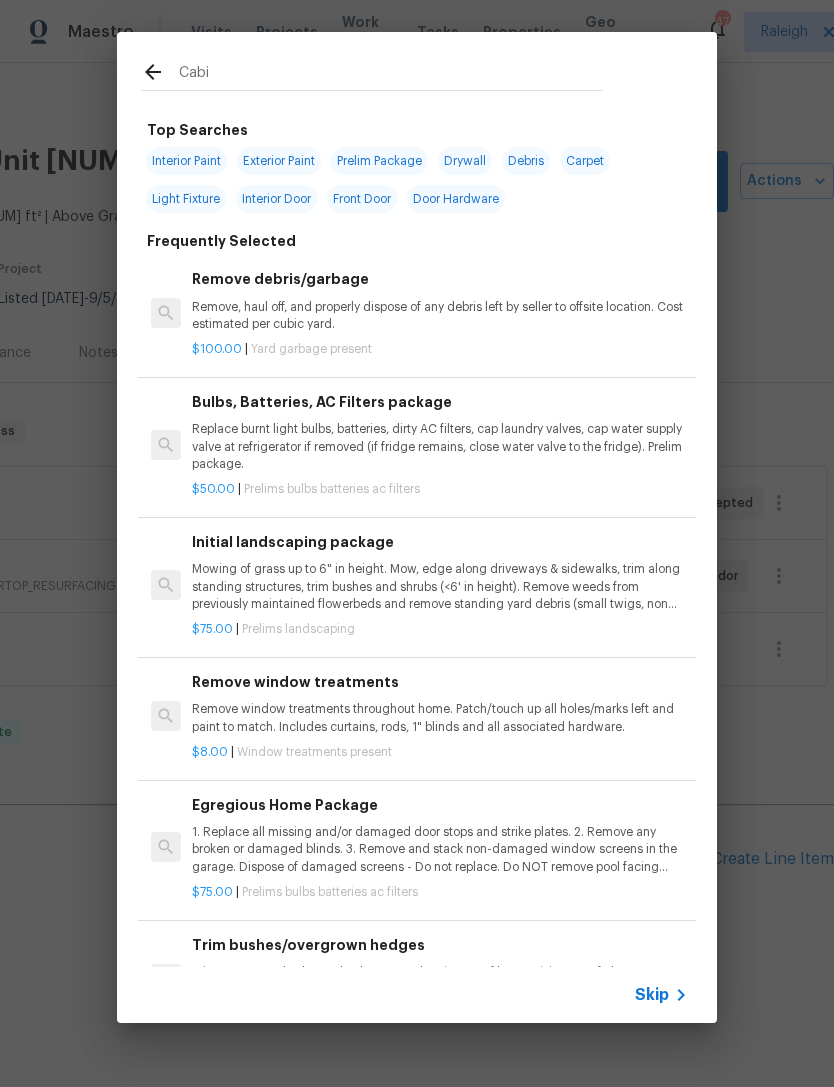 type on "Cabin" 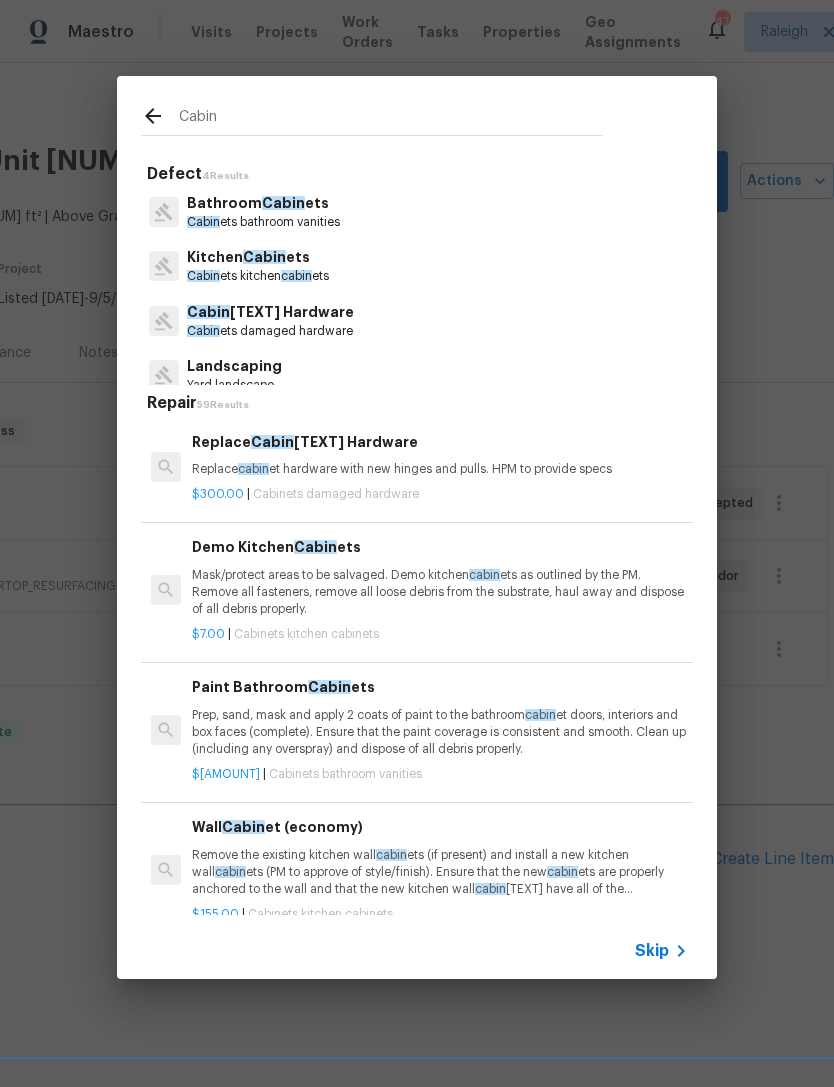 click on "Bathroom  Cabin ets" at bounding box center [263, 203] 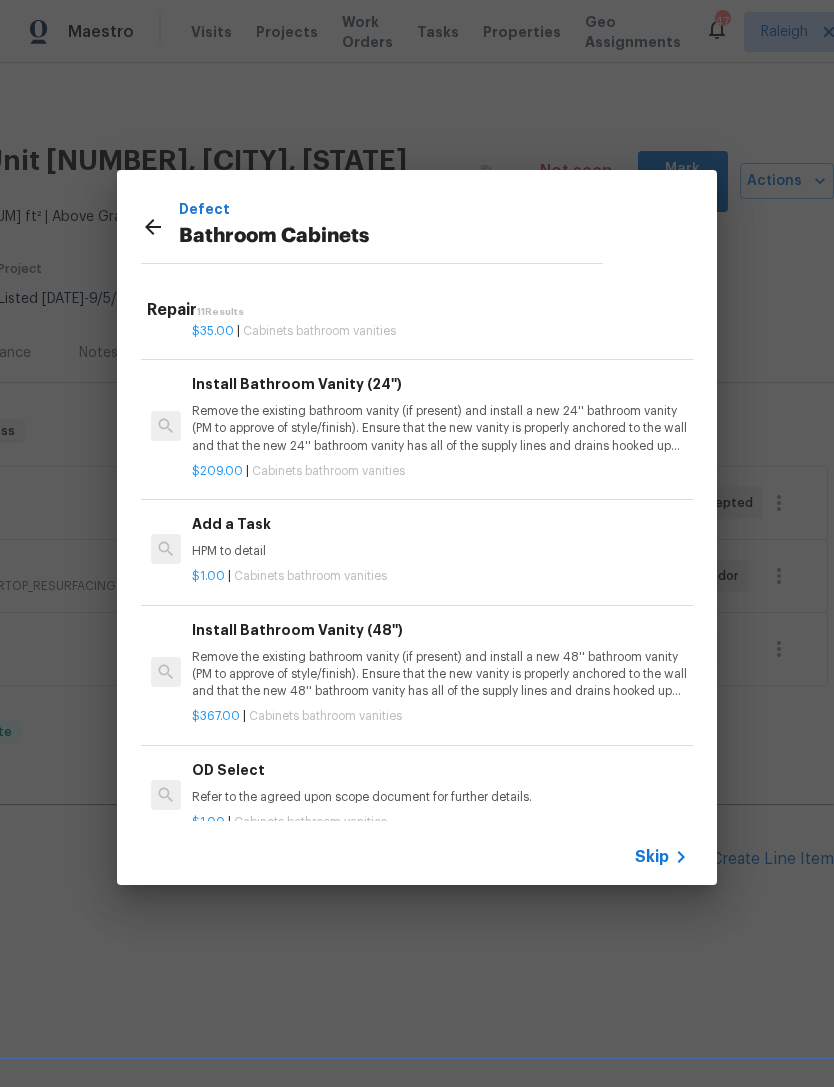 scroll, scrollTop: 790, scrollLeft: 0, axis: vertical 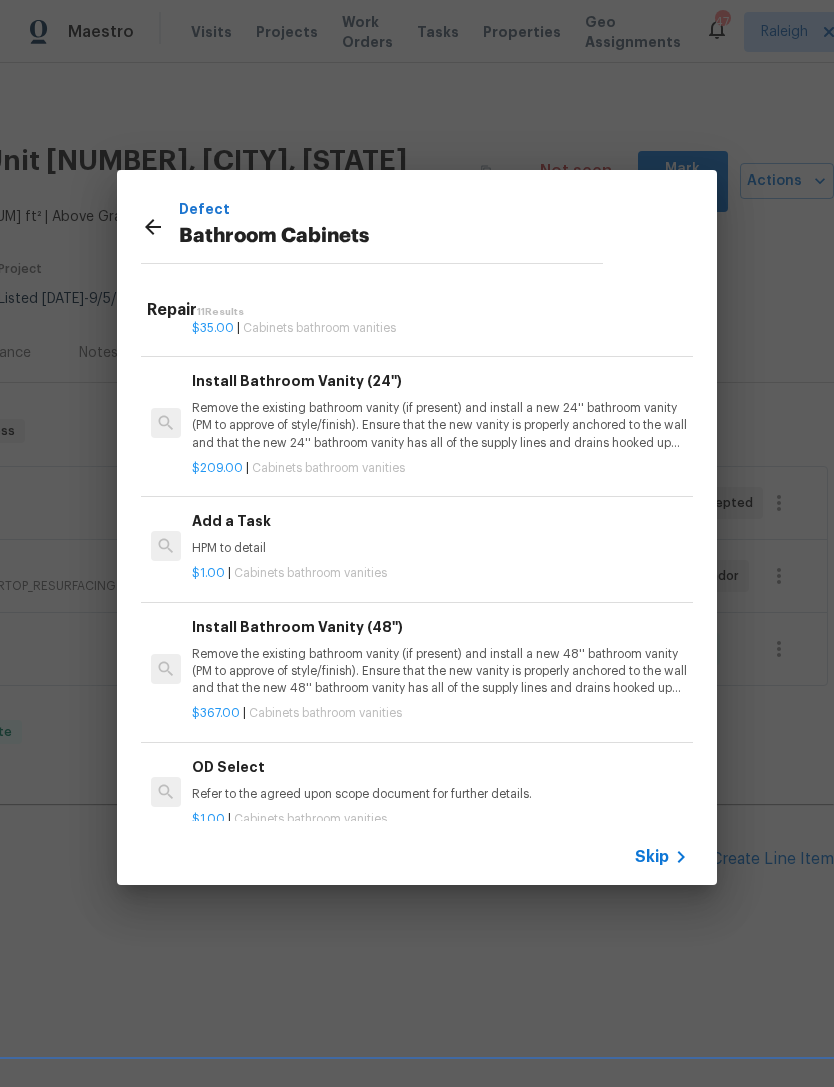 click on "HPM to detail" at bounding box center [440, 548] 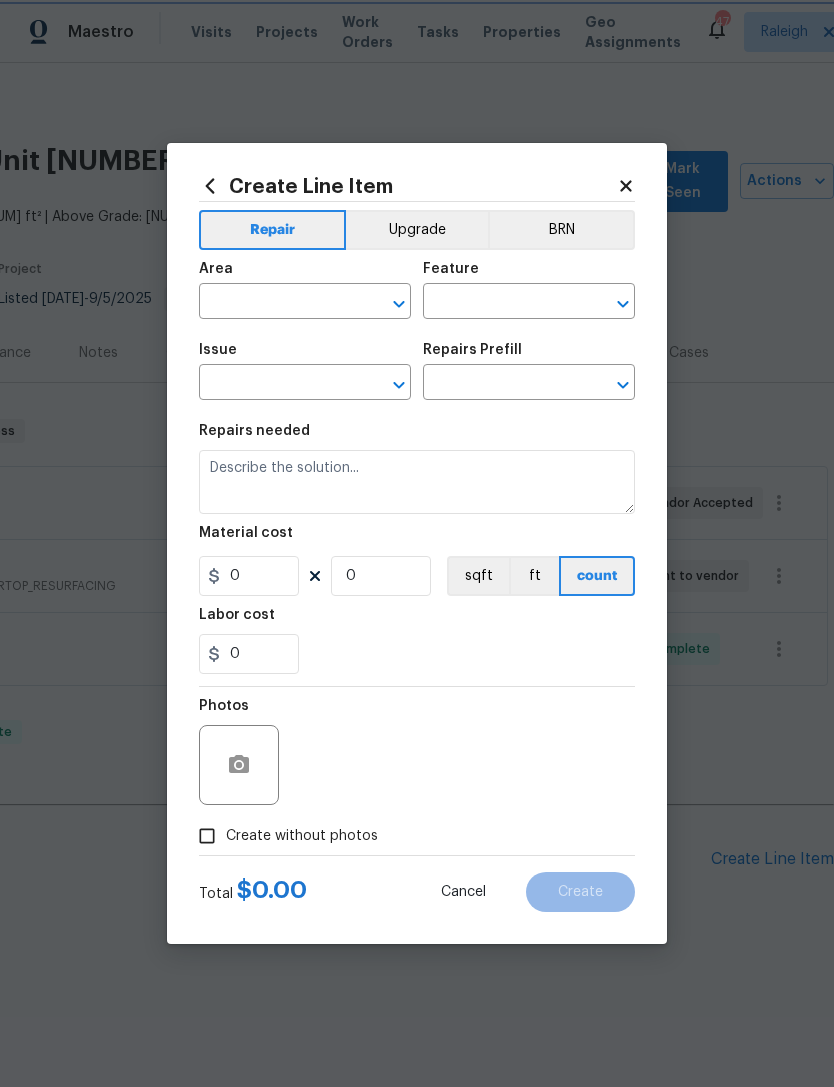 type on "Cabinets" 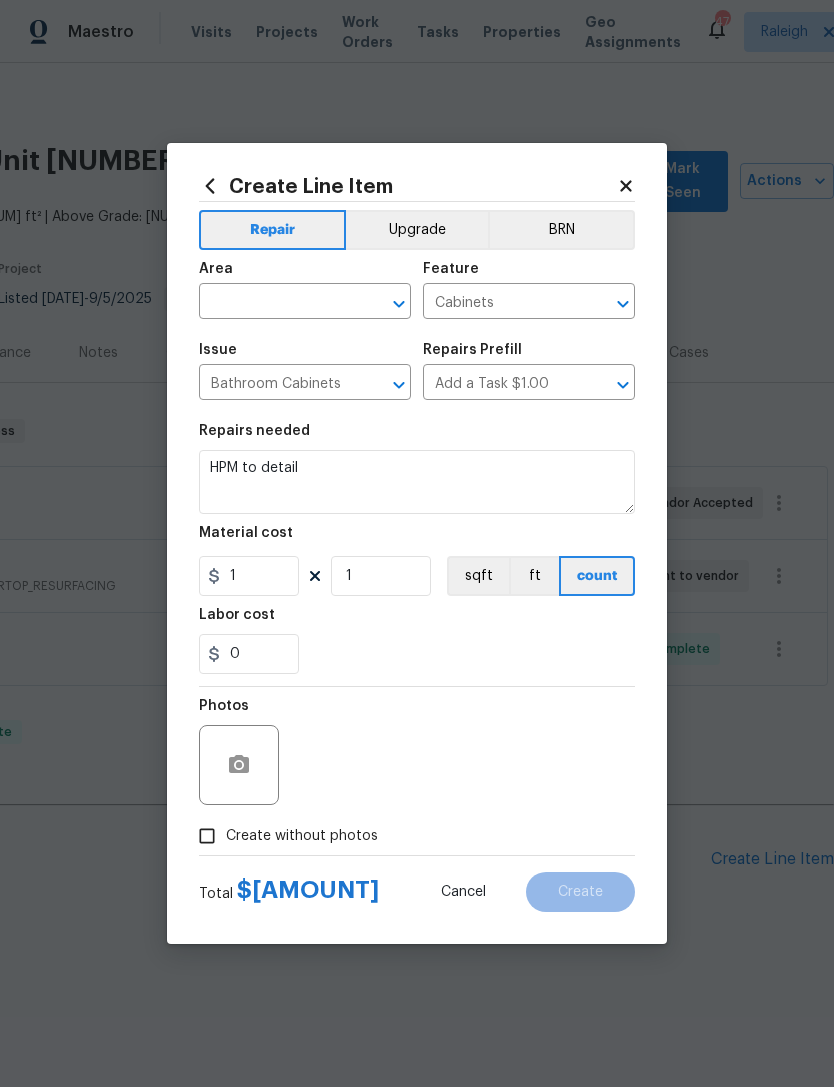 click at bounding box center (277, 303) 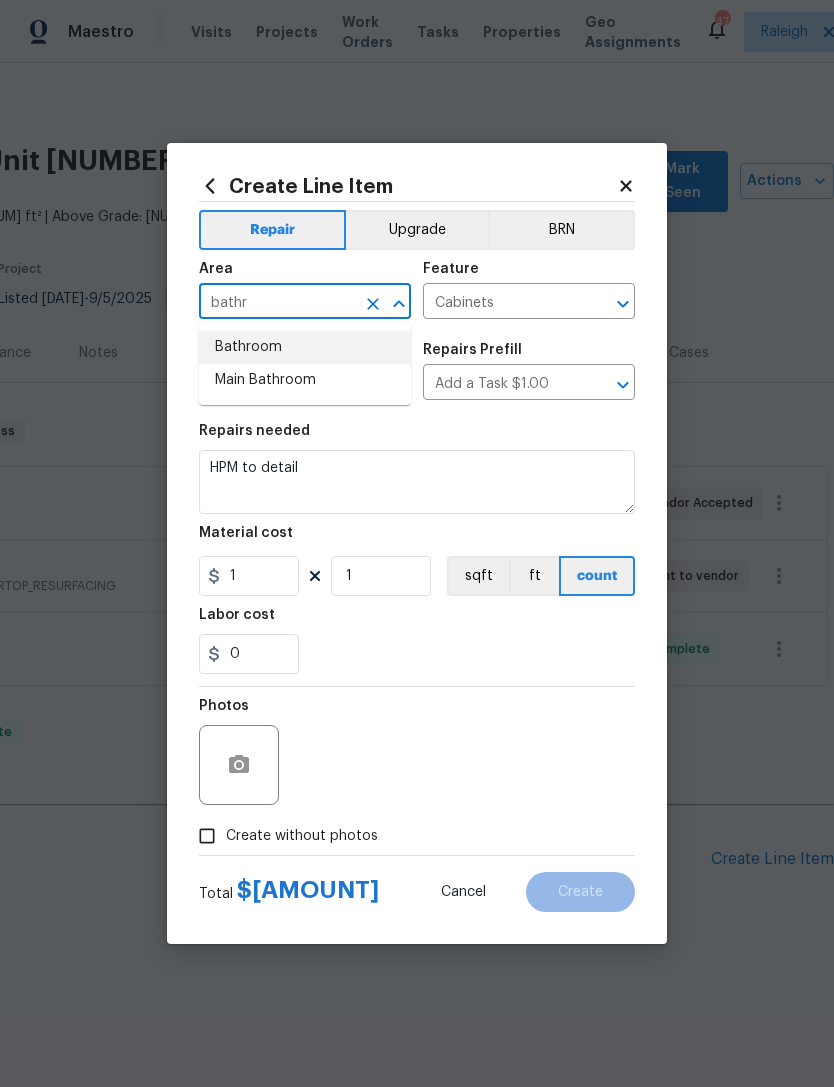 click on "Bathroom" at bounding box center (305, 347) 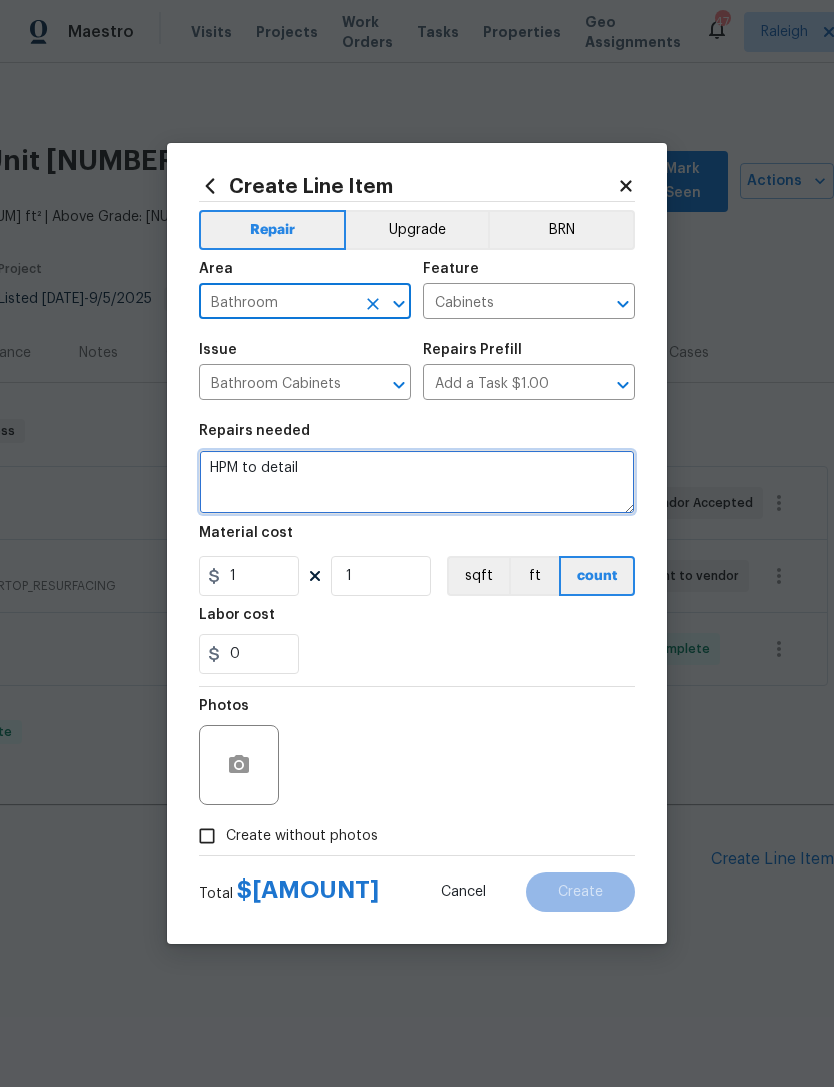 click on "HPM to detail" at bounding box center [417, 482] 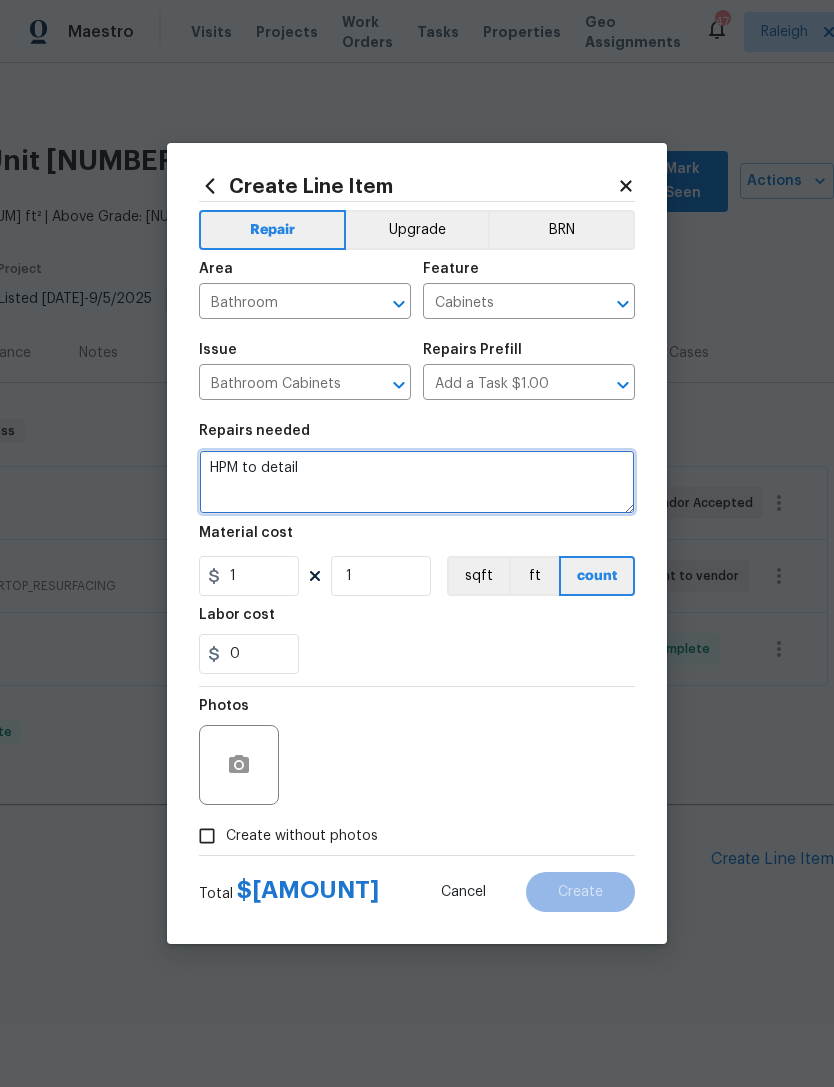 click on "HPM to detail" at bounding box center (417, 482) 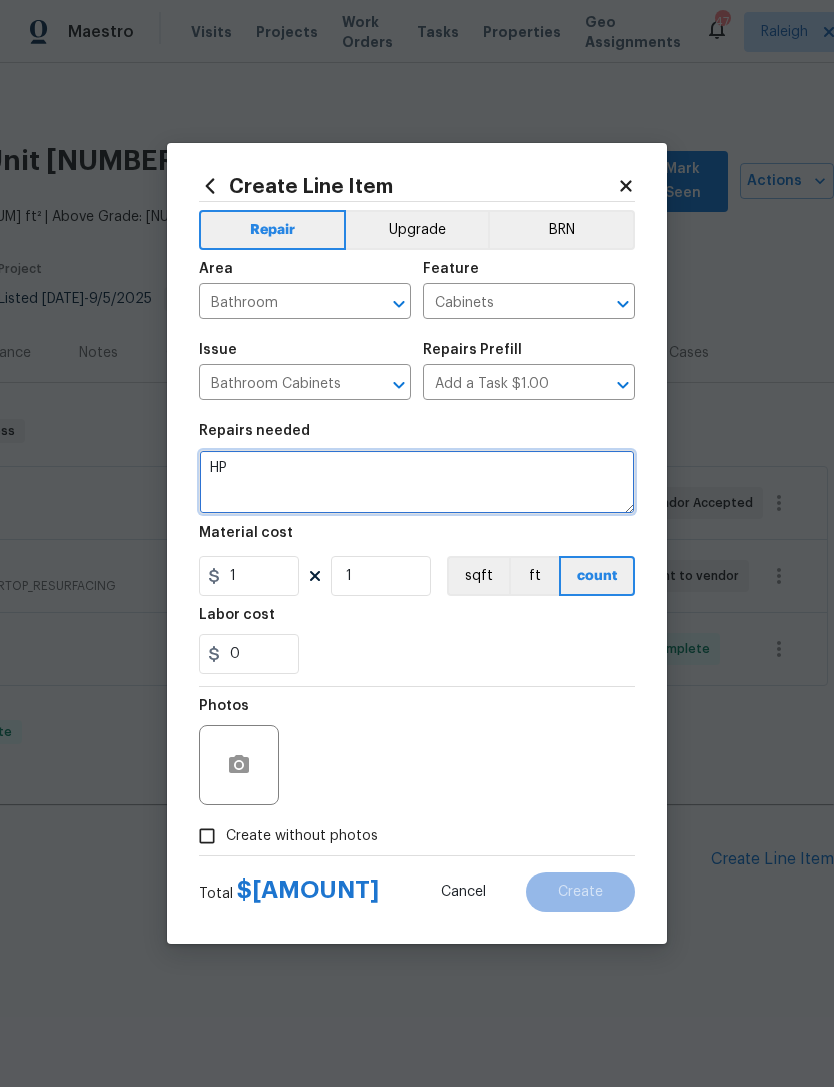 type on "H" 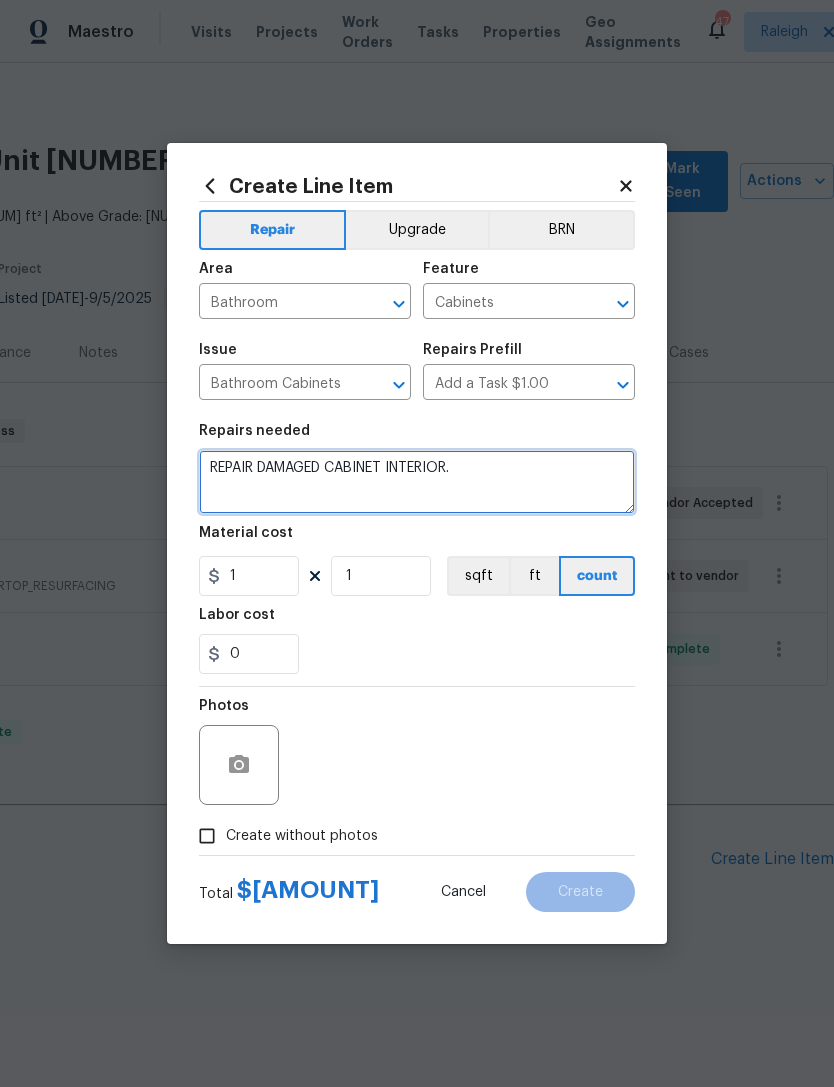 type on "REPAIR DAMAGED CABINET INTERIOR." 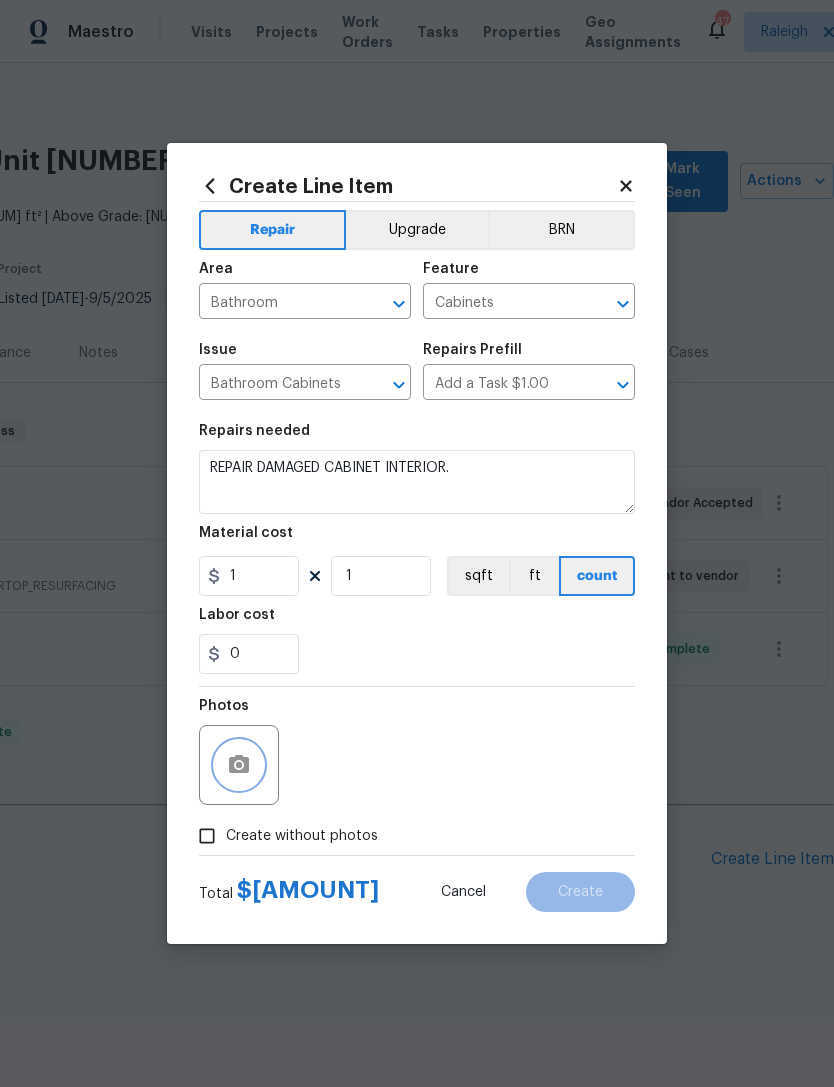 click 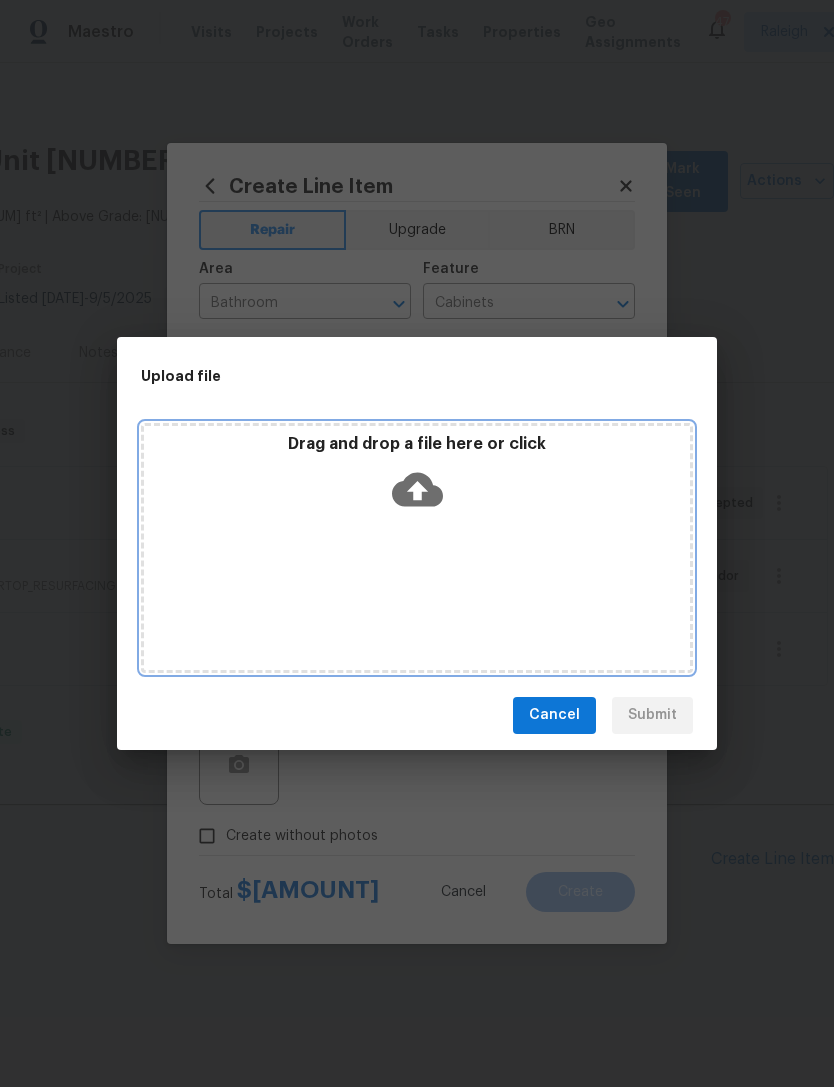 click on "Drag and drop a file here or click" at bounding box center (417, 548) 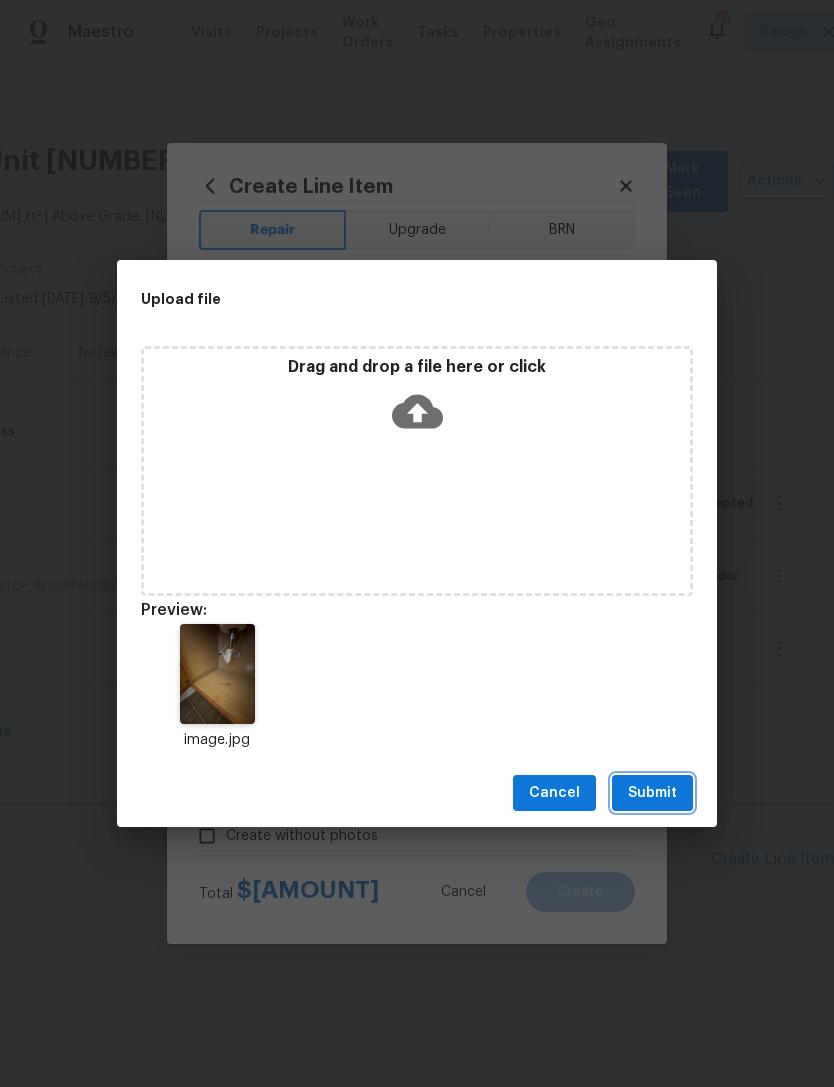 click on "Submit" at bounding box center (652, 793) 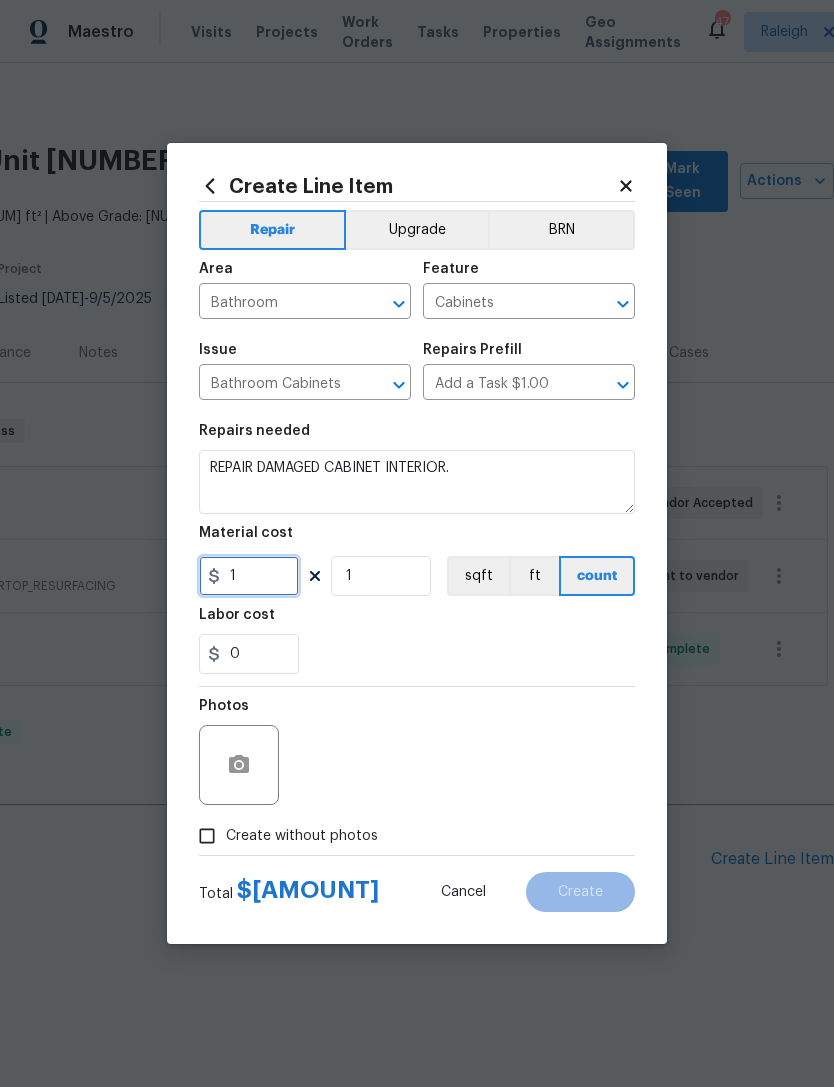 click on "1" at bounding box center [249, 576] 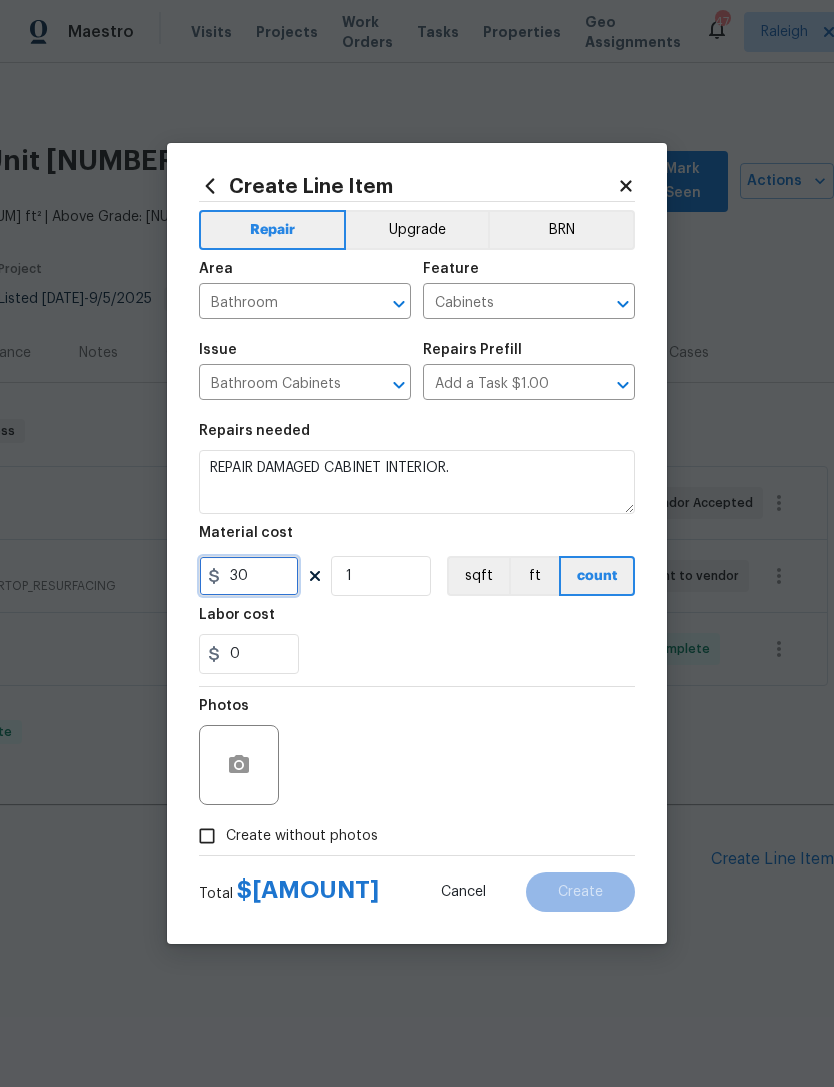 type on "30" 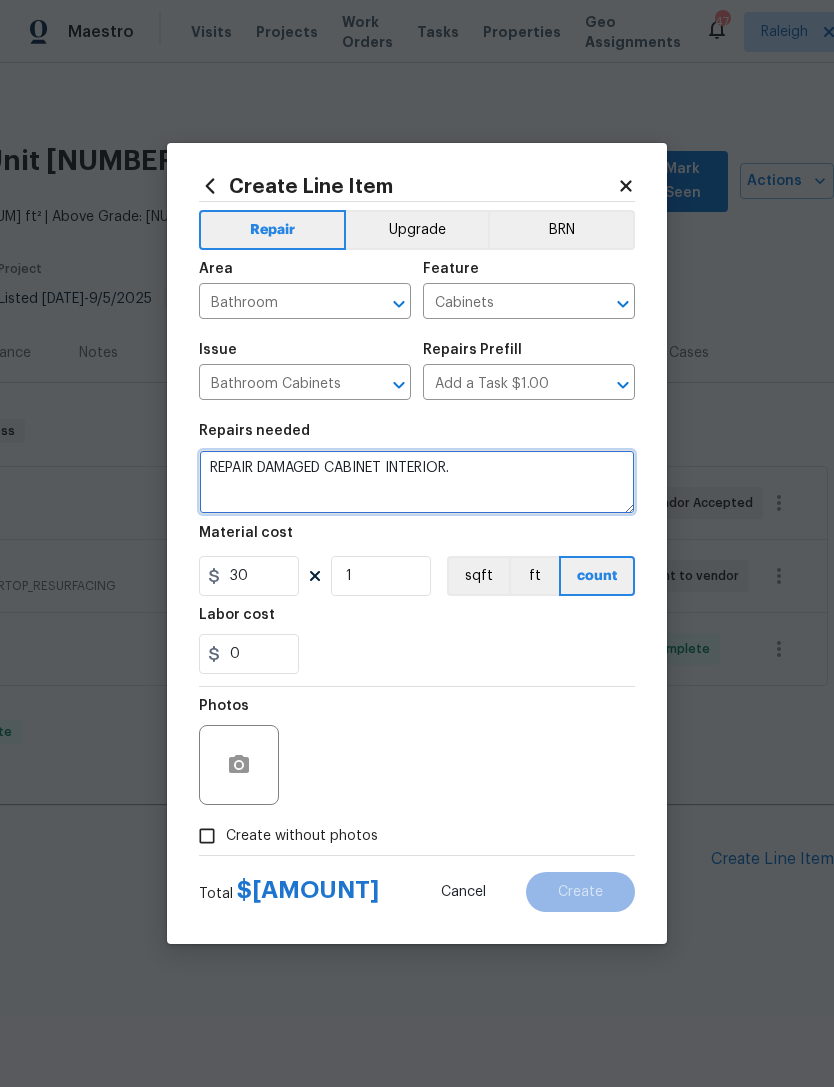 click on "REPAIR DAMAGED CABINET INTERIOR." at bounding box center (417, 482) 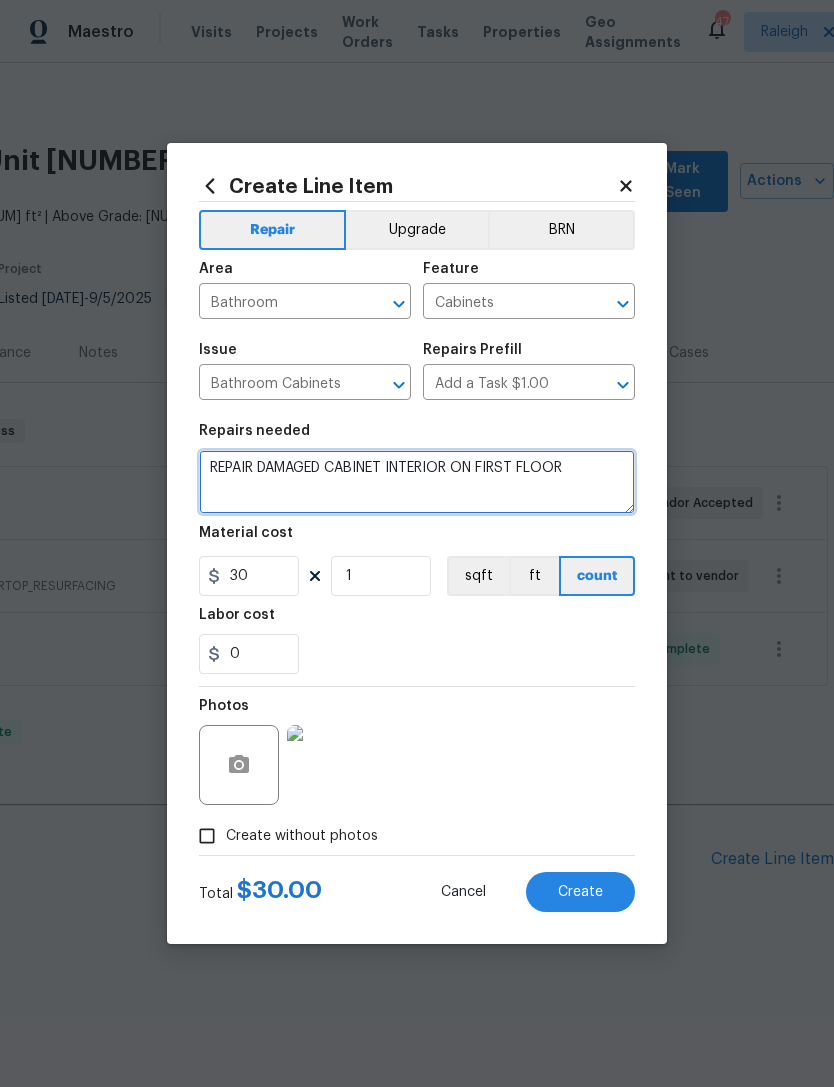 type on "REPAIR DAMAGED CABINET INTERIOR ON FIRST FLOOR" 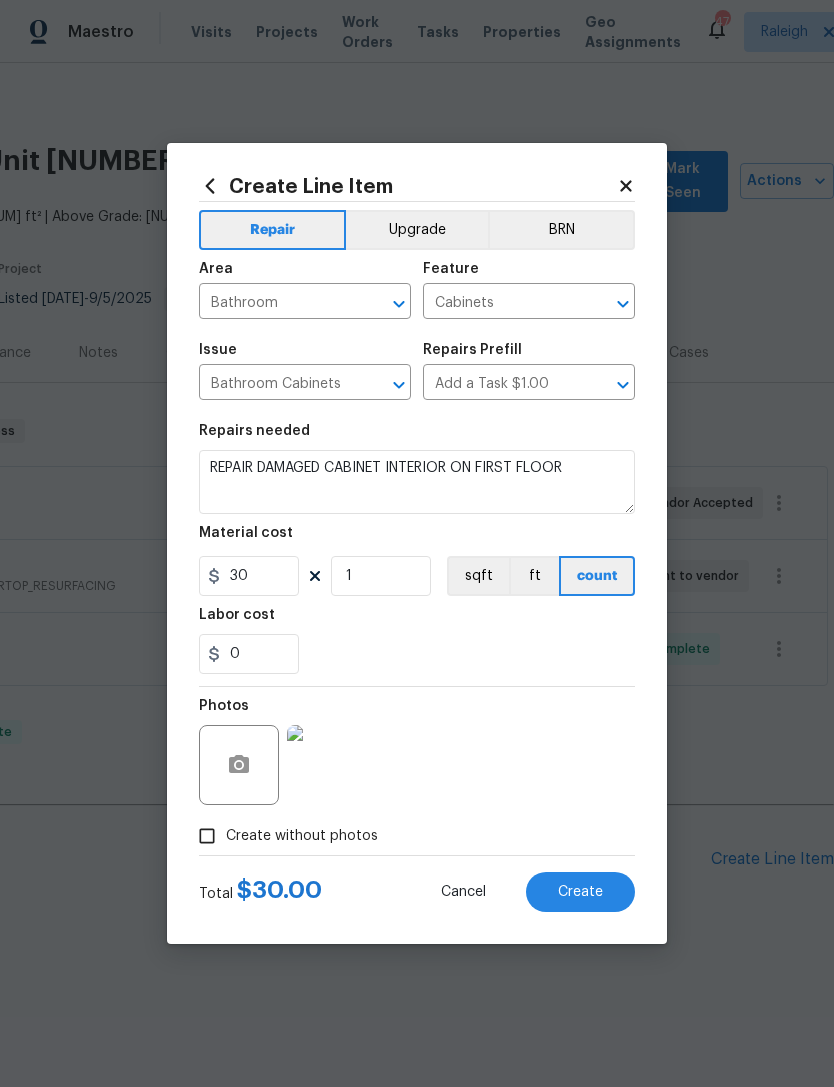 click on "Create" at bounding box center (580, 892) 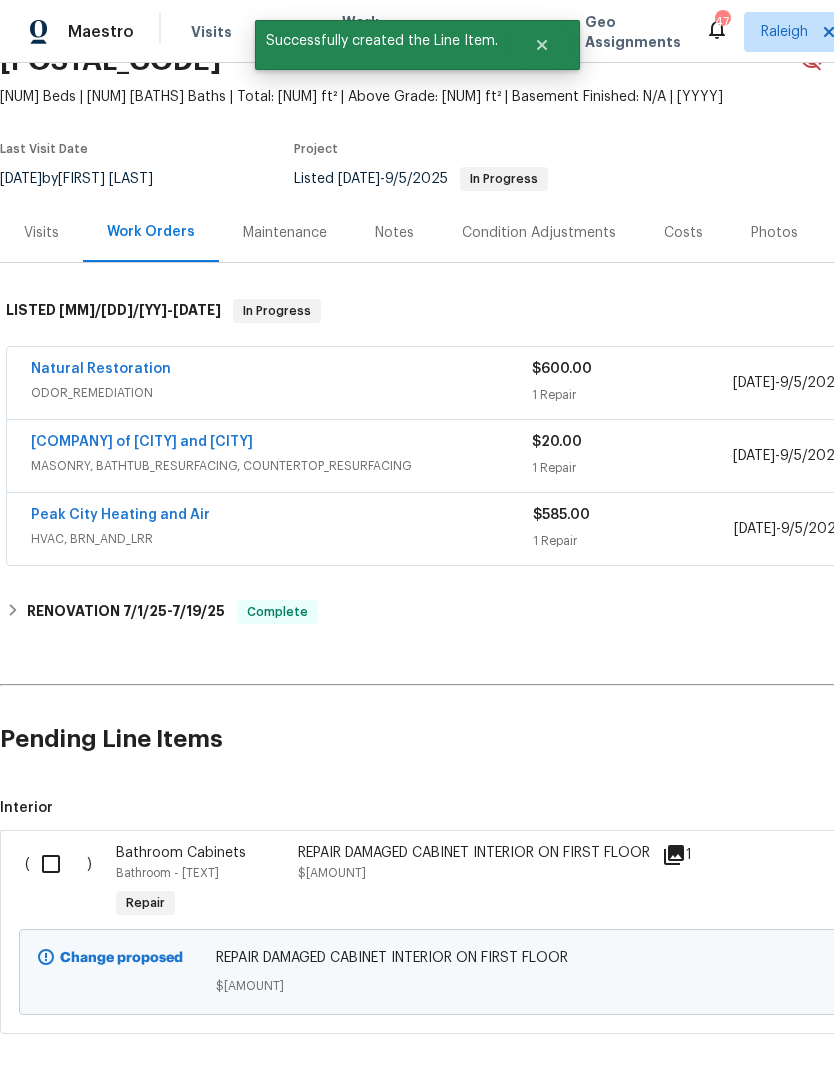 scroll, scrollTop: 119, scrollLeft: 0, axis: vertical 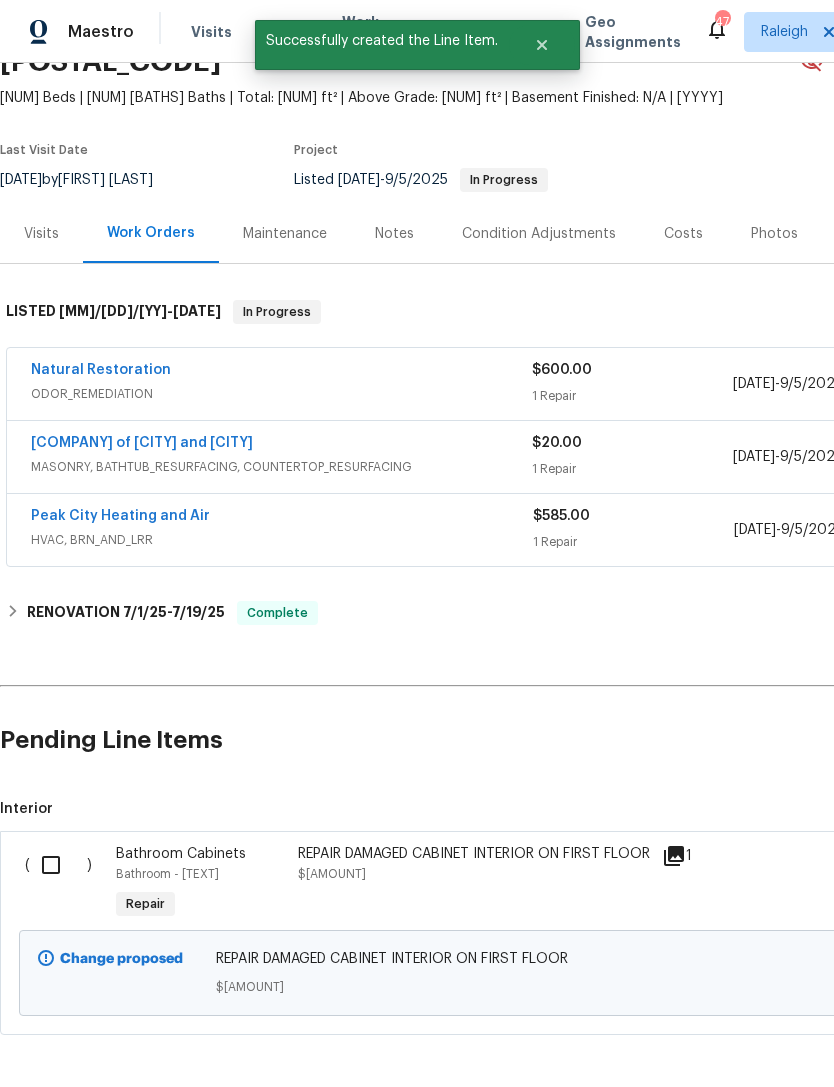 click at bounding box center (58, 865) 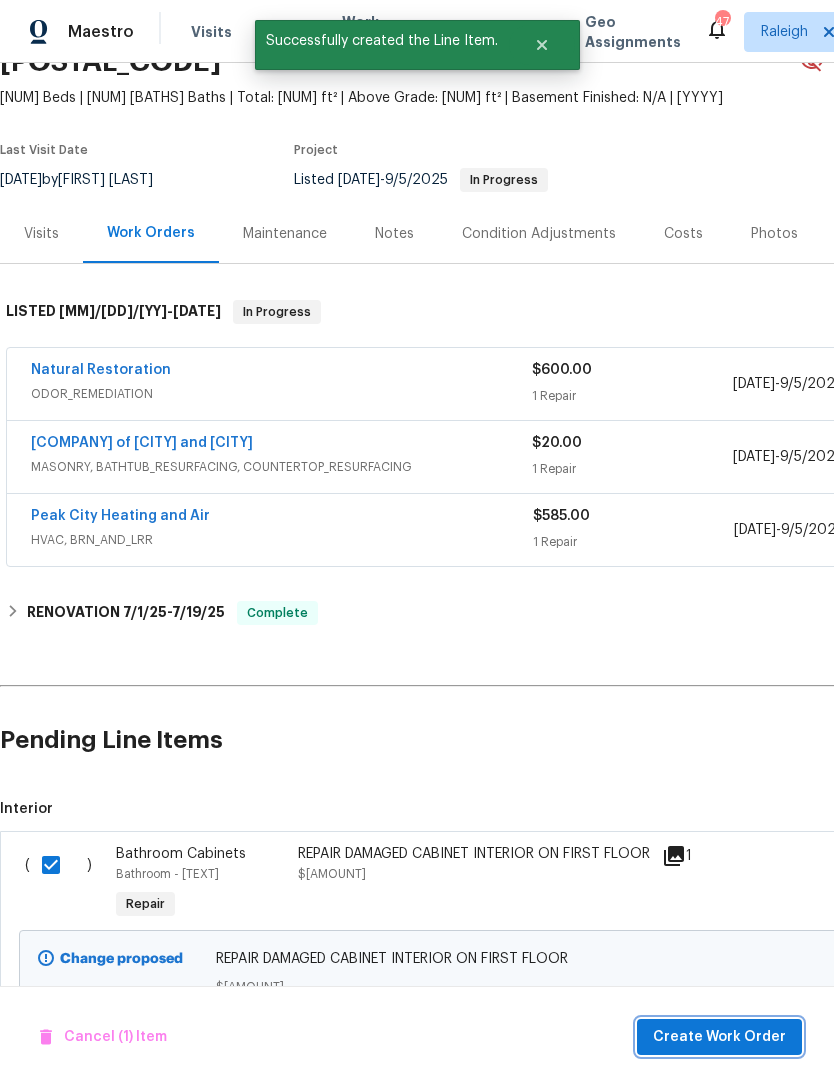 click on "Create Work Order" at bounding box center [719, 1037] 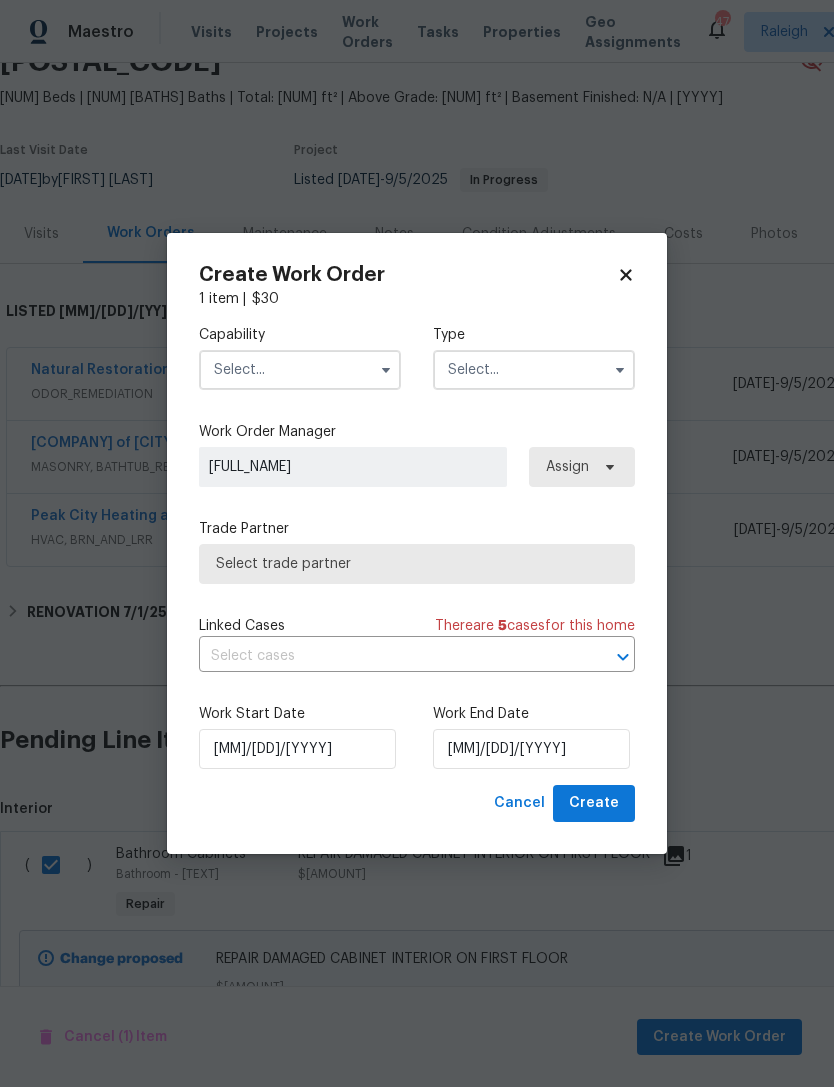 click at bounding box center [300, 370] 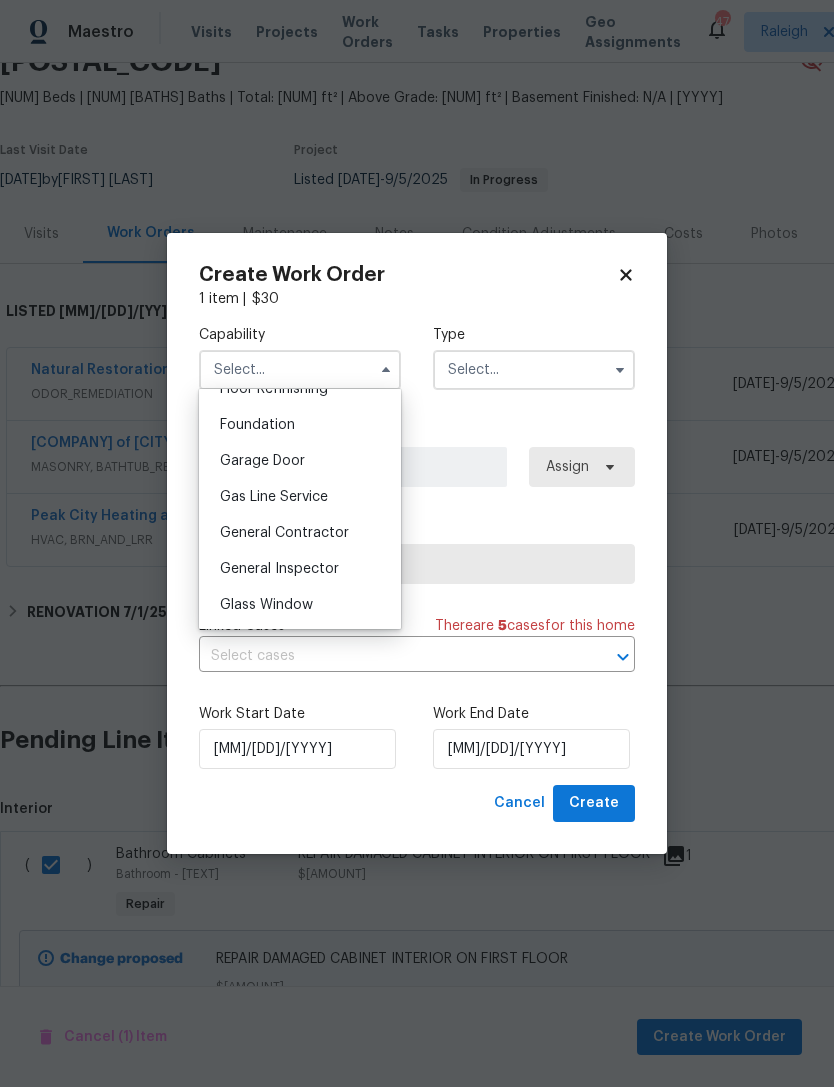 scroll, scrollTop: 851, scrollLeft: 0, axis: vertical 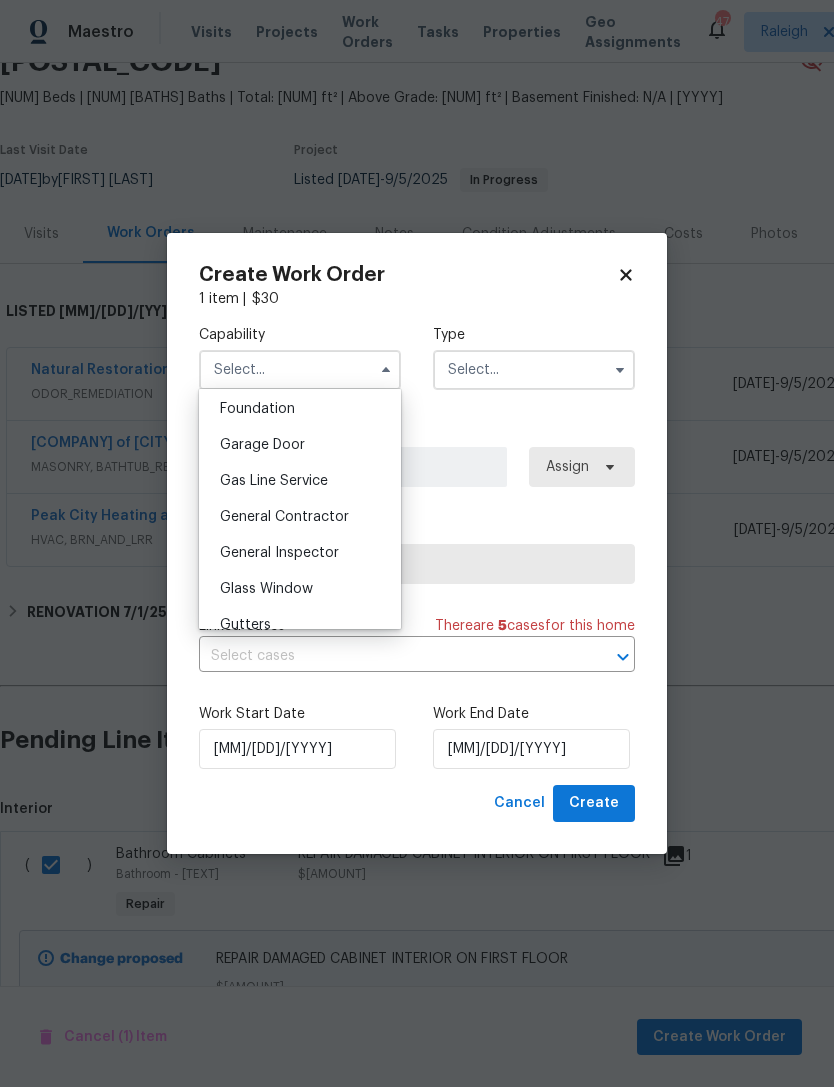 click on "General Contractor" at bounding box center (284, 517) 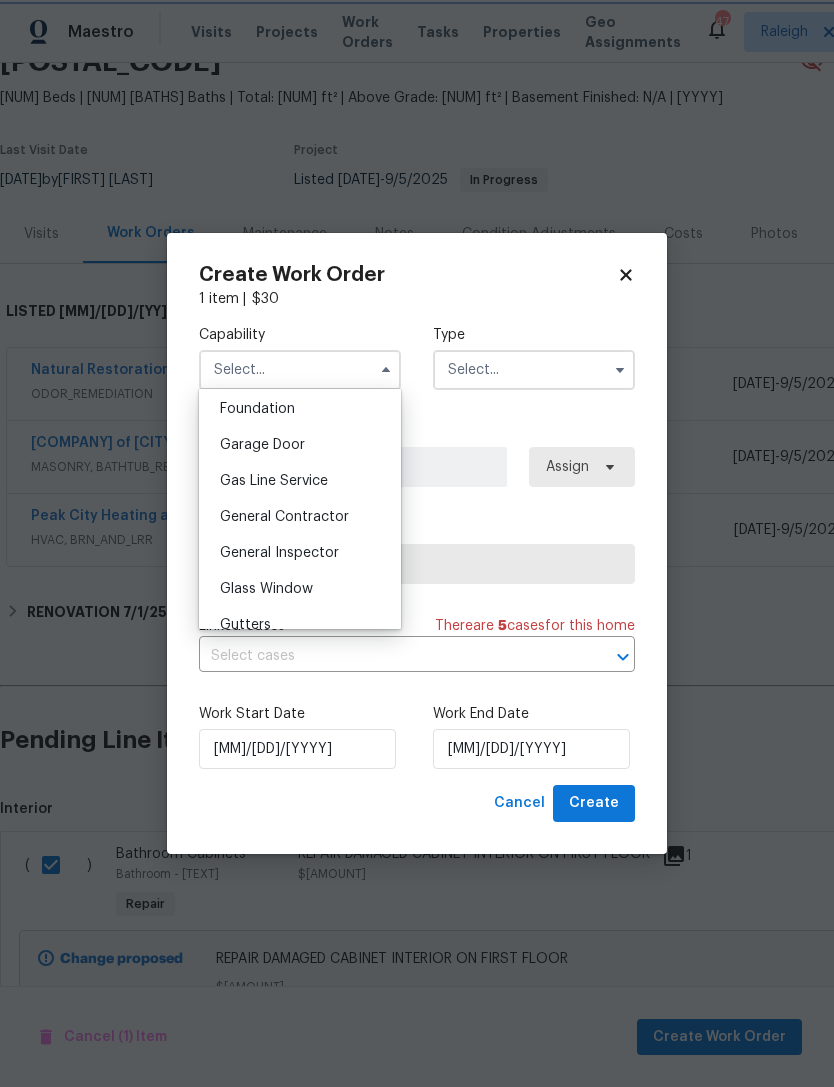 type on "General Contractor" 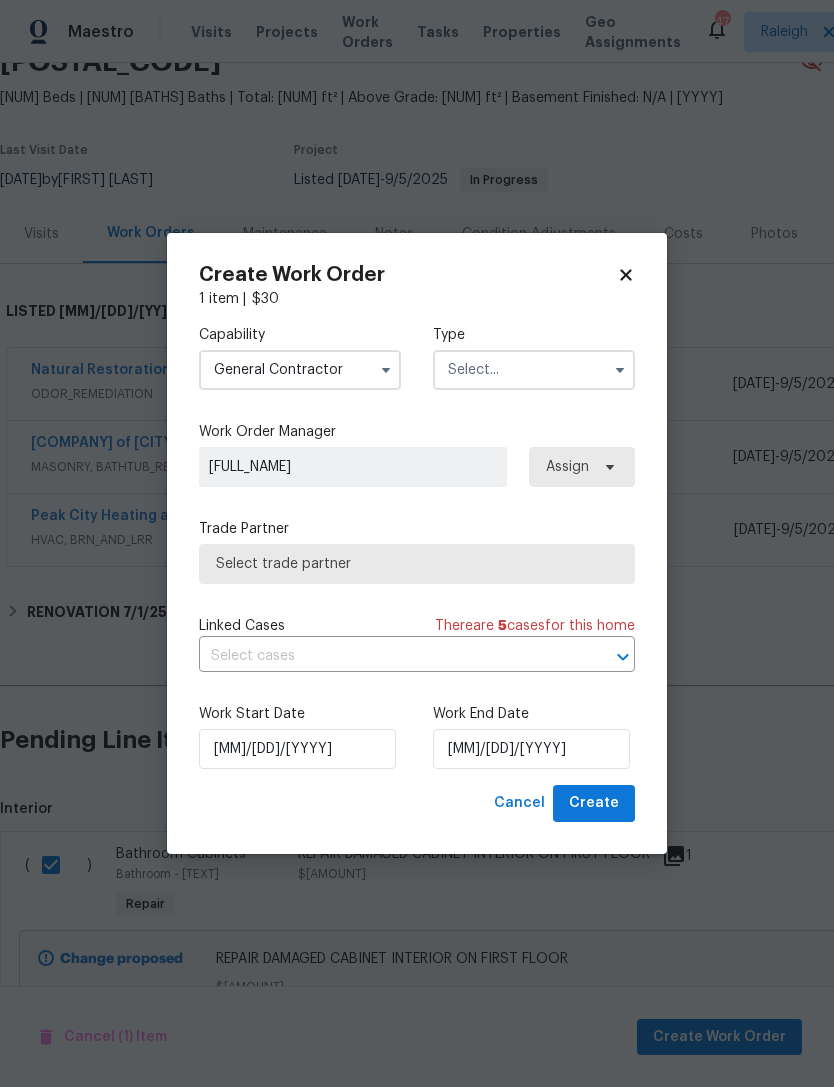 click at bounding box center [534, 370] 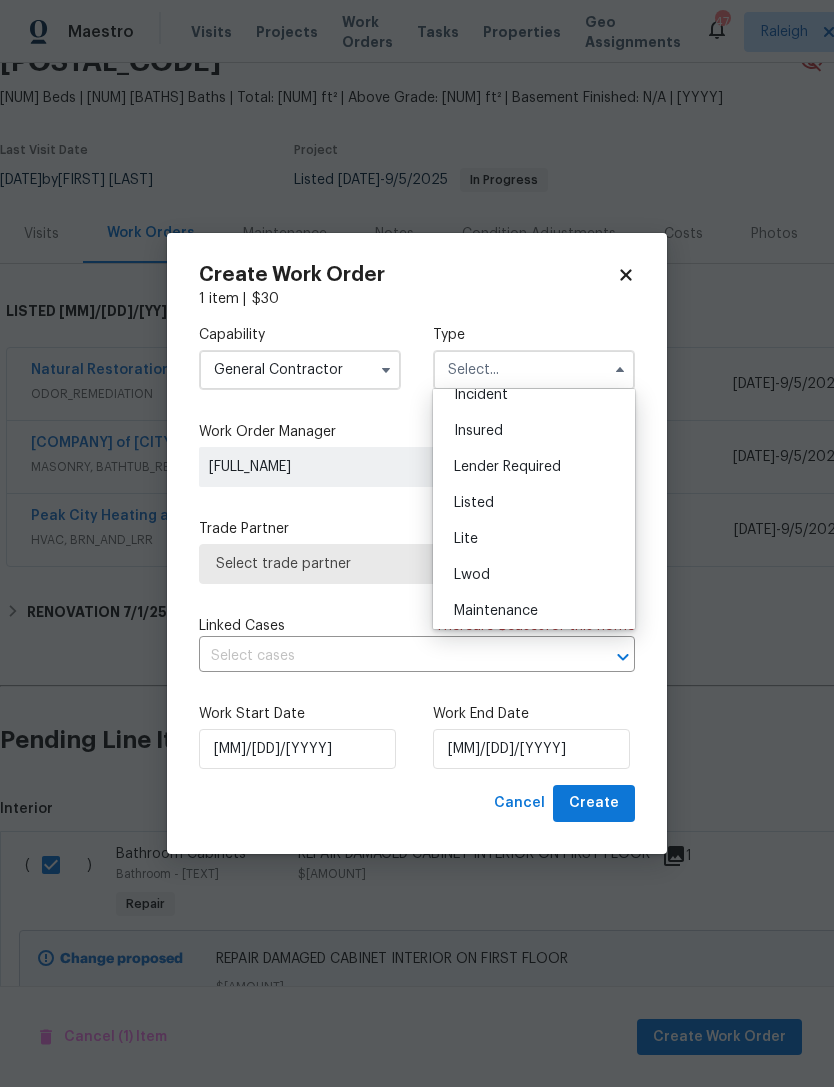 scroll, scrollTop: 127, scrollLeft: 0, axis: vertical 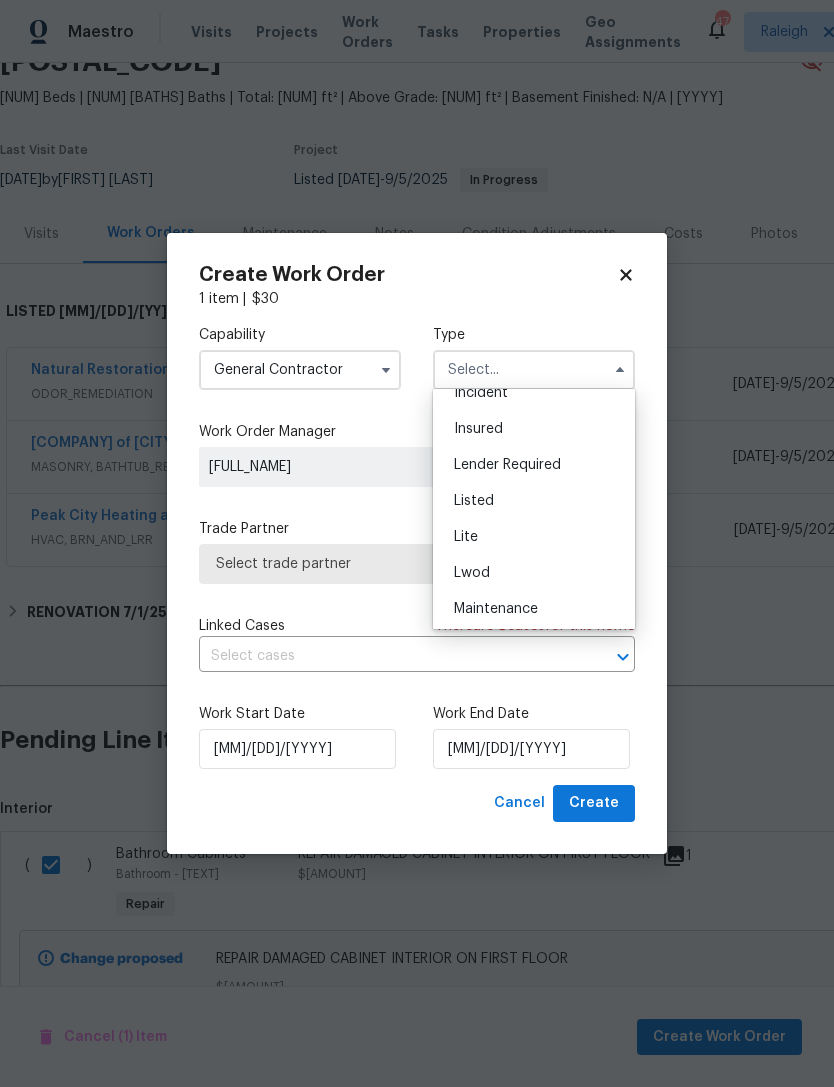 click on "Listed" at bounding box center (474, 501) 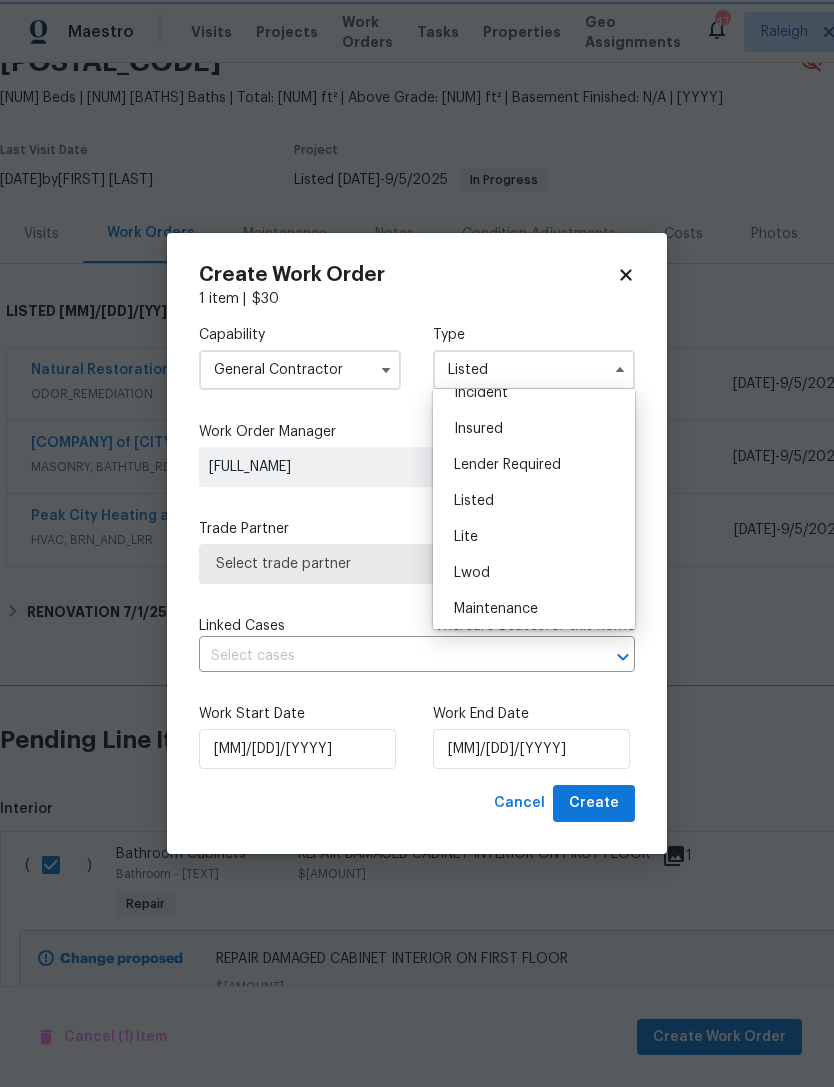 scroll, scrollTop: 0, scrollLeft: 0, axis: both 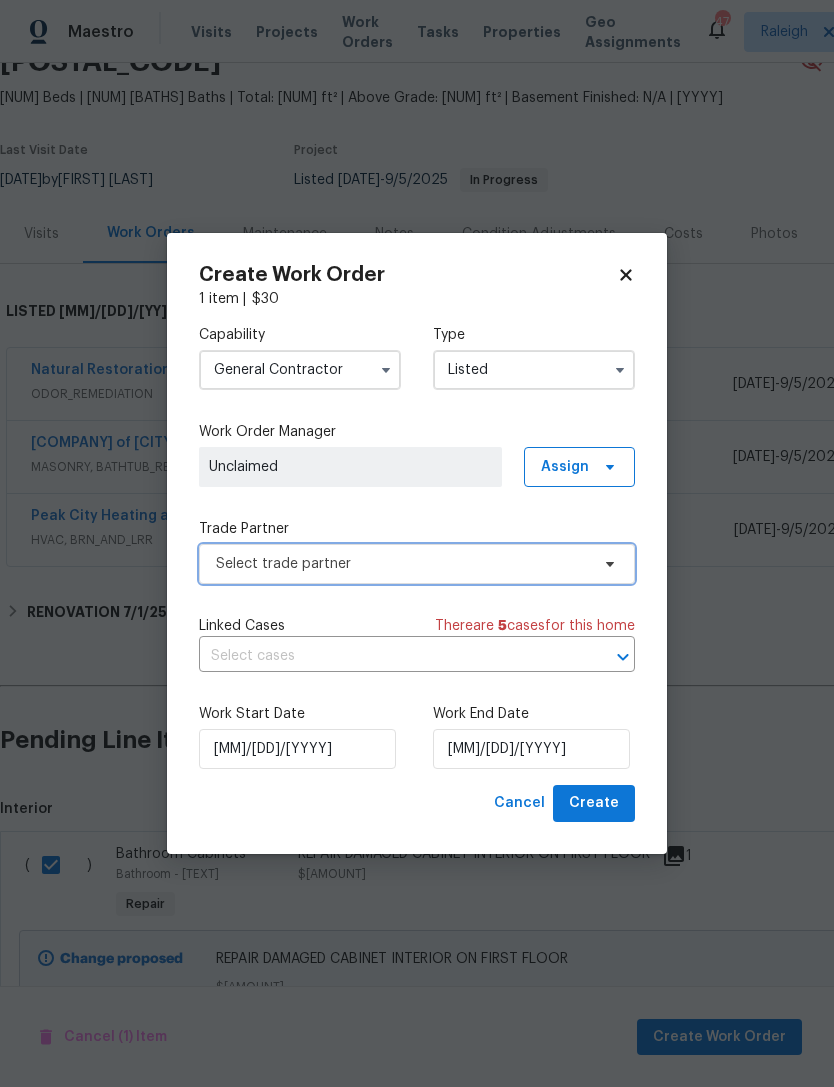 click on "Select trade partner" at bounding box center (402, 564) 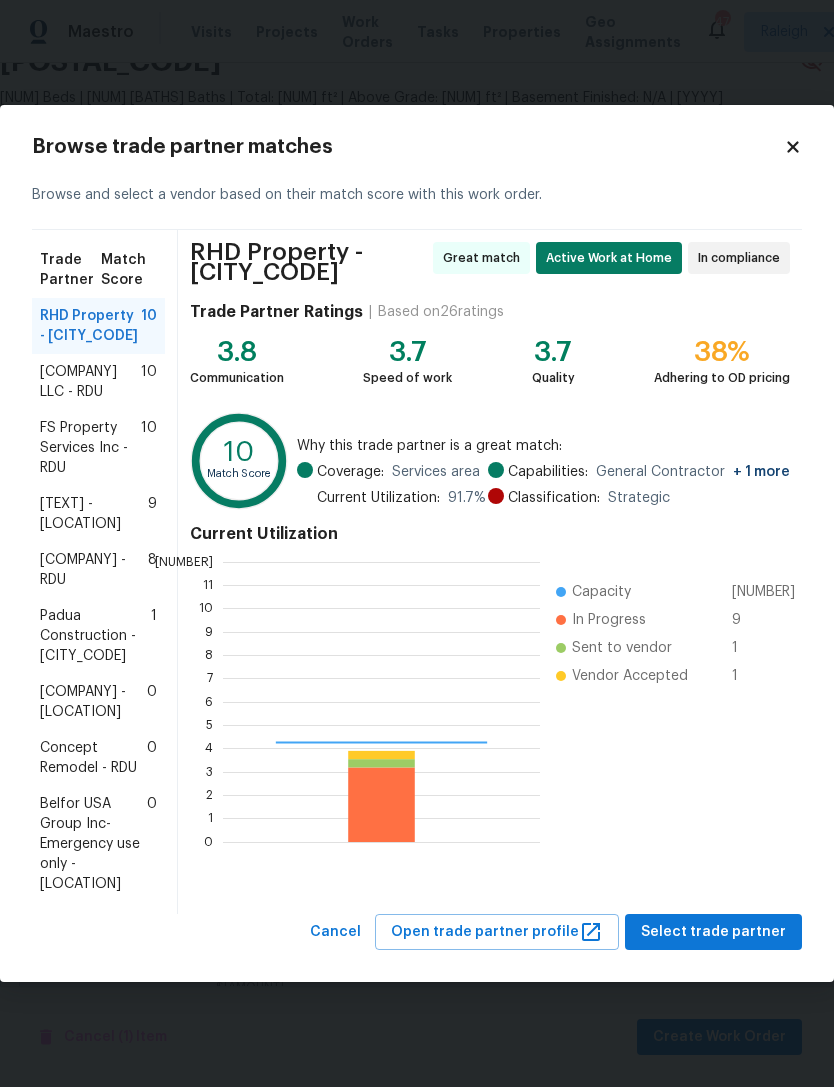scroll, scrollTop: 2, scrollLeft: 2, axis: both 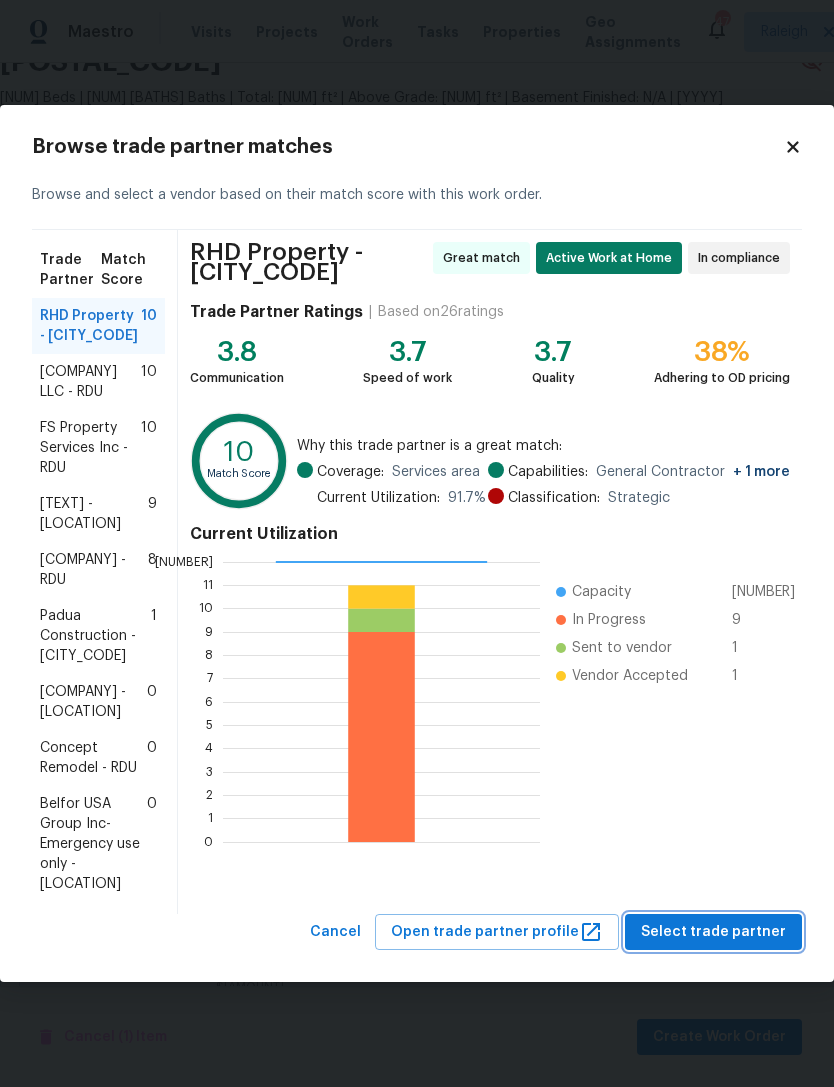 click on "Select trade partner" at bounding box center (713, 932) 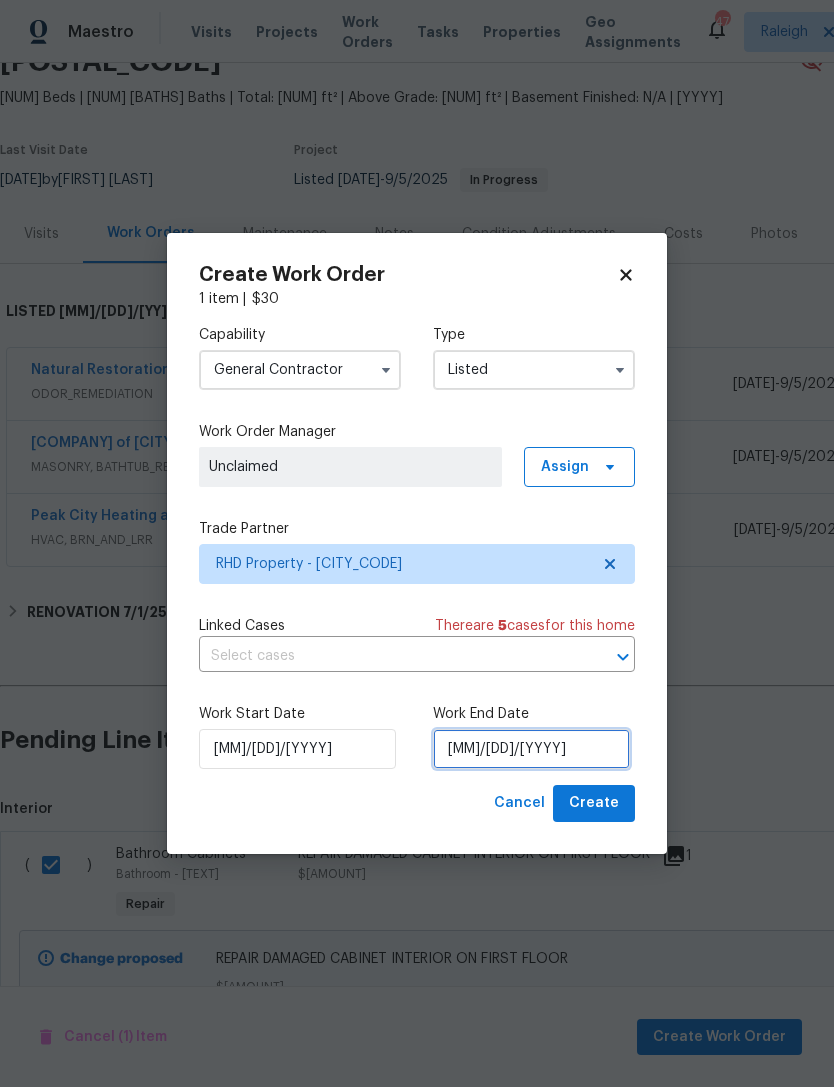 click on "8/1/2025" at bounding box center [531, 749] 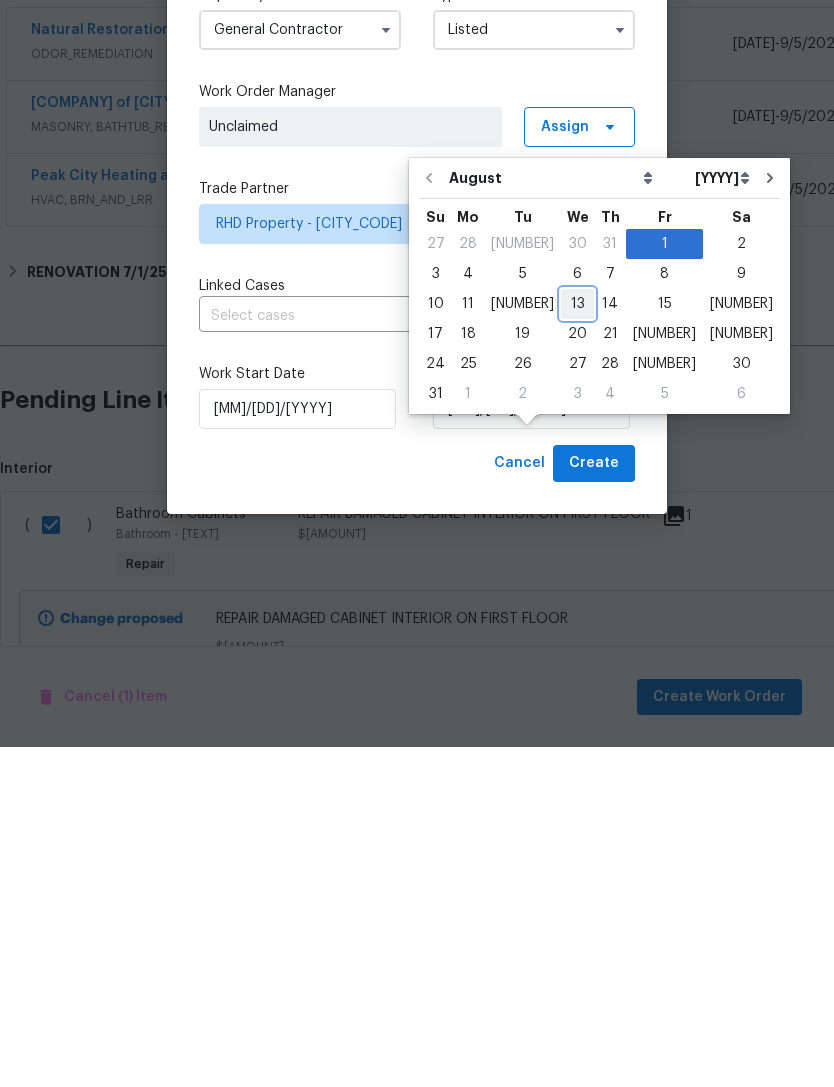 click on "13" at bounding box center [577, 644] 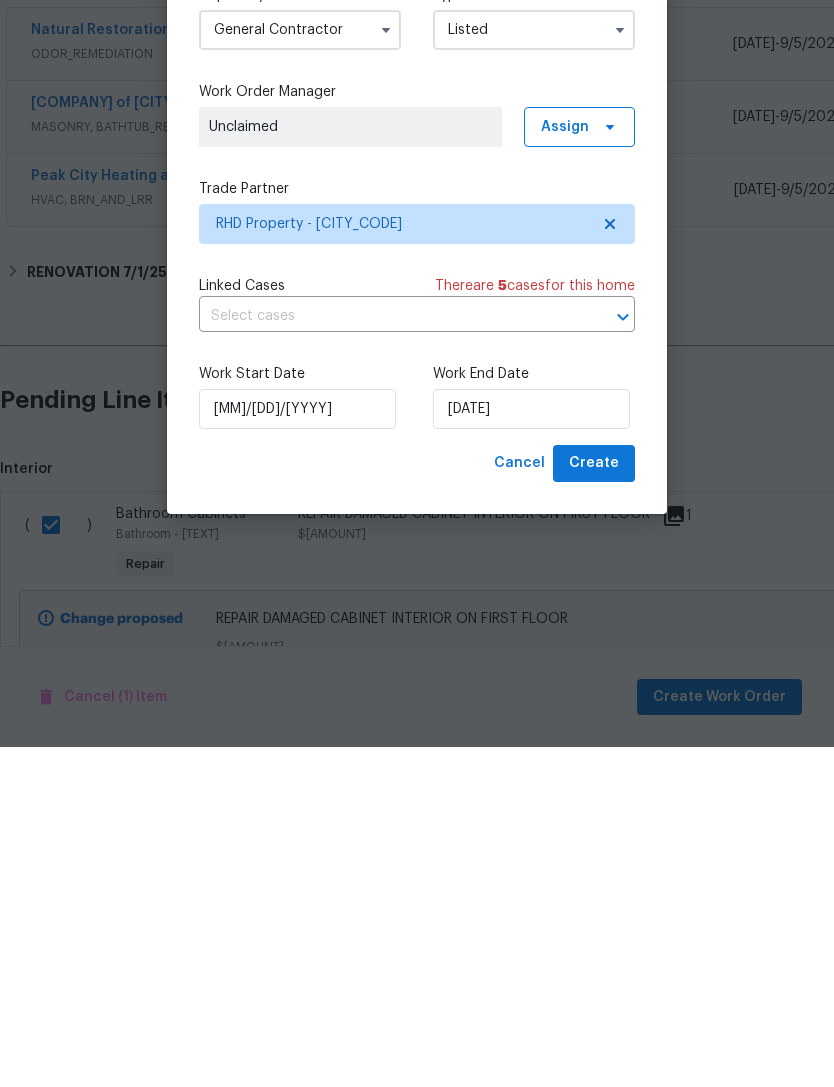 scroll, scrollTop: 64, scrollLeft: 0, axis: vertical 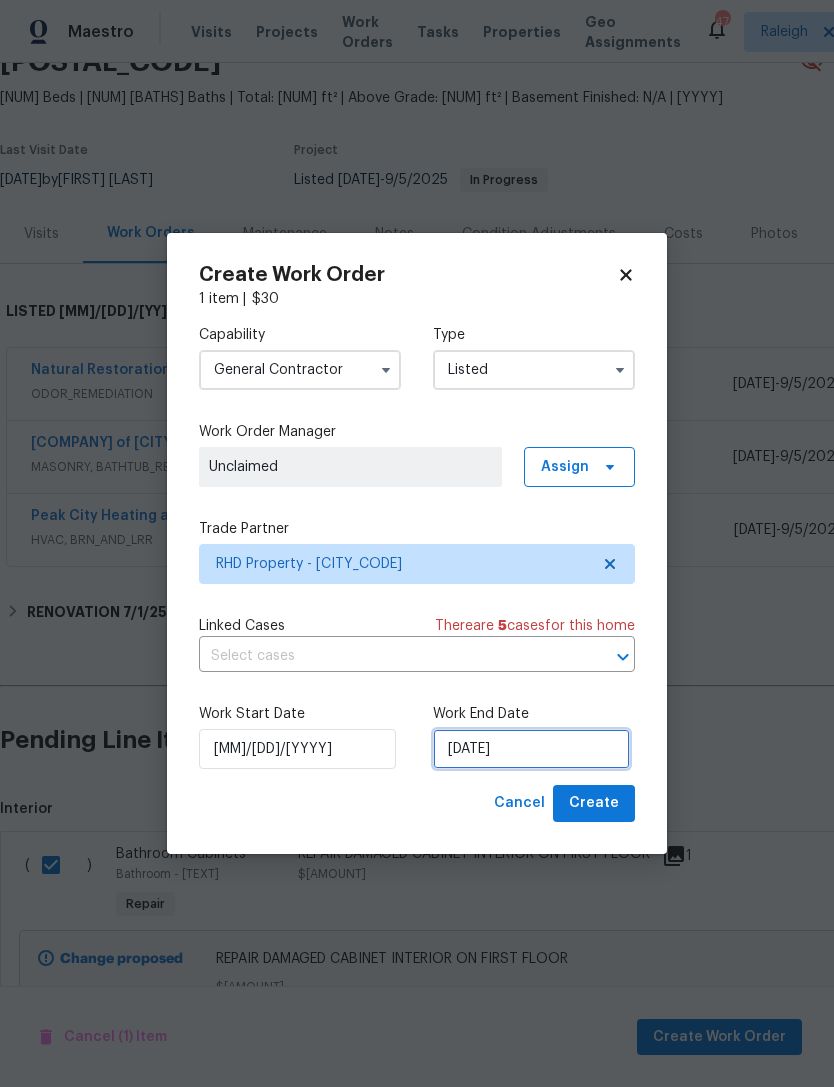 click on "8/13/2025" at bounding box center (531, 749) 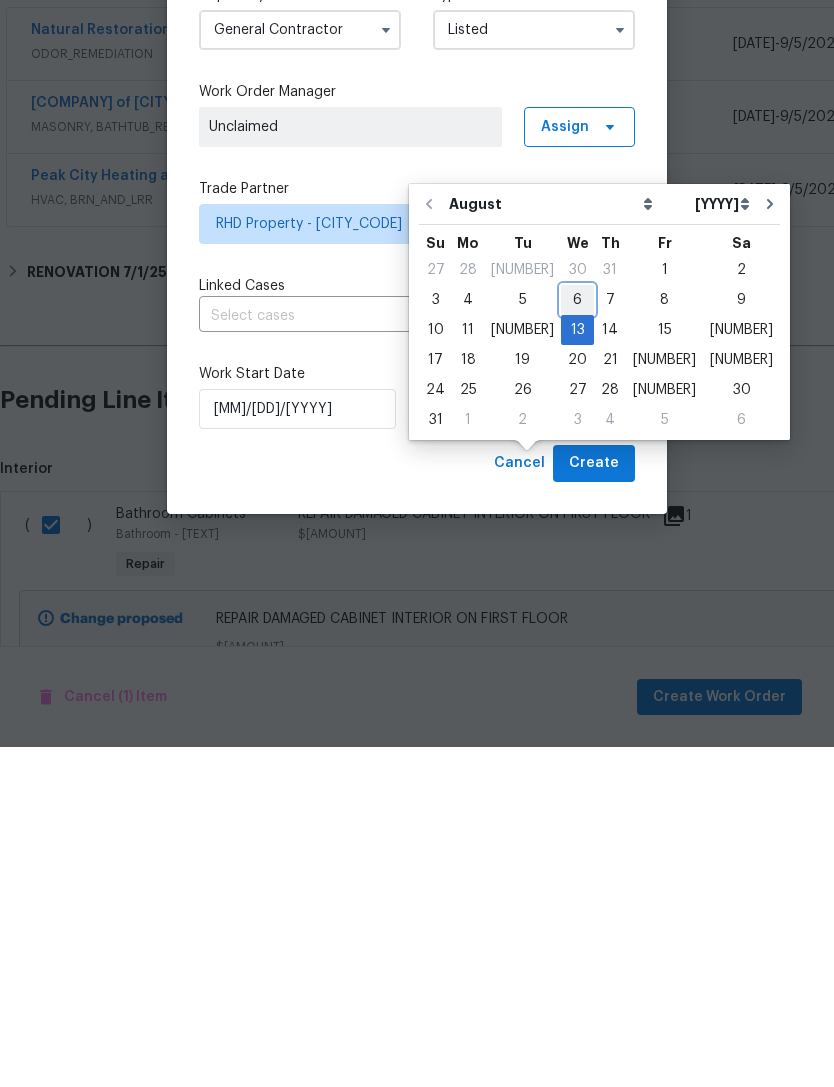 click on "6" at bounding box center [577, 640] 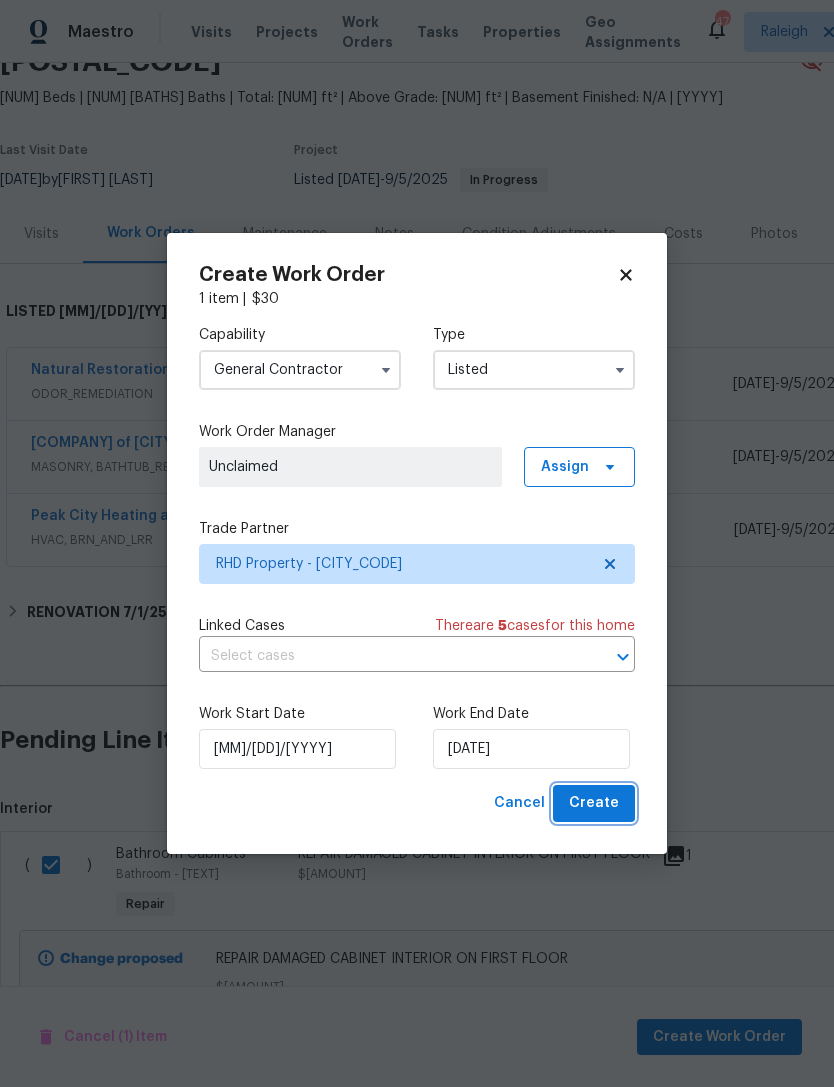 click on "Create" at bounding box center [594, 803] 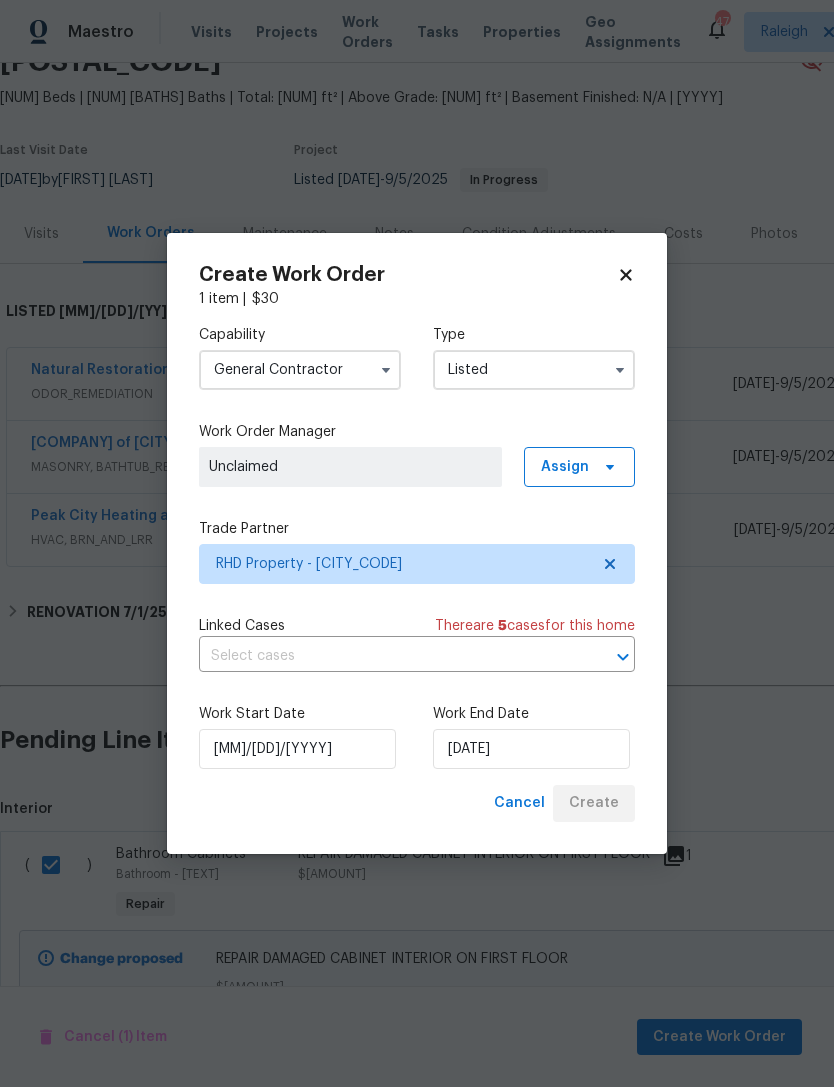 checkbox on "false" 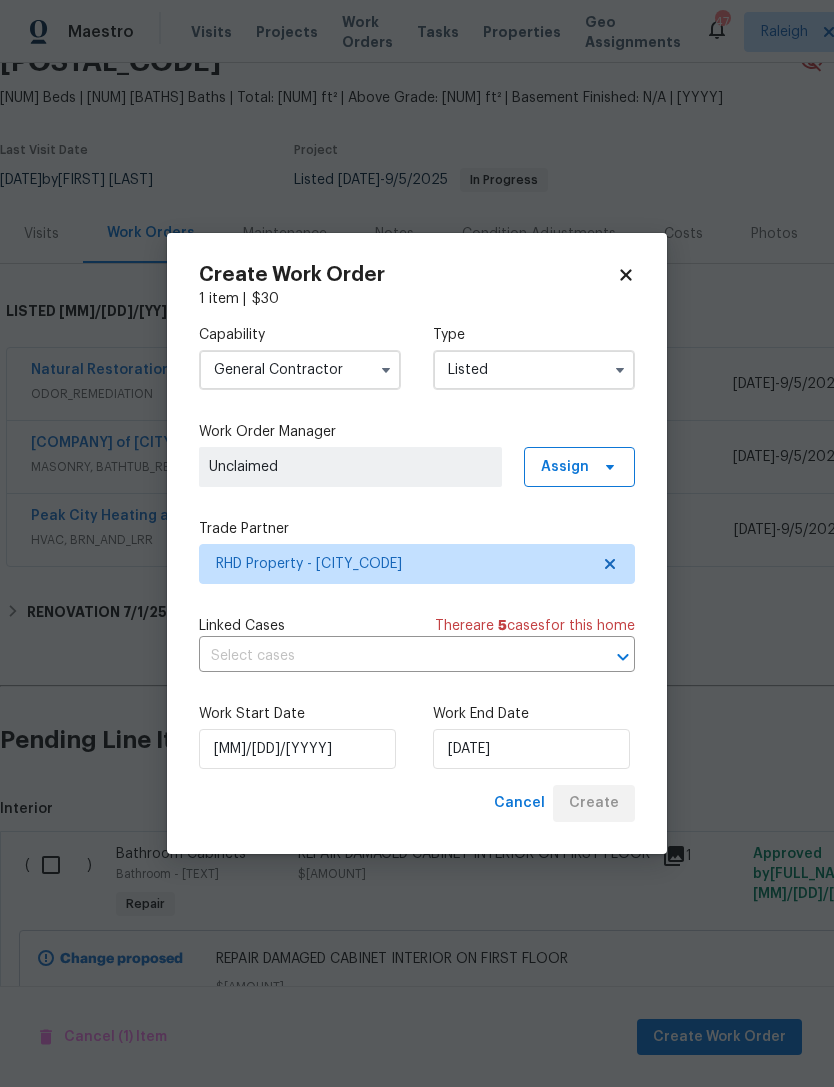 scroll, scrollTop: 27, scrollLeft: 0, axis: vertical 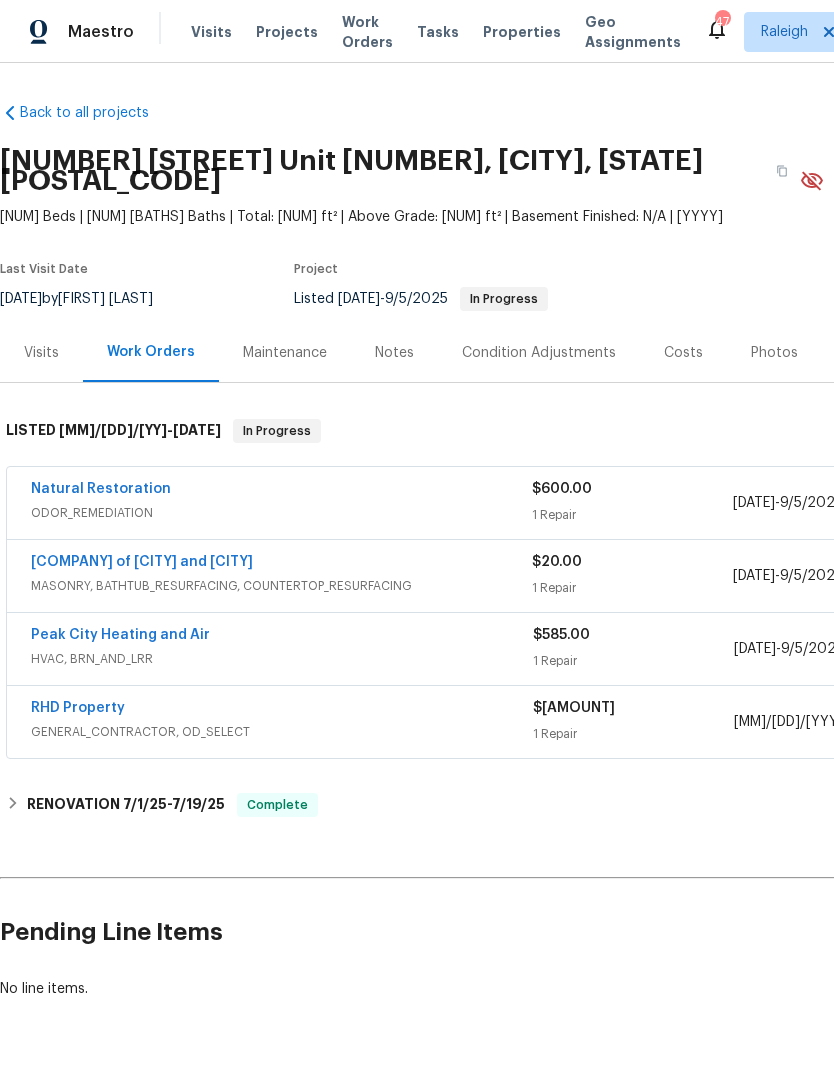 click on "RHD Property" at bounding box center (78, 708) 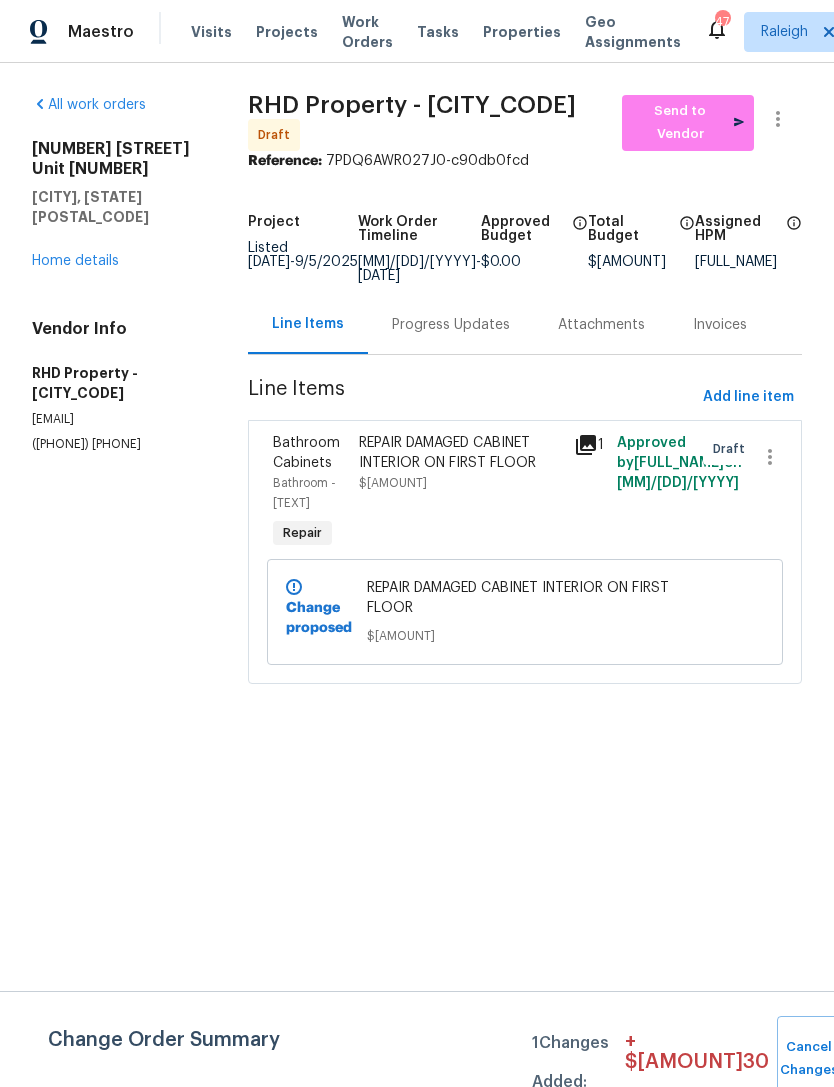 click on "Submit Changes" at bounding box center [881, 1059] 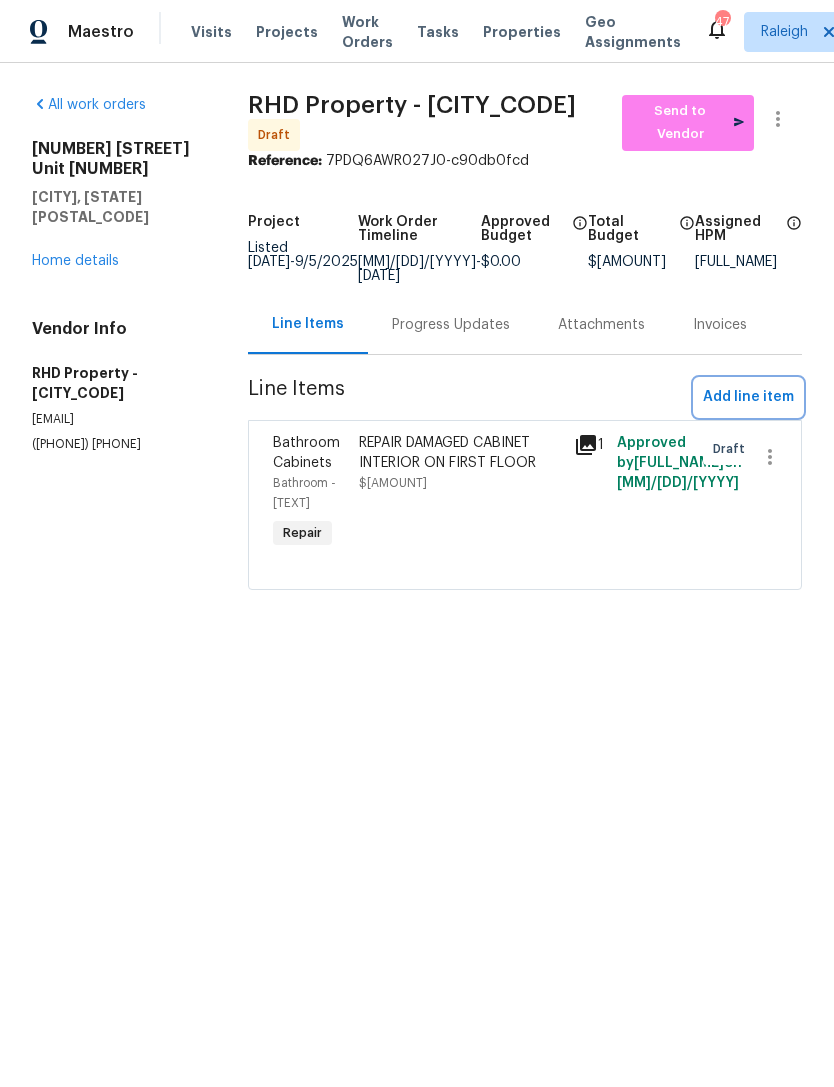 click on "Add line item" at bounding box center [748, 397] 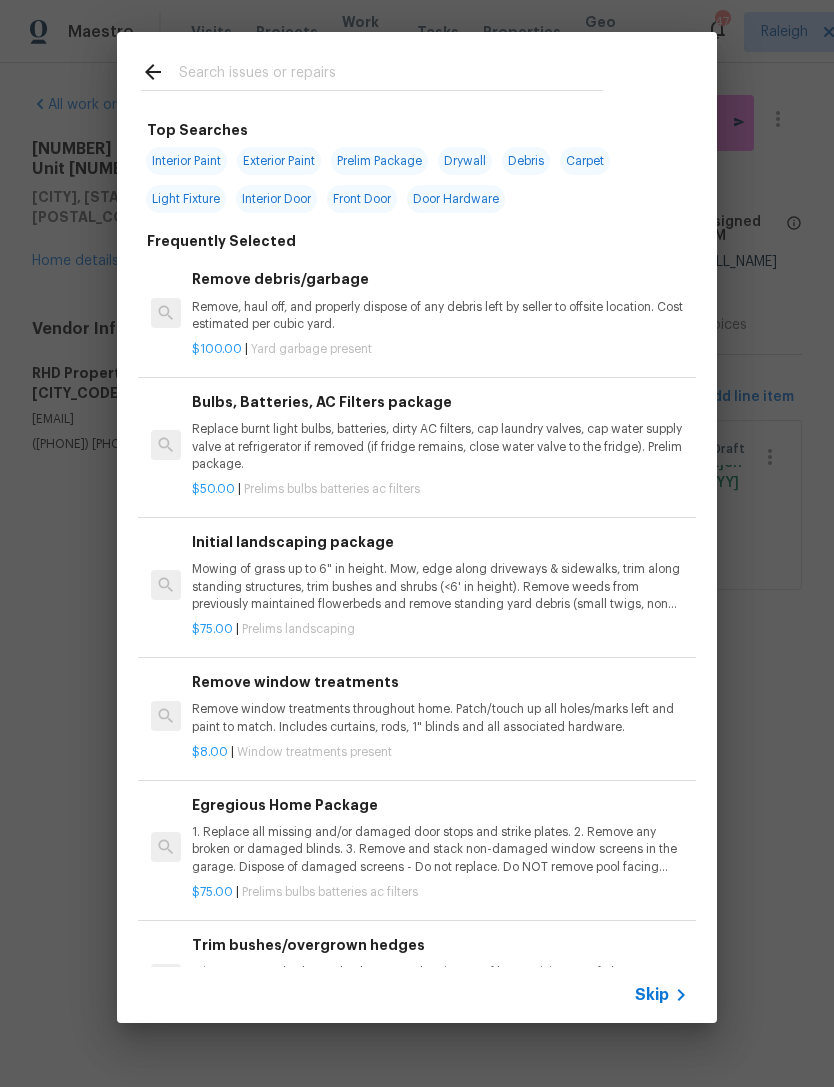 click at bounding box center (391, 75) 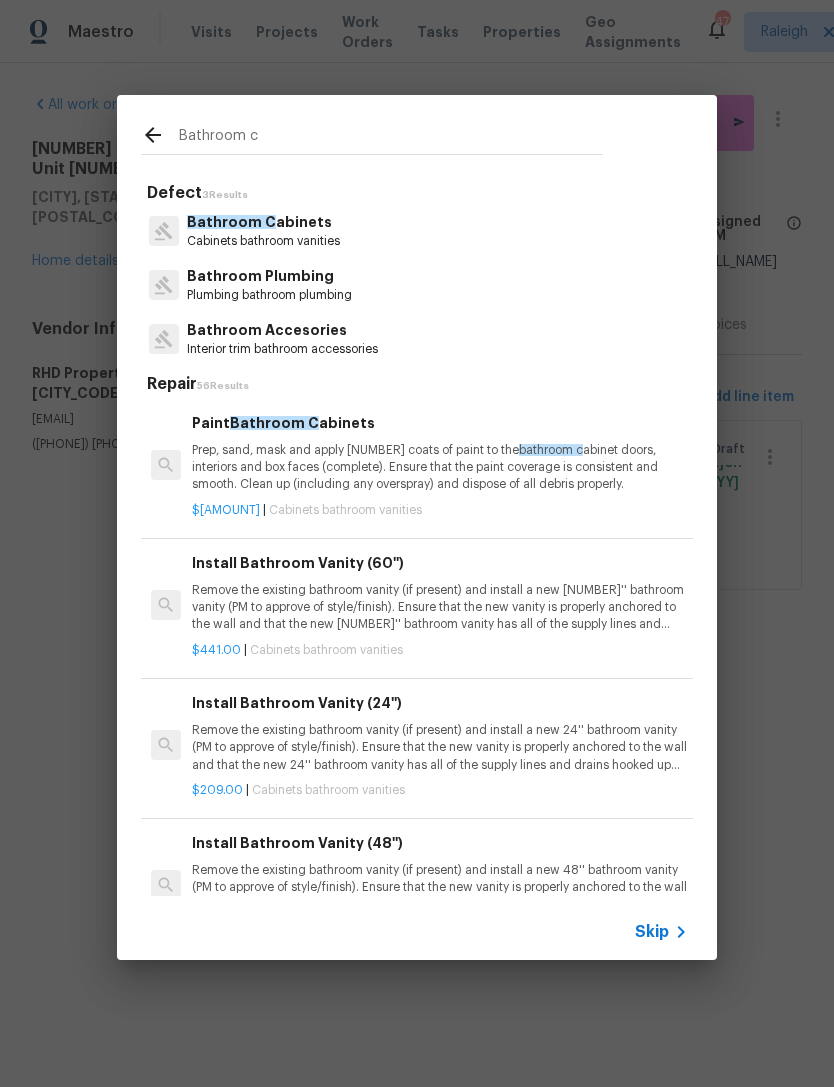 type on "Bathroom c" 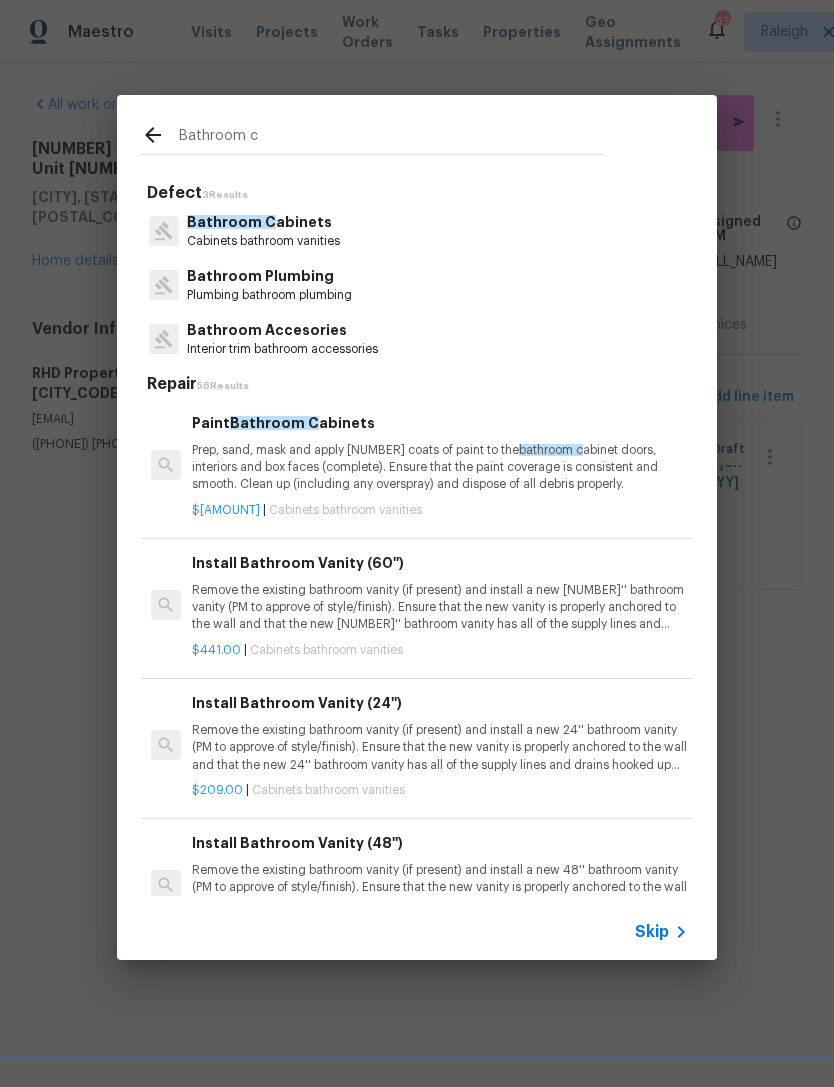 click on "Bathroom C abinets Cabinets bathroom vanities" at bounding box center [417, 231] 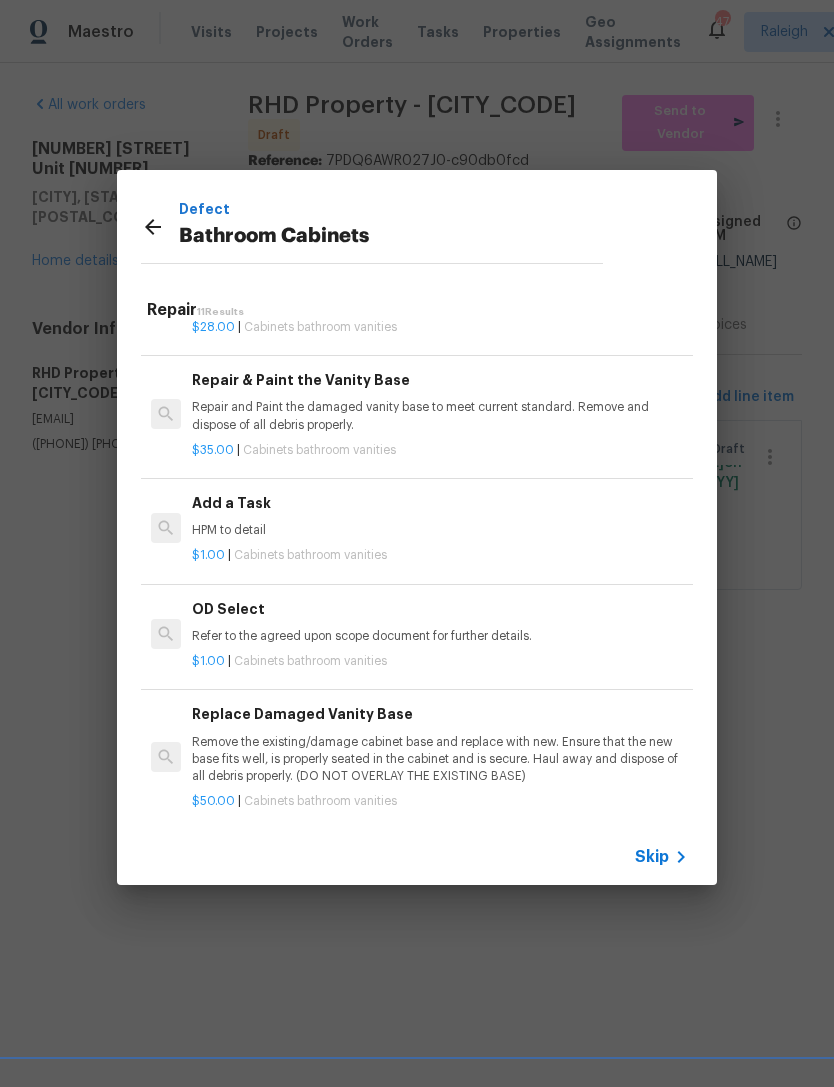 scroll, scrollTop: 947, scrollLeft: 0, axis: vertical 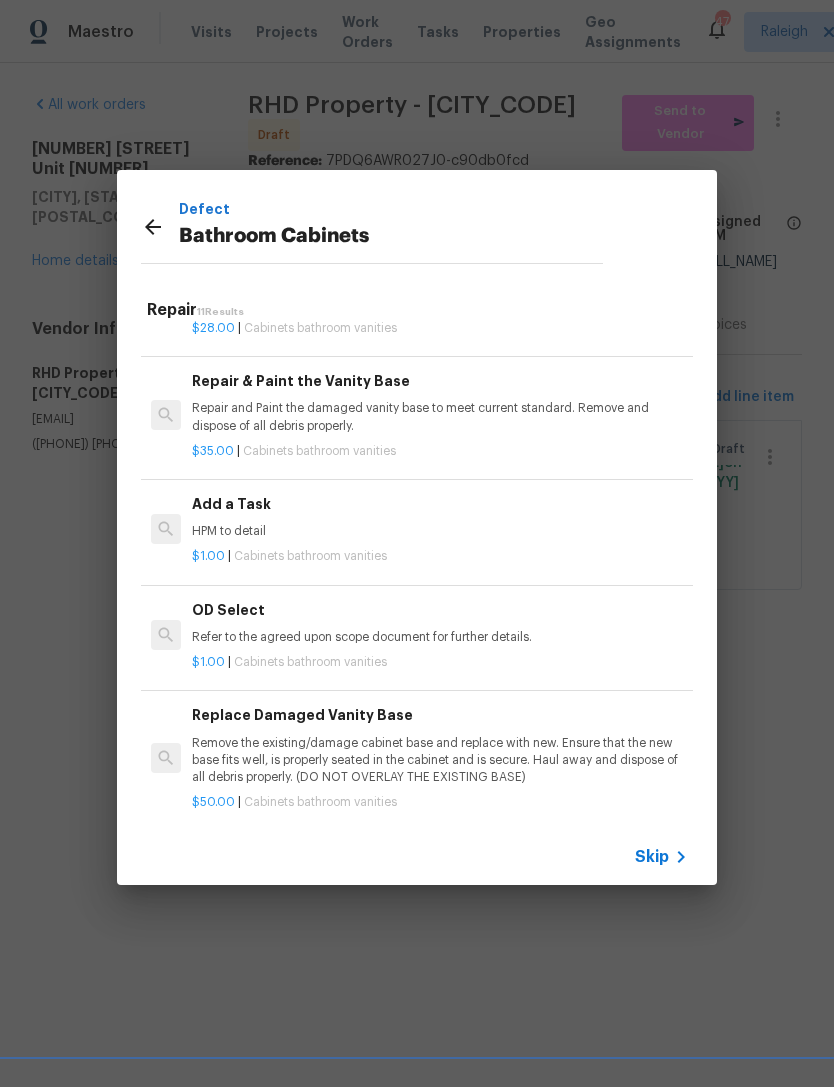 click on "Repair and Paint the damaged vanity base to meet current standard. Remove and dispose of all debris properly." at bounding box center [440, 417] 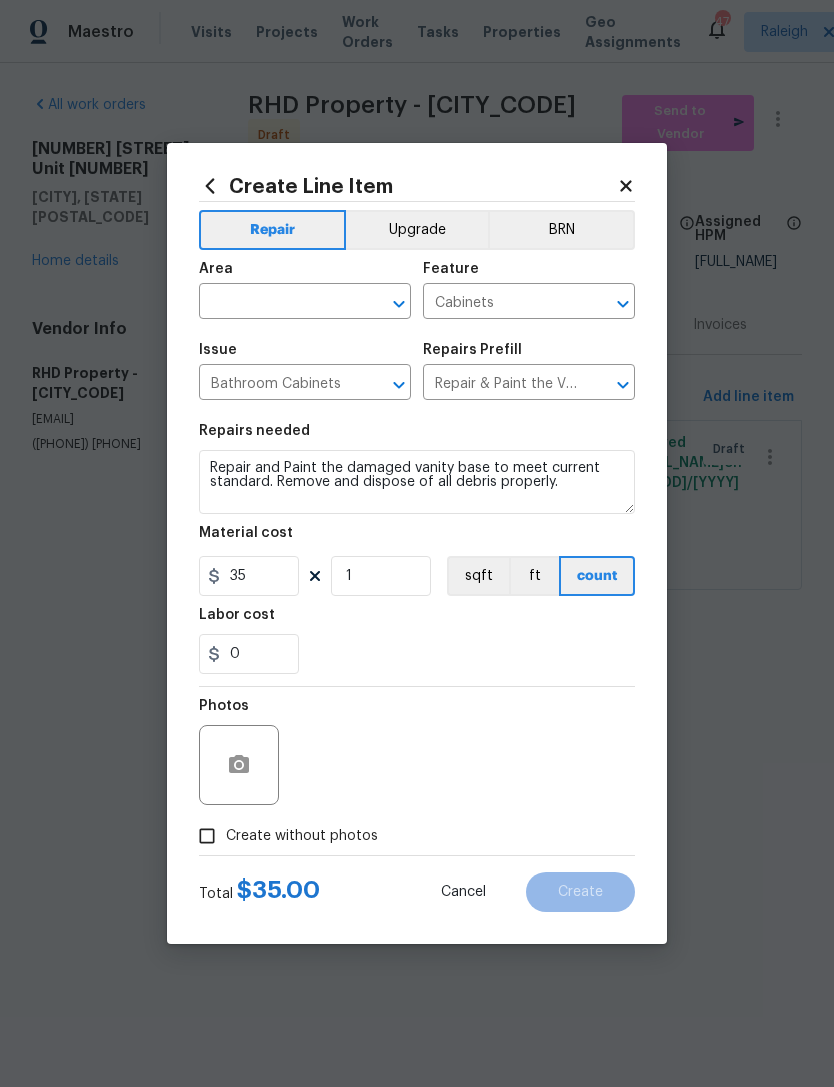 click at bounding box center [277, 303] 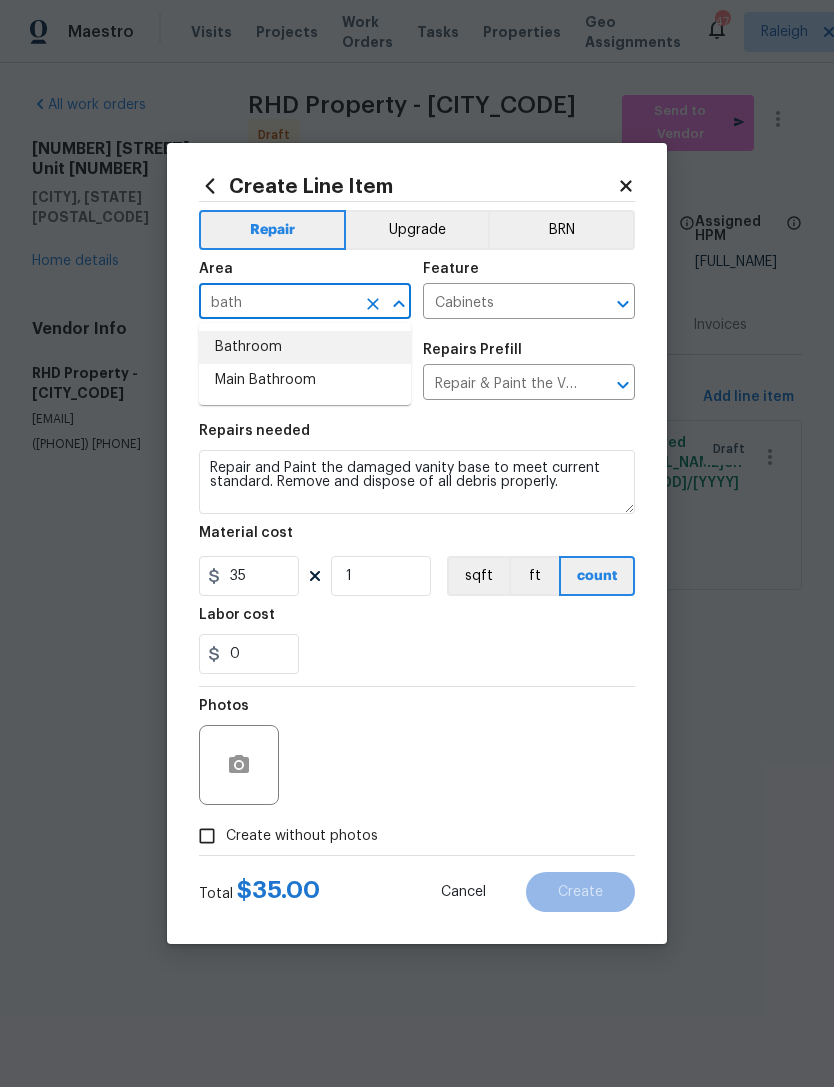 click on "Bathroom" at bounding box center (305, 347) 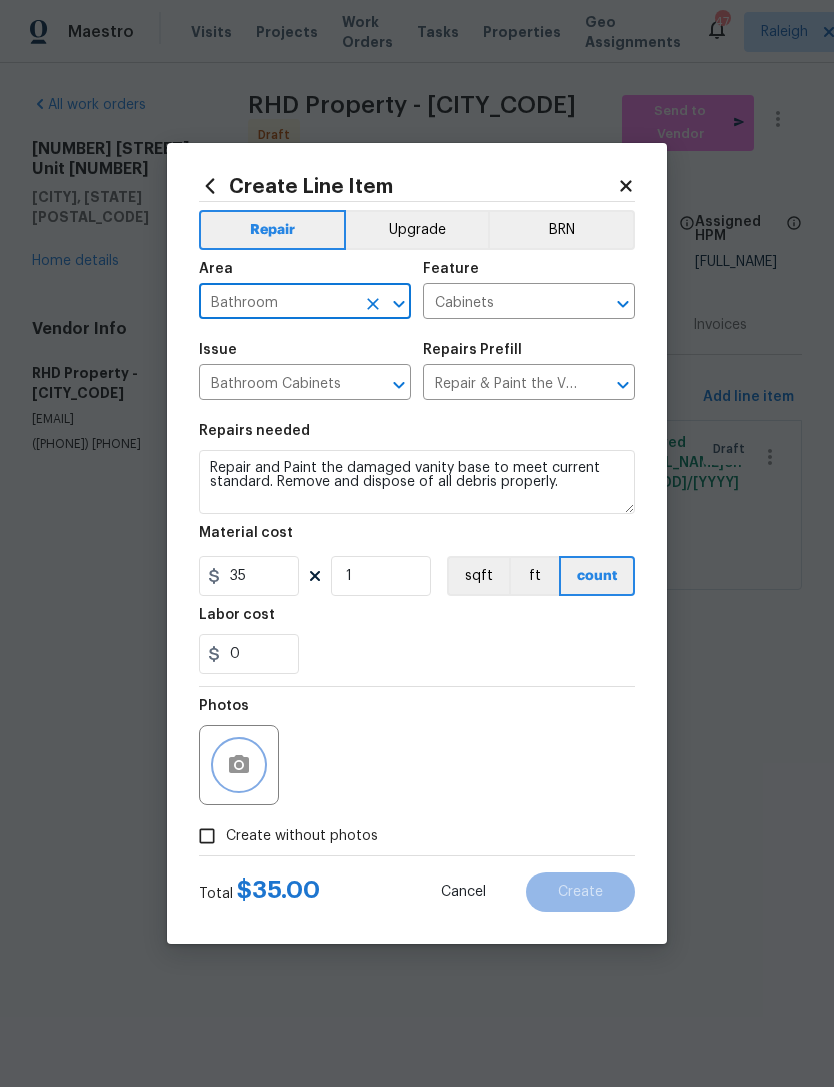 click 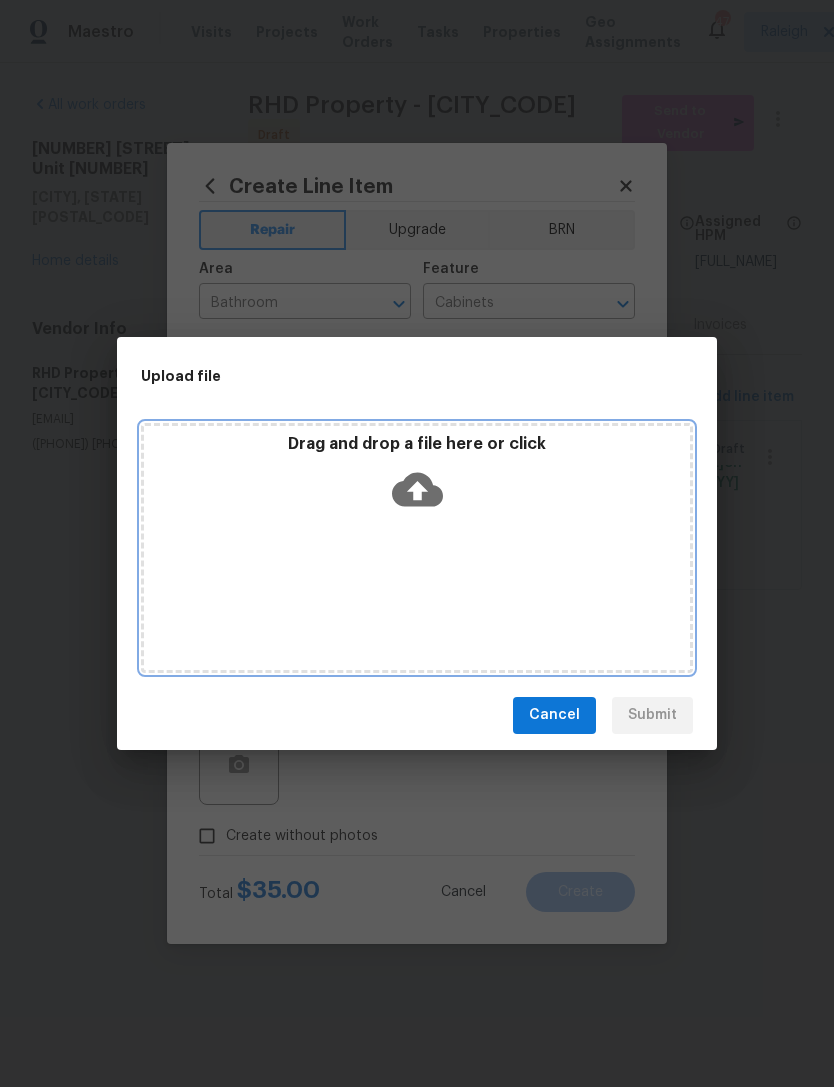click on "Drag and drop a file here or click" at bounding box center (417, 548) 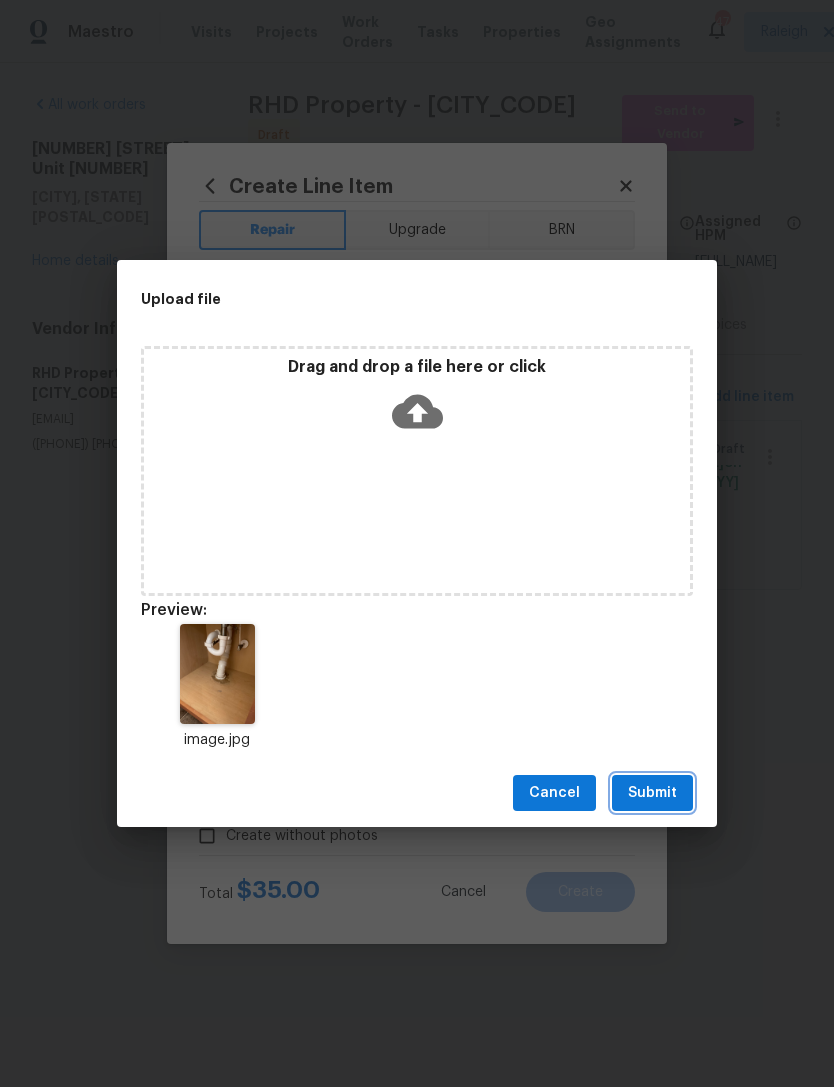 click on "Submit" at bounding box center [652, 793] 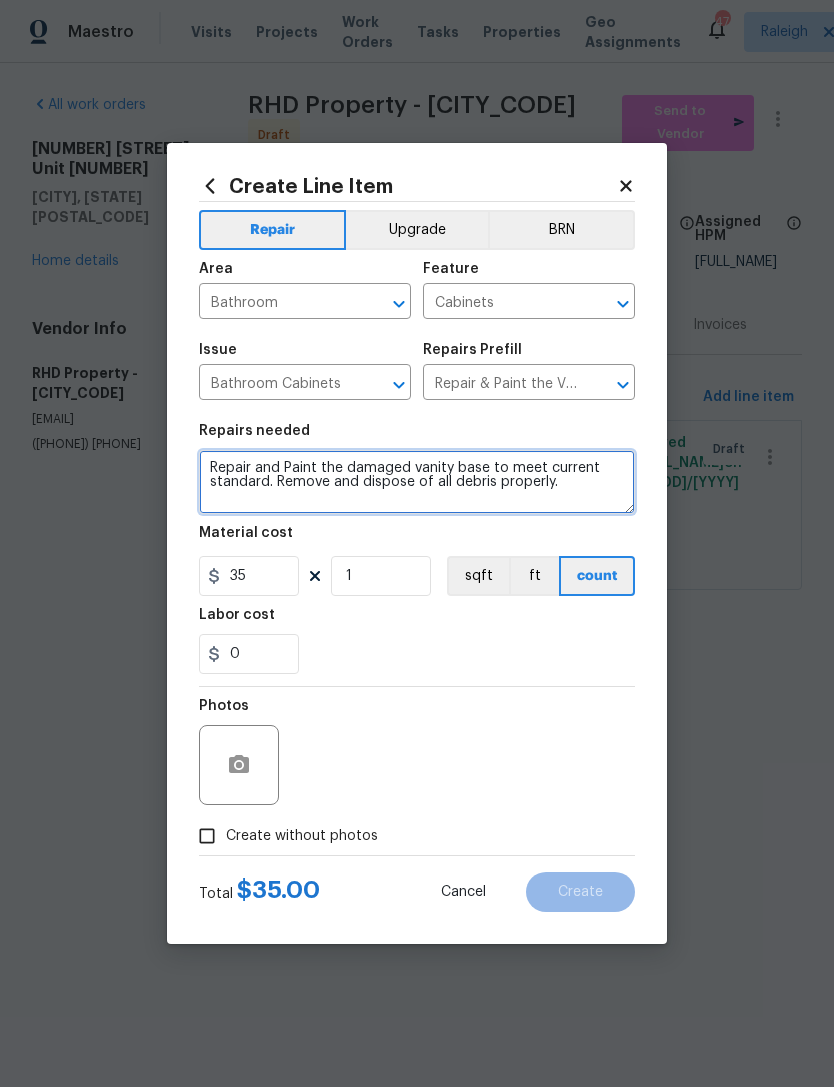 click on "Repair and Paint the damaged vanity base to meet current standard. Remove and dispose of all debris properly." at bounding box center [417, 482] 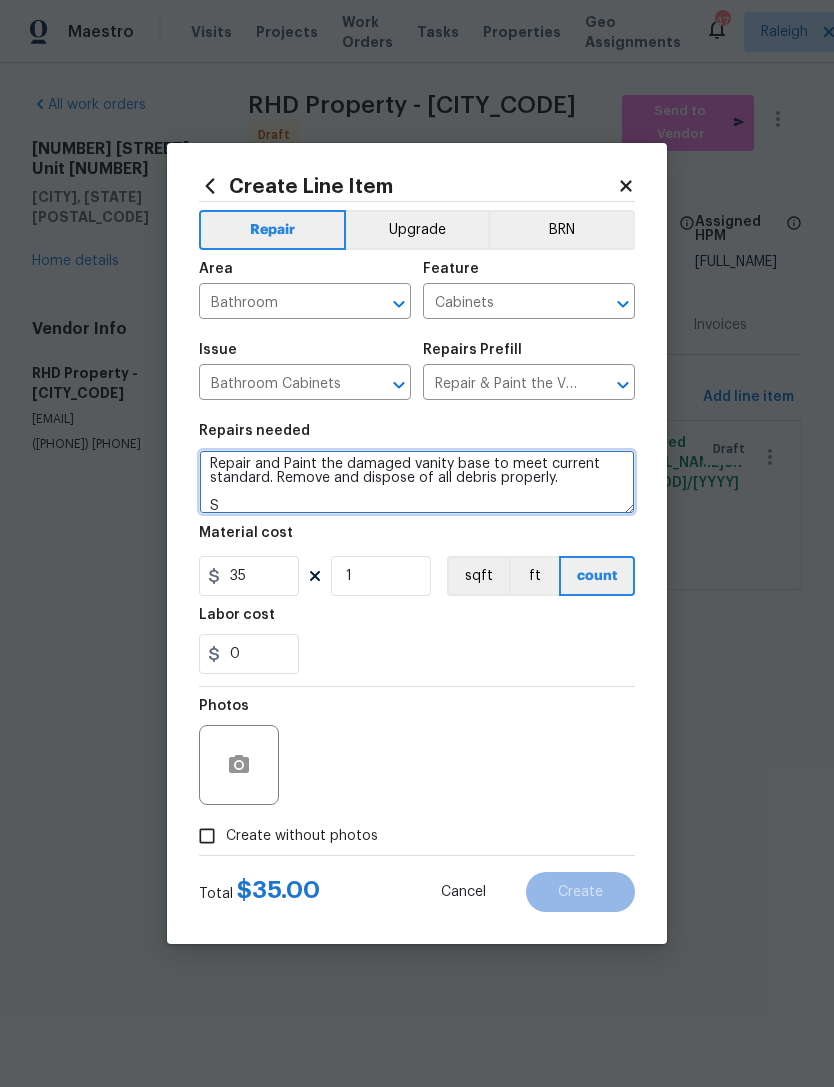scroll, scrollTop: 4, scrollLeft: 0, axis: vertical 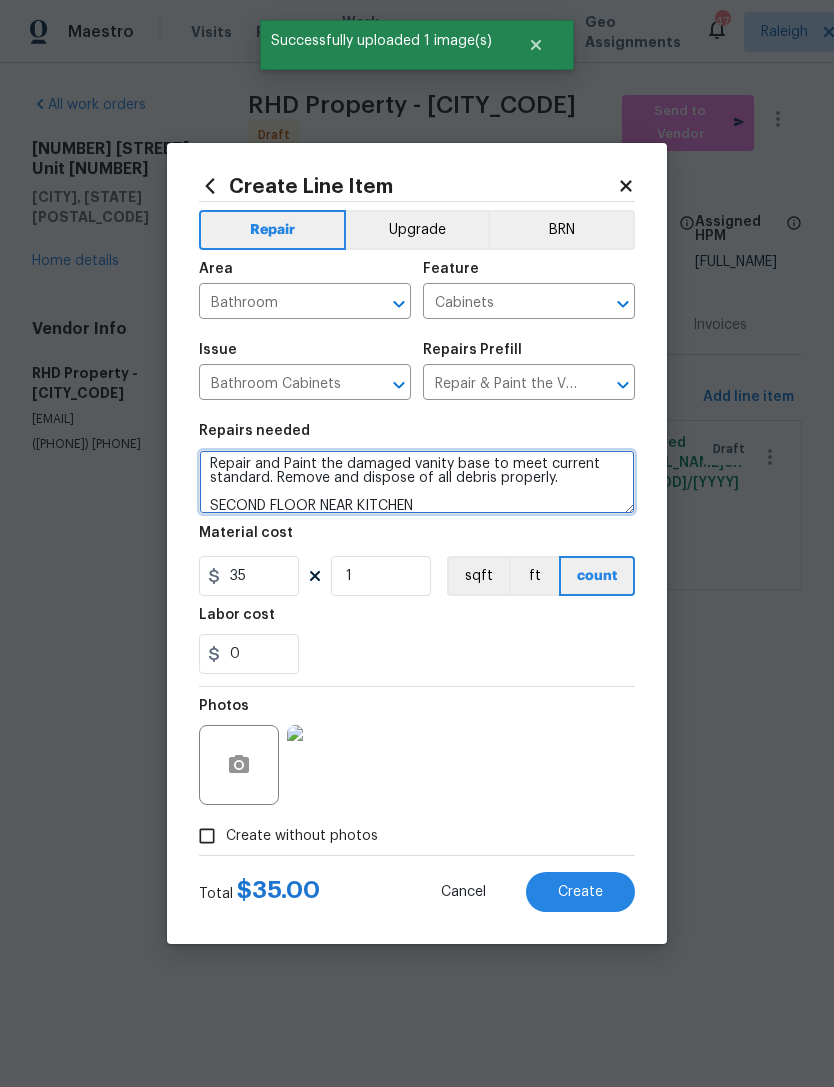 type on "Repair and Paint the damaged vanity base to meet current standard. Remove and dispose of all debris properly.
SECOND FLOOR NEAR KITCHEN" 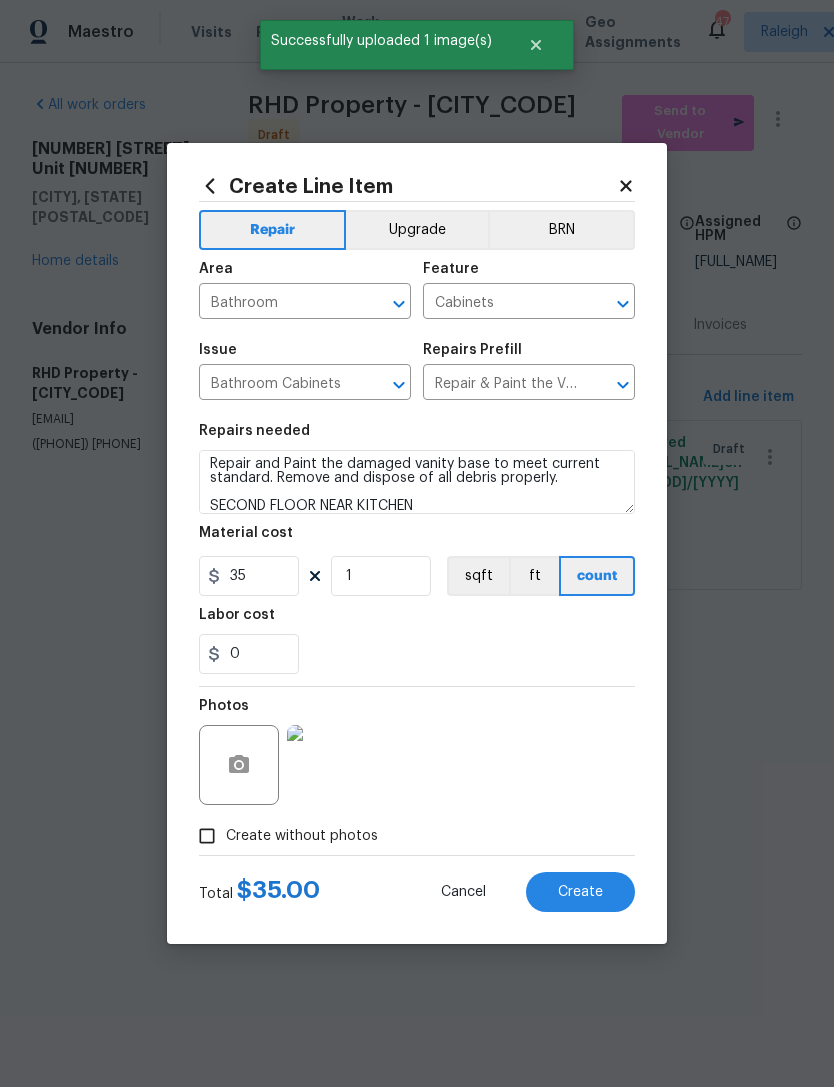click on "Create" at bounding box center (580, 892) 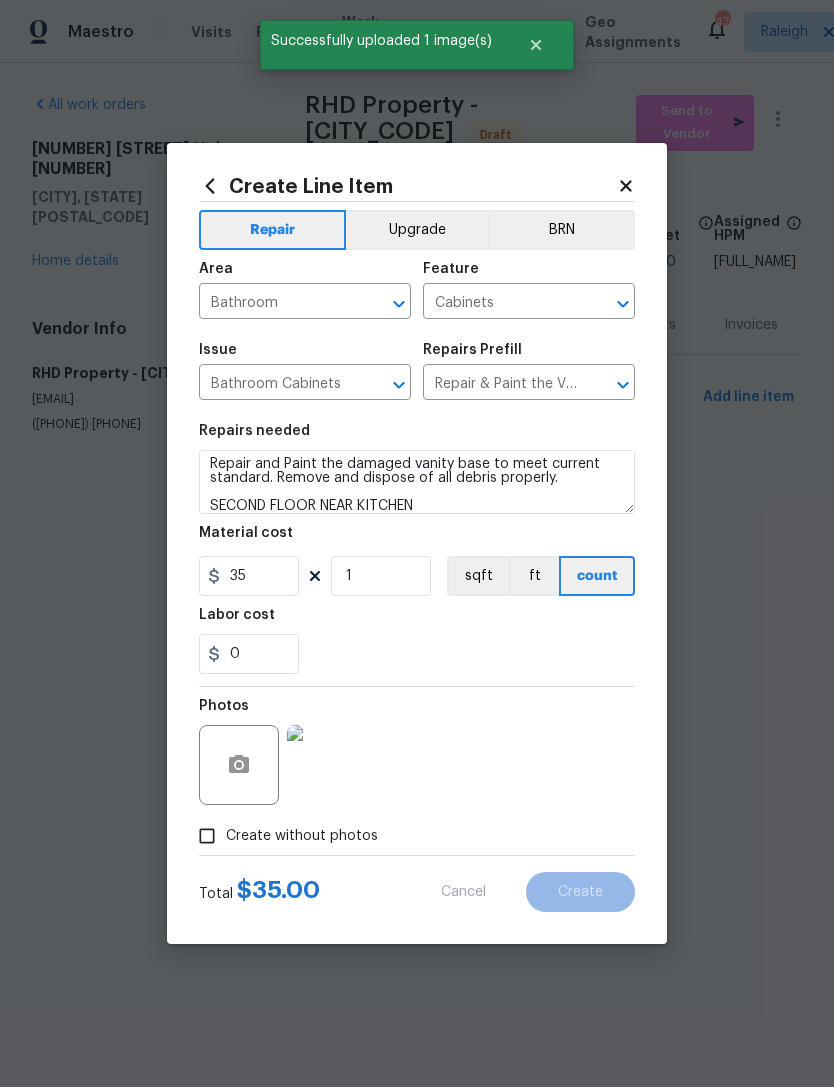 type 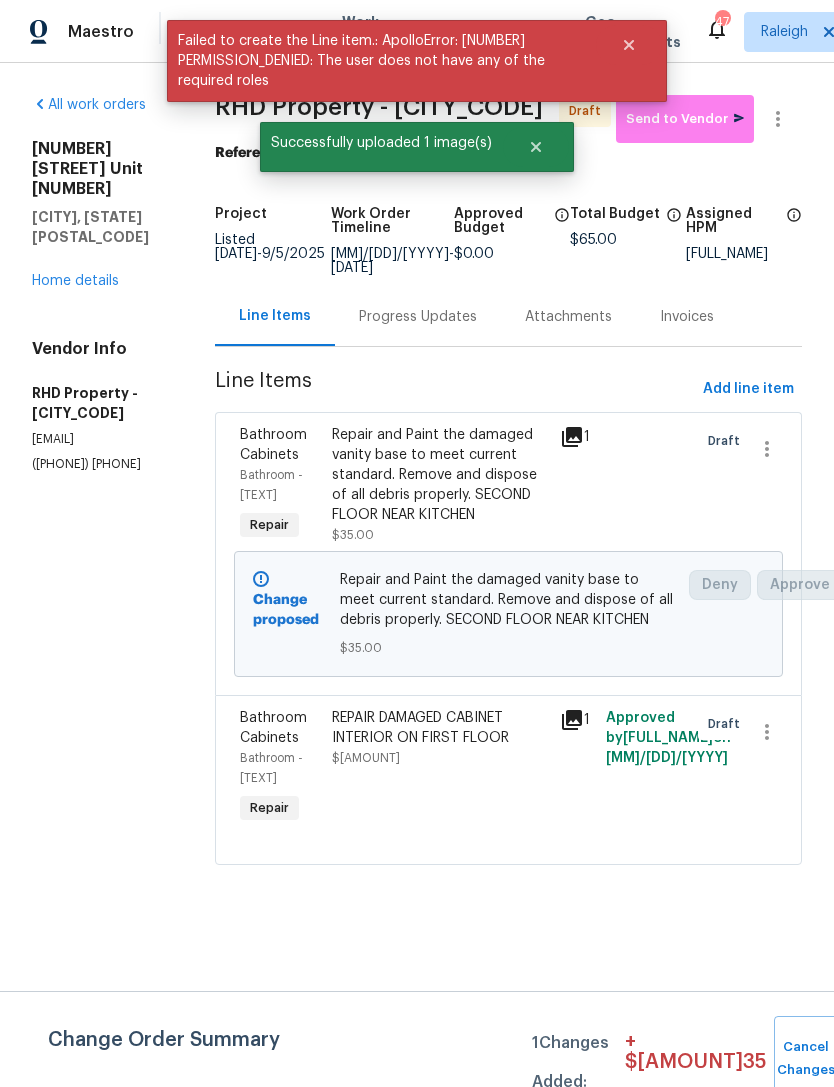 click on "Submit Changes" at bounding box center [878, 1059] 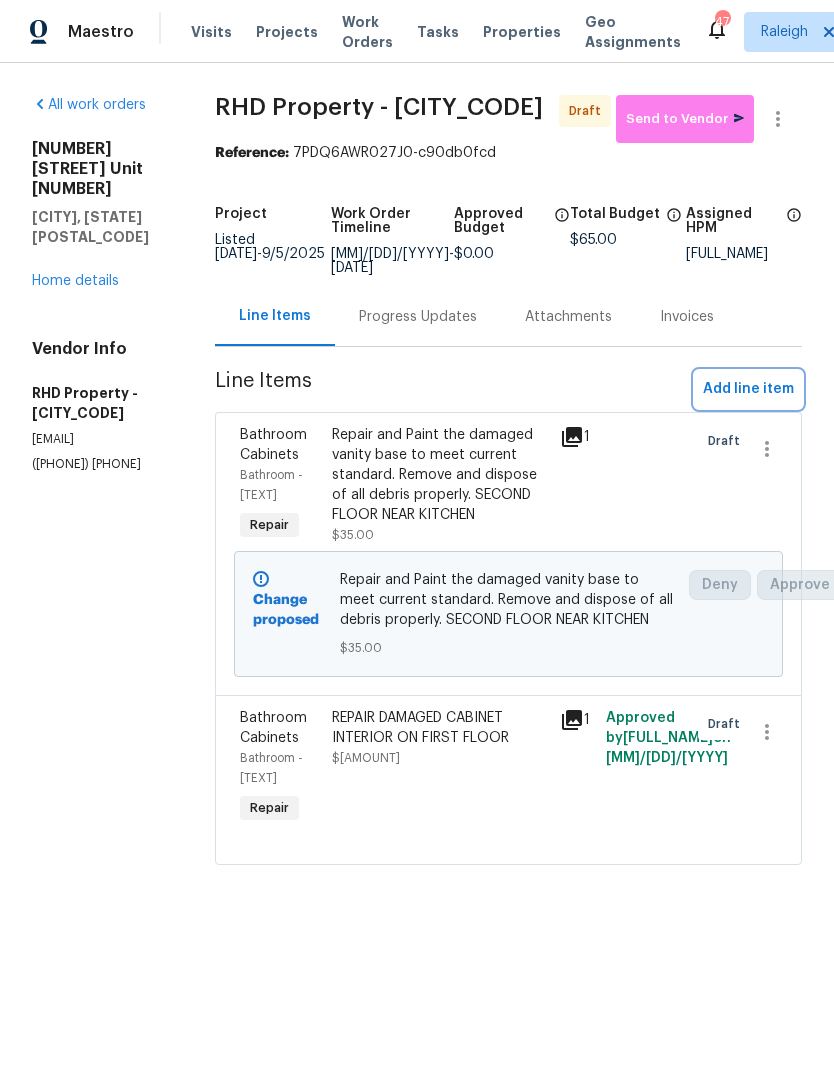 click on "Add line item" at bounding box center (748, 389) 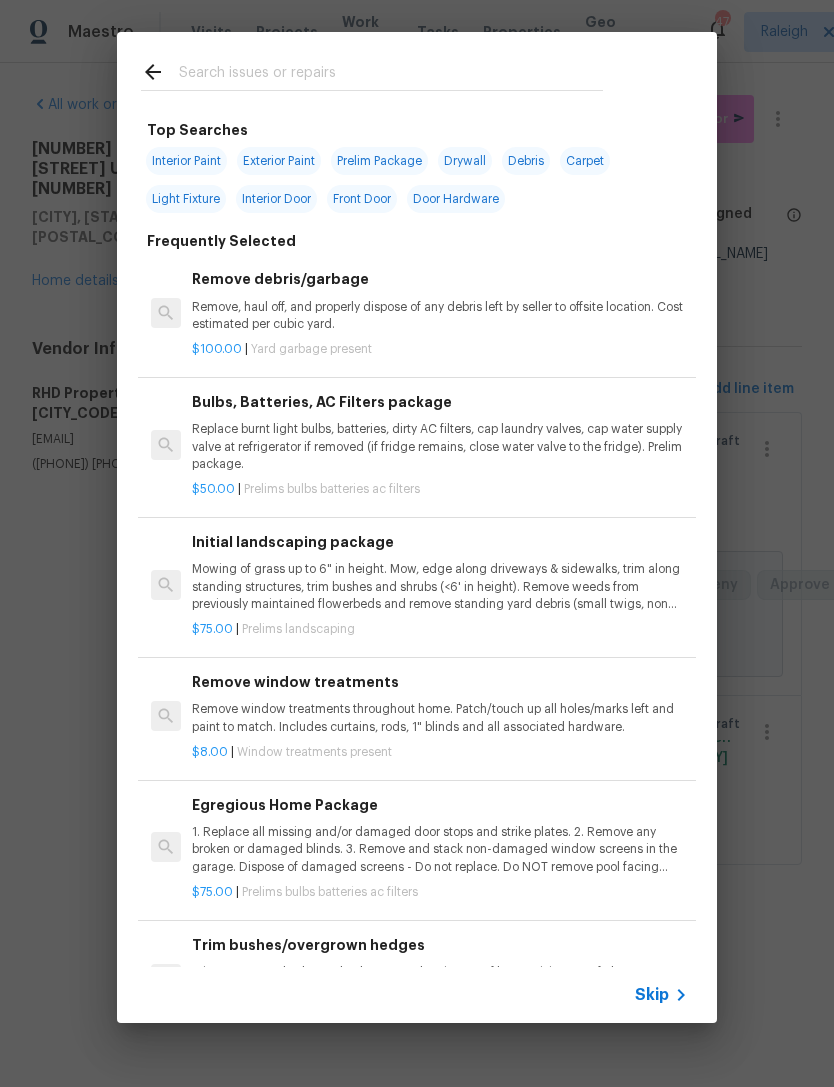 click at bounding box center [391, 75] 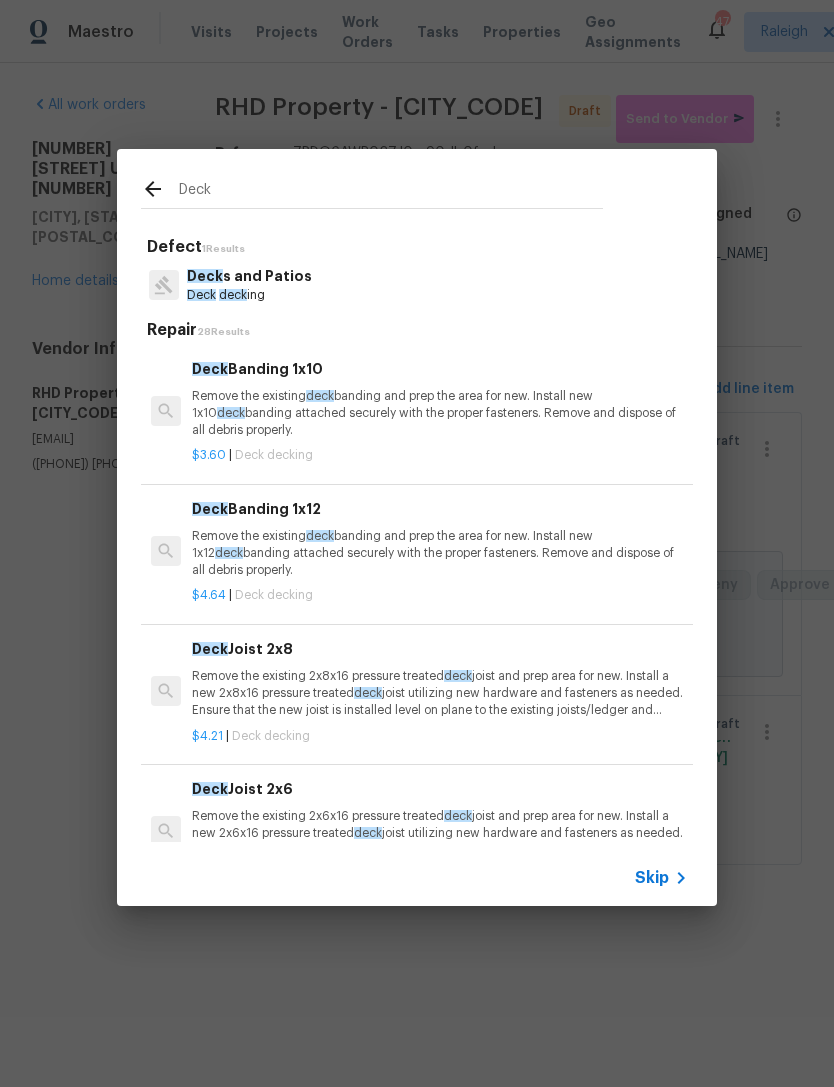 type on "Deck" 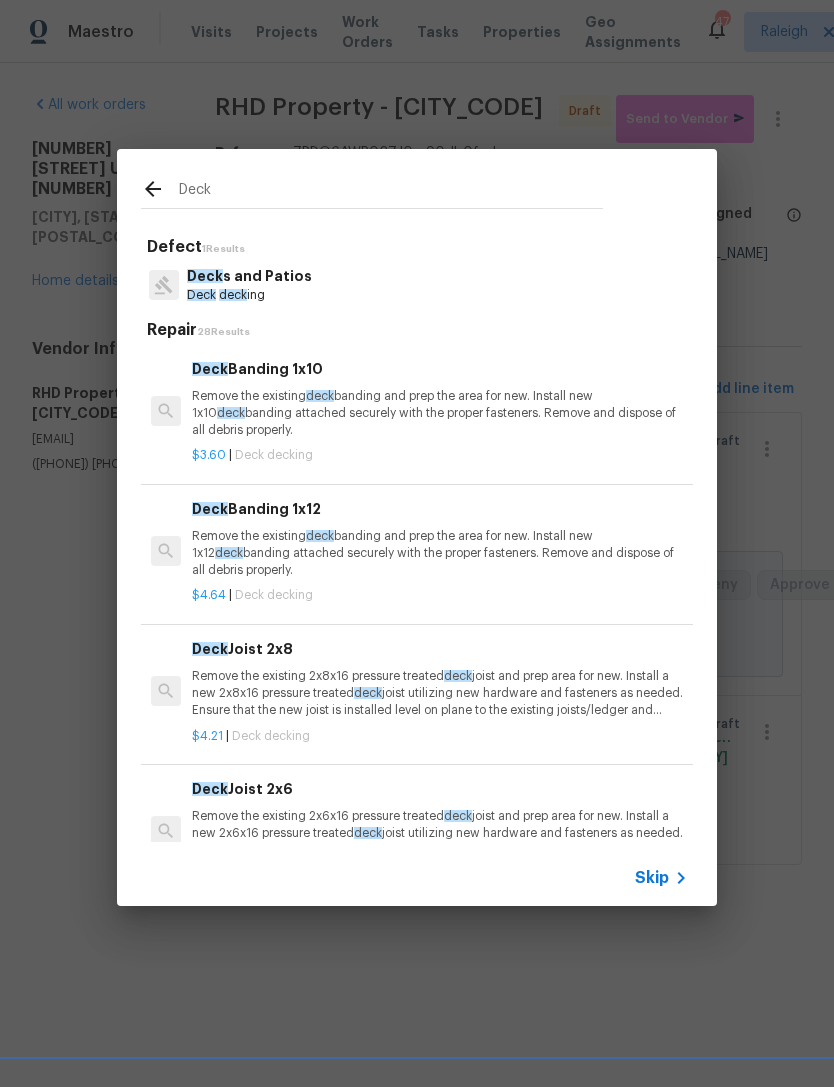 click on "Deck s and Patios Deck   deck ing" at bounding box center [417, 285] 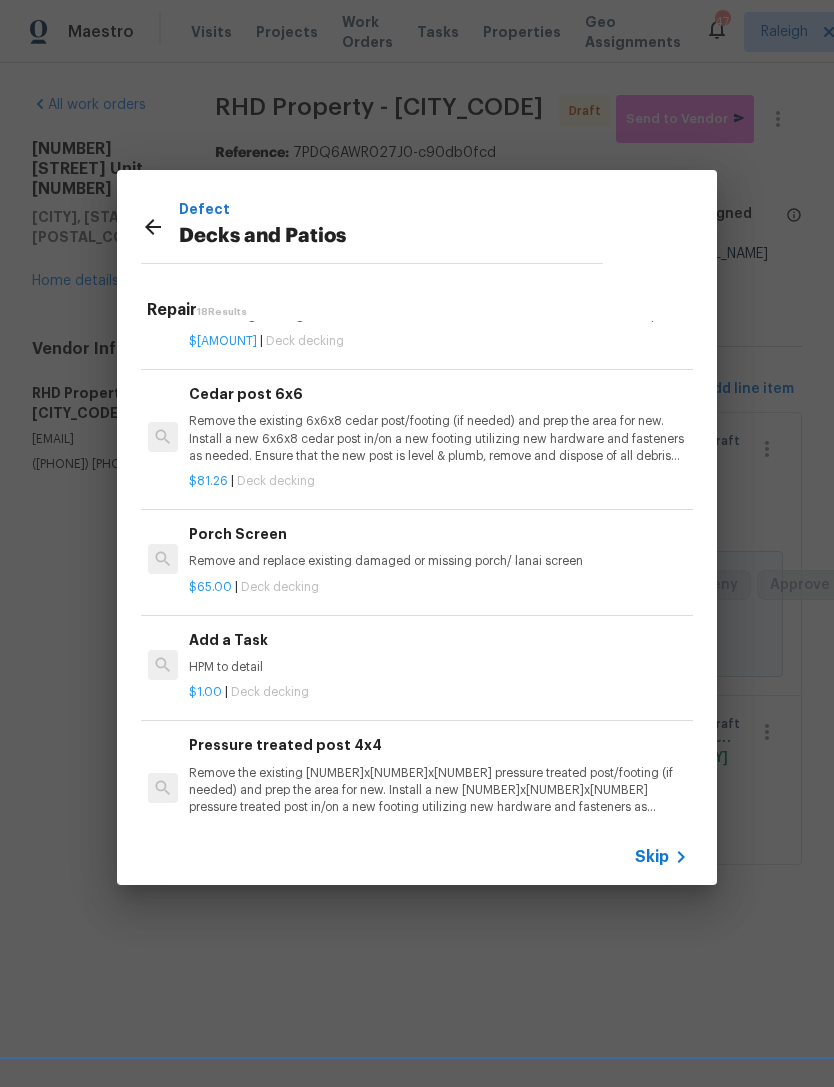 scroll, scrollTop: 1773, scrollLeft: 3, axis: both 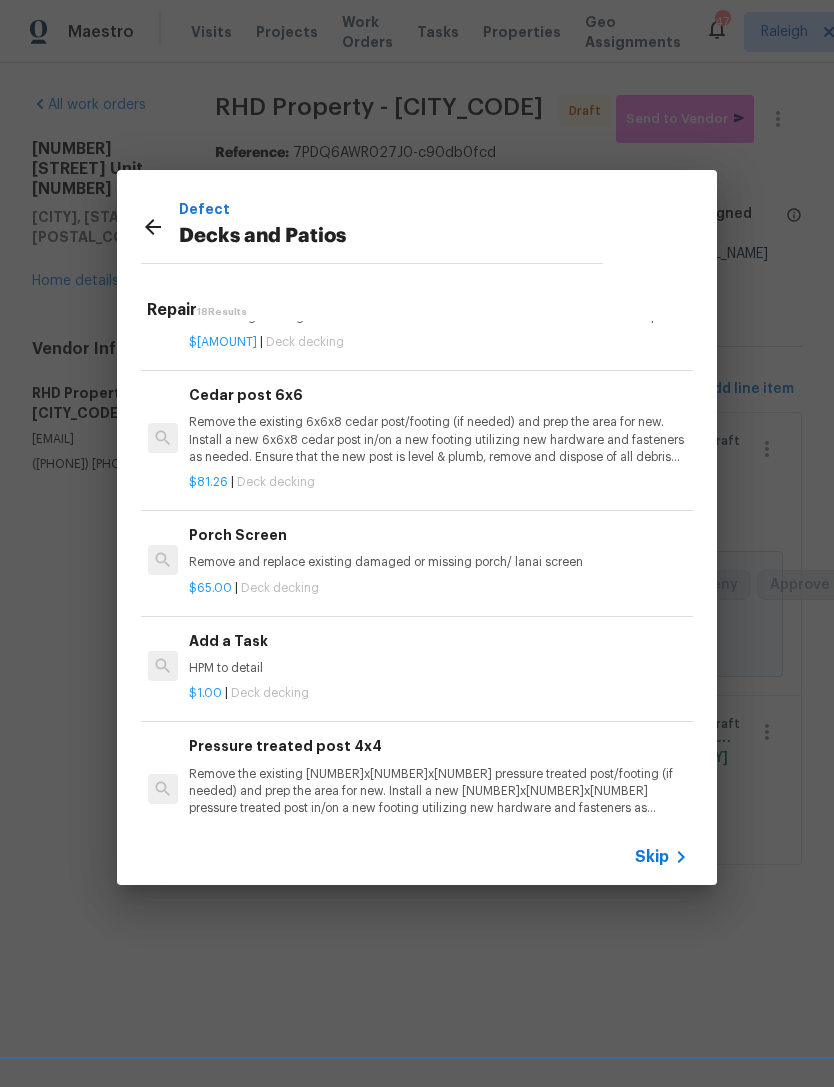 click on "Add a Task" at bounding box center (437, 641) 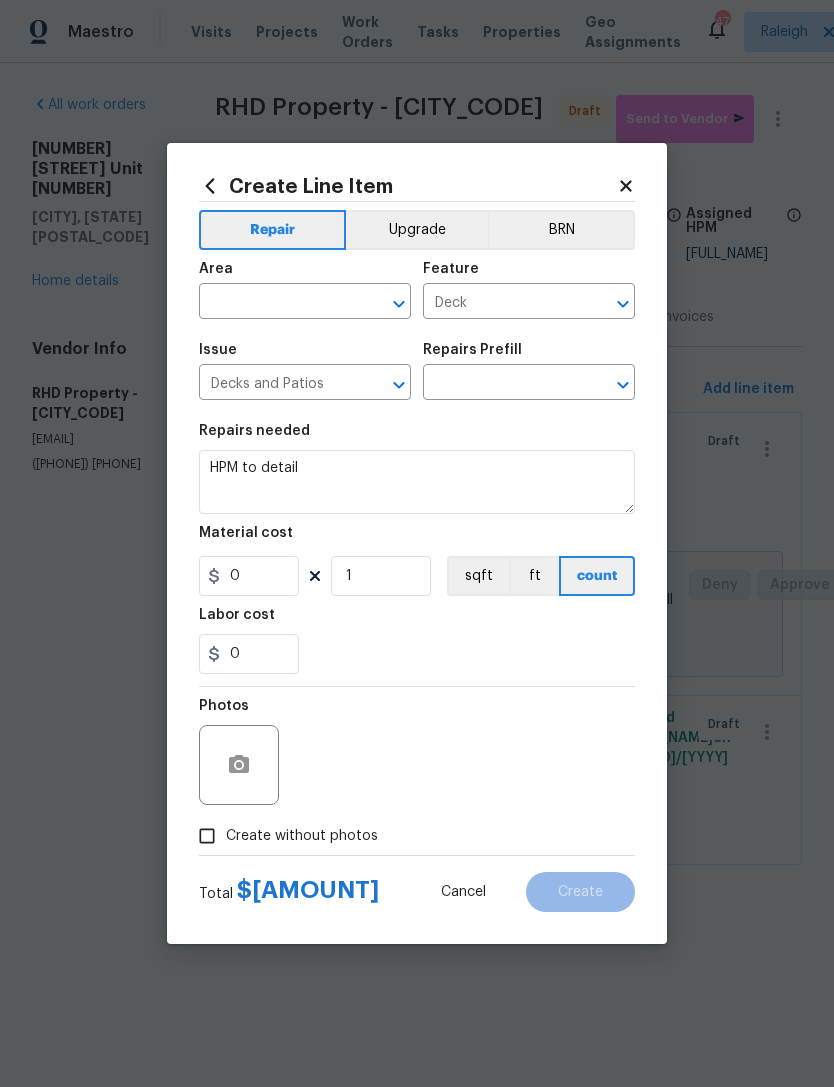 type on "Add a Task $1.00" 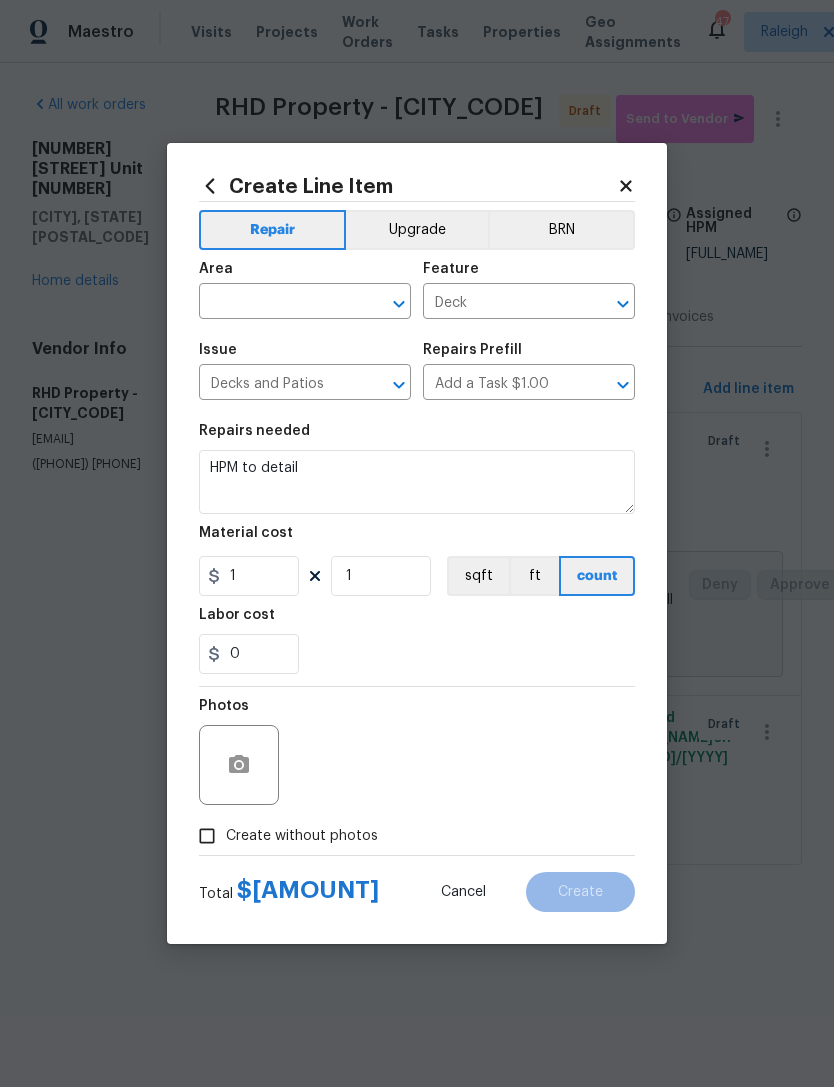 click on "Labor cost" at bounding box center [417, 621] 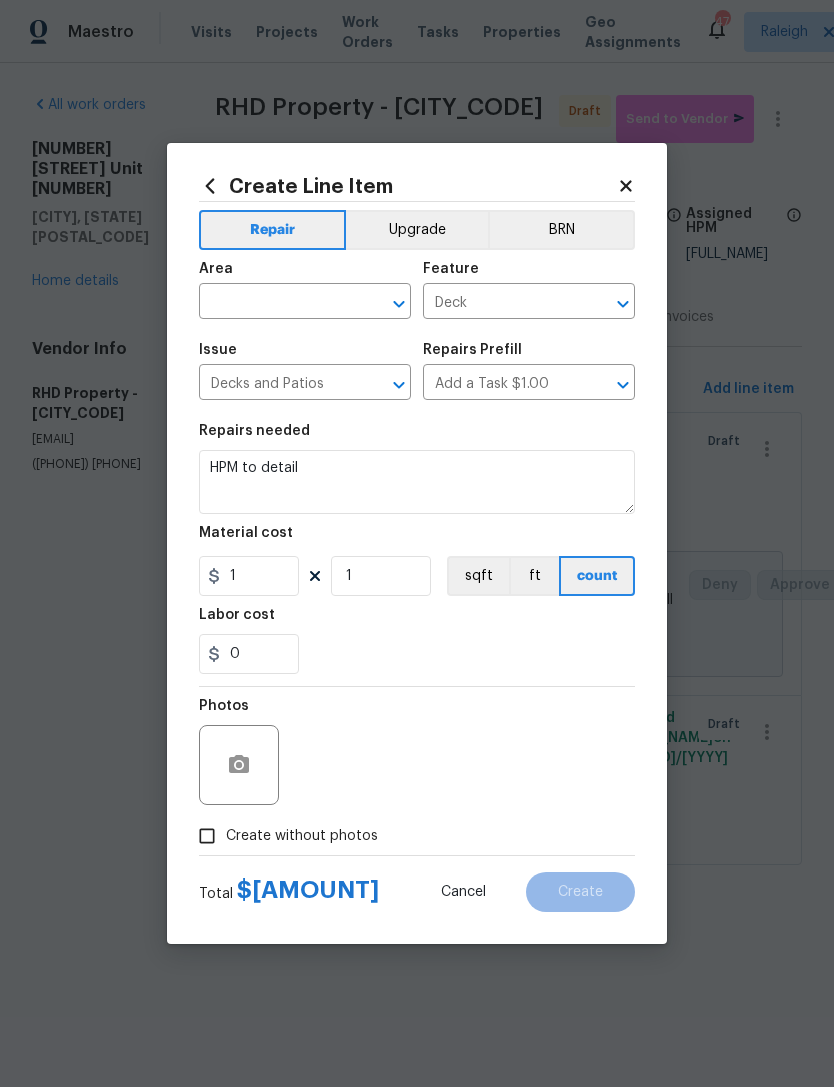 click at bounding box center [277, 303] 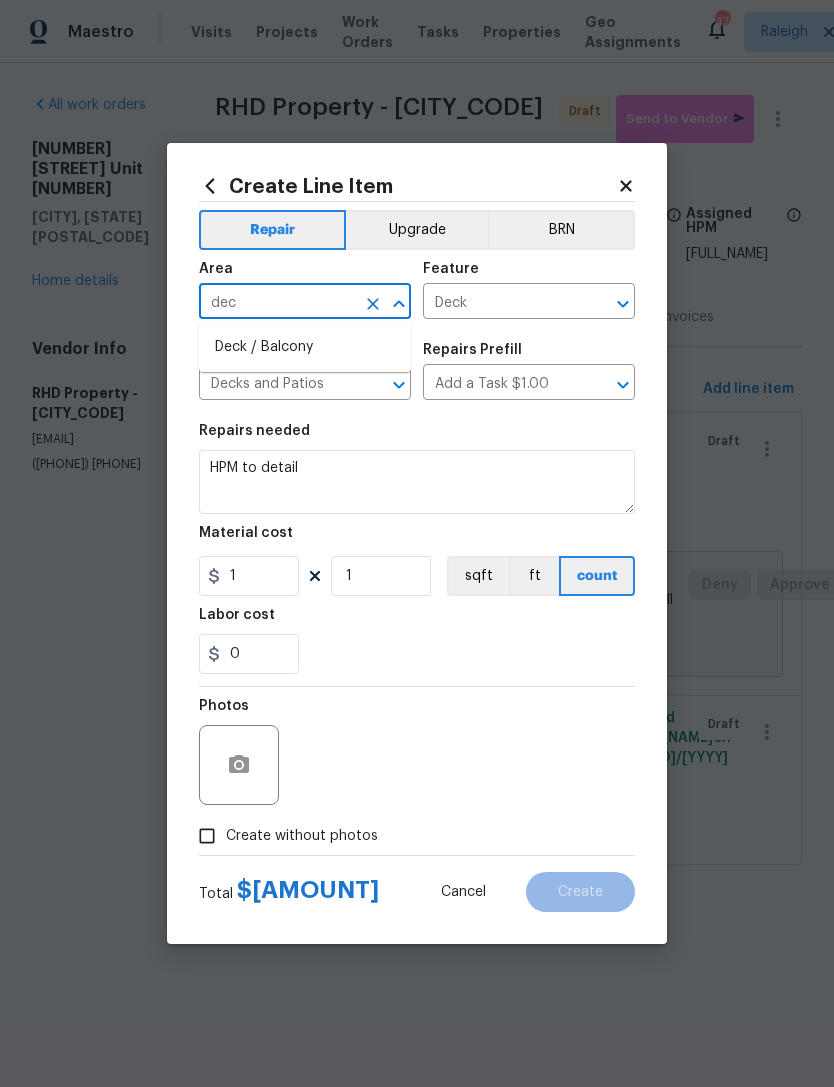 click on "Deck / Balcony" at bounding box center (305, 347) 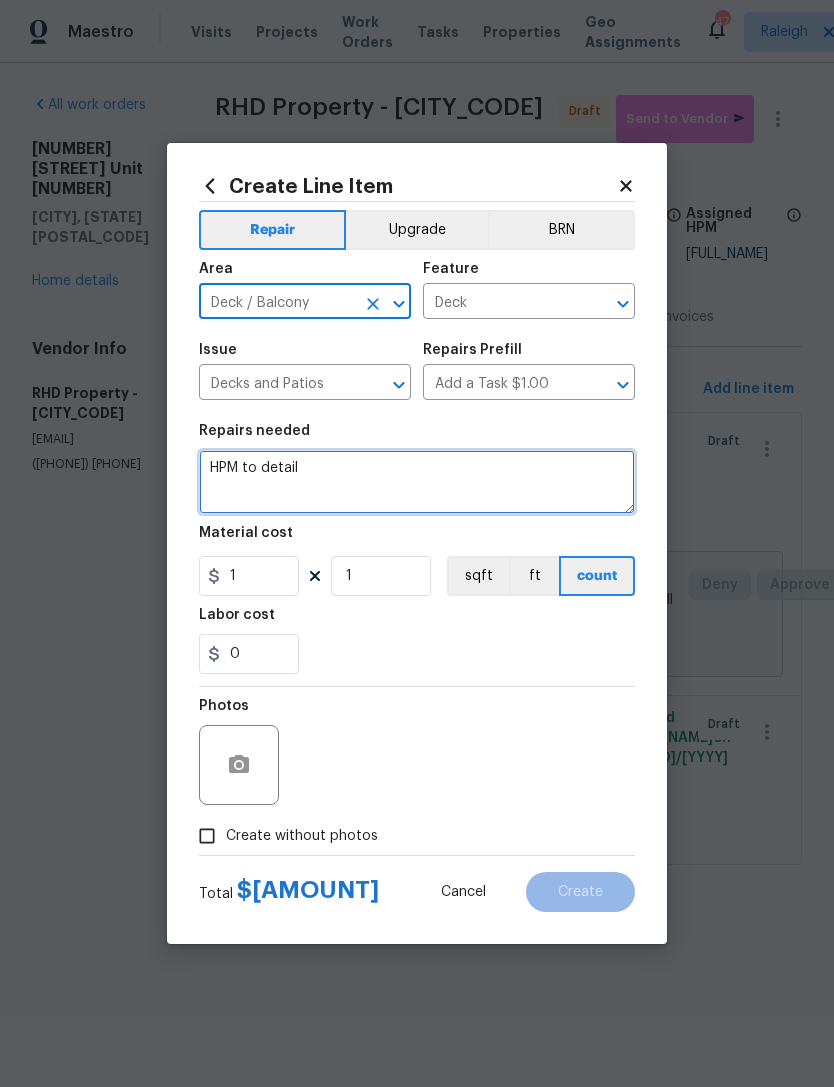 click on "HPM to detail" at bounding box center (417, 482) 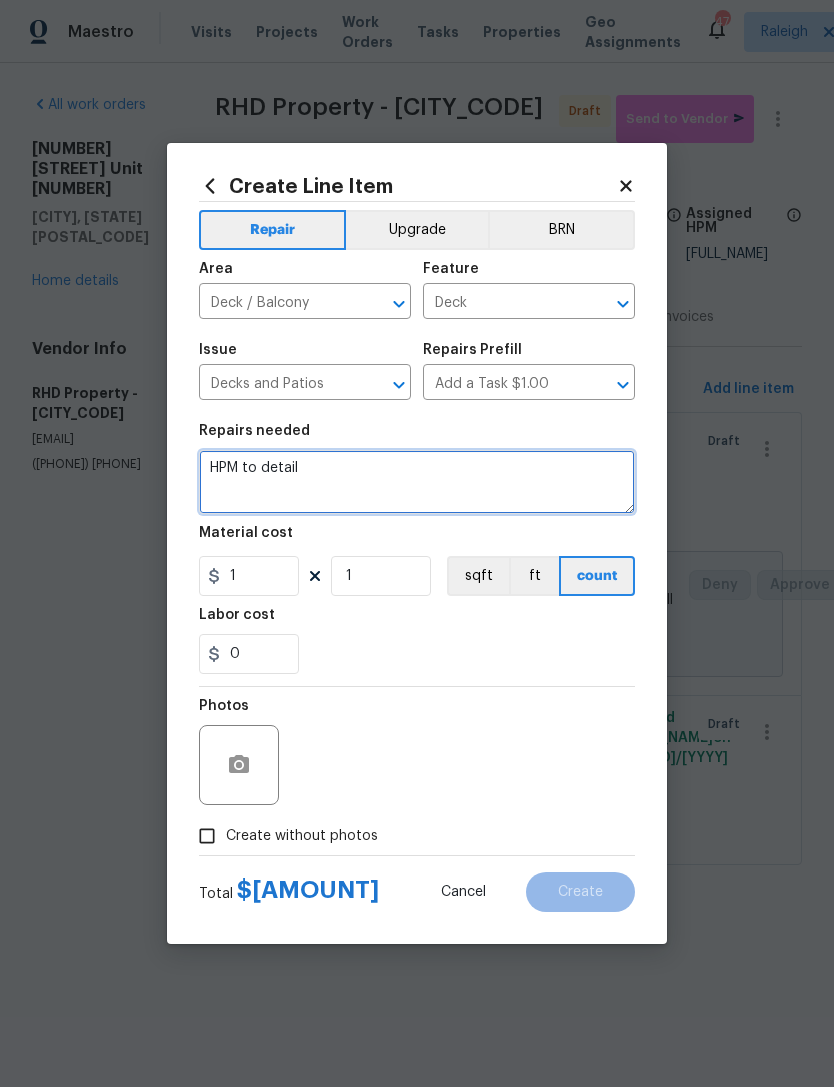 click on "HPM to detail" at bounding box center (417, 482) 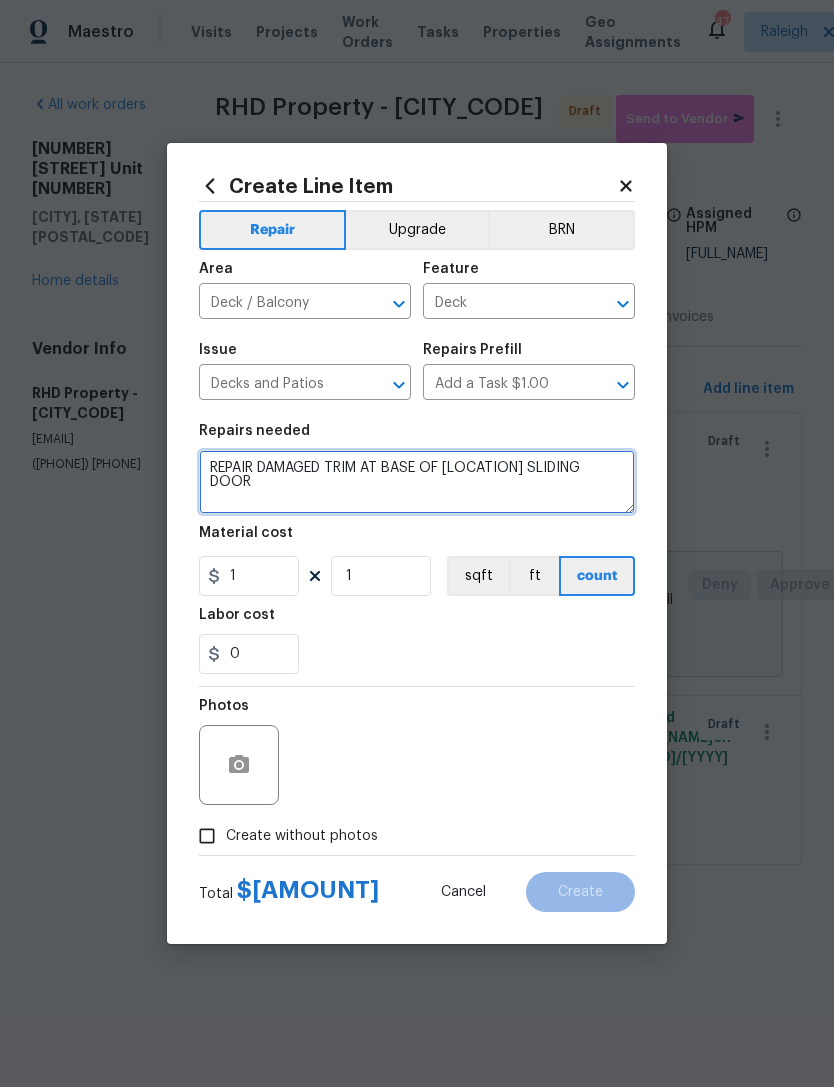 click on "REPAIR DAMAGED TRIM AT BASE OF DEXK SLIDING DOOR" at bounding box center (417, 482) 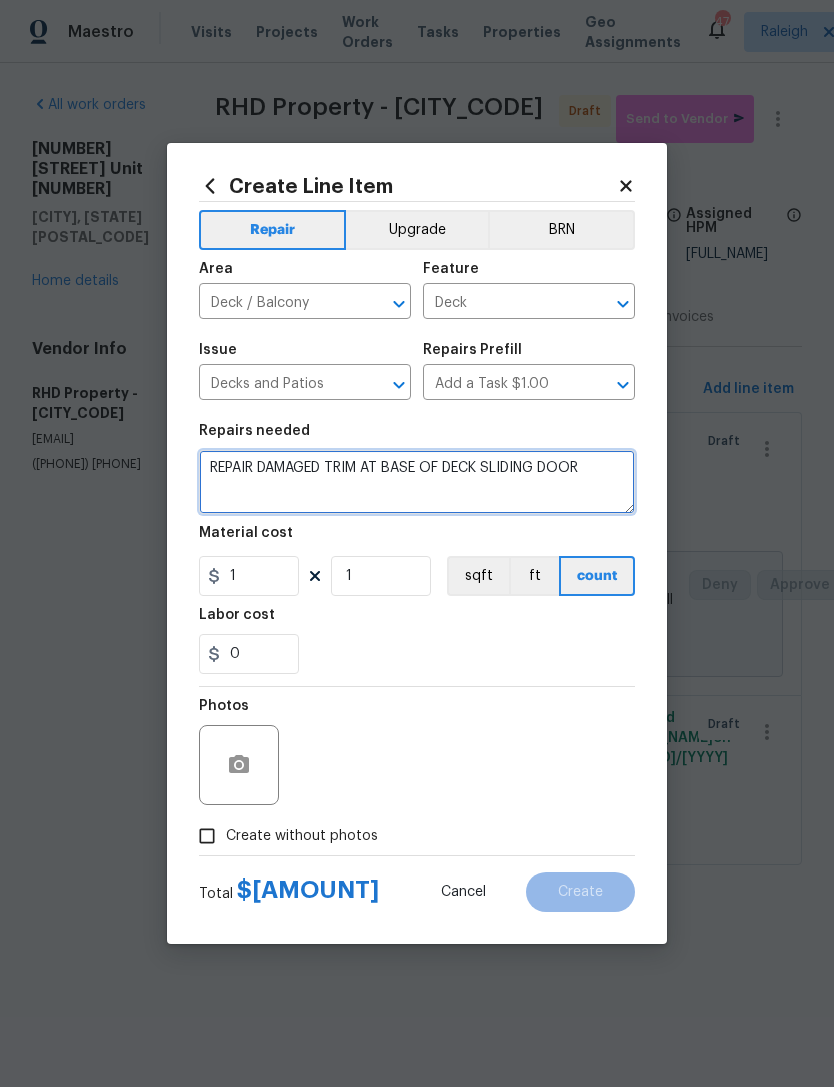 type on "REPAIR DAMAGED TRIM AT BASE OF DECK SLIDING DOOR" 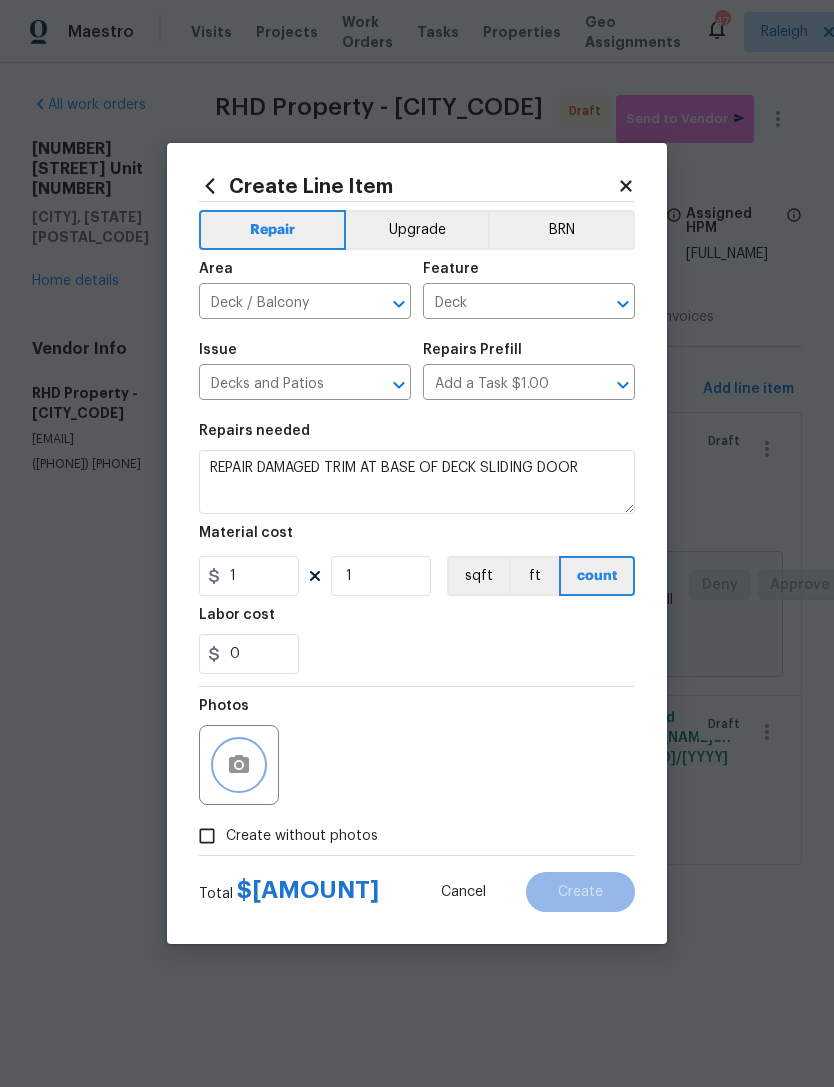 click 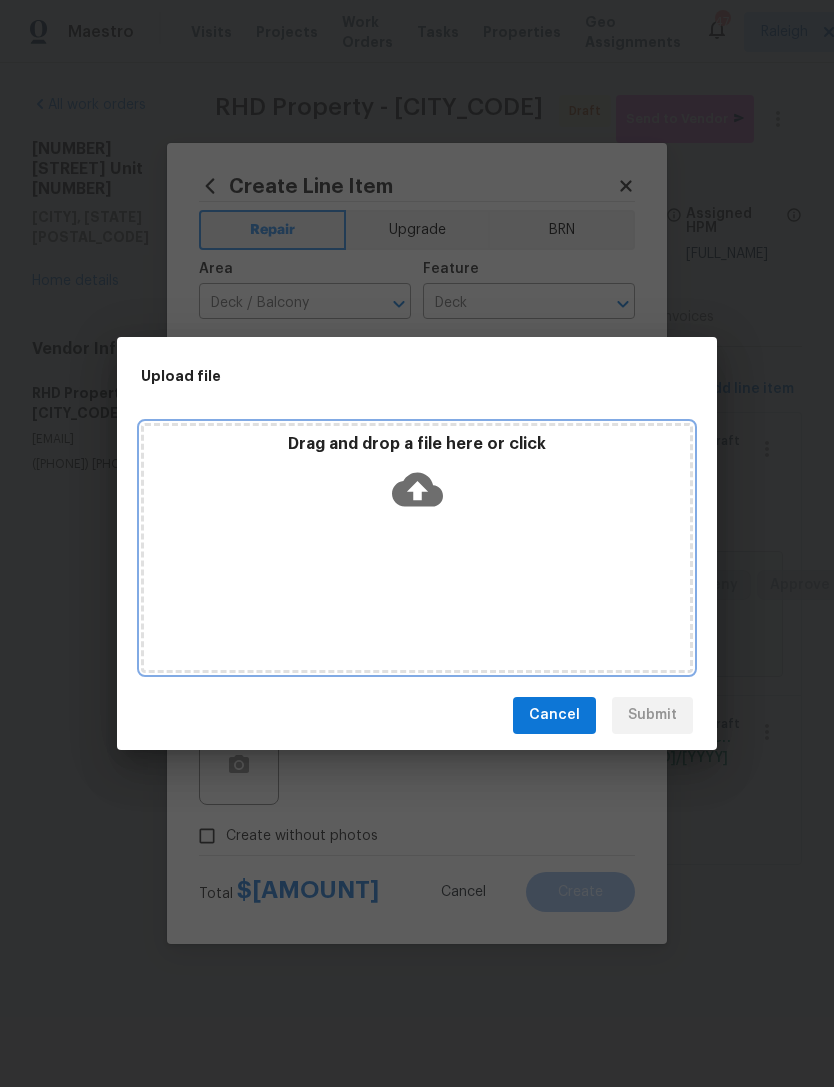 click on "Drag and drop a file here or click" at bounding box center [417, 548] 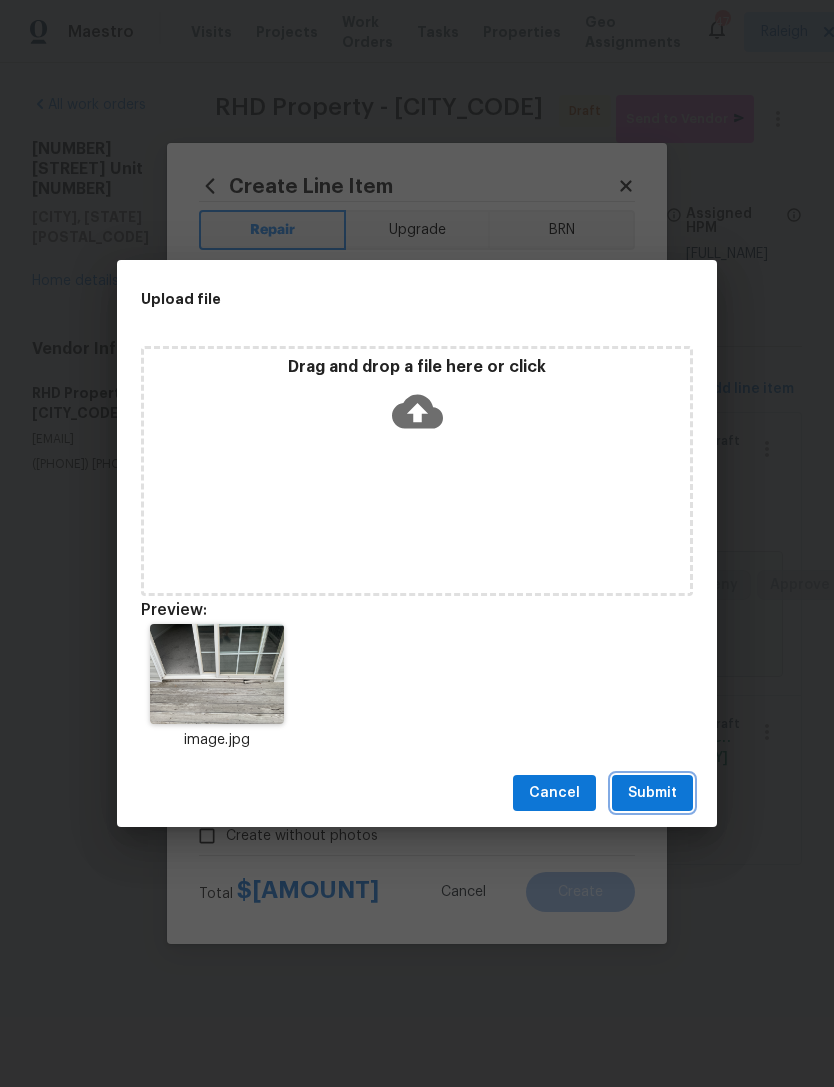 click on "Submit" at bounding box center (652, 793) 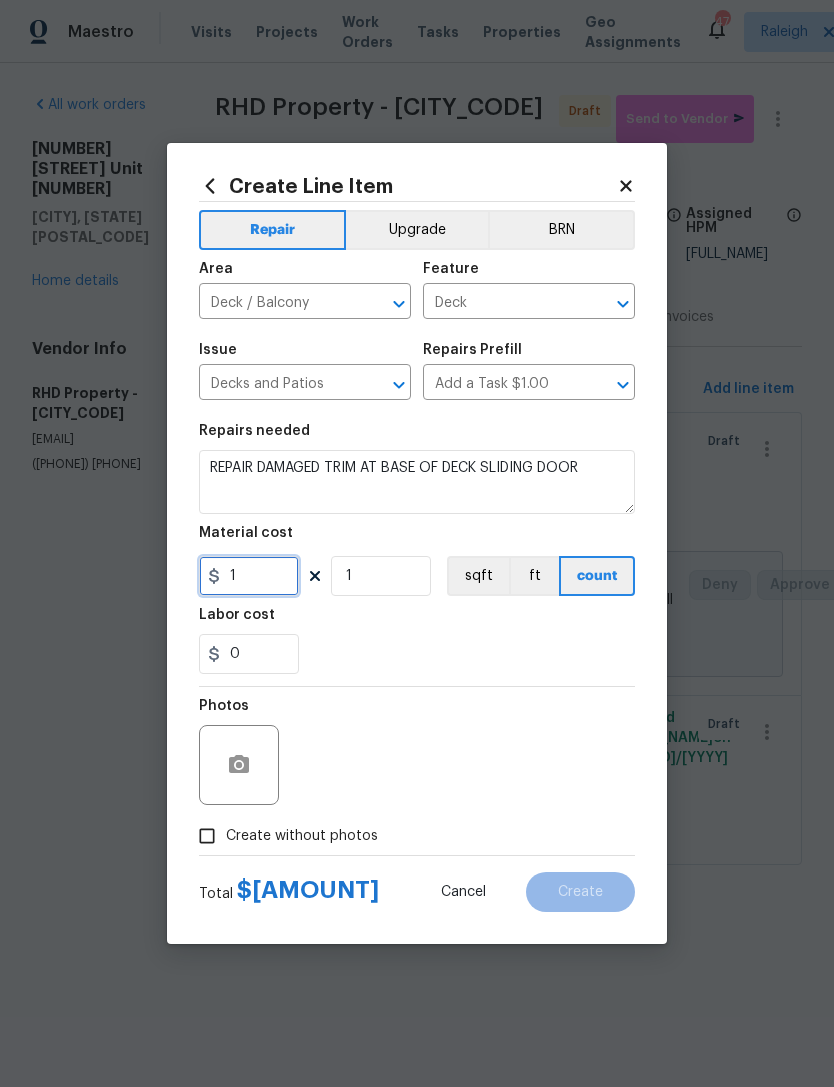 click on "1" at bounding box center (249, 576) 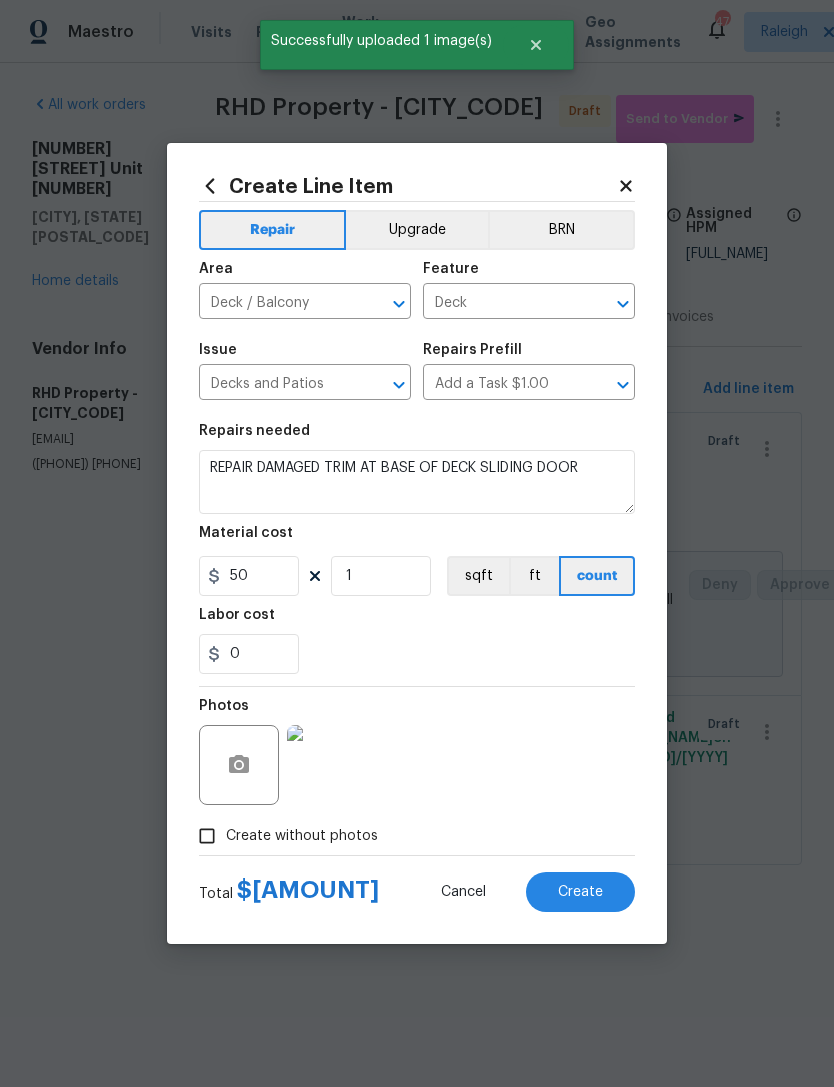 click on "0" at bounding box center (417, 654) 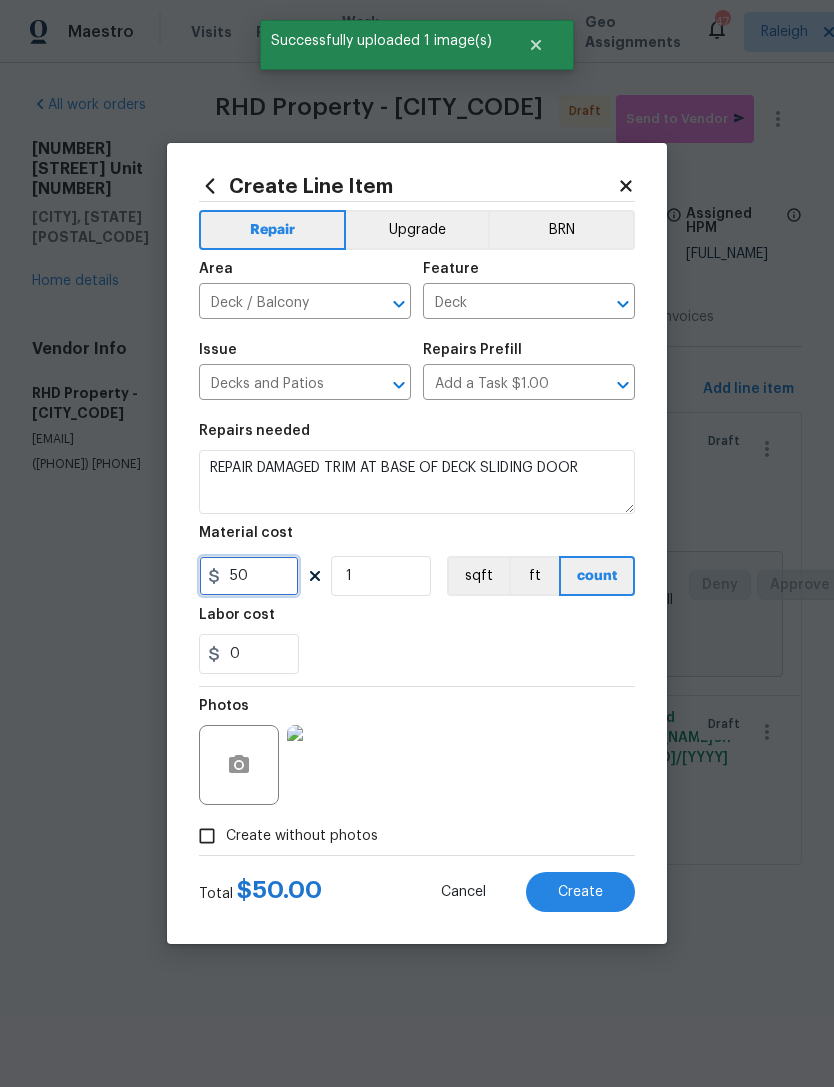click on "50" at bounding box center (249, 576) 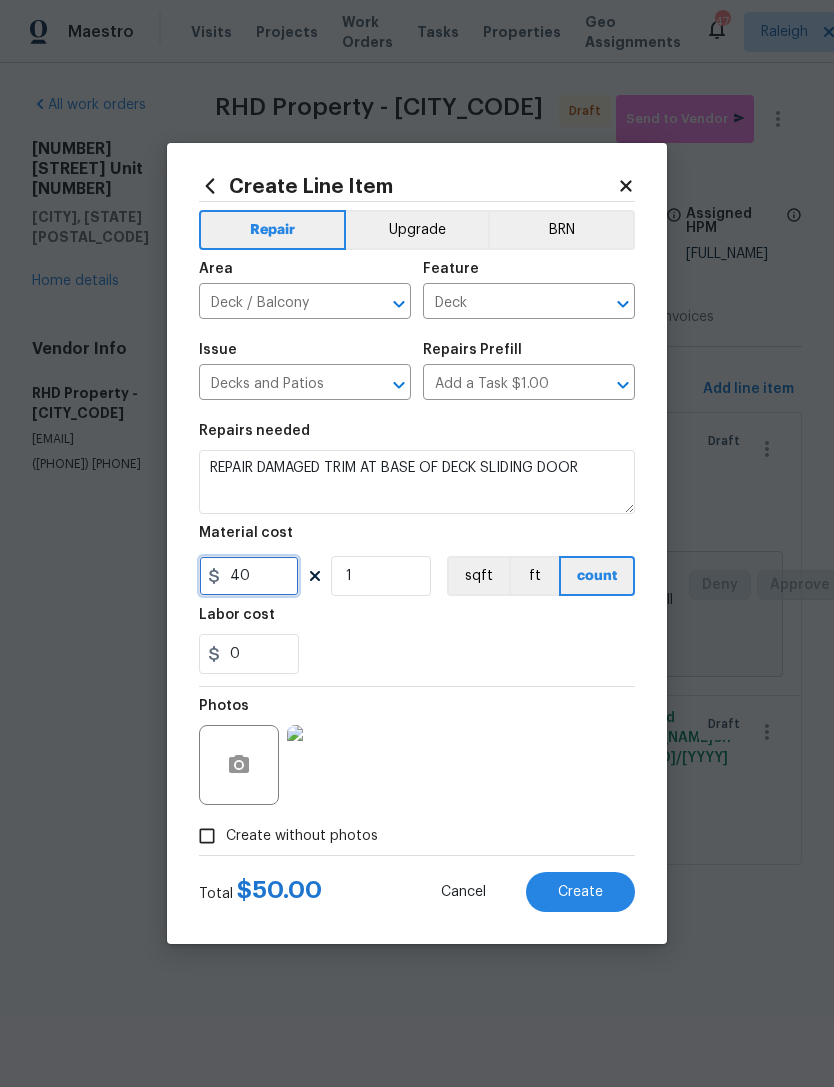 type on "40" 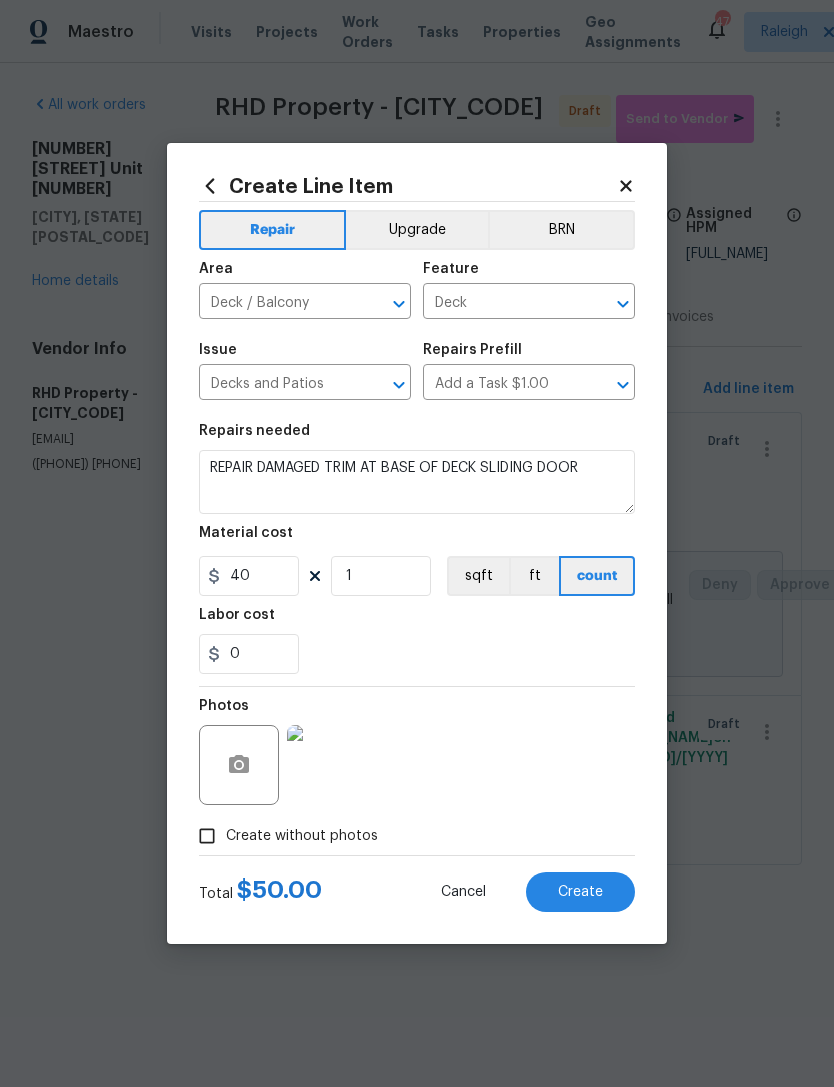 click on "Create" at bounding box center (580, 892) 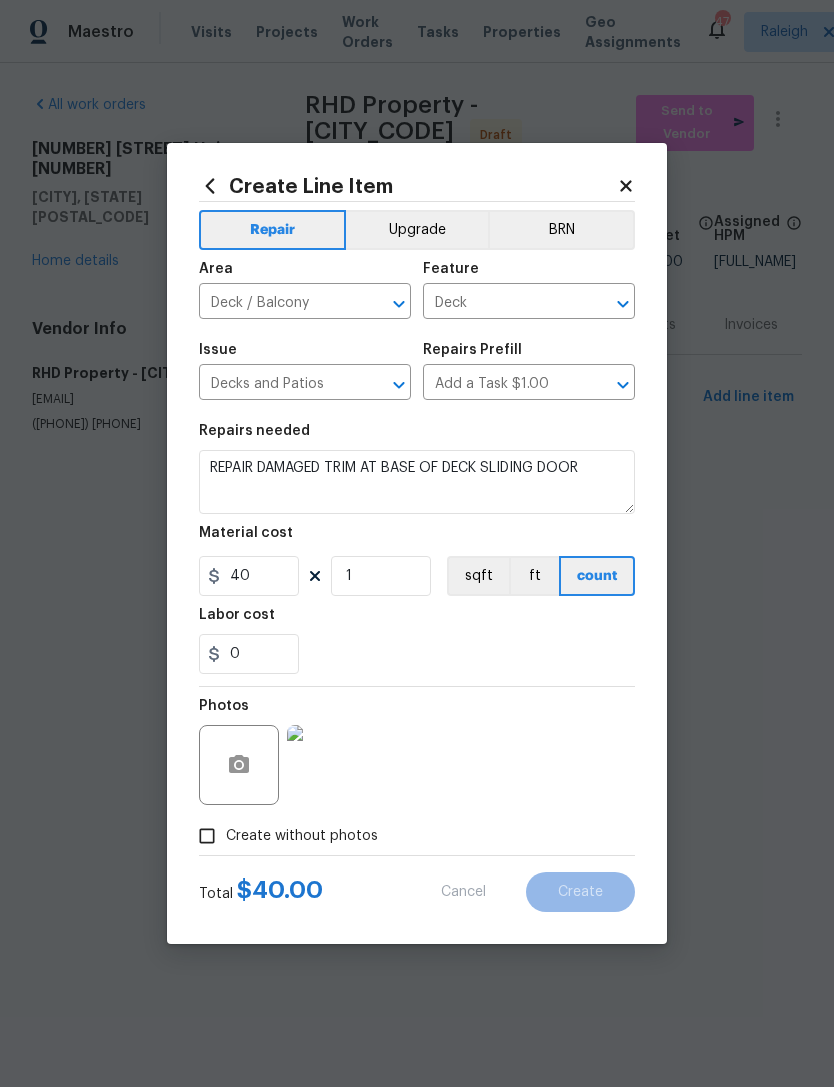 type 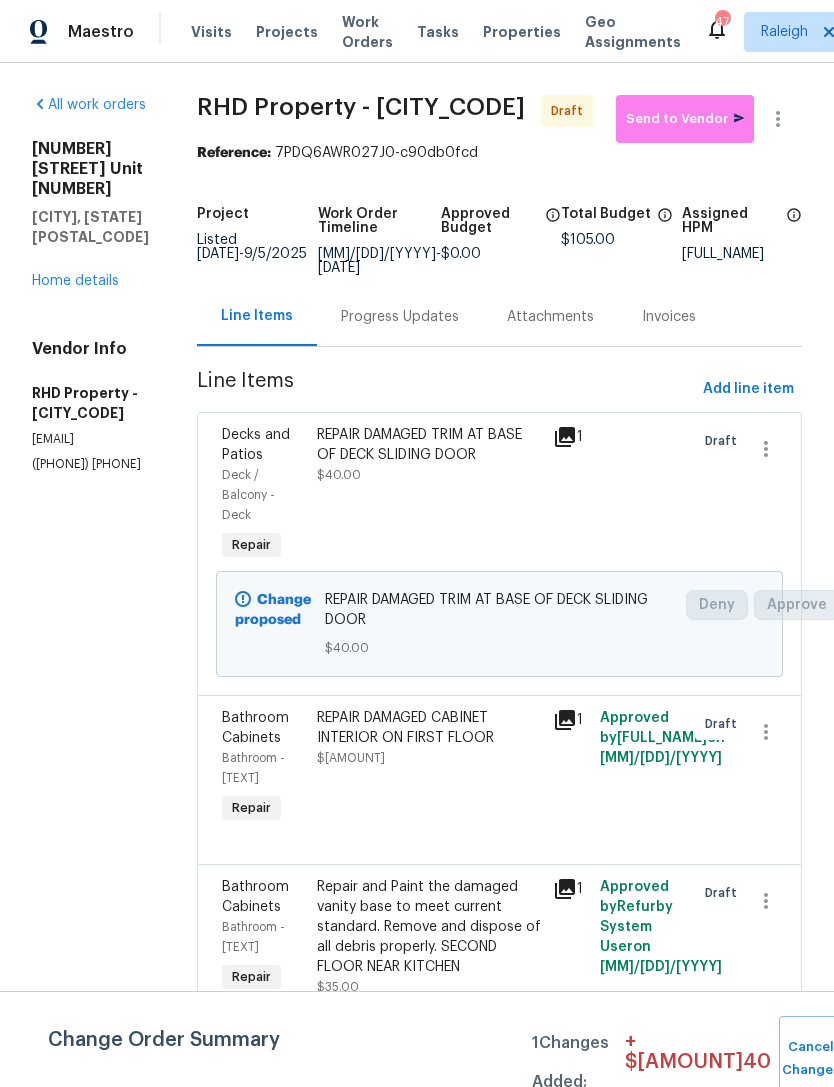 click on "Submit Changes" at bounding box center [883, 1059] 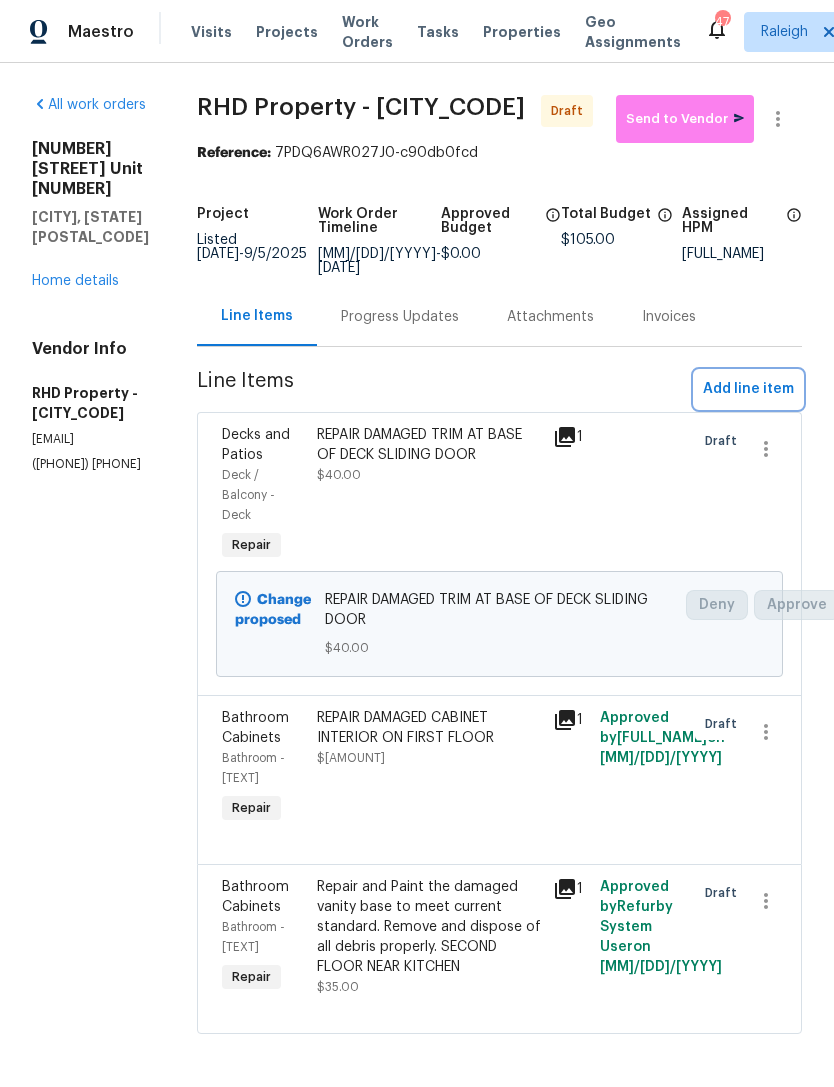 click on "Add line item" at bounding box center [748, 389] 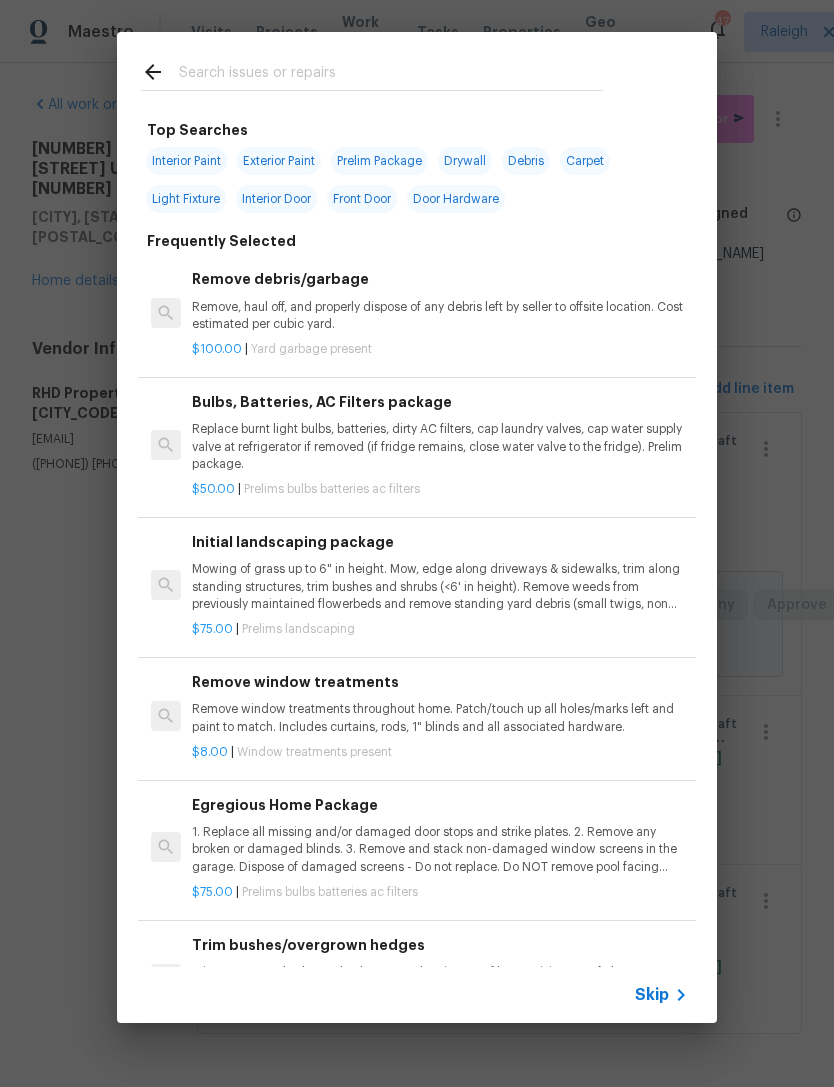 click at bounding box center [391, 75] 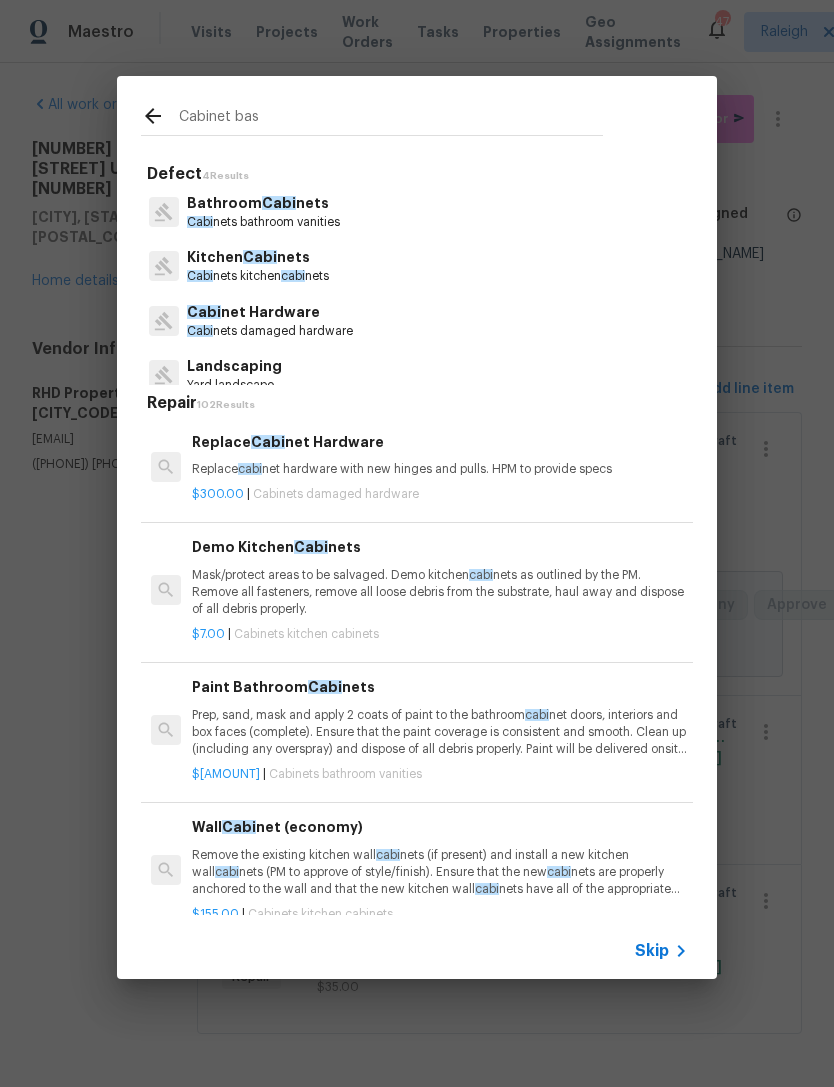 type on "Cabinet base" 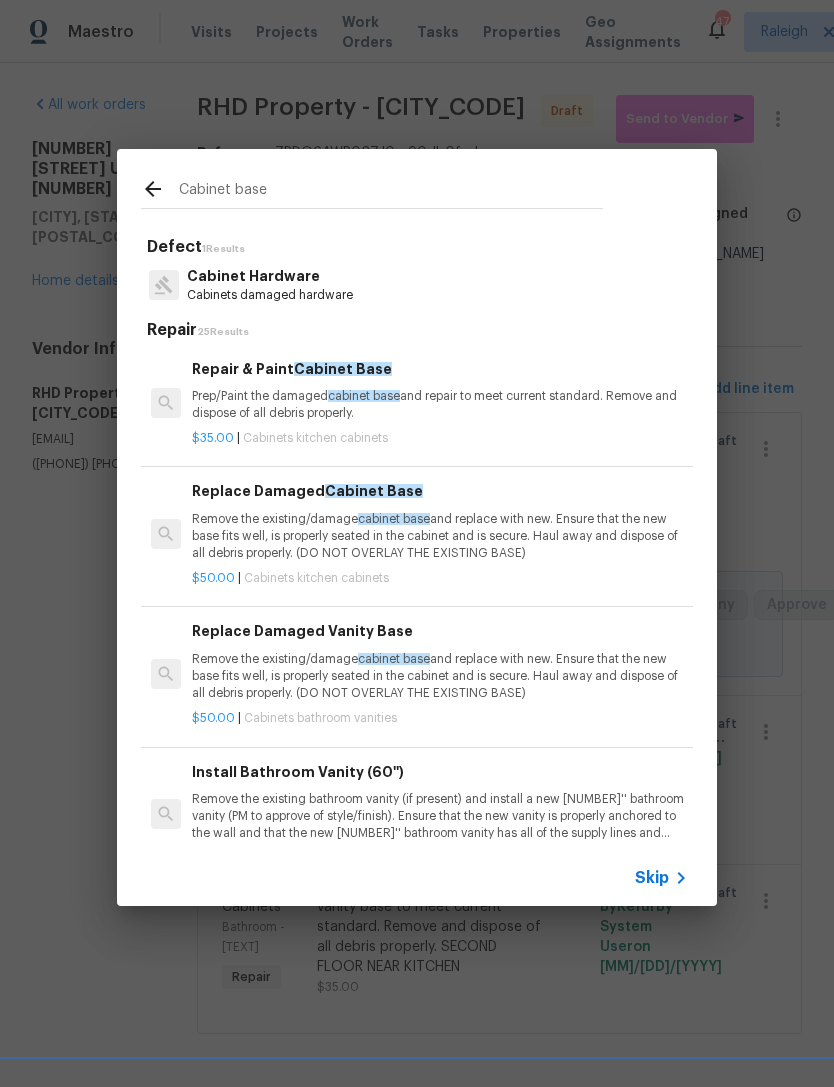 click on "Prep/Paint the damaged  cabinet base  and repair to meet current standard. Remove and dispose of all debris properly." at bounding box center (440, 405) 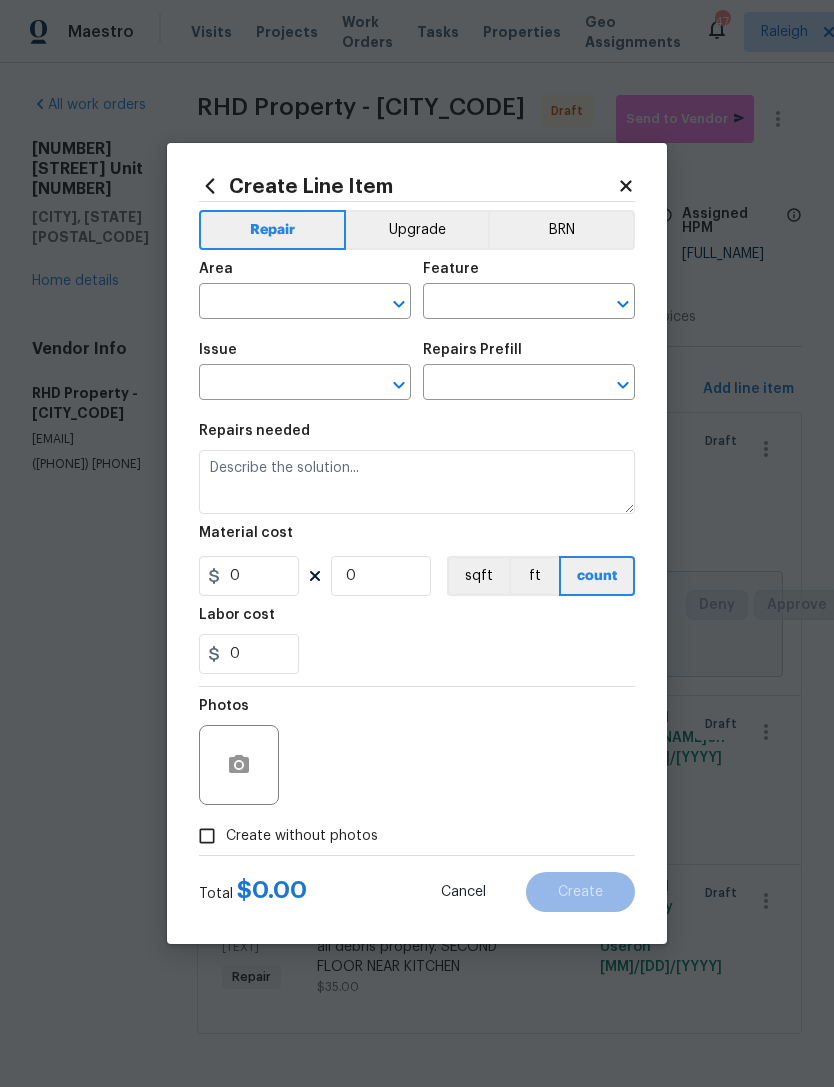 type on "Cabinets" 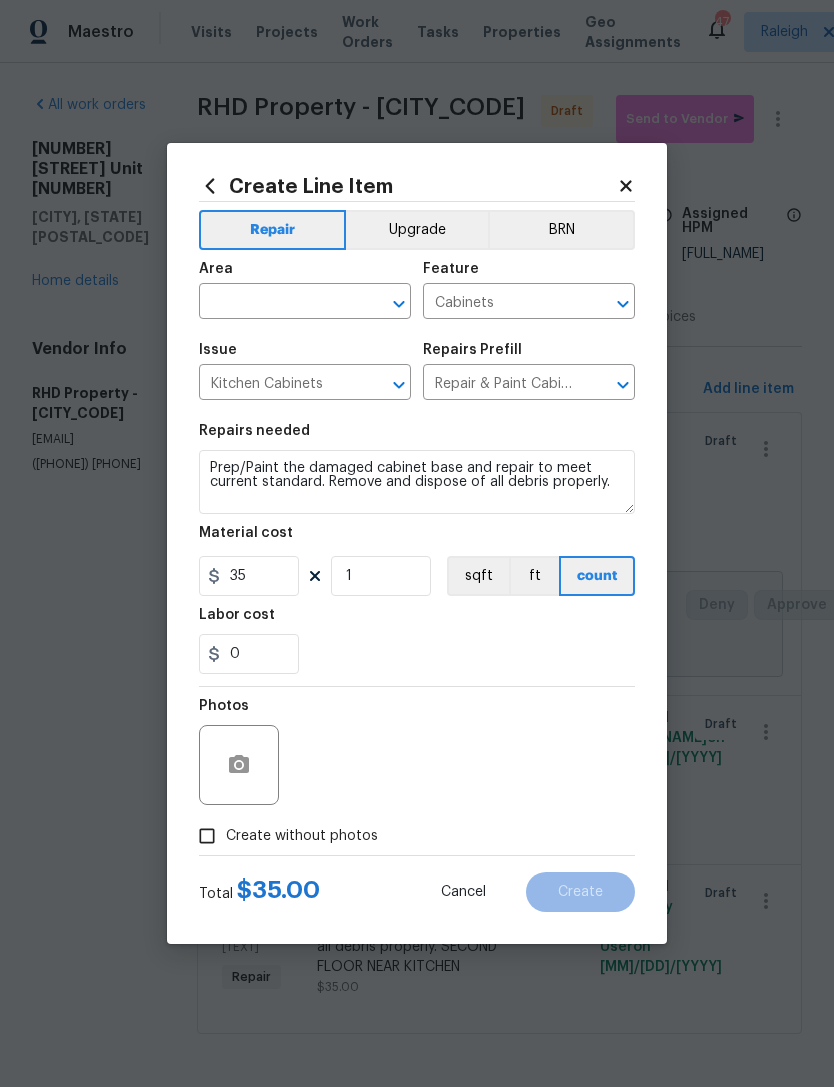 click at bounding box center [277, 303] 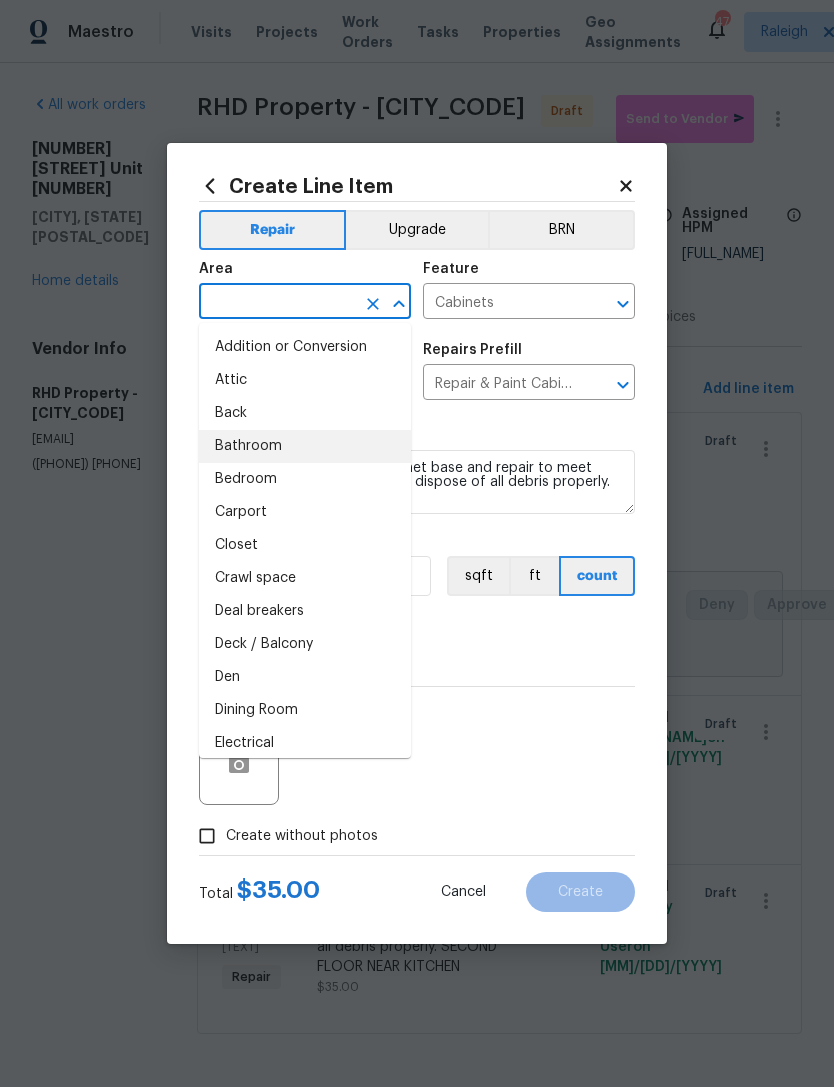 click on "Bathroom" at bounding box center (305, 446) 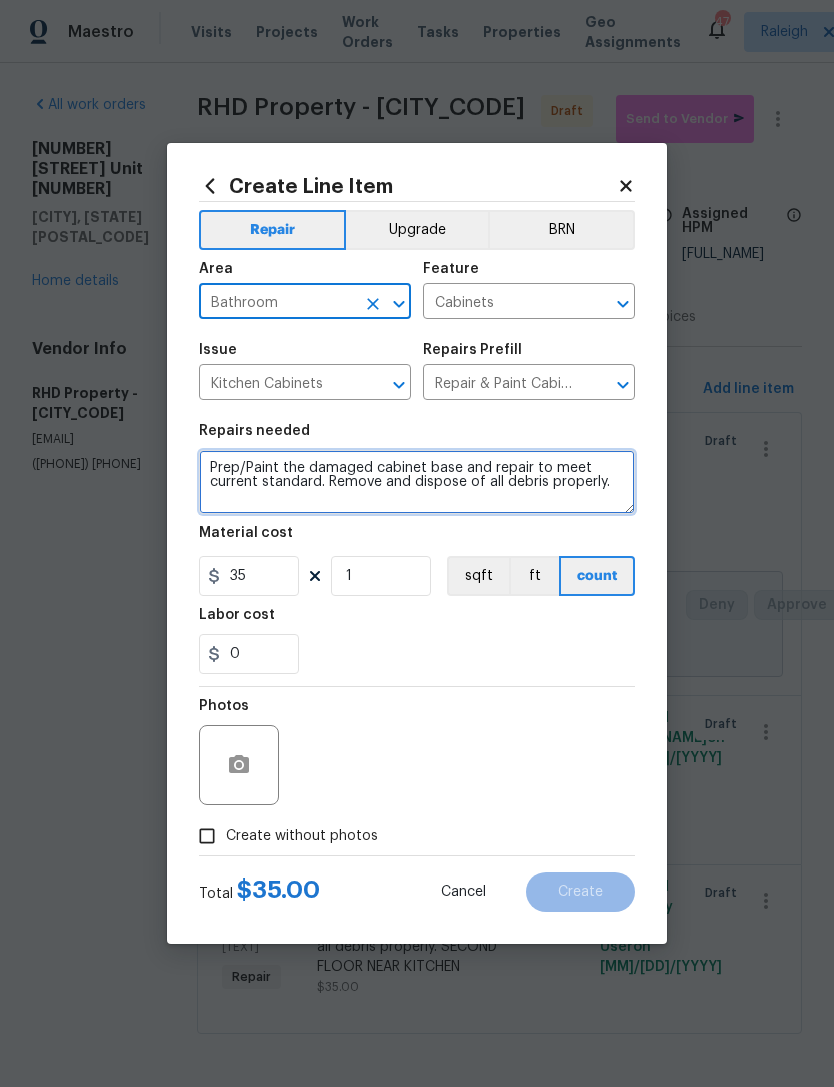 click on "Prep/Paint the damaged cabinet base and repair to meet current standard. Remove and dispose of all debris properly." at bounding box center [417, 482] 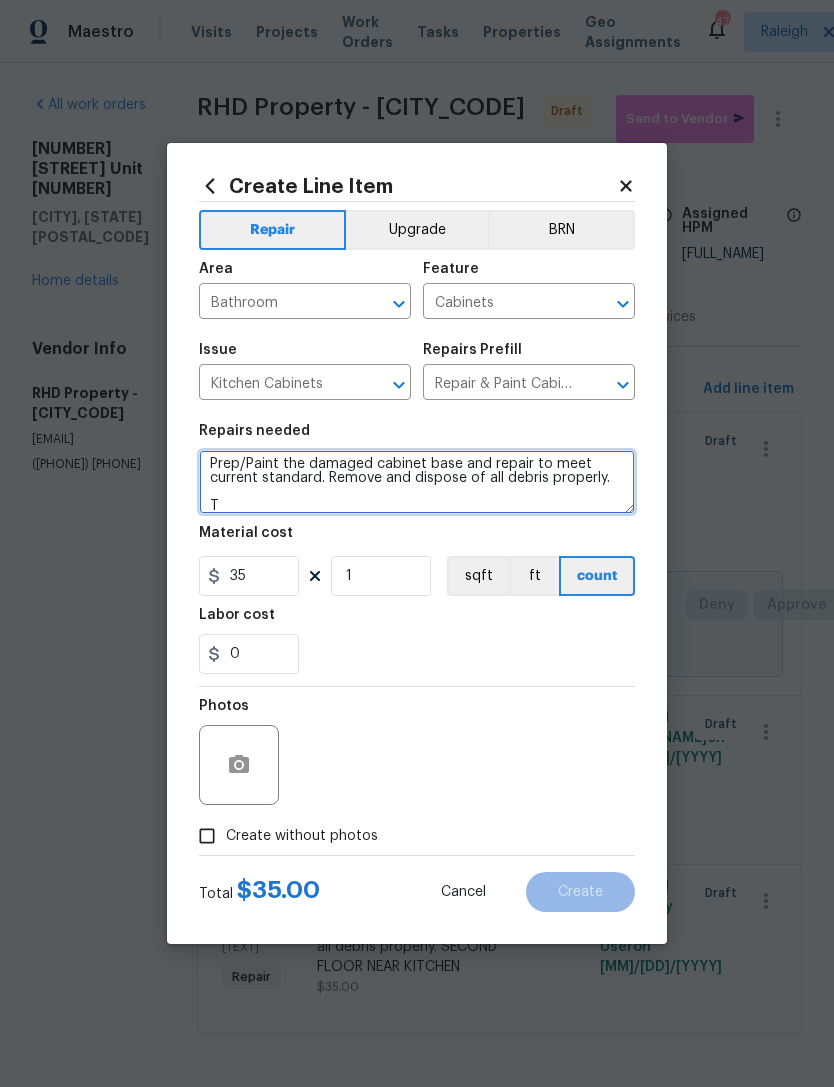 scroll, scrollTop: 4, scrollLeft: 0, axis: vertical 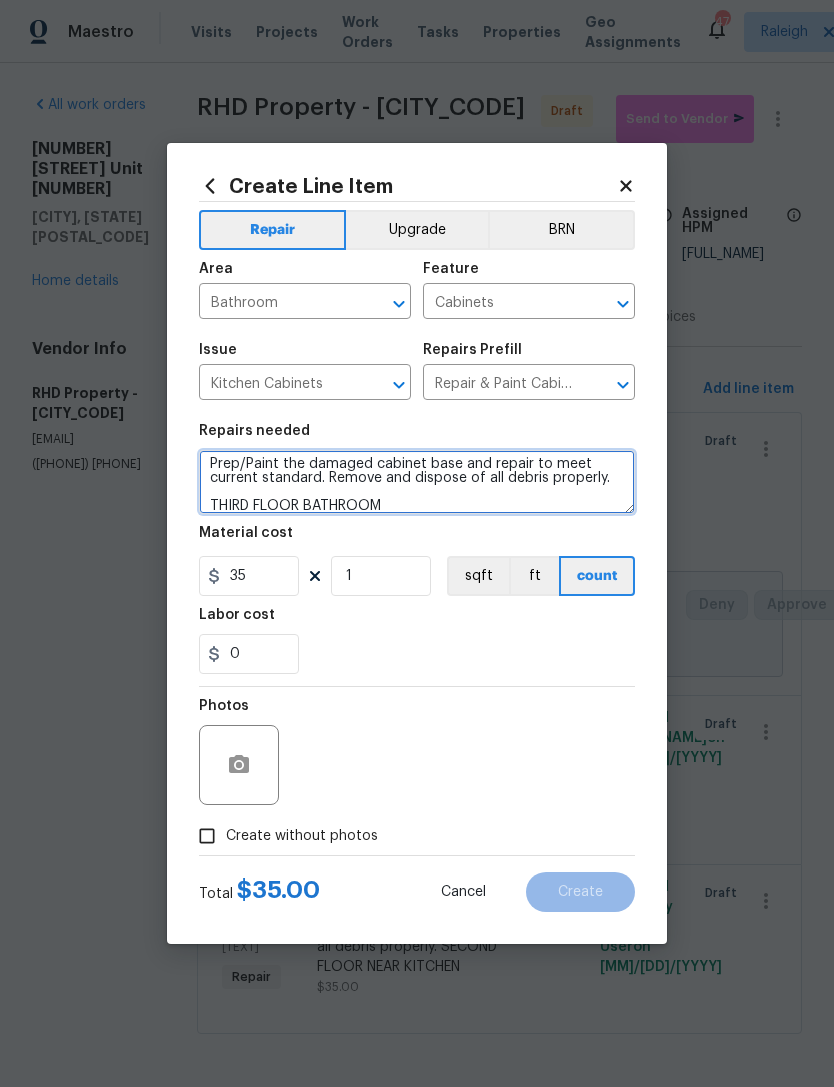 type on "Prep/Paint the damaged cabinet base and repair to meet current standard. Remove and dispose of all debris properly.
THIRD FLOOR BATHROOM" 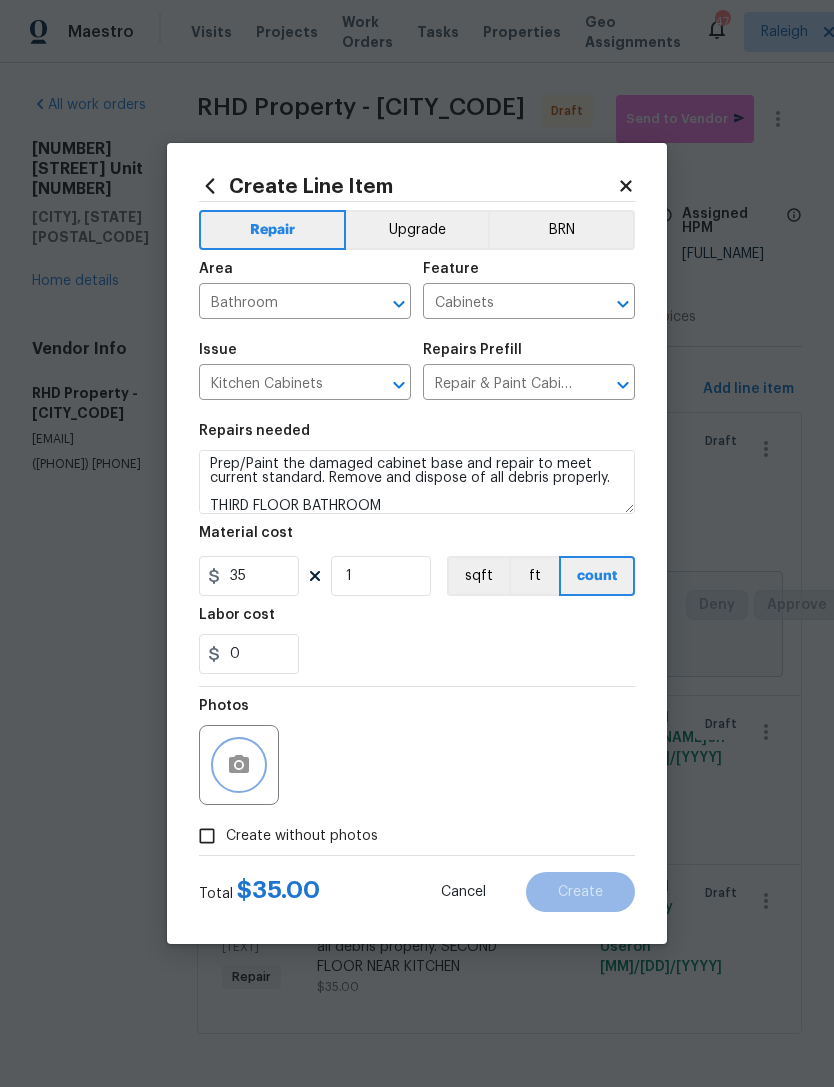 click 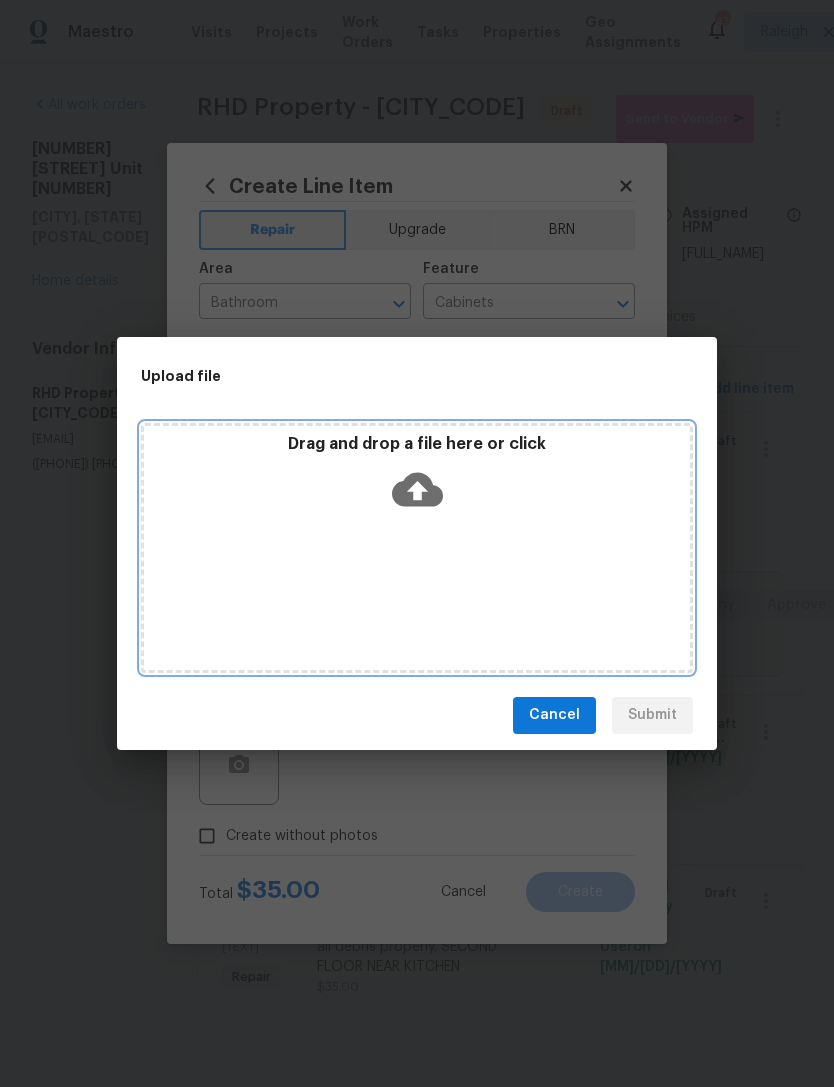 click on "Drag and drop a file here or click" at bounding box center (417, 548) 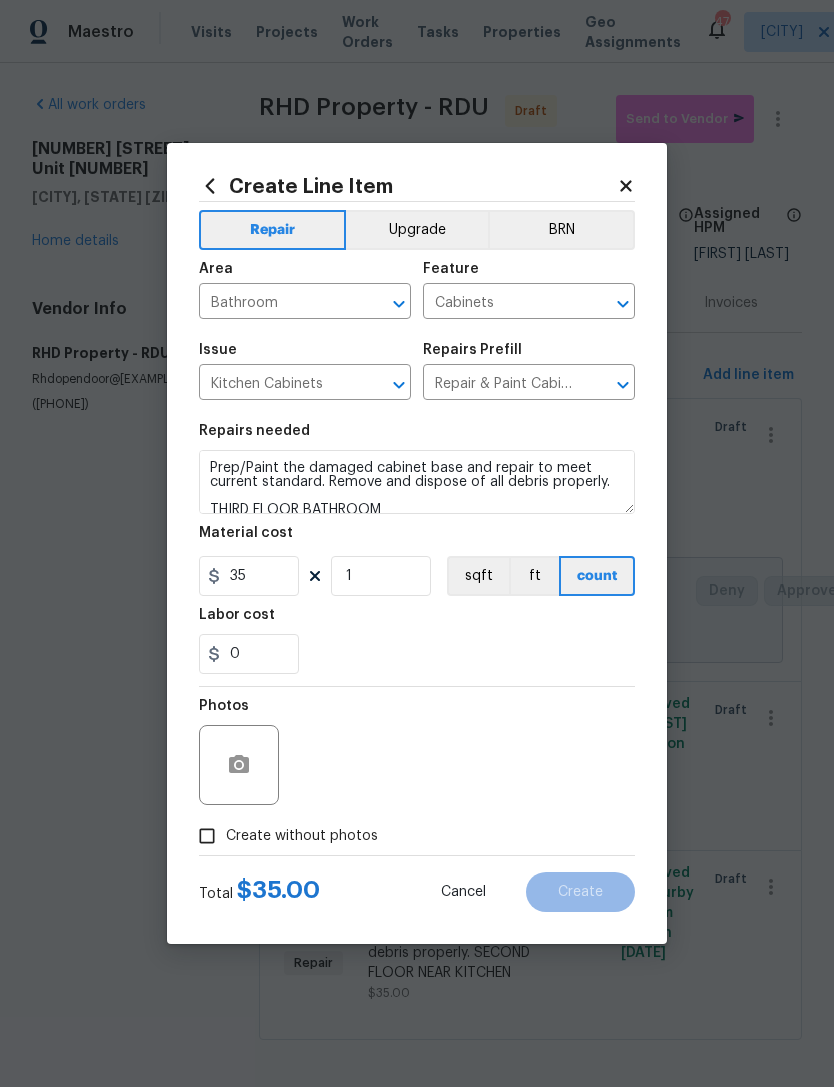 scroll, scrollTop: 0, scrollLeft: 0, axis: both 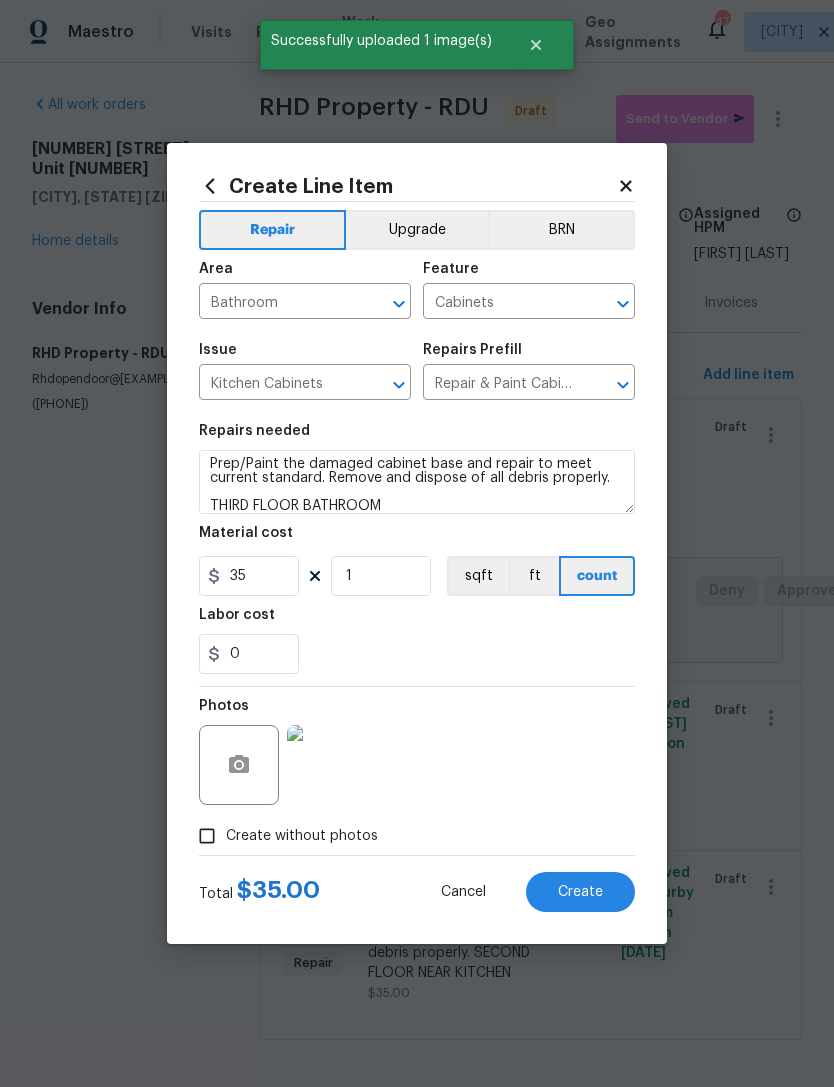 click on "Kitchen Cabinets" at bounding box center (277, 384) 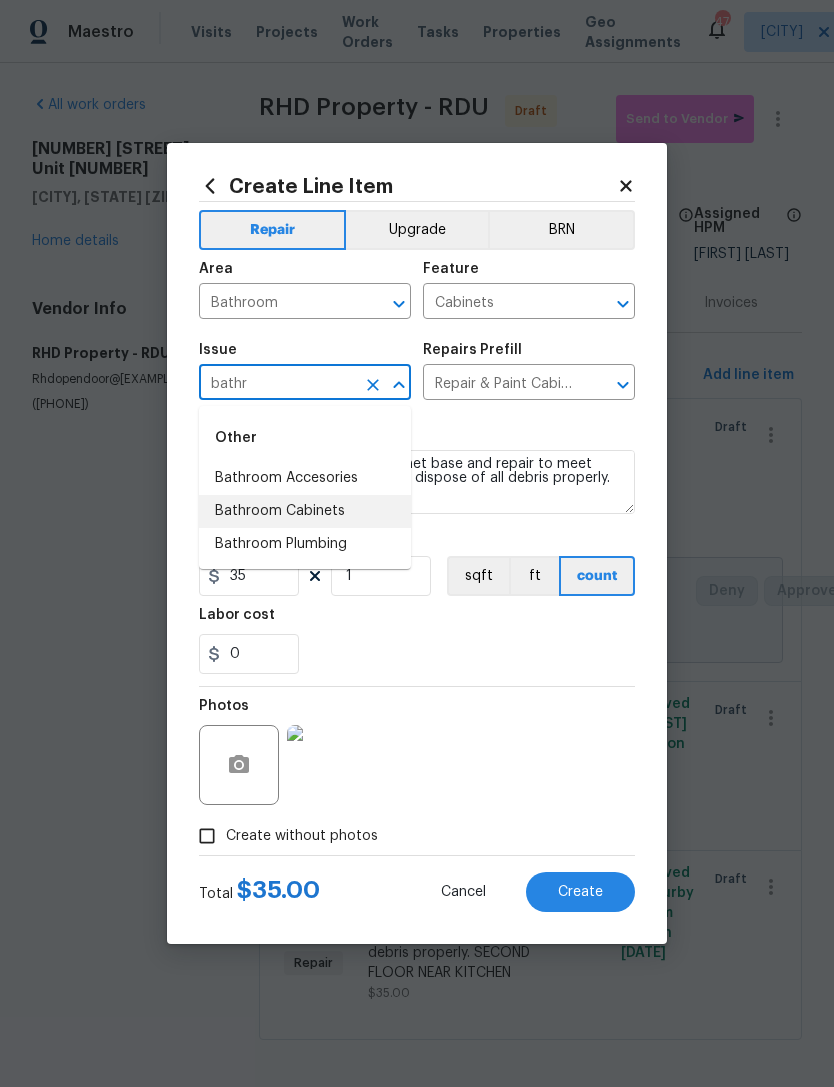 click on "Bathroom Cabinets" at bounding box center [305, 511] 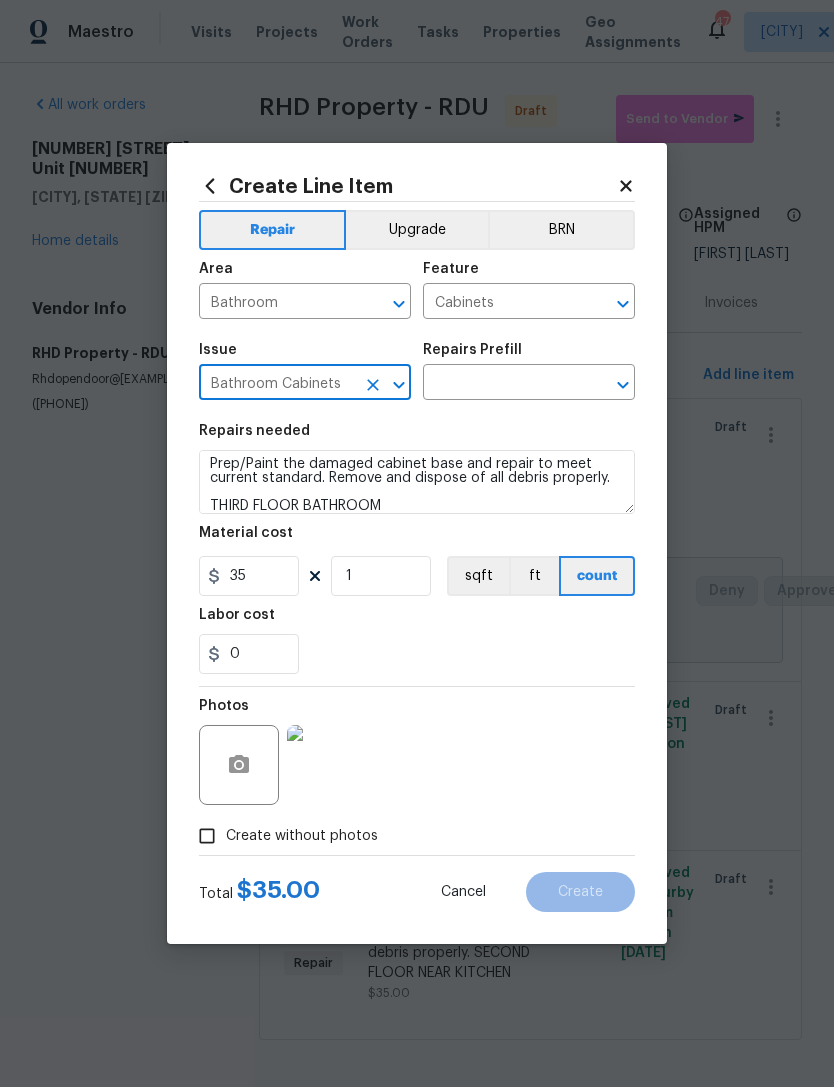 click on "Photos" at bounding box center (417, 752) 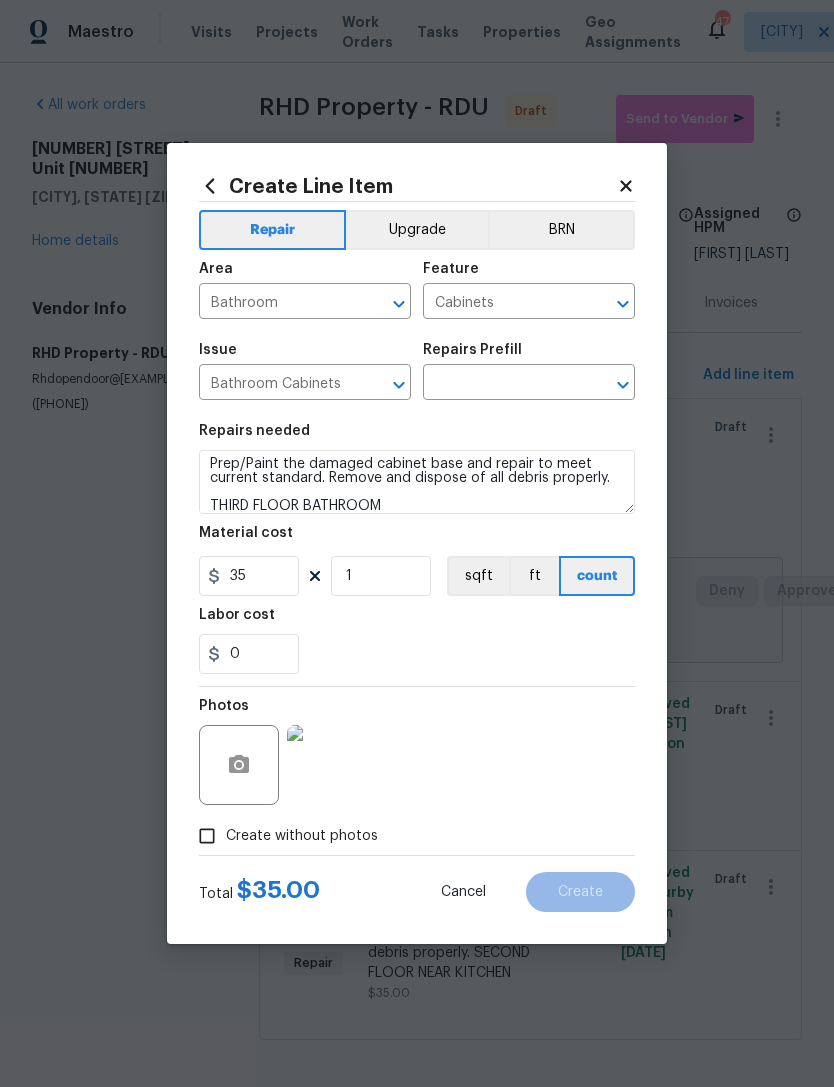 click at bounding box center [501, 384] 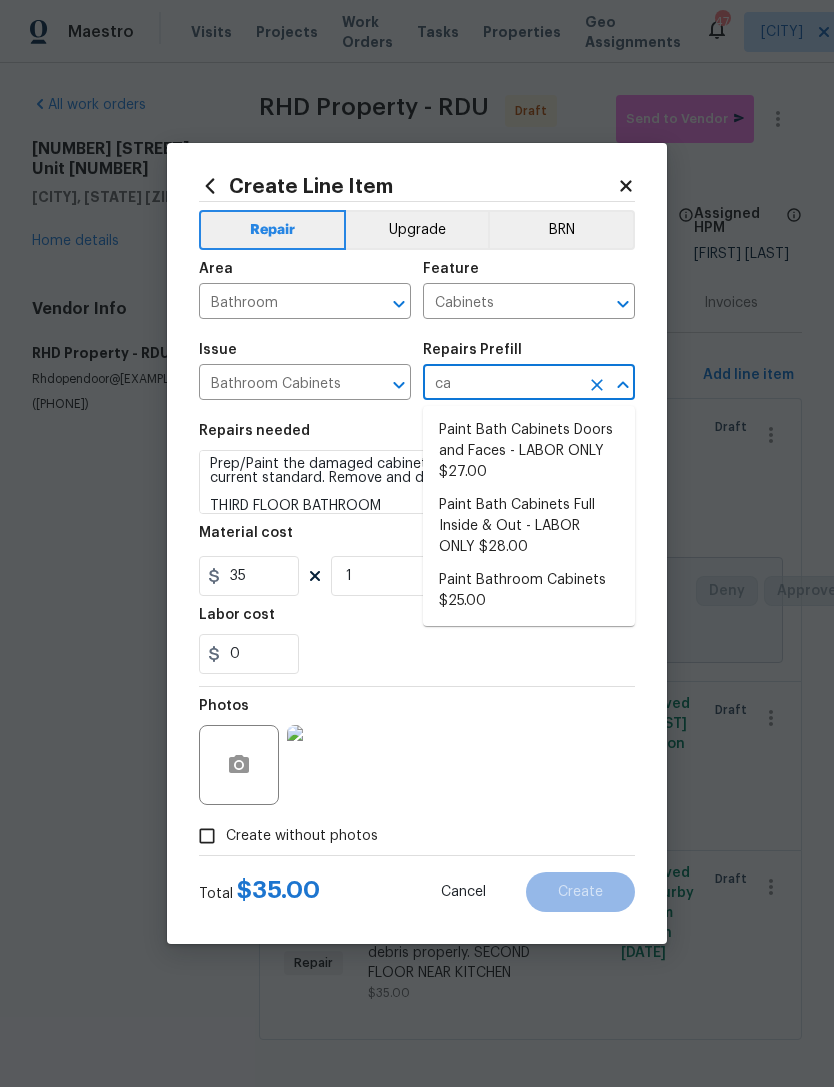 type on "c" 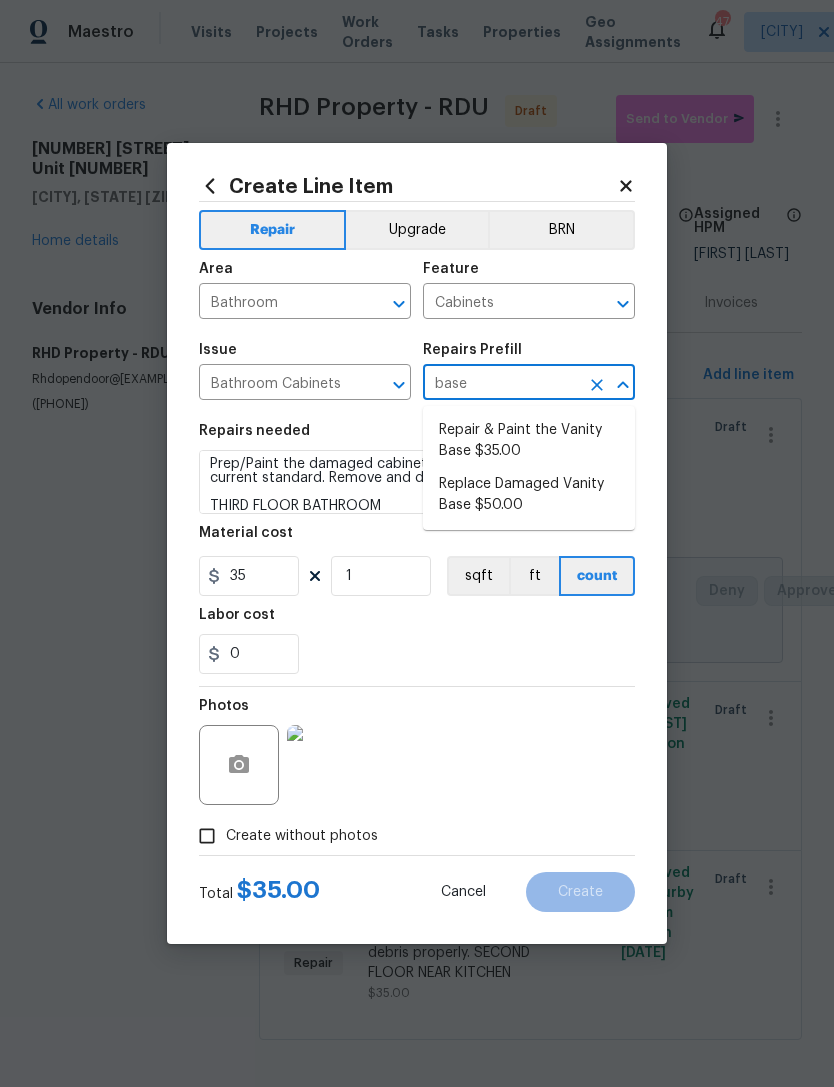 type on "base" 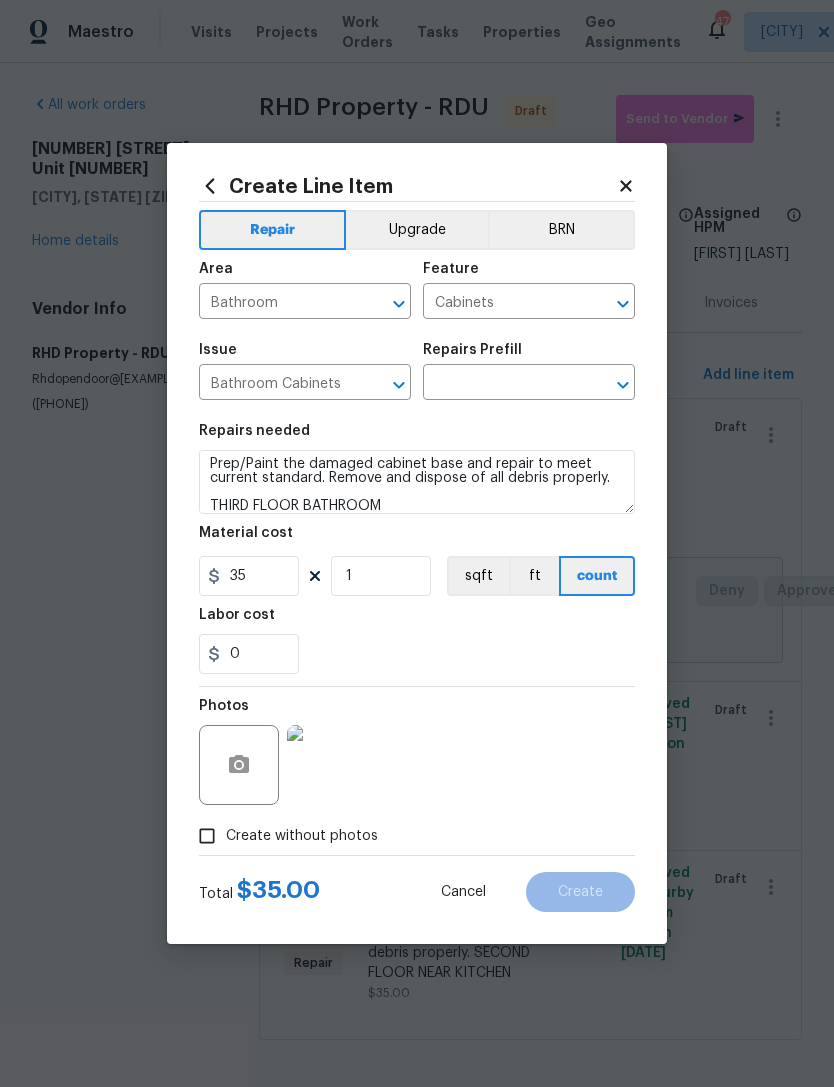 click at bounding box center (501, 384) 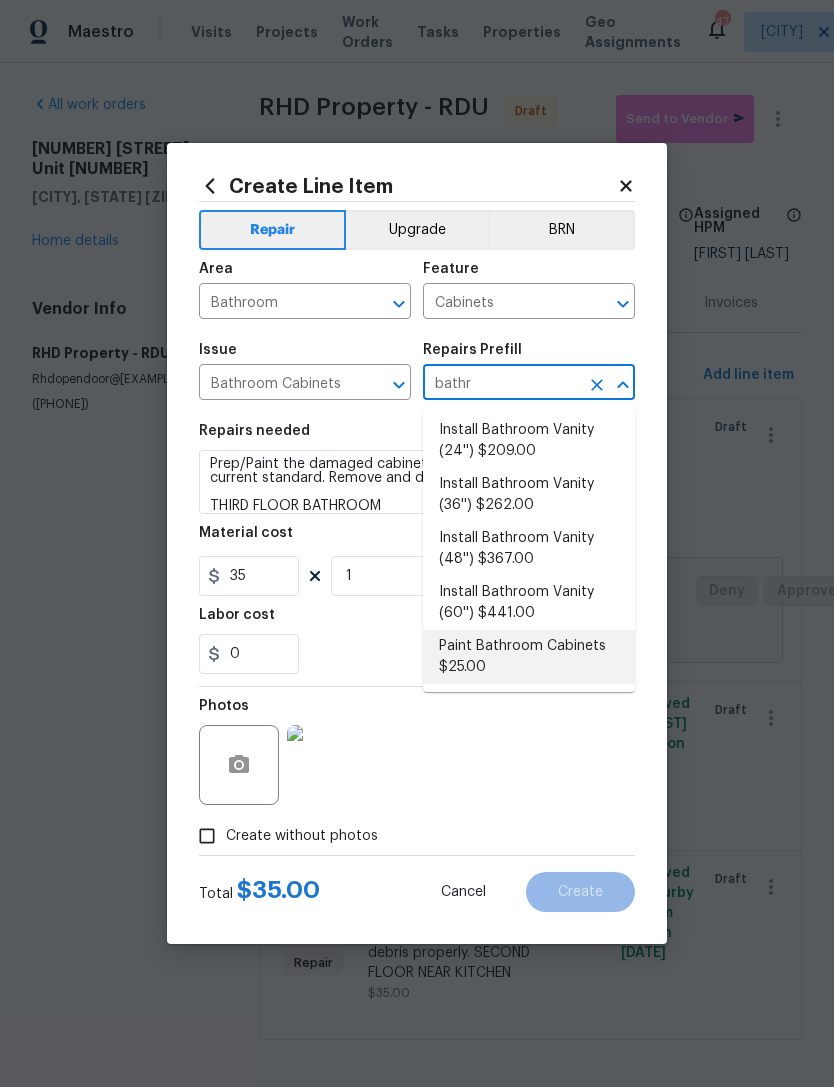click on "Paint Bathroom Cabinets $25.00" at bounding box center [529, 657] 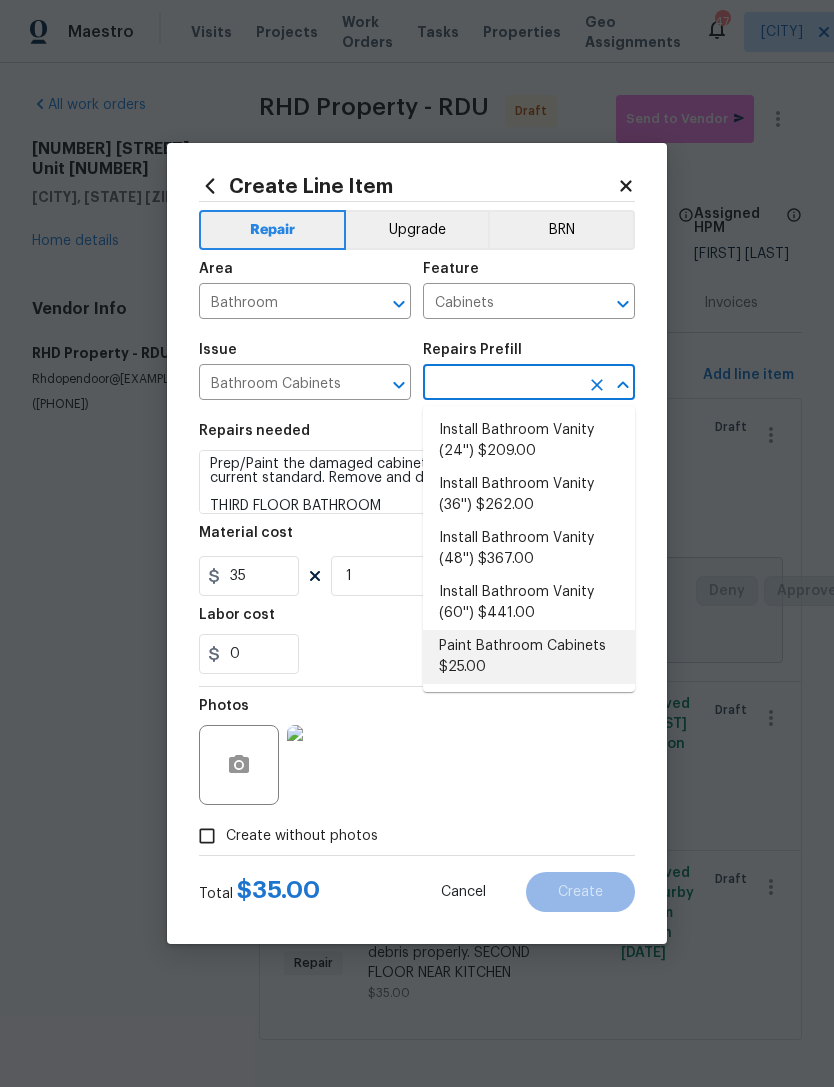 type on "Paint Bathroom Cabinets $25.00" 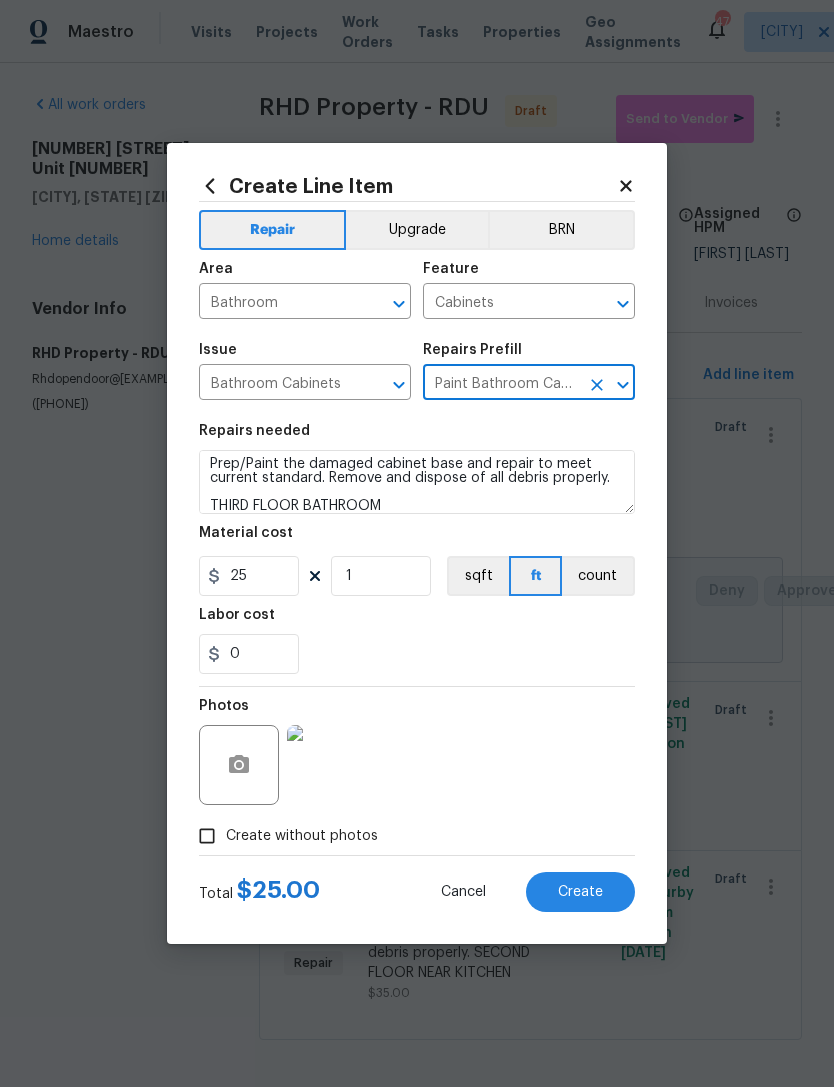 click 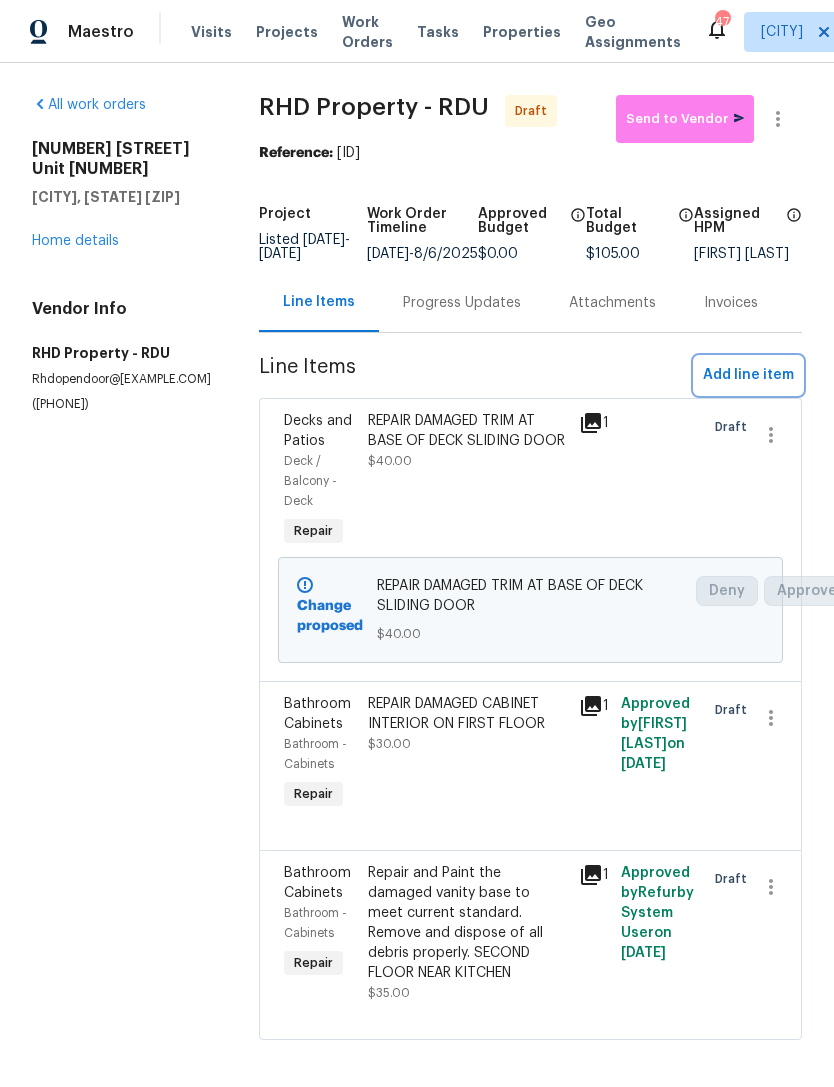 click on "Add line item" at bounding box center [748, 375] 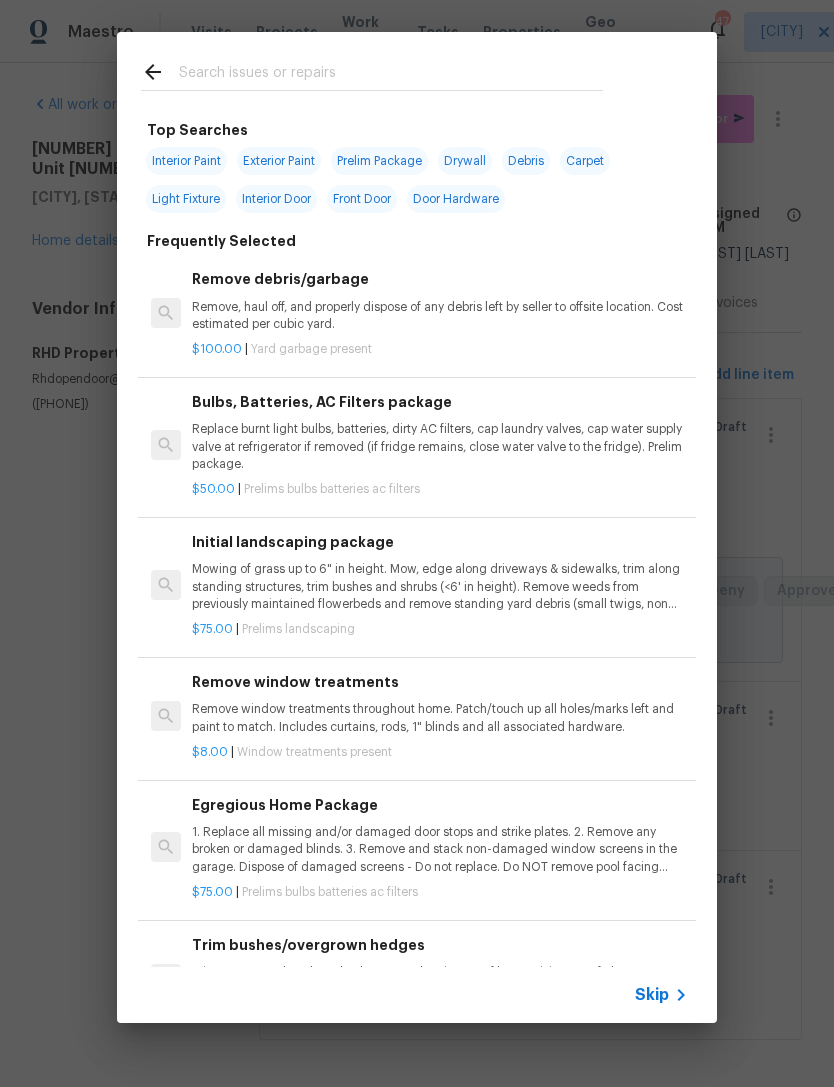 click at bounding box center [391, 75] 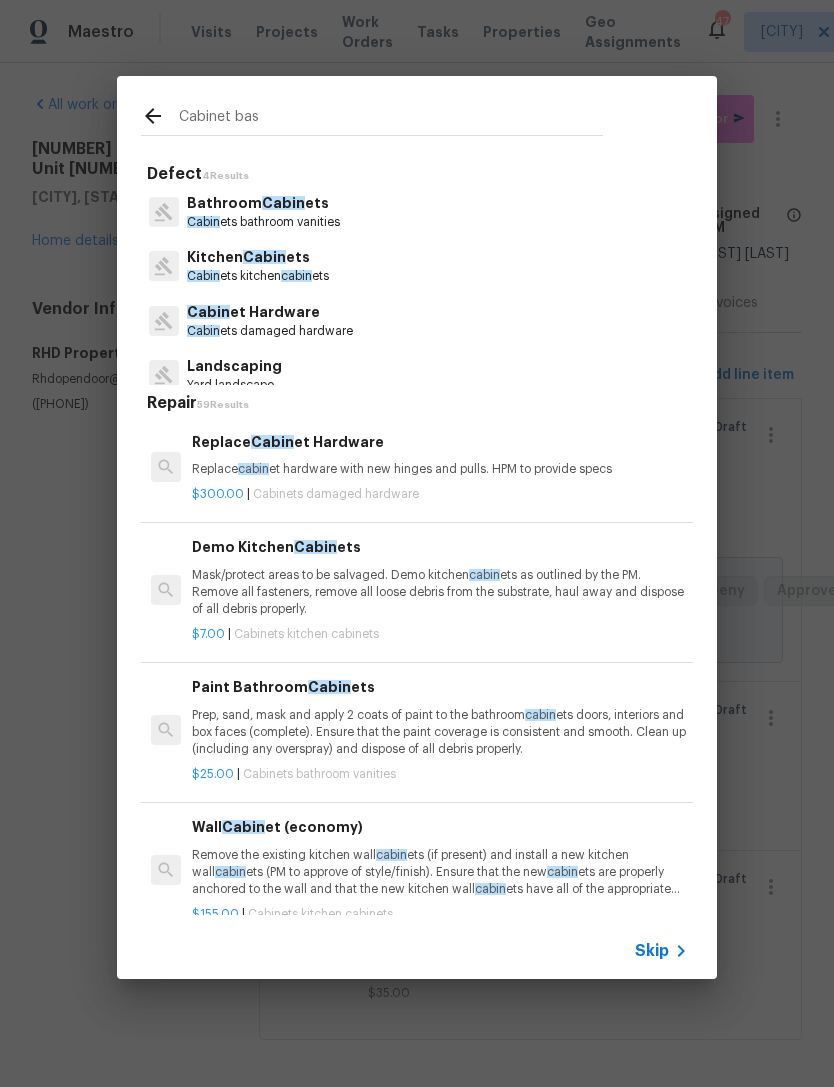 type on "Cabinet base" 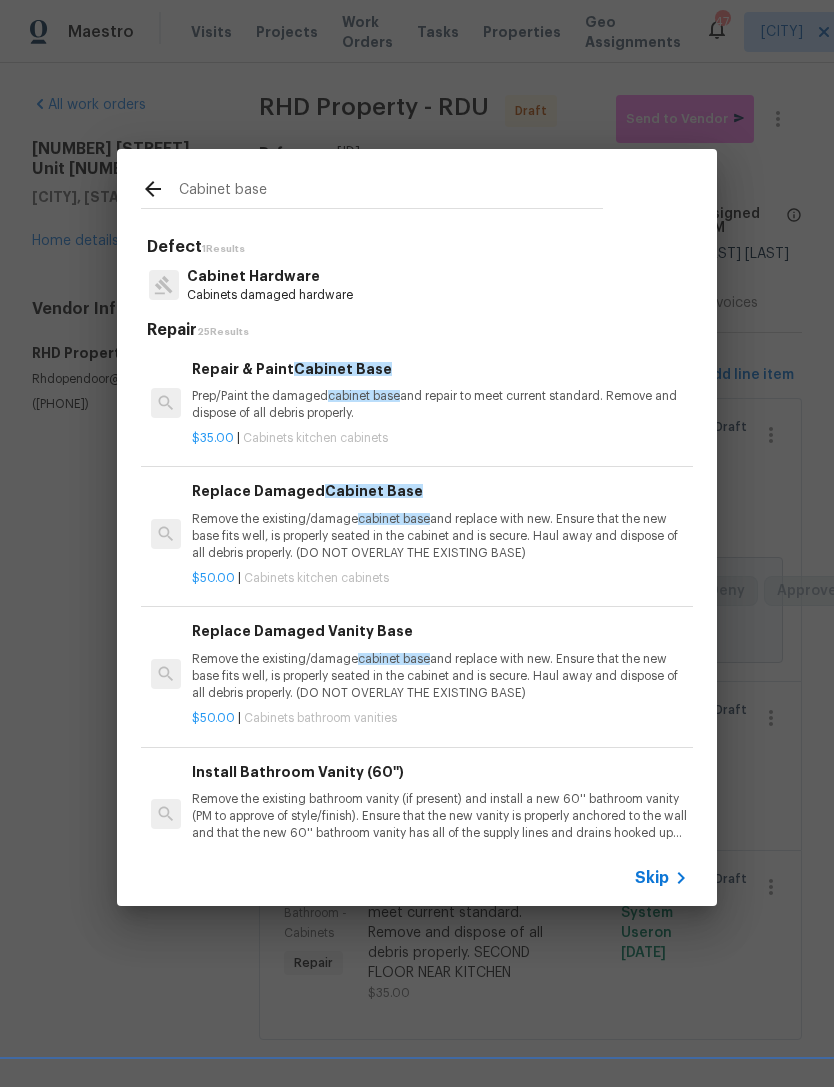 click on "Prep/Paint the damaged  cabinet base  and repair to meet current standard. Remove and dispose of all debris properly." at bounding box center (440, 405) 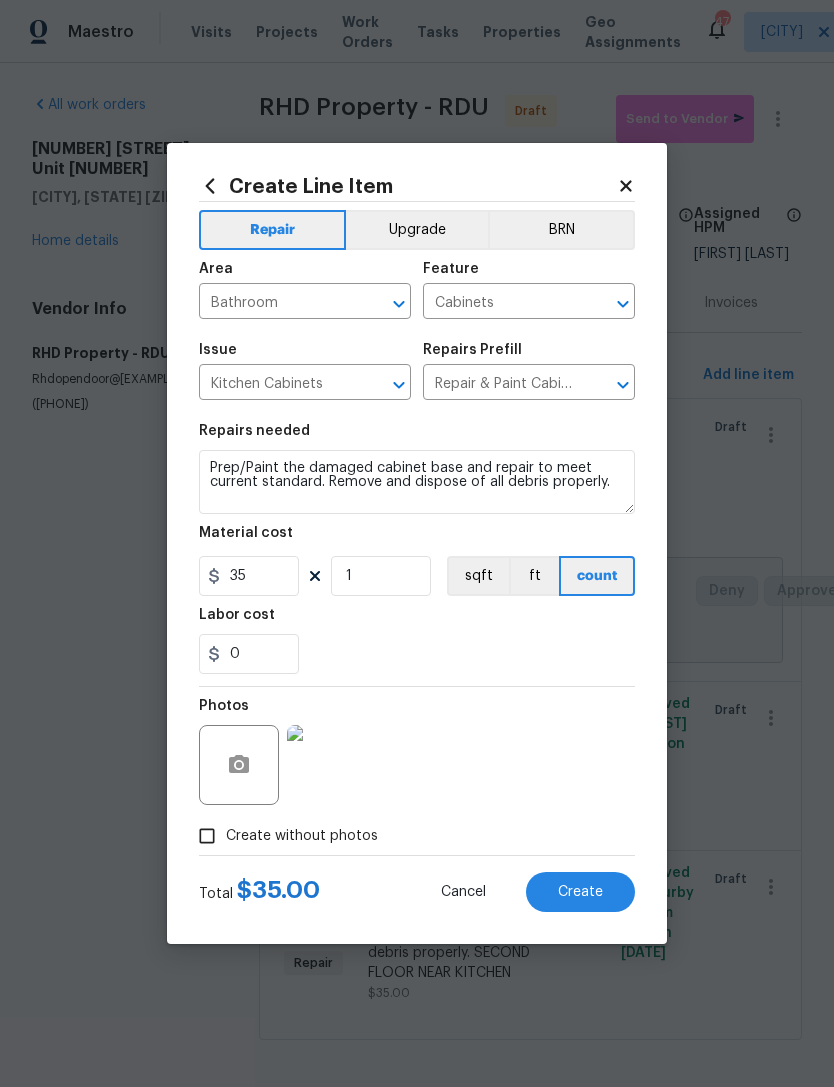 click on "Kitchen Cabinets" at bounding box center [277, 384] 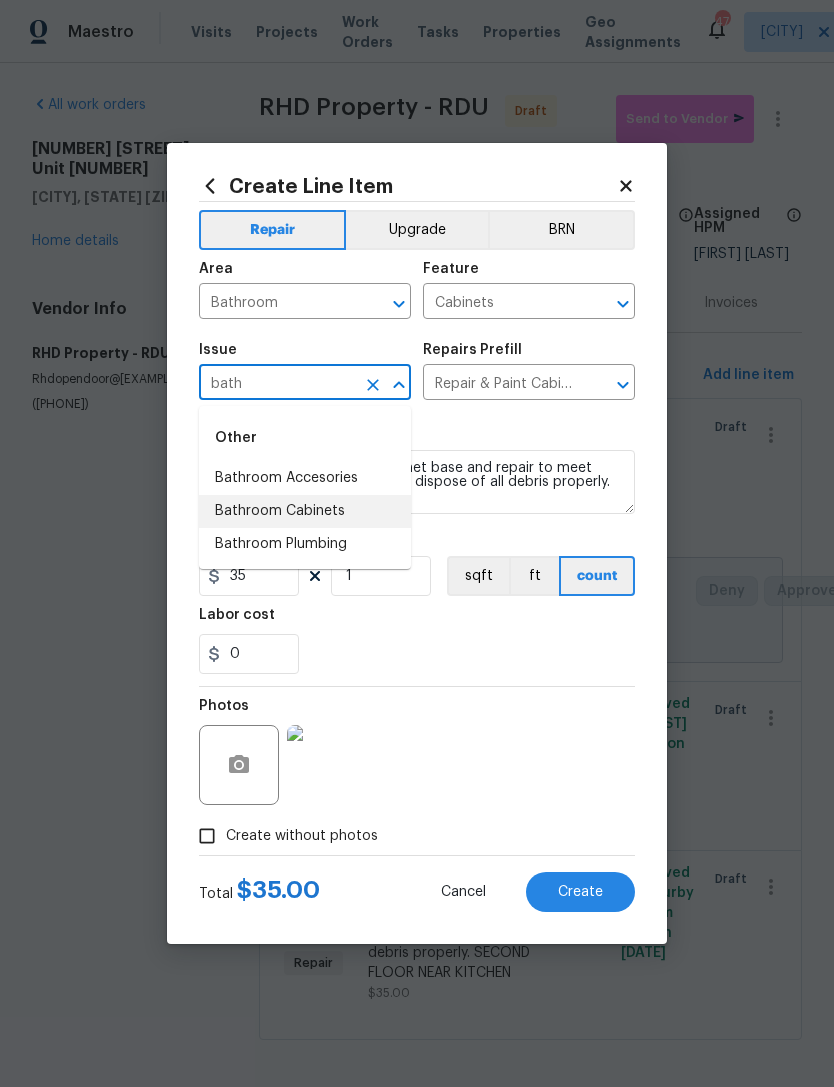 click on "Bathroom Cabinets" at bounding box center (305, 511) 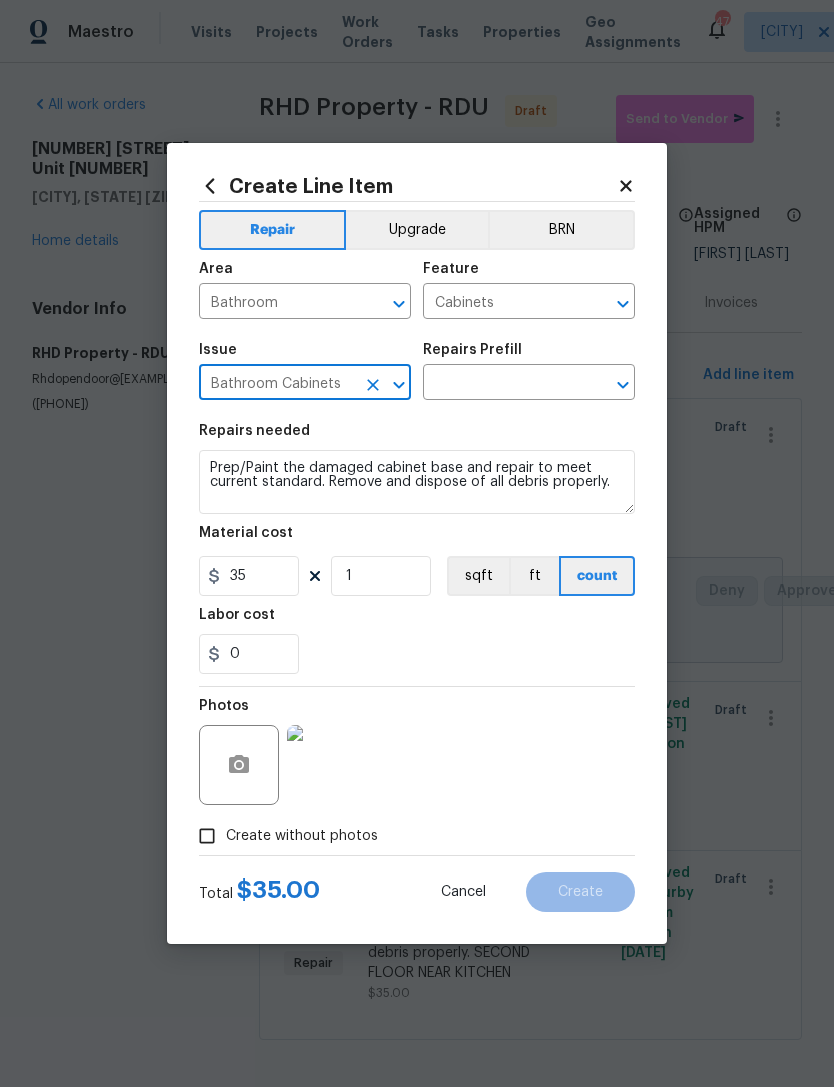 click at bounding box center (501, 384) 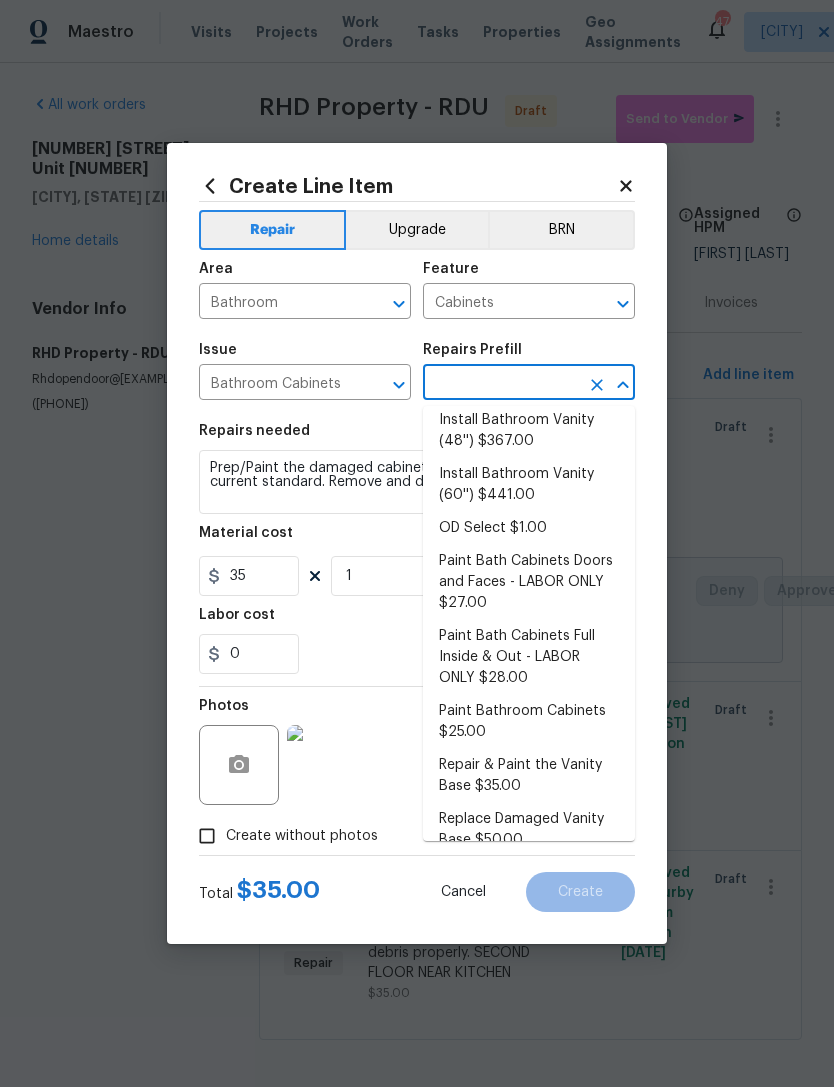 scroll, scrollTop: 150, scrollLeft: 0, axis: vertical 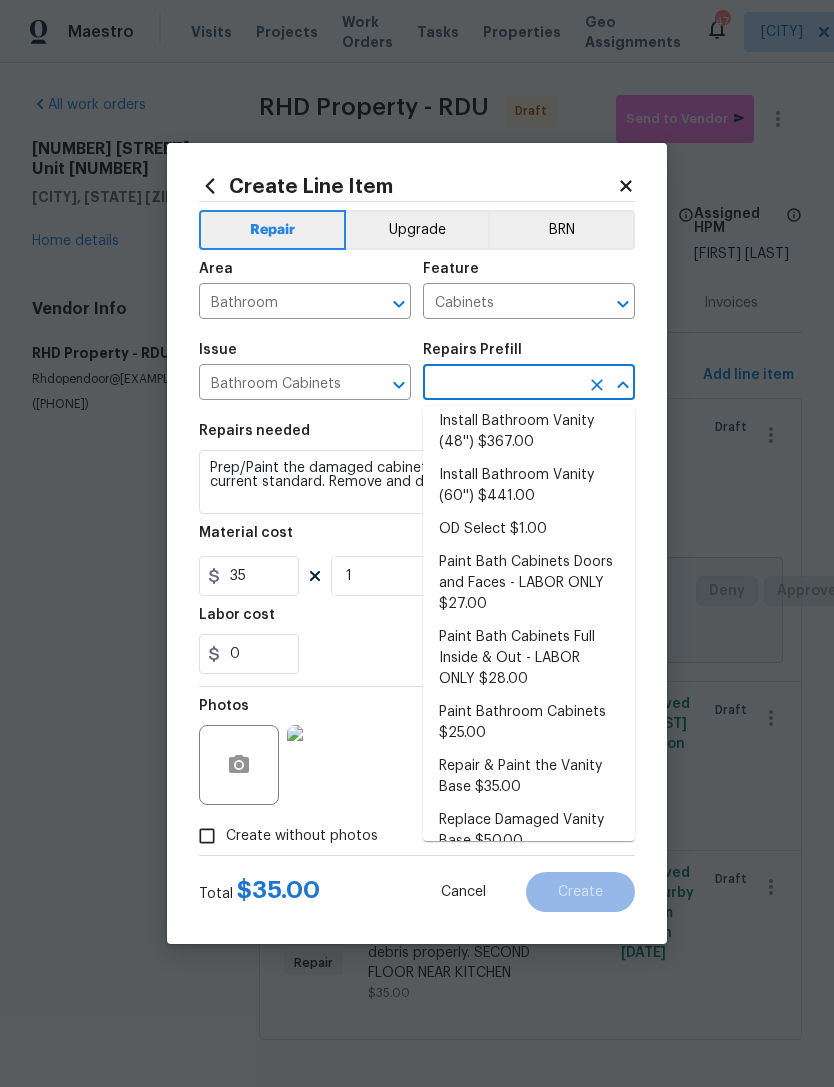 click on "Repair & Paint the Vanity Base $35.00" at bounding box center [529, 777] 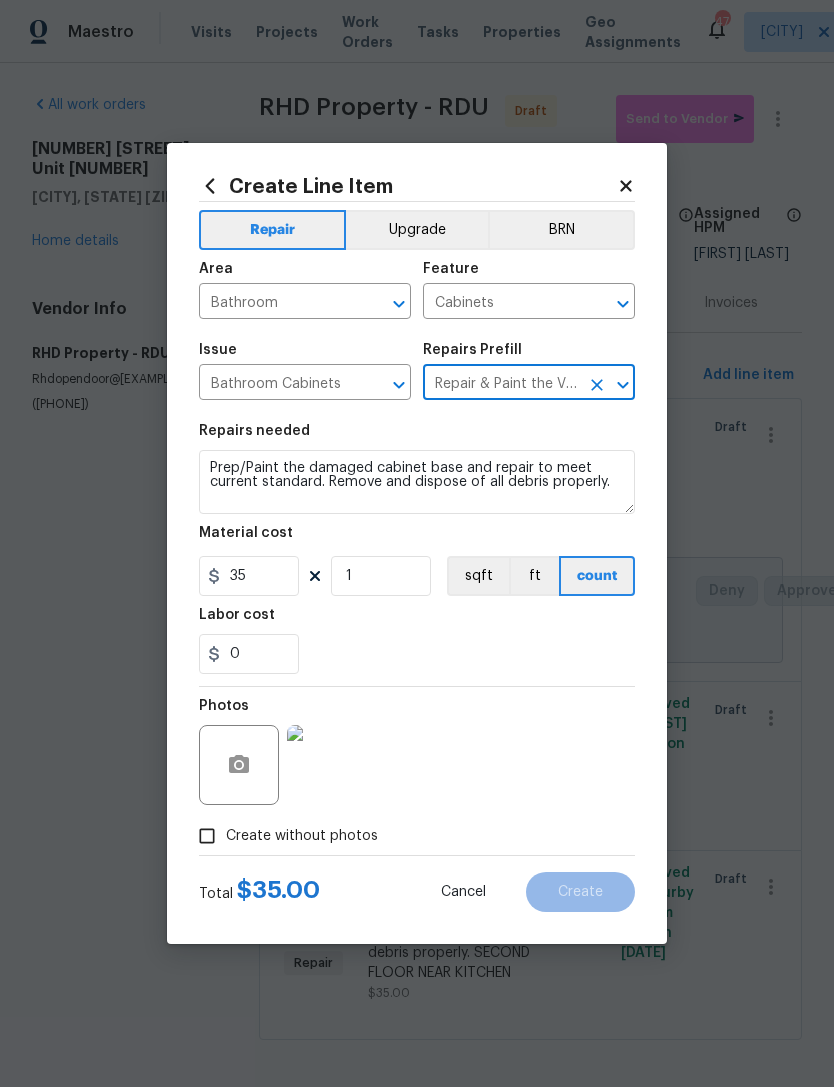 type 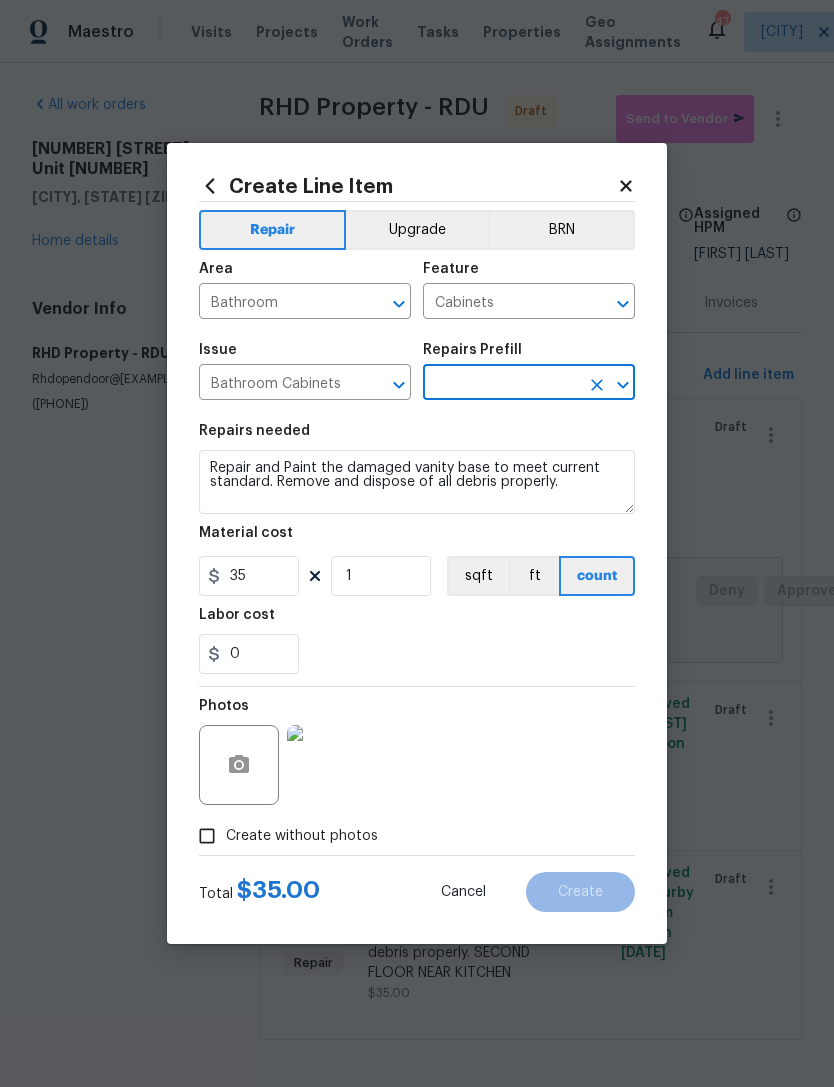 type on "Repair & Paint the Vanity Base $35.00" 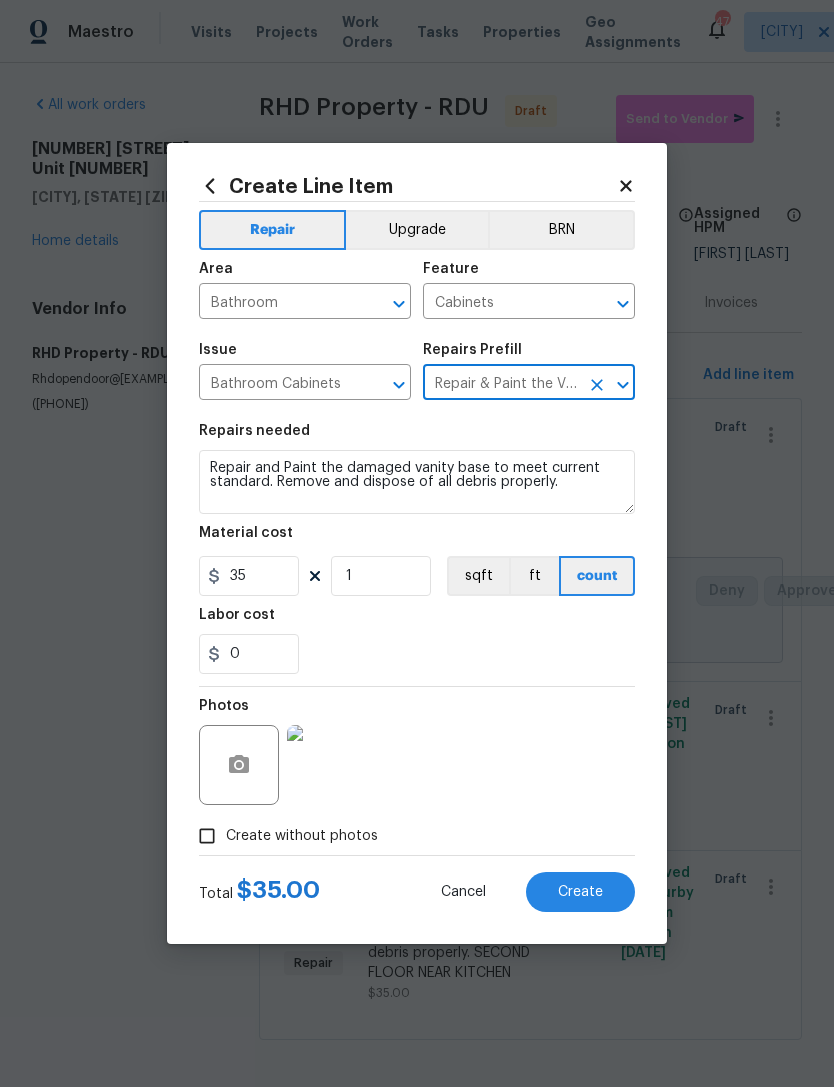click on "Create" at bounding box center (580, 892) 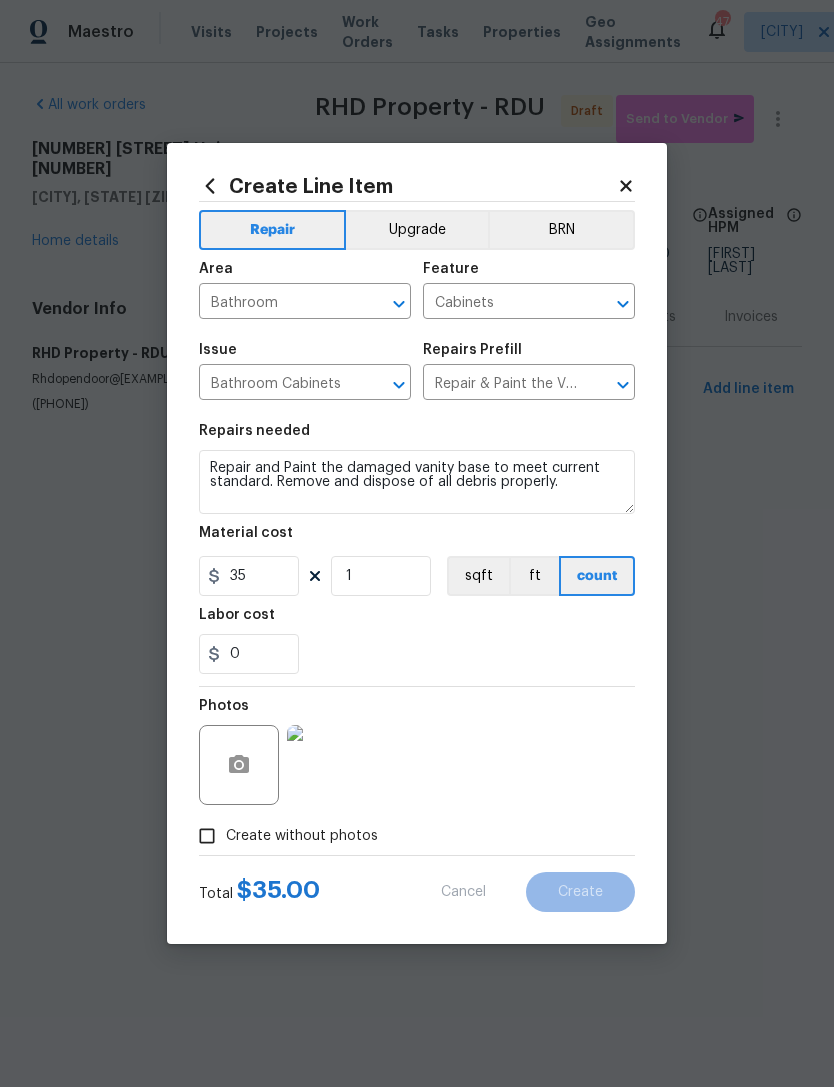 type 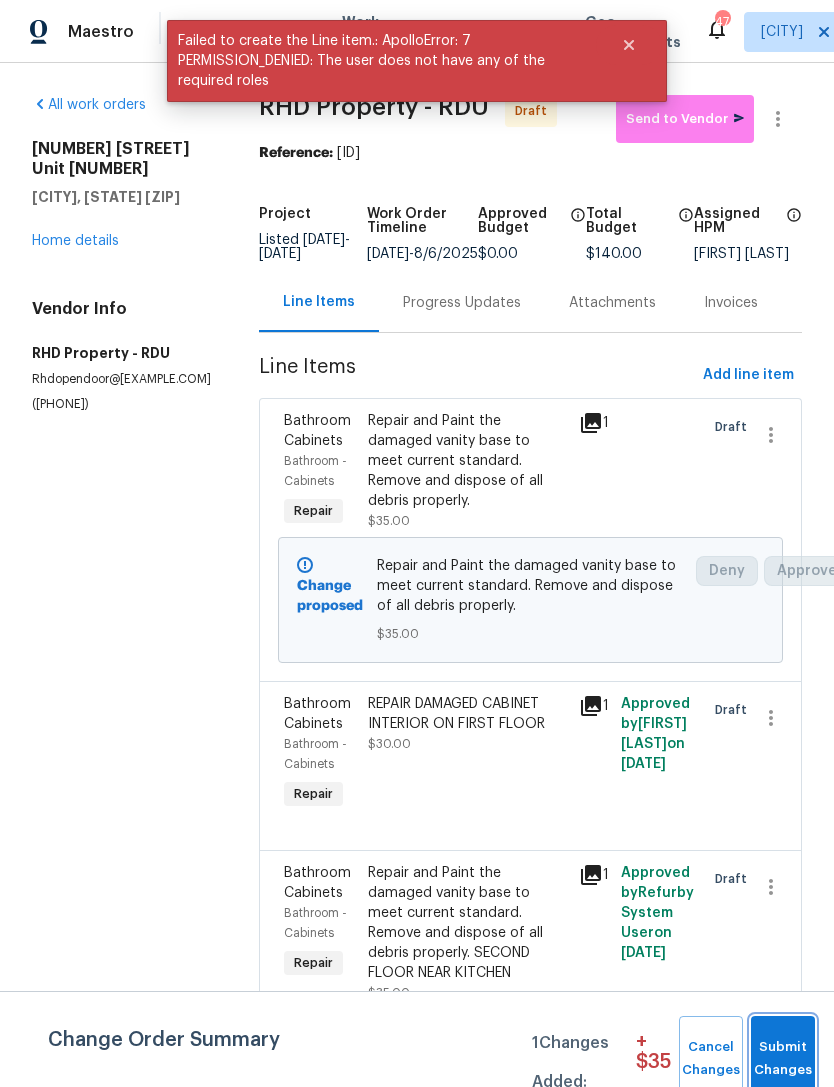click on "Submit Changes" at bounding box center (783, 1059) 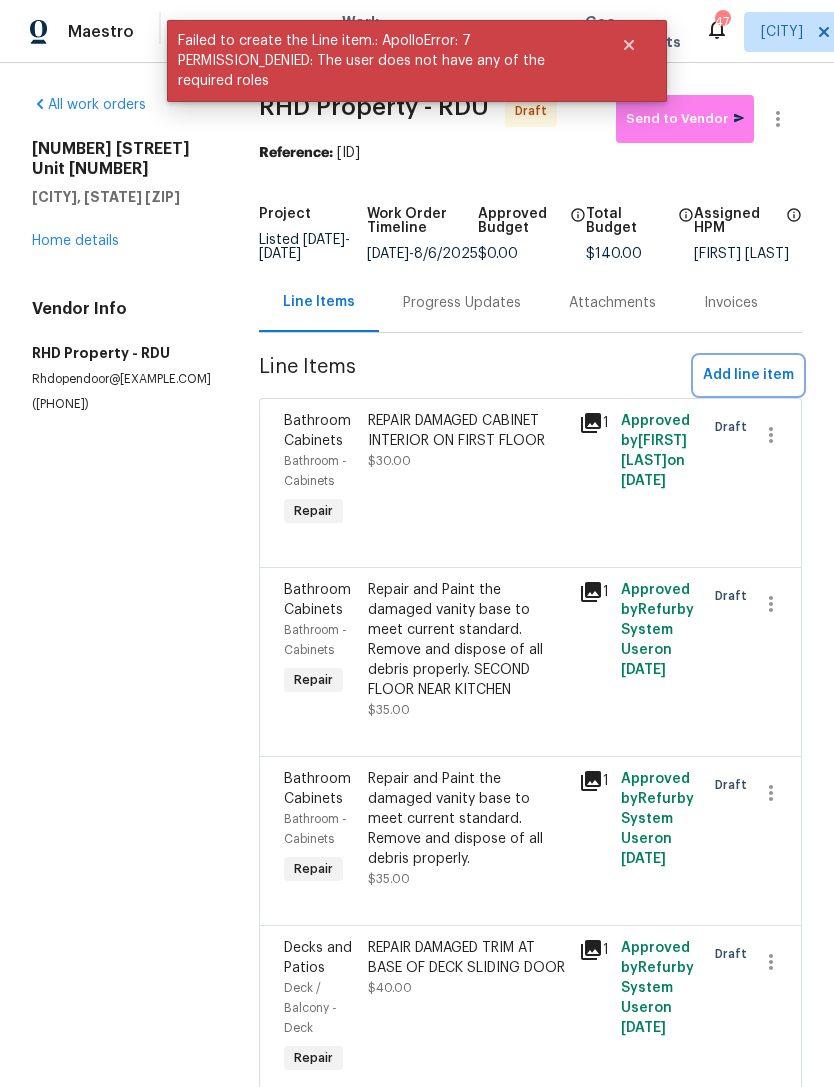 click on "Add line item" at bounding box center [748, 375] 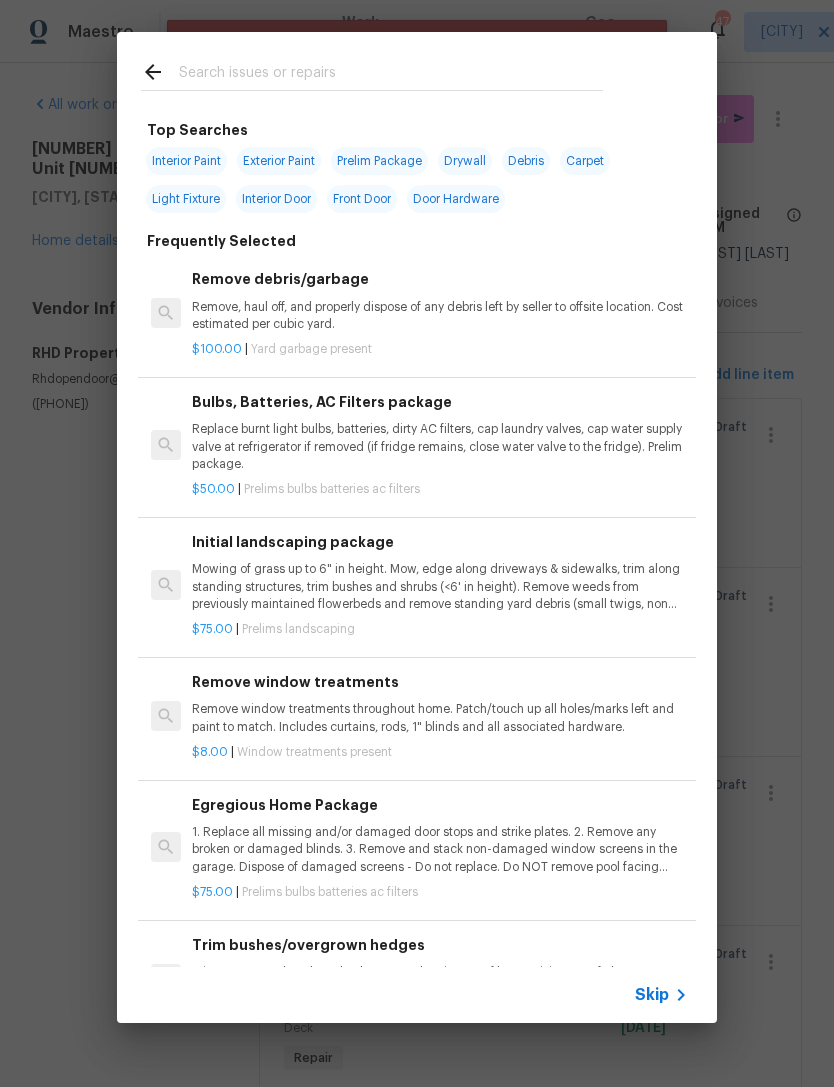 click at bounding box center (372, 71) 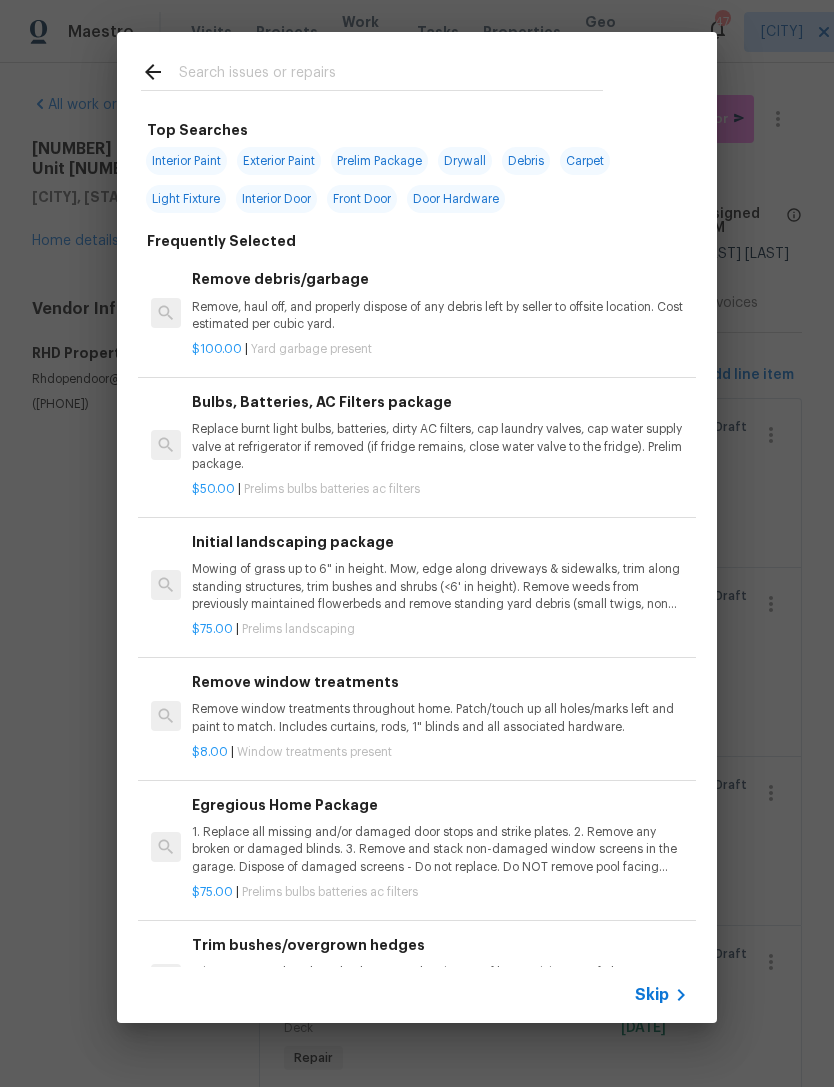 click at bounding box center [391, 75] 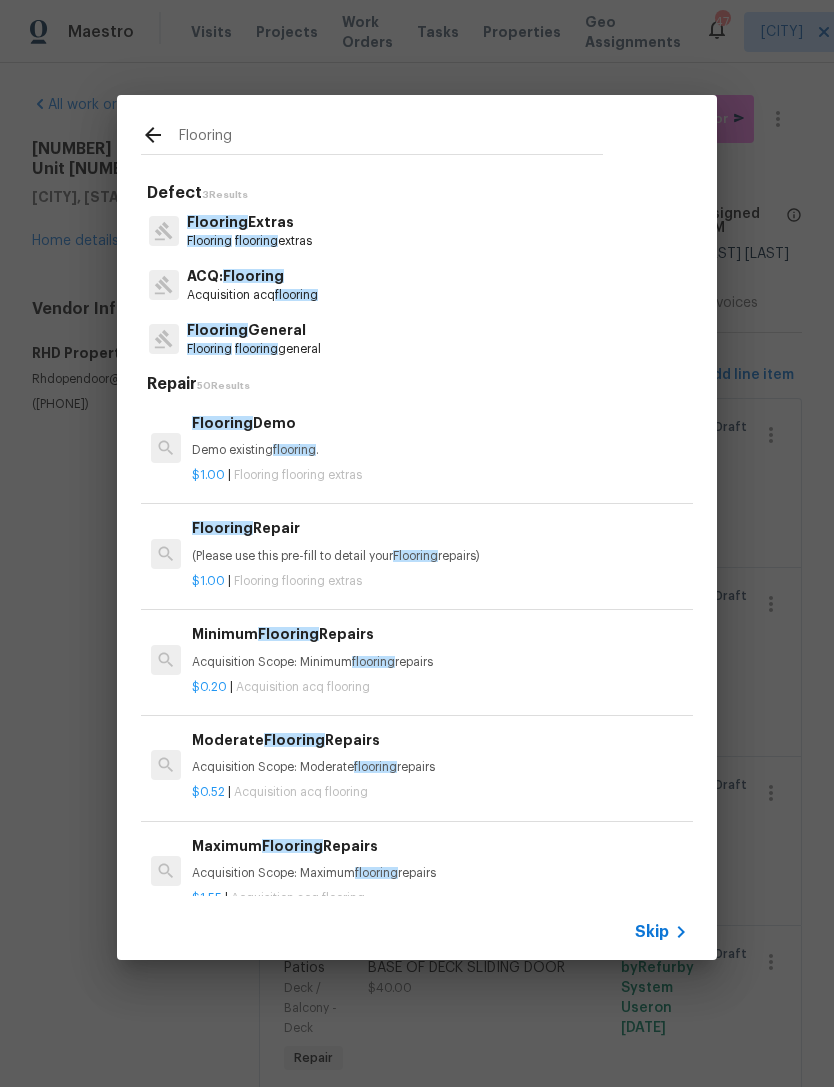 type on "Flooring" 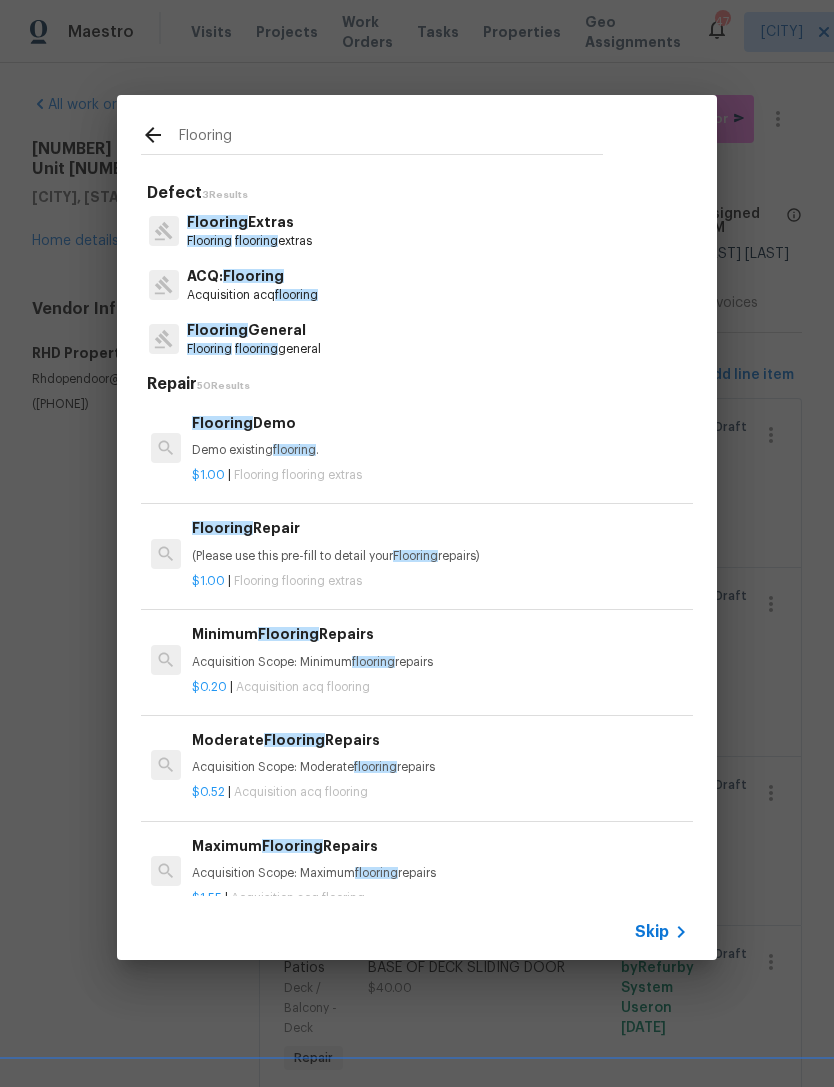 click on "Flooring  Extras Flooring   flooring  extras" at bounding box center (417, 231) 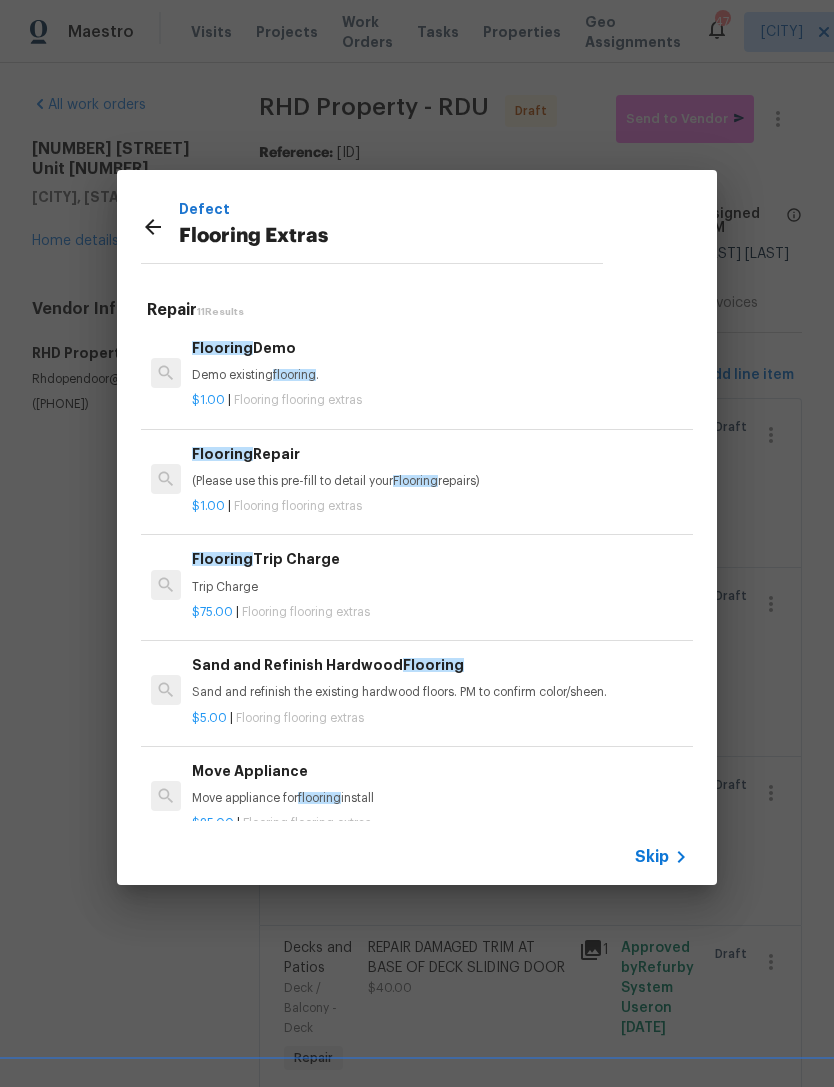 click on "(Please use this pre-fill to detail your  Flooring  repairs)" at bounding box center [440, 481] 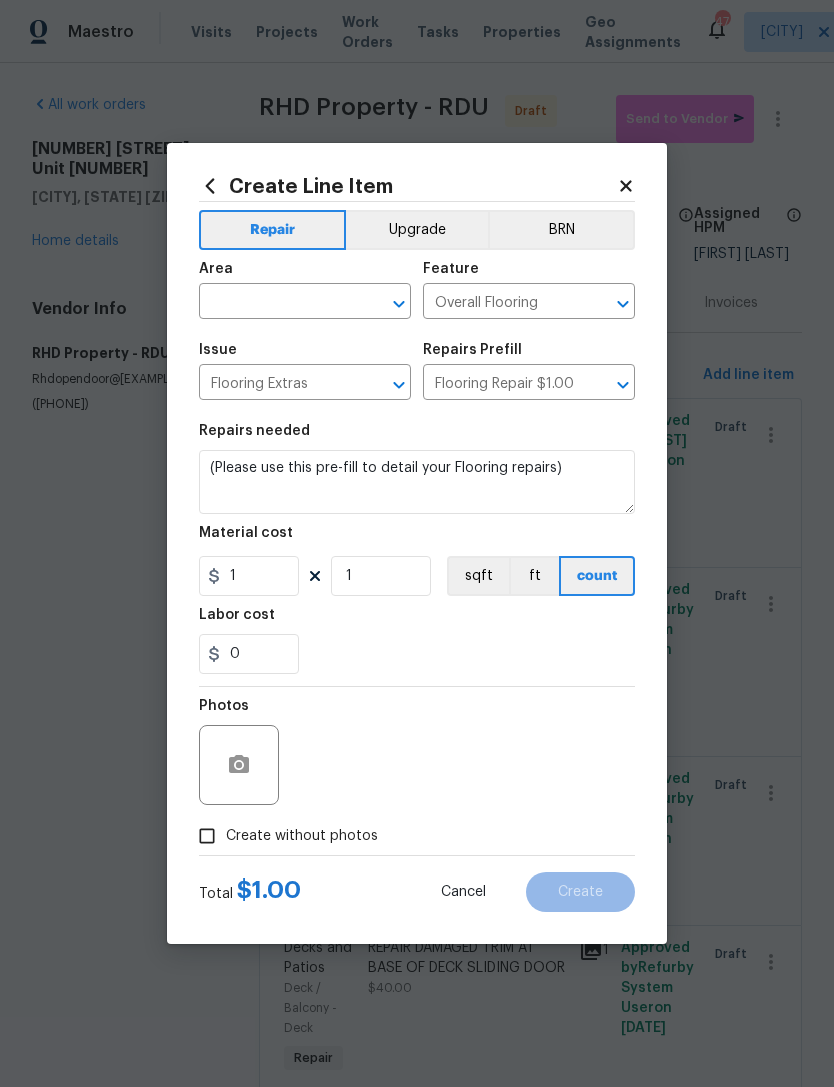 click at bounding box center (277, 303) 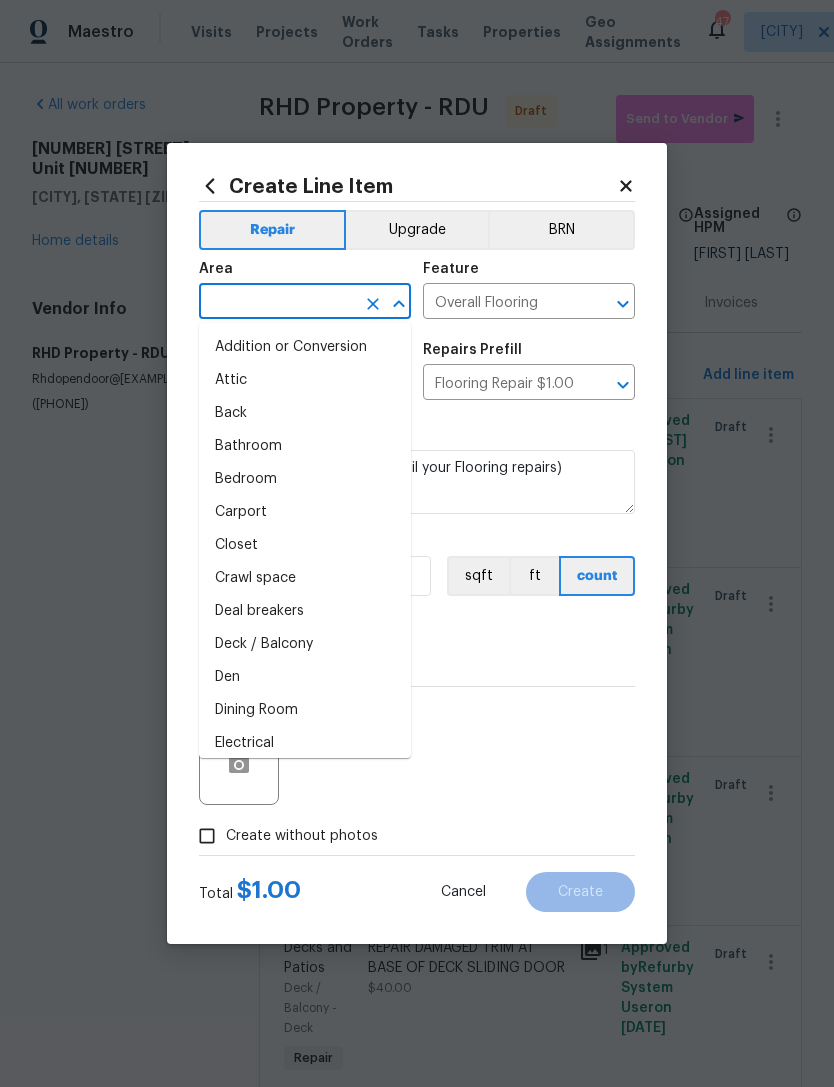 type on "b" 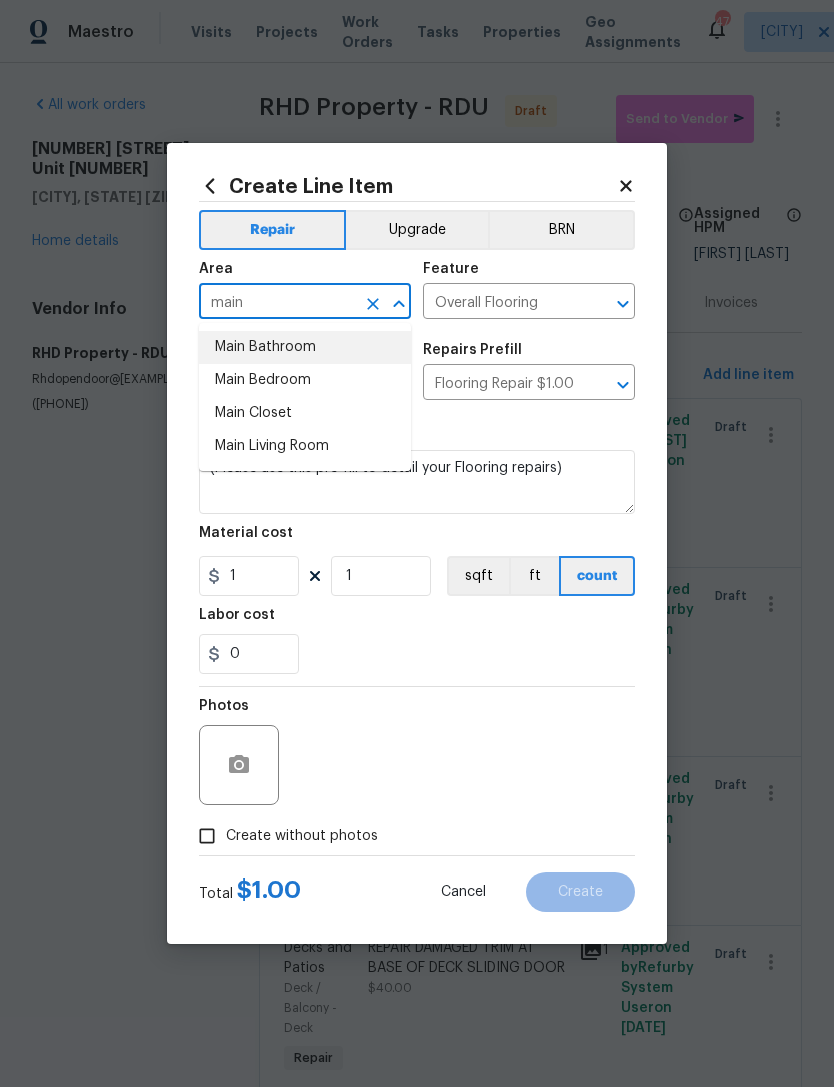 click on "Main Bathroom" at bounding box center [305, 347] 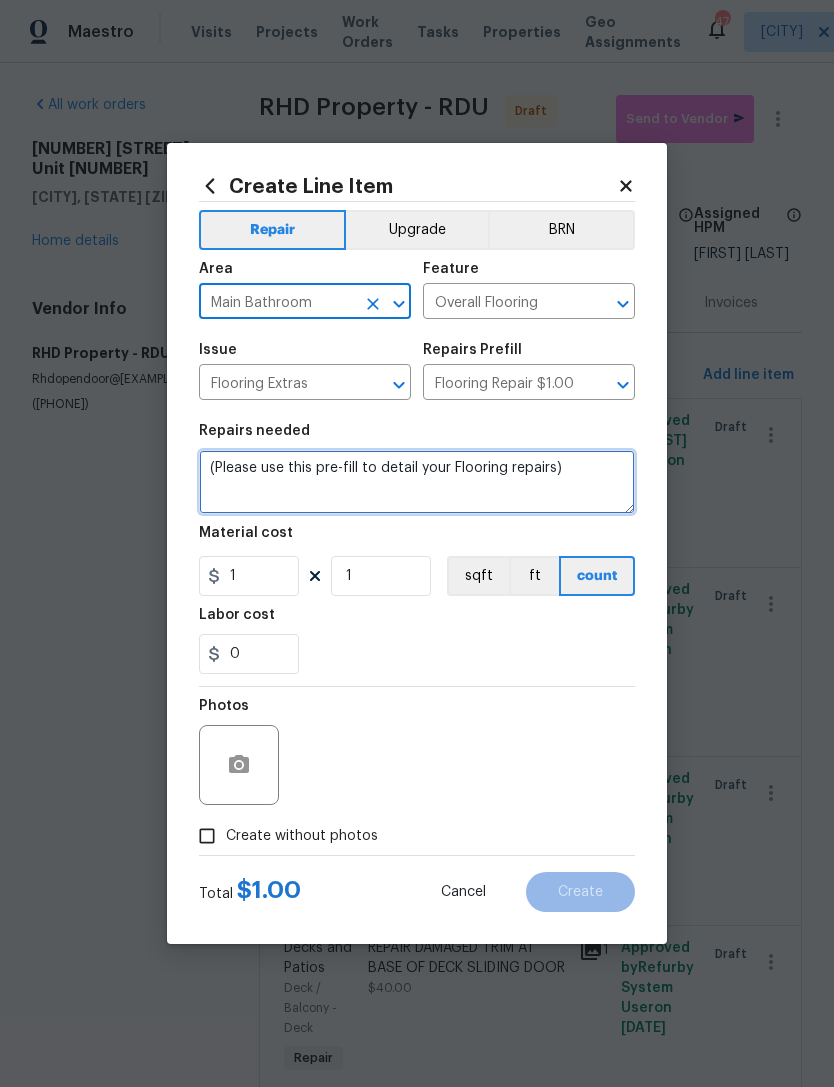 click on "(Please use this pre-fill to detail your Flooring repairs)" at bounding box center [417, 482] 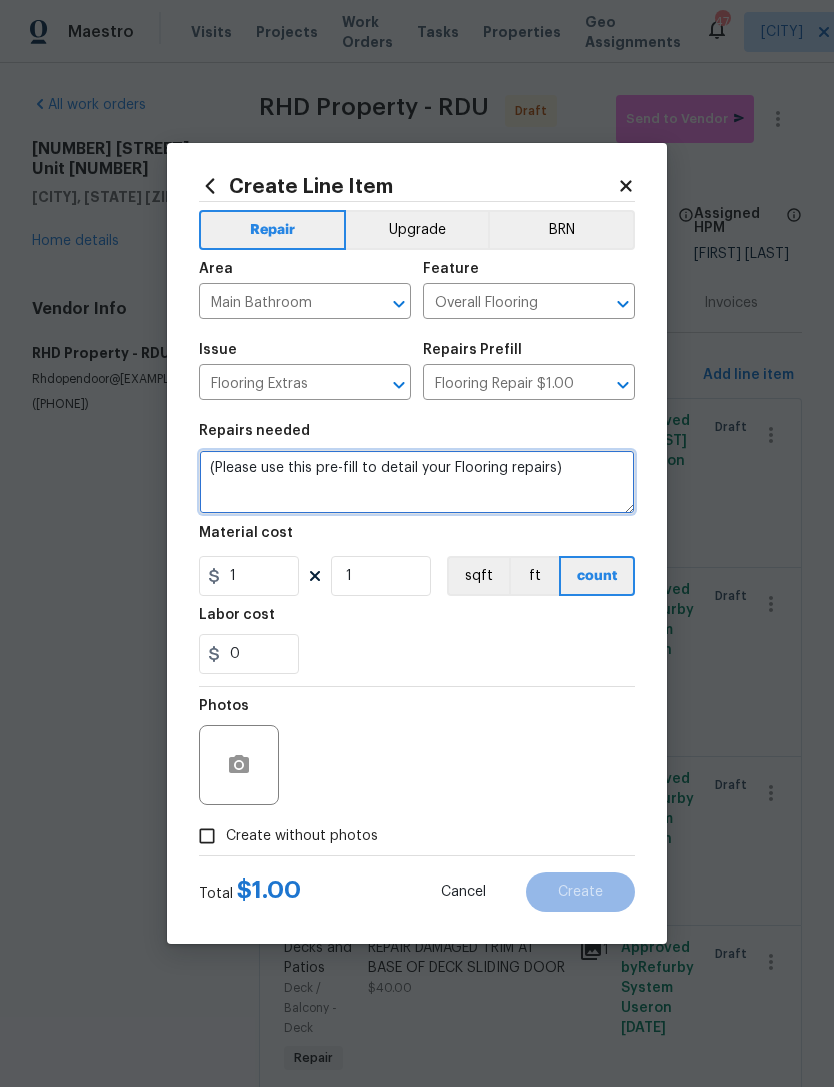 click on "(Please use this pre-fill to detail your Flooring repairs)" at bounding box center (417, 482) 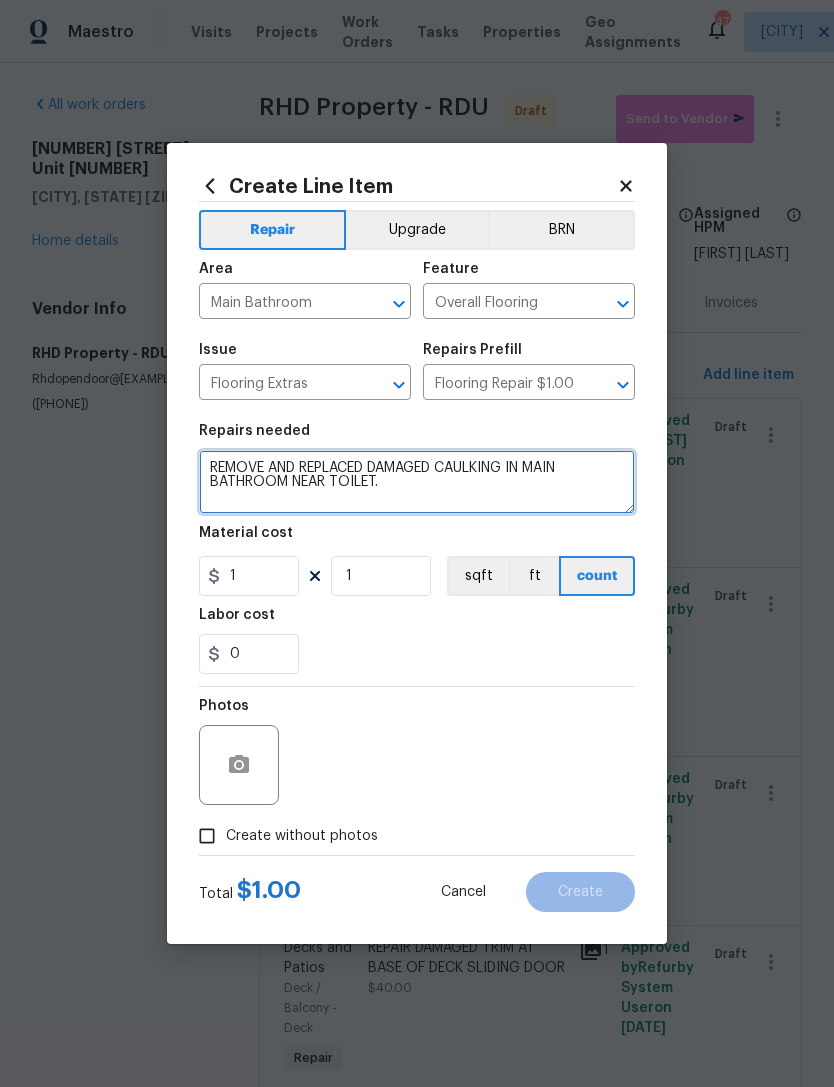 type on "REMOVE AND REPLACED DAMAGED CAULKING IN MAIN BATHROOM NEAR TOILET." 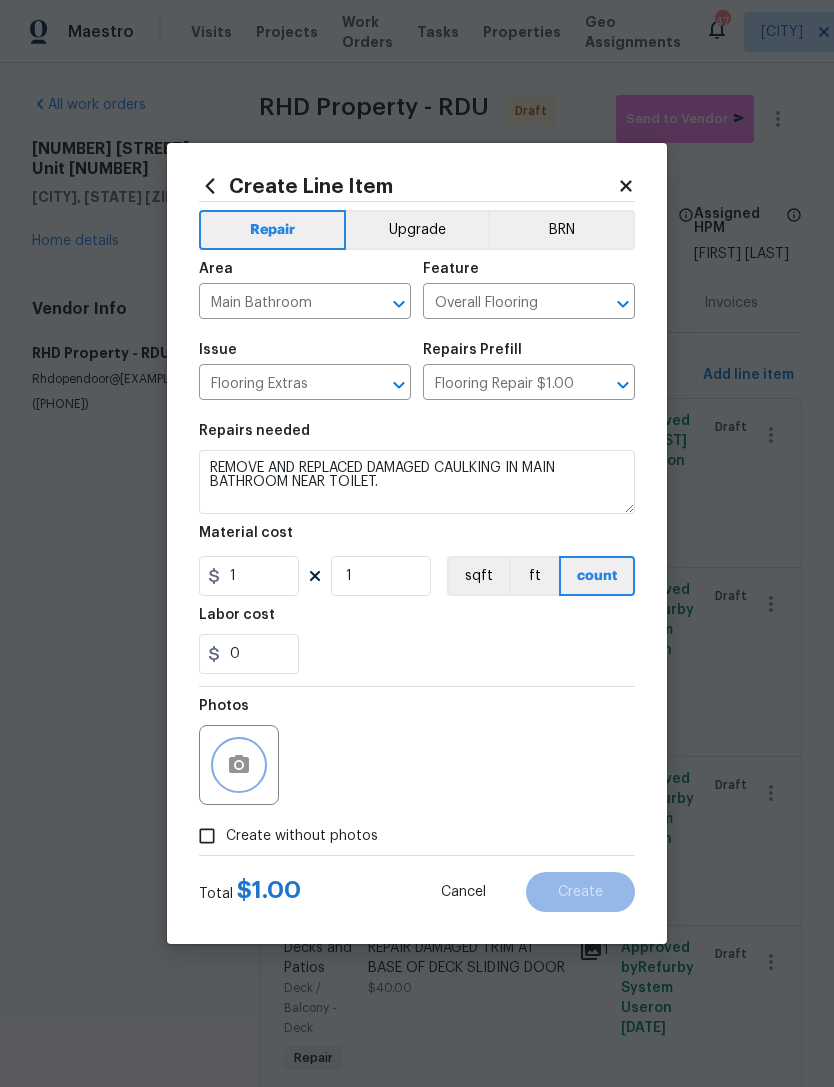 click at bounding box center [239, 765] 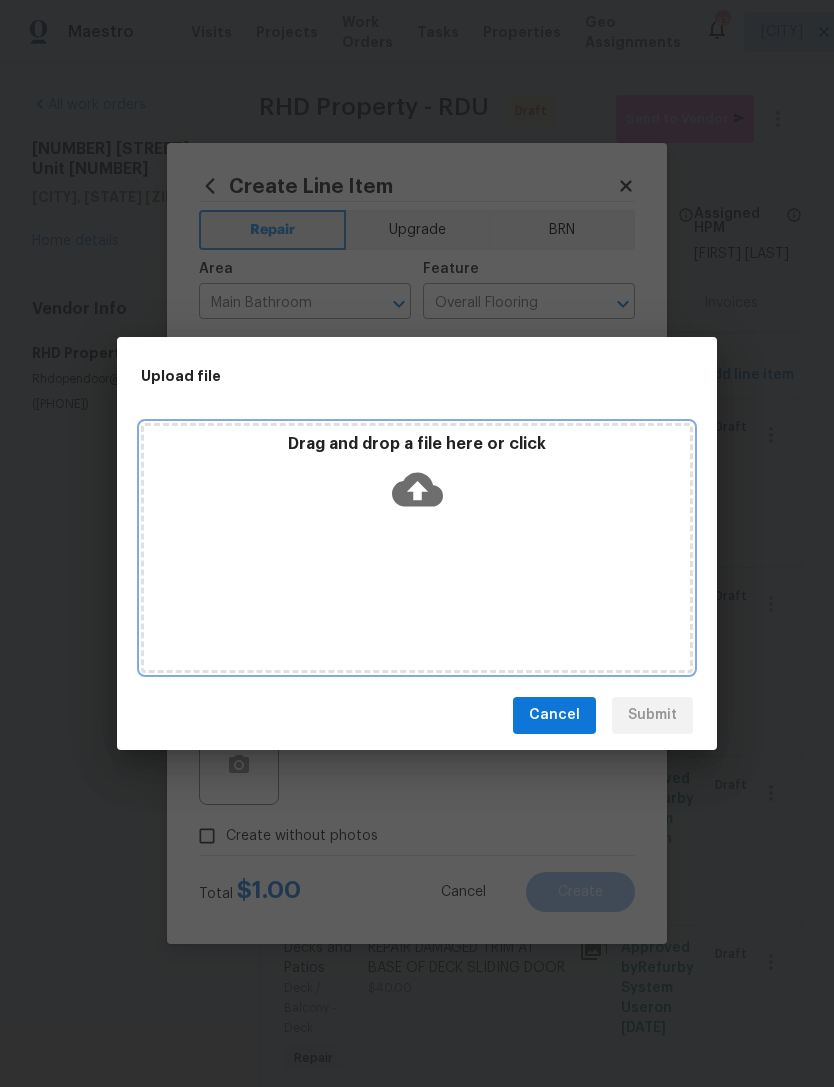 click on "Drag and drop a file here or click" at bounding box center (417, 548) 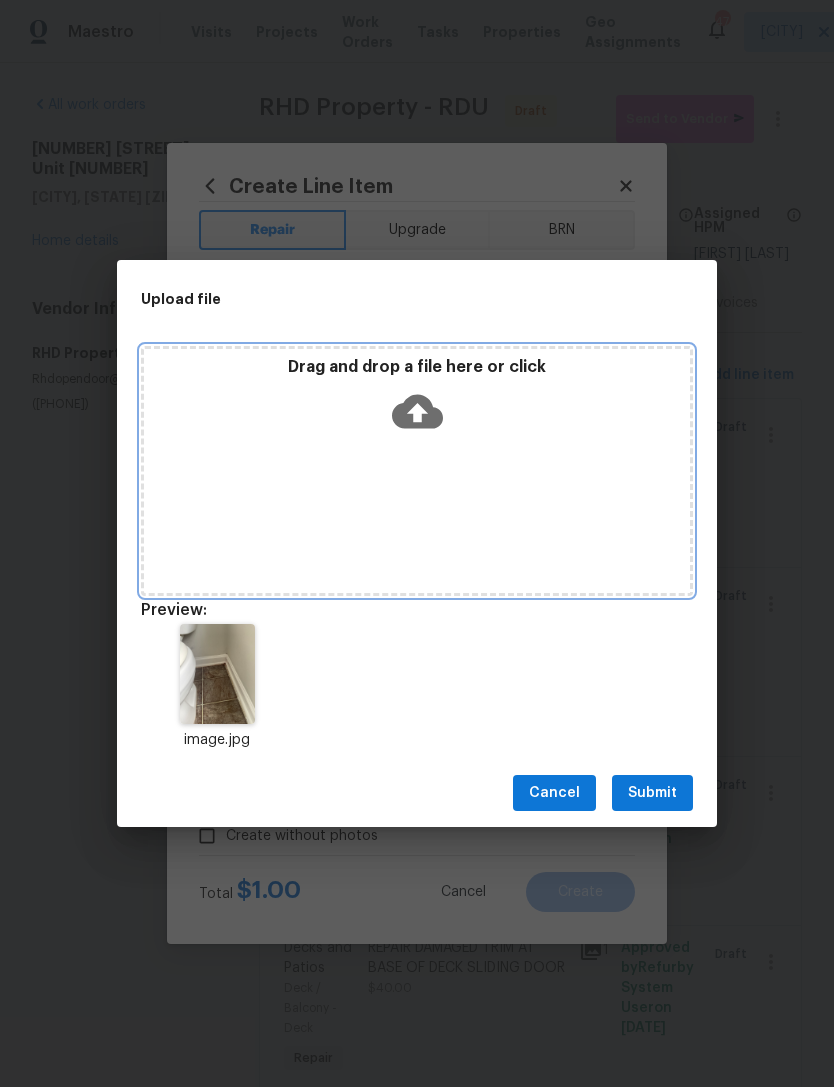 click on "Drag and drop a file here or click" at bounding box center (417, 471) 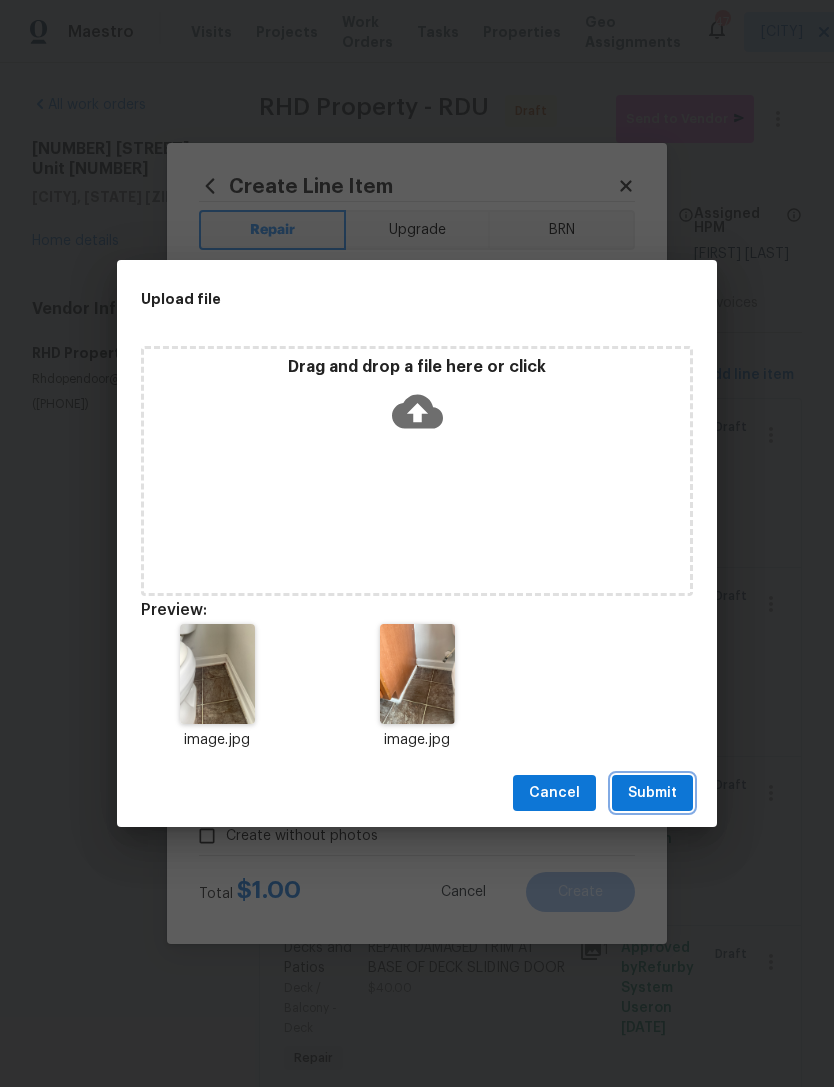 click on "Submit" at bounding box center [652, 793] 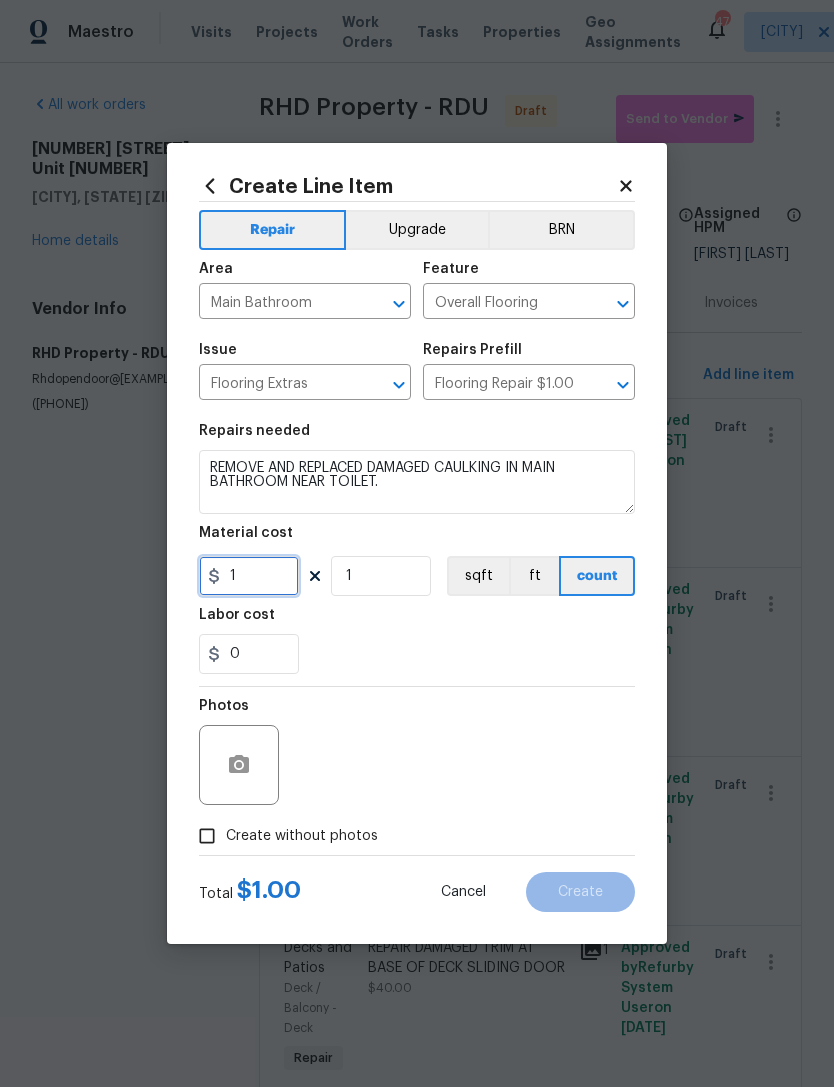 click on "1" at bounding box center [249, 576] 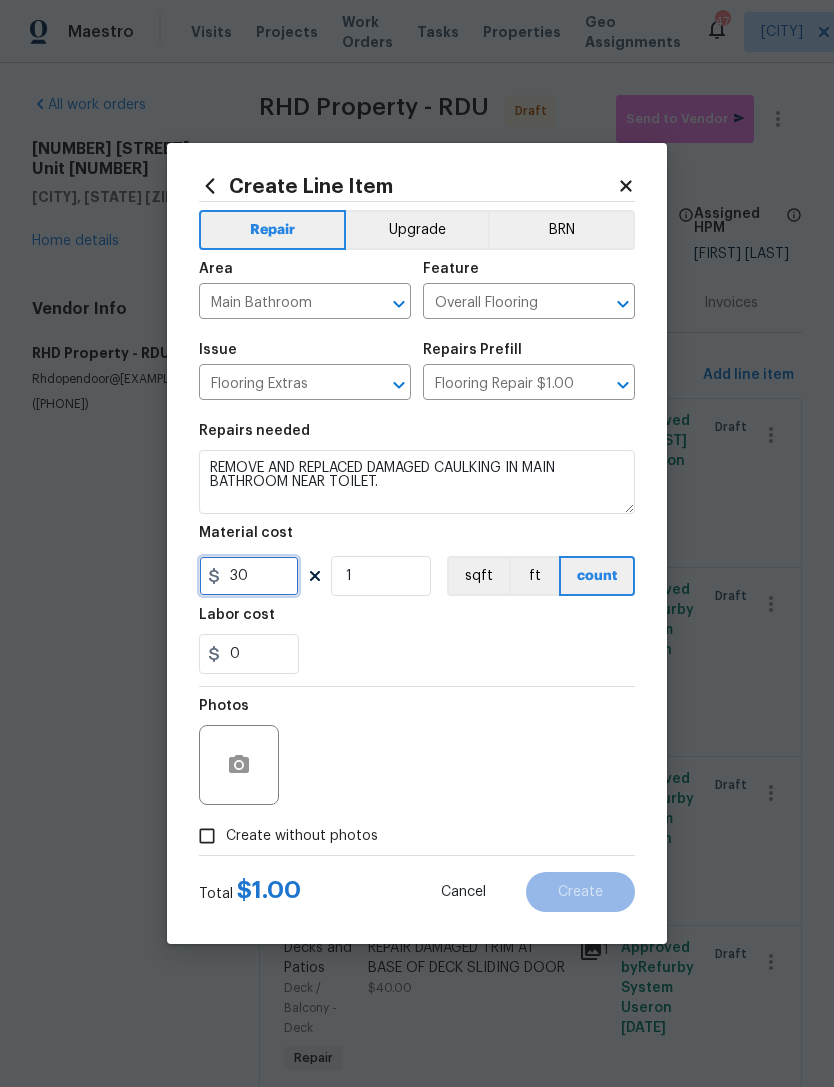 type on "30" 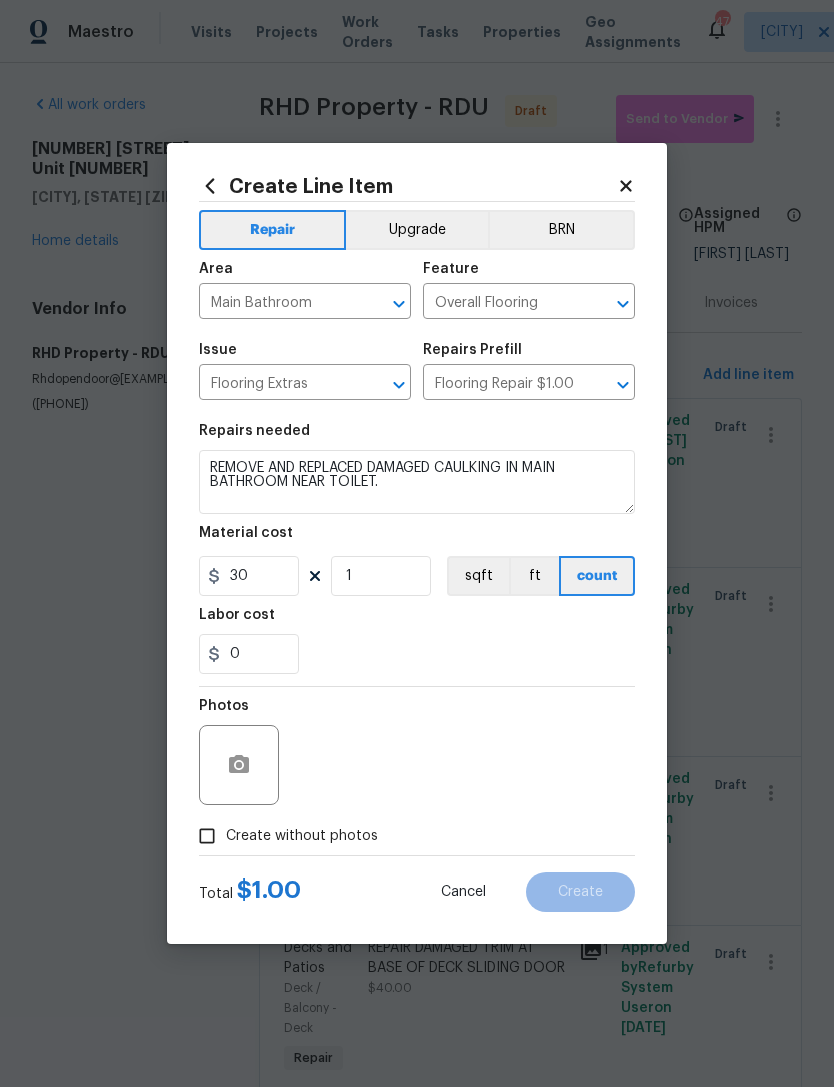 click on "Photos" at bounding box center (417, 752) 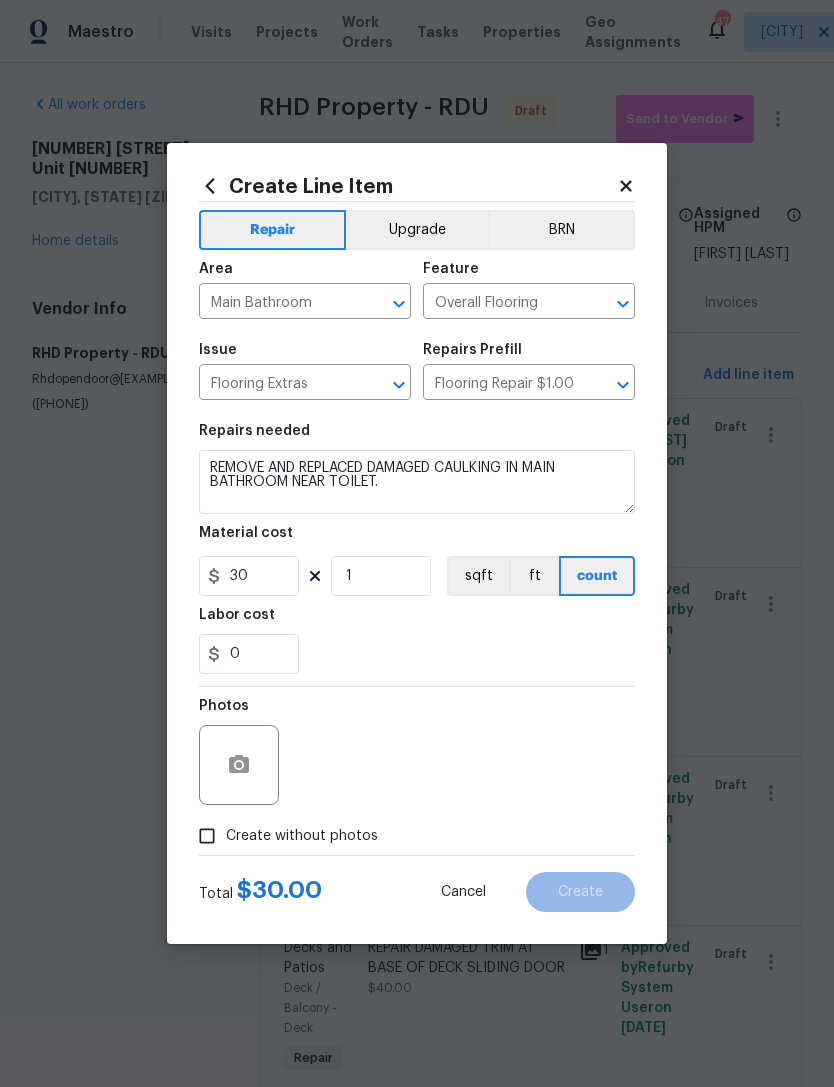 click on "Photos" at bounding box center (417, 752) 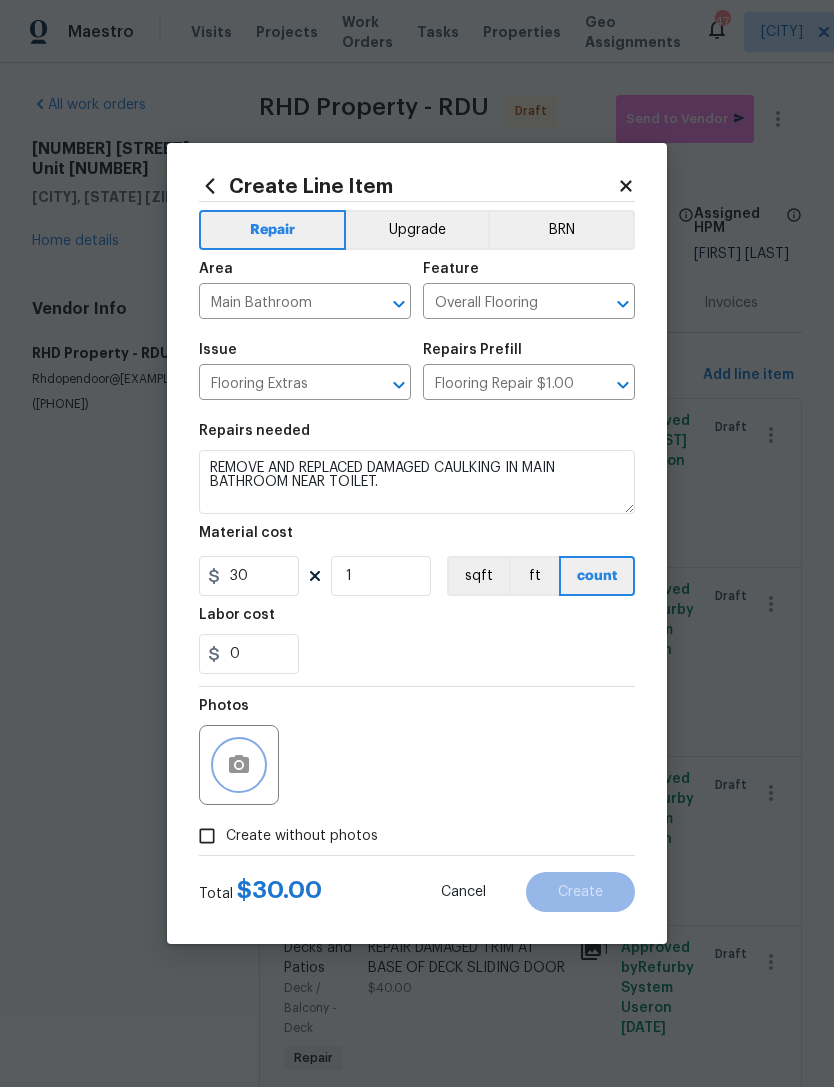 click 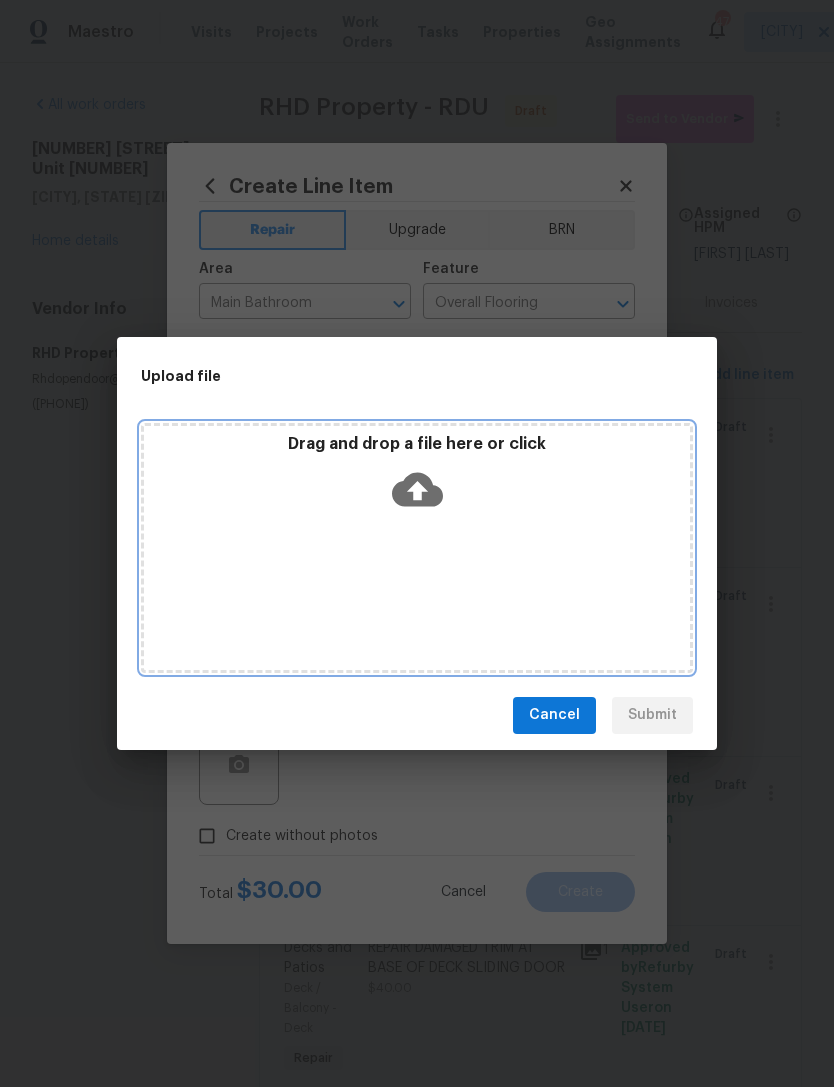 click on "Drag and drop a file here or click" at bounding box center [417, 548] 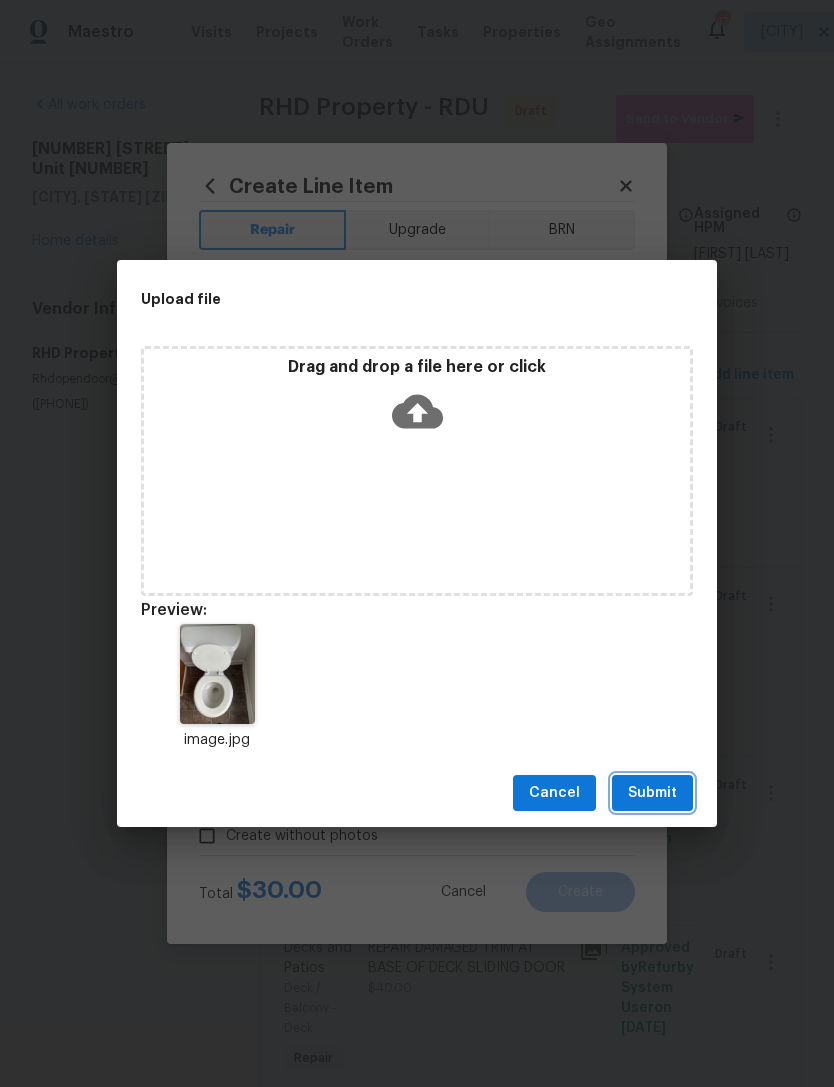 click on "Submit" at bounding box center (652, 793) 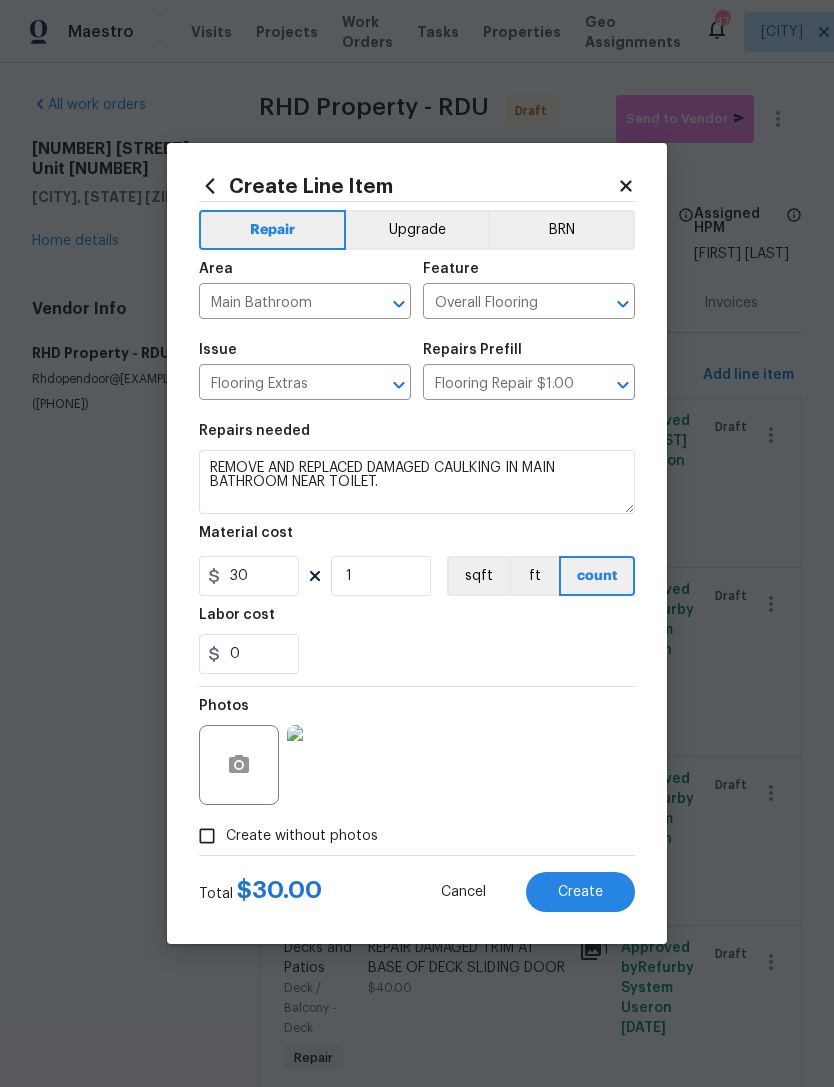 click on "Create" at bounding box center (580, 892) 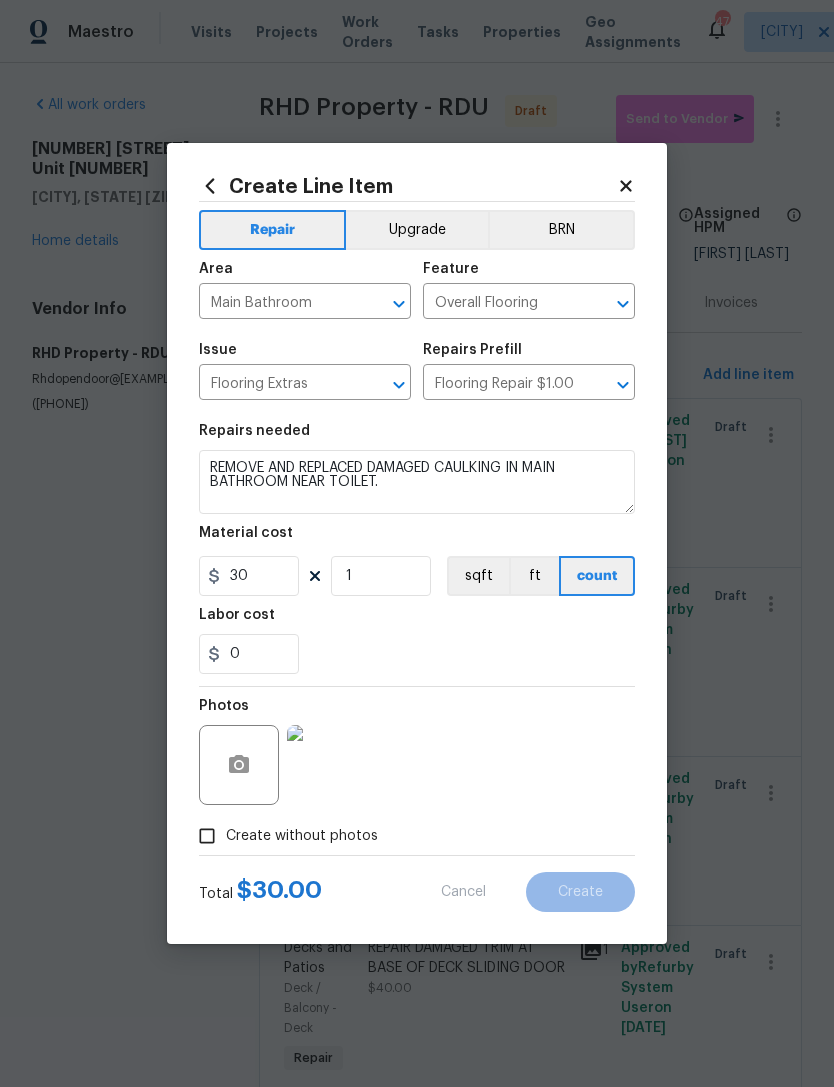 type on "0" 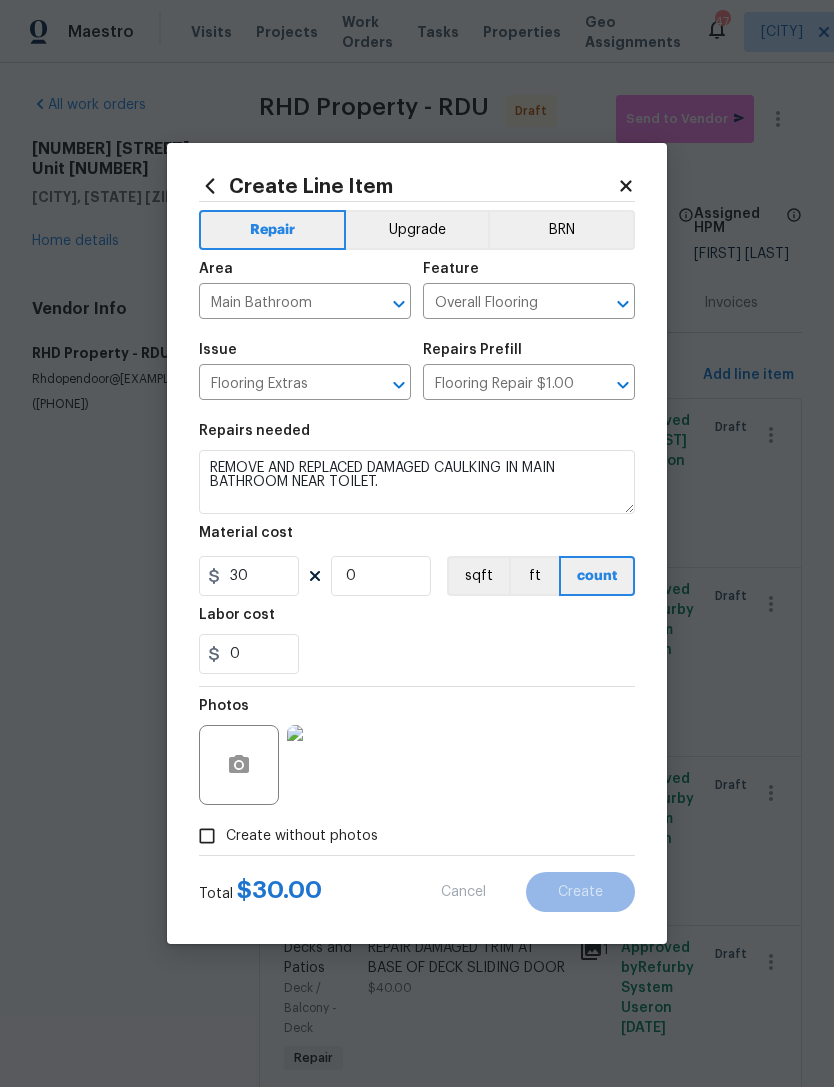 type 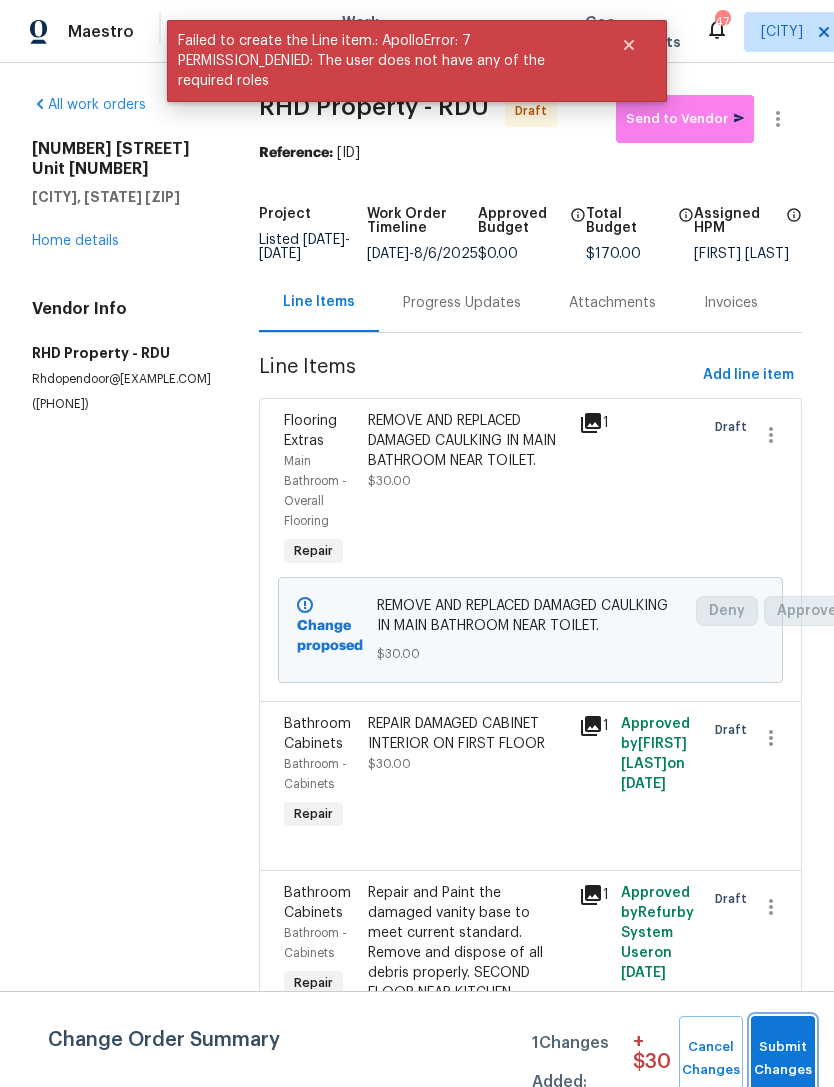 click on "Submit Changes" at bounding box center (783, 1059) 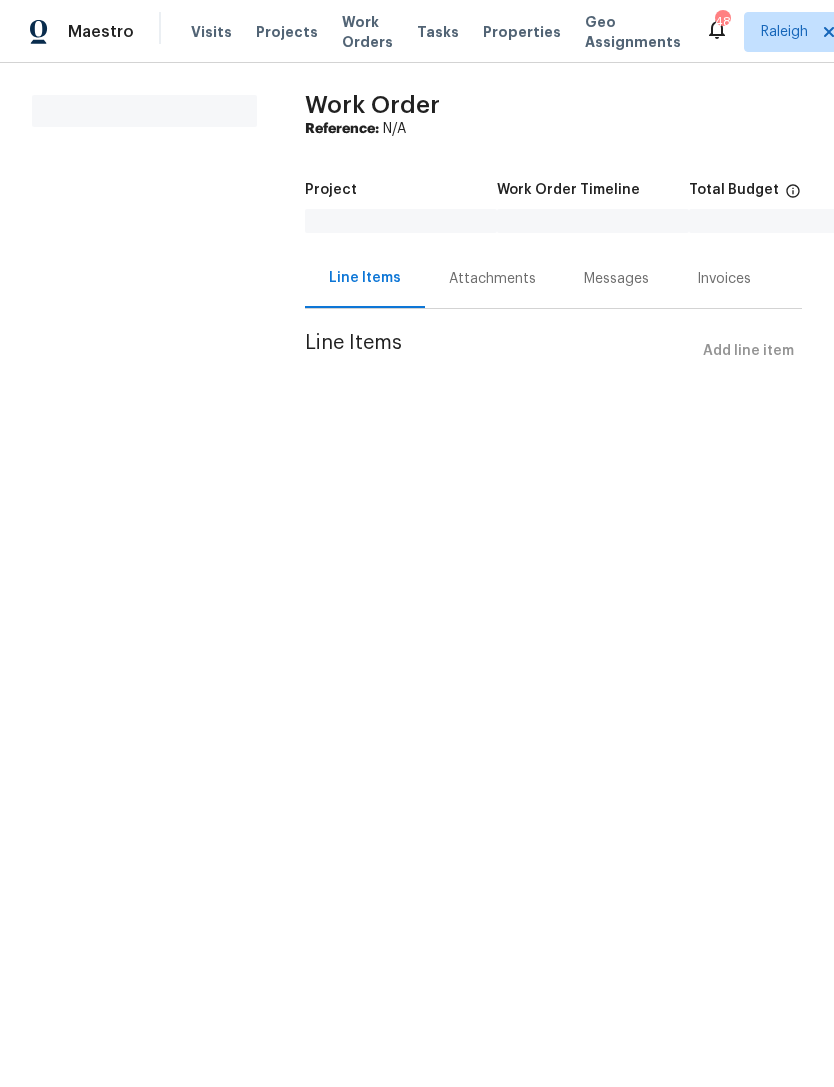 scroll, scrollTop: 0, scrollLeft: 0, axis: both 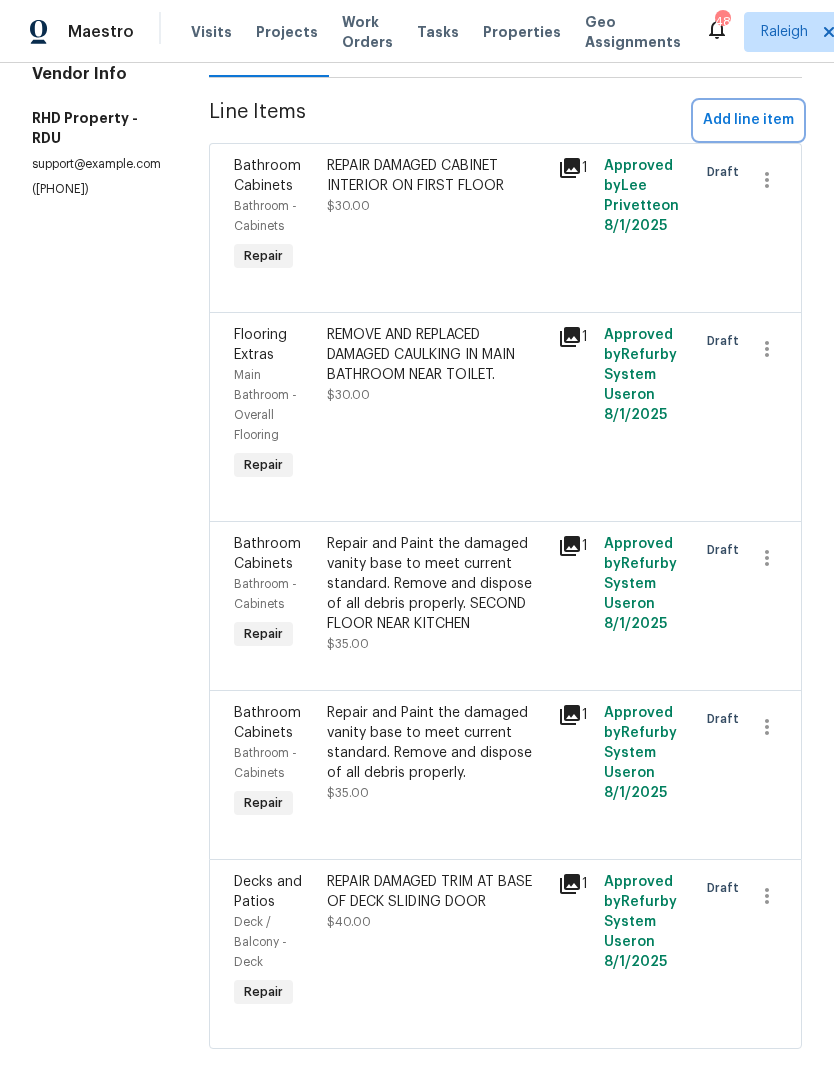 click on "Add line item" at bounding box center [748, 120] 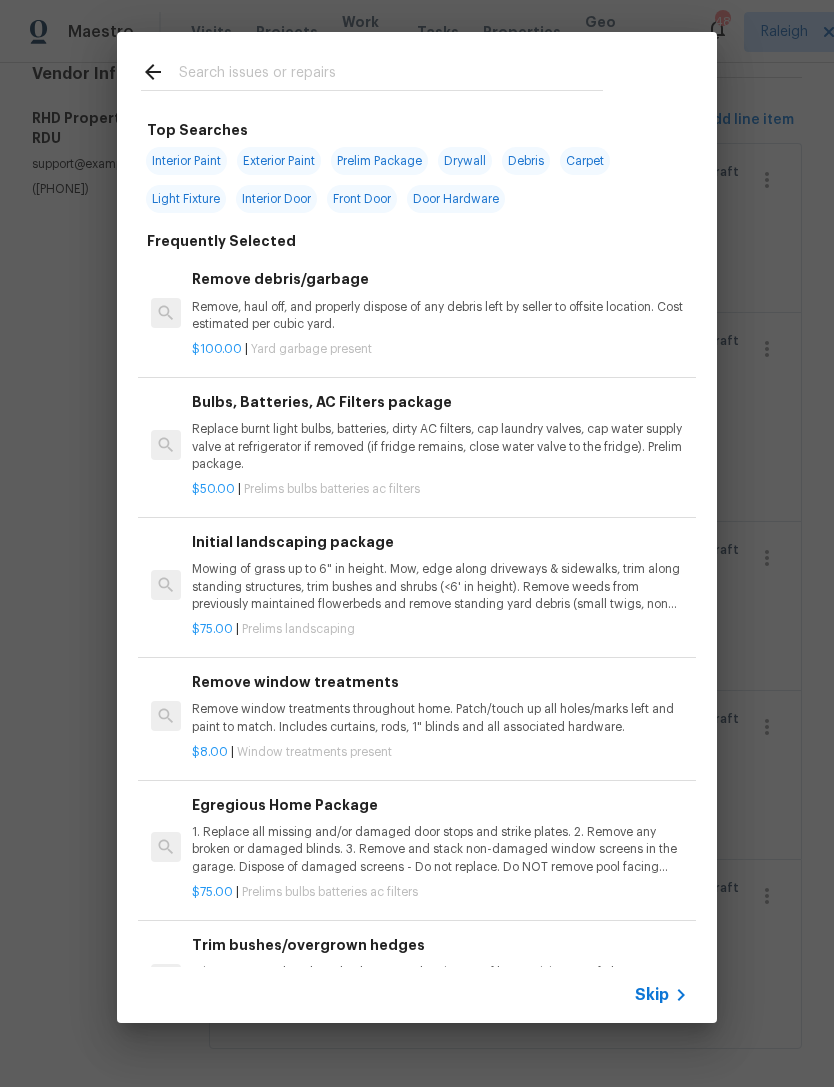 click at bounding box center [391, 75] 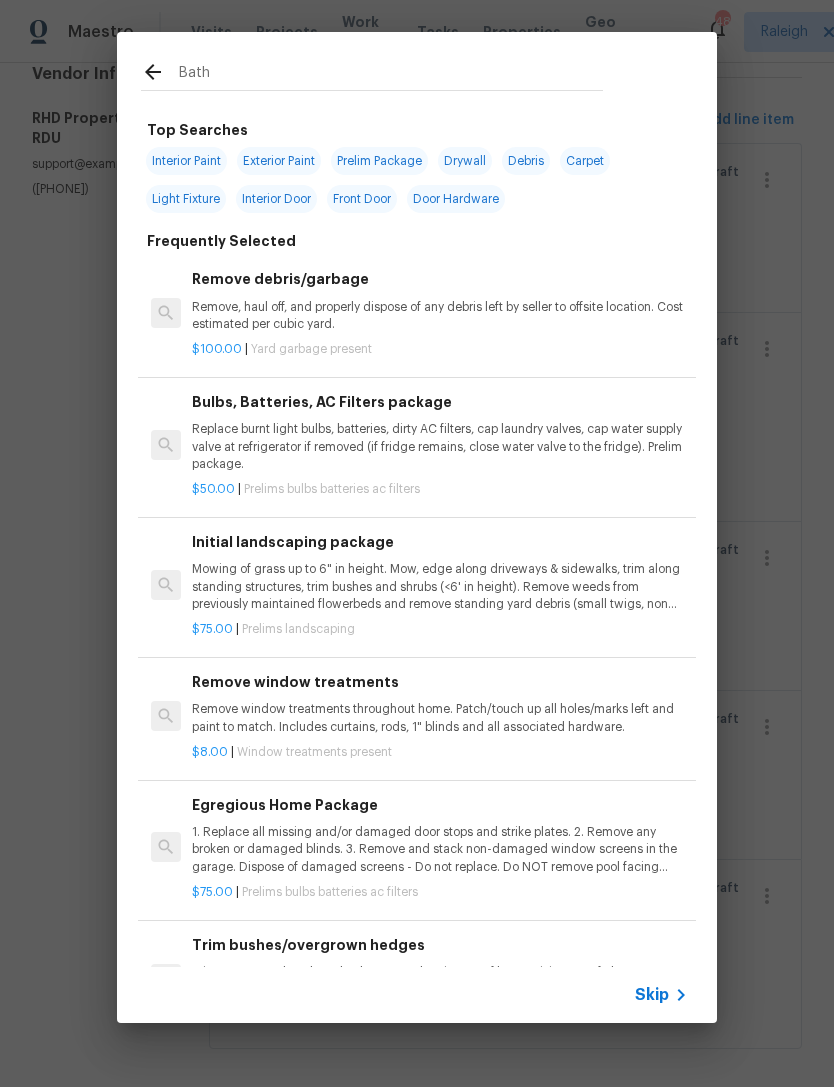 type on "Bathr" 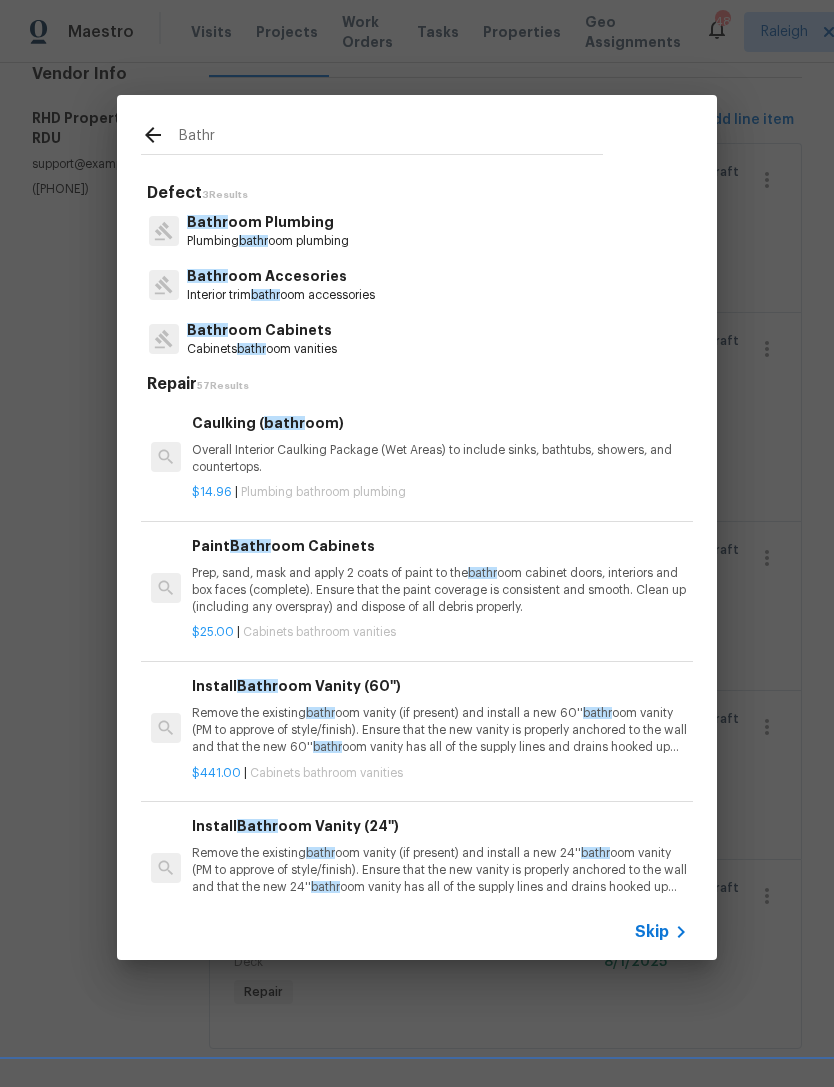 click on "Plumbing  bathr oom plumbing" at bounding box center [268, 241] 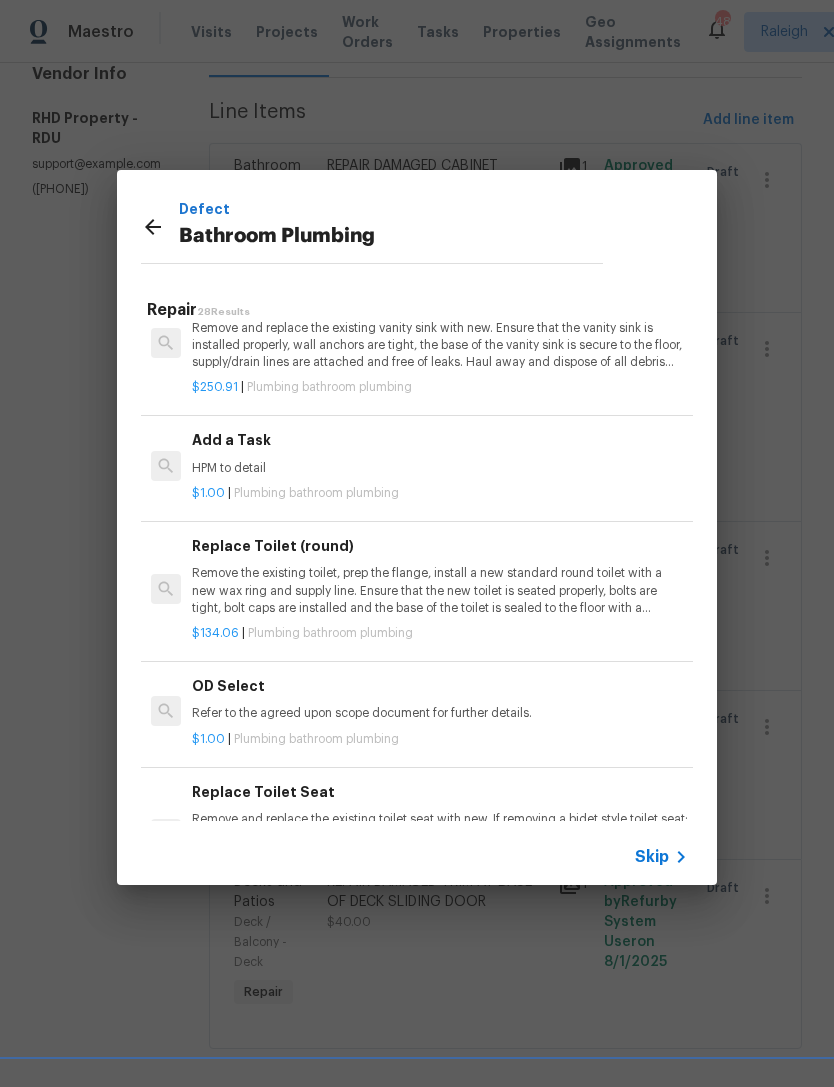 scroll, scrollTop: 3062, scrollLeft: 0, axis: vertical 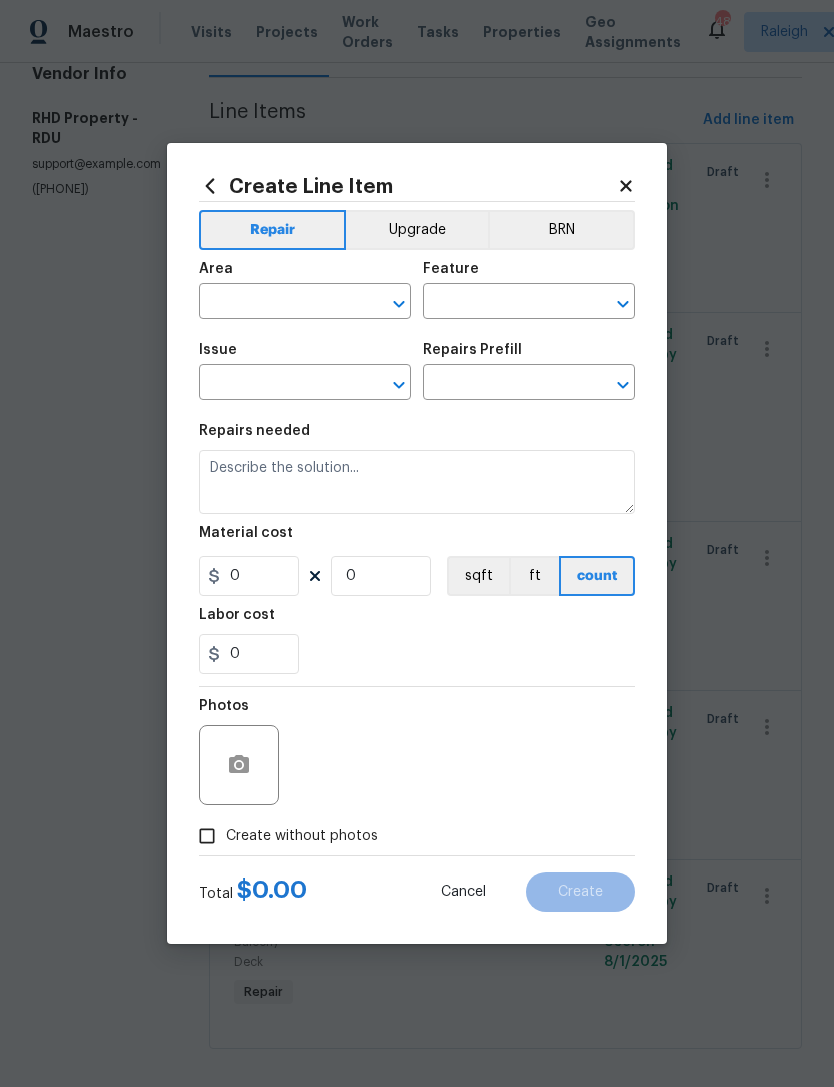 type on "Plumbing" 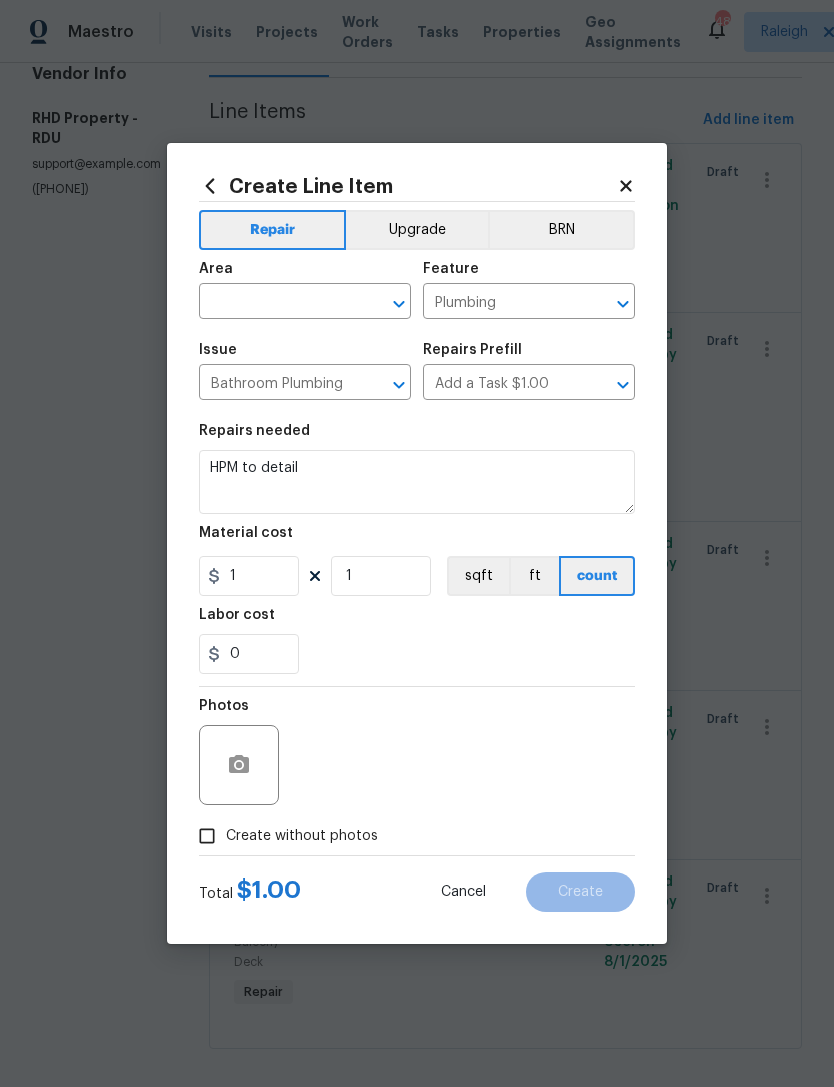 click at bounding box center [277, 303] 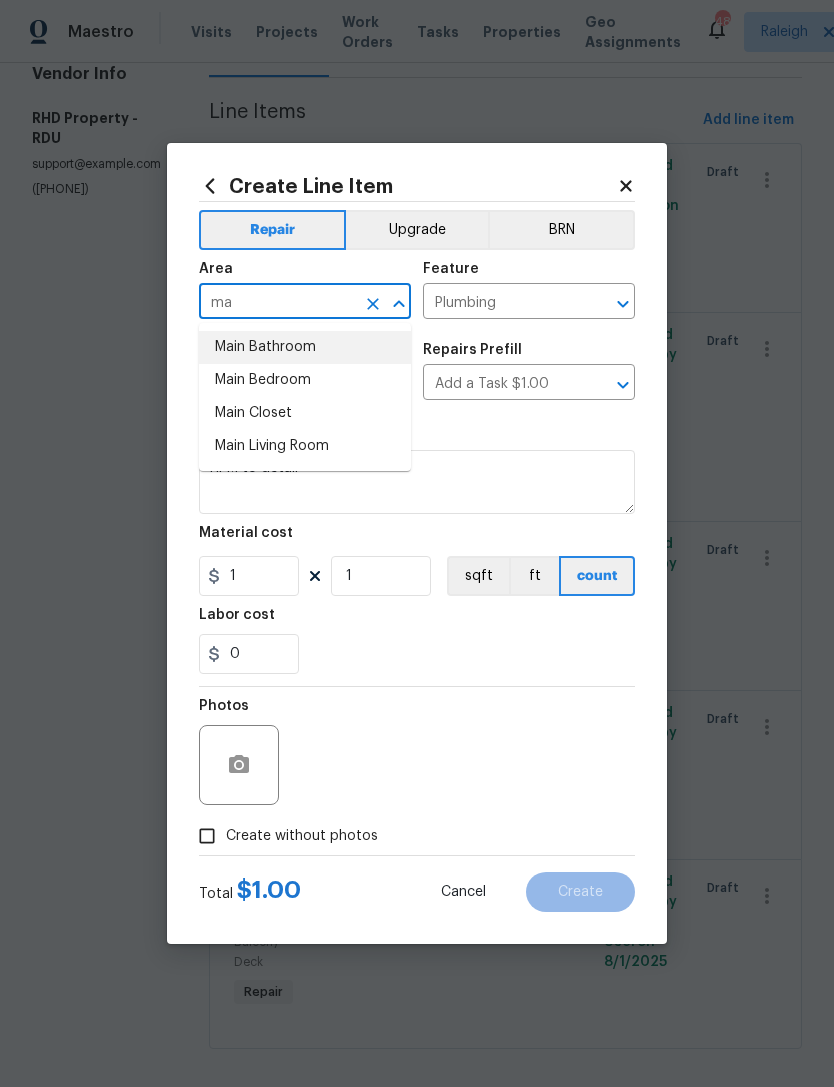 click on "Main Bathroom" at bounding box center (305, 347) 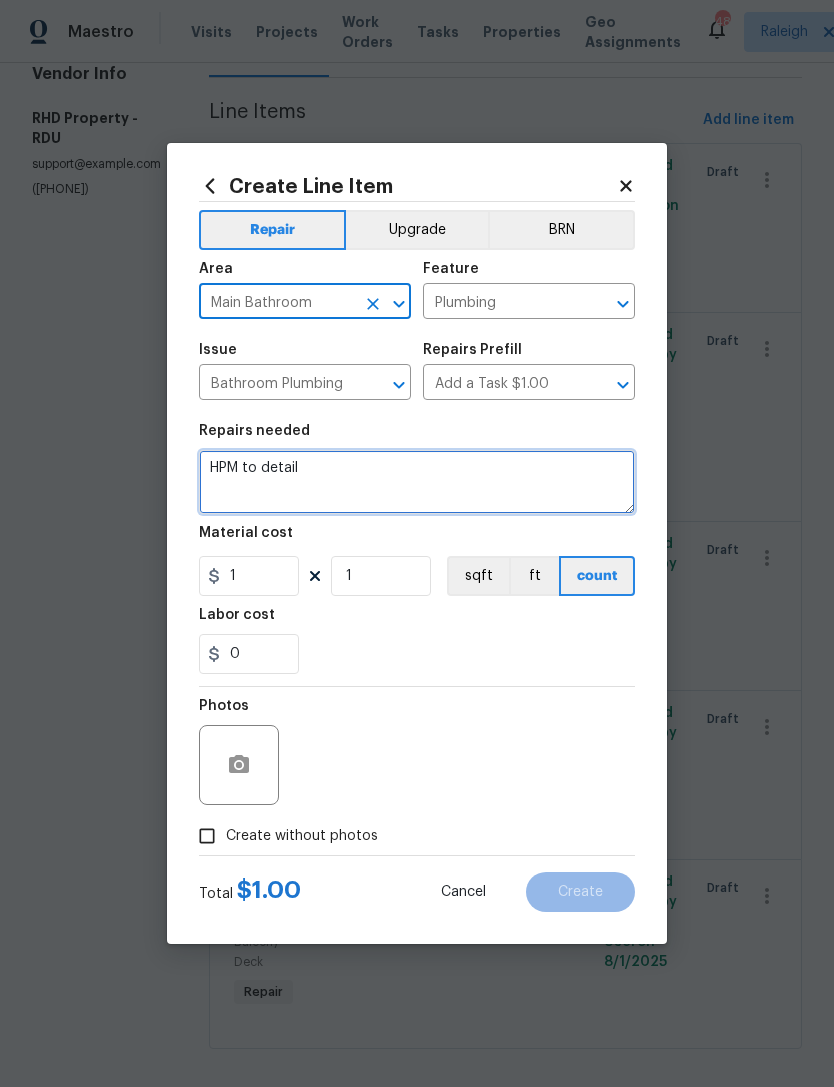 click on "HPM to detail" at bounding box center [417, 482] 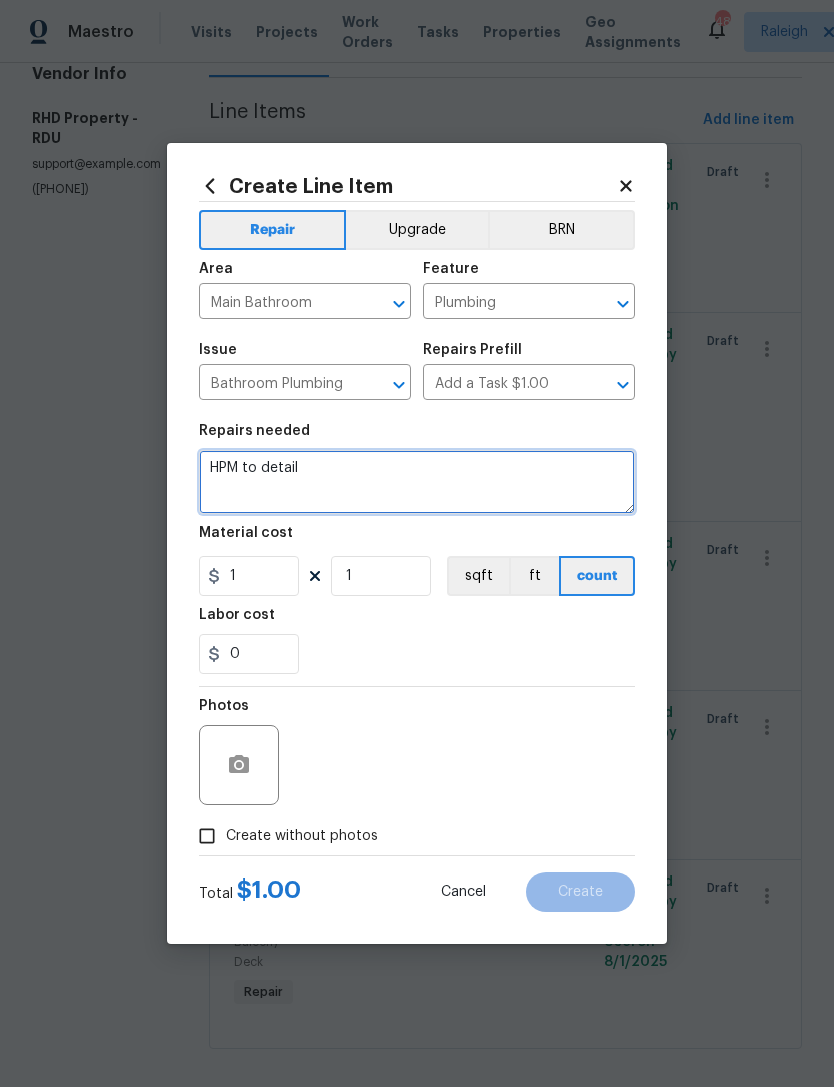 click on "HPM to detail" at bounding box center [417, 482] 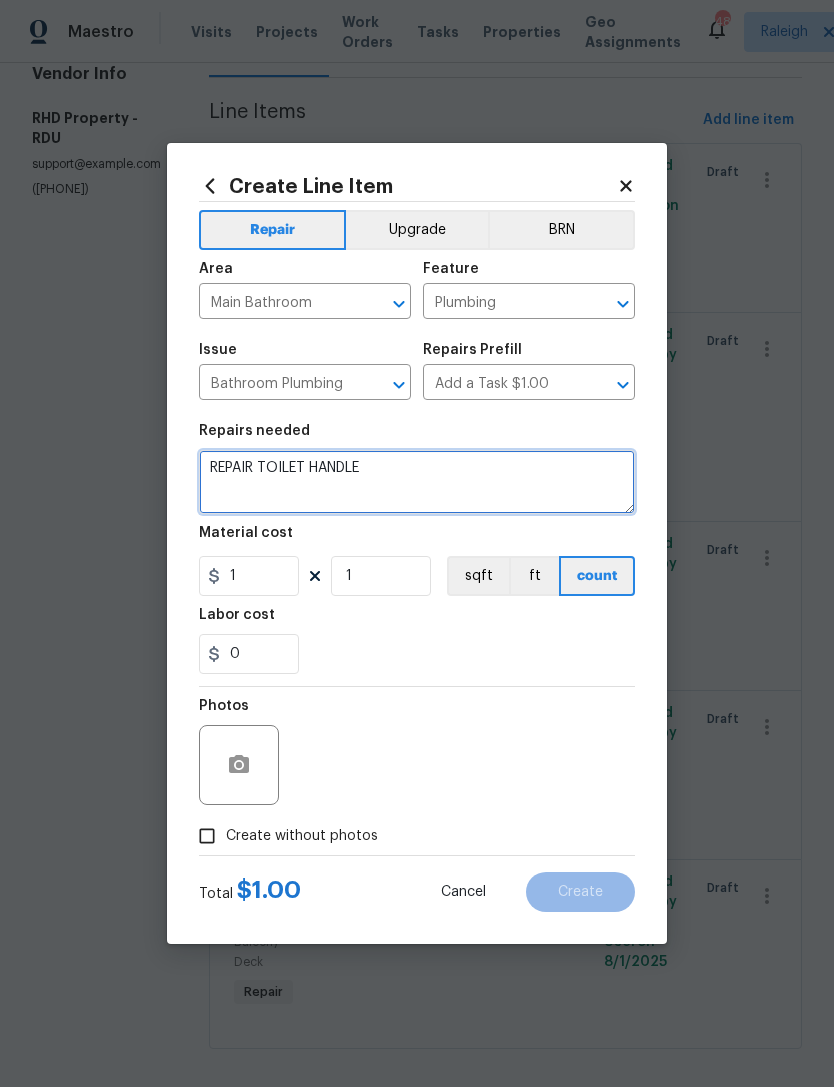 type on "REPAIR TOILET HANDLE" 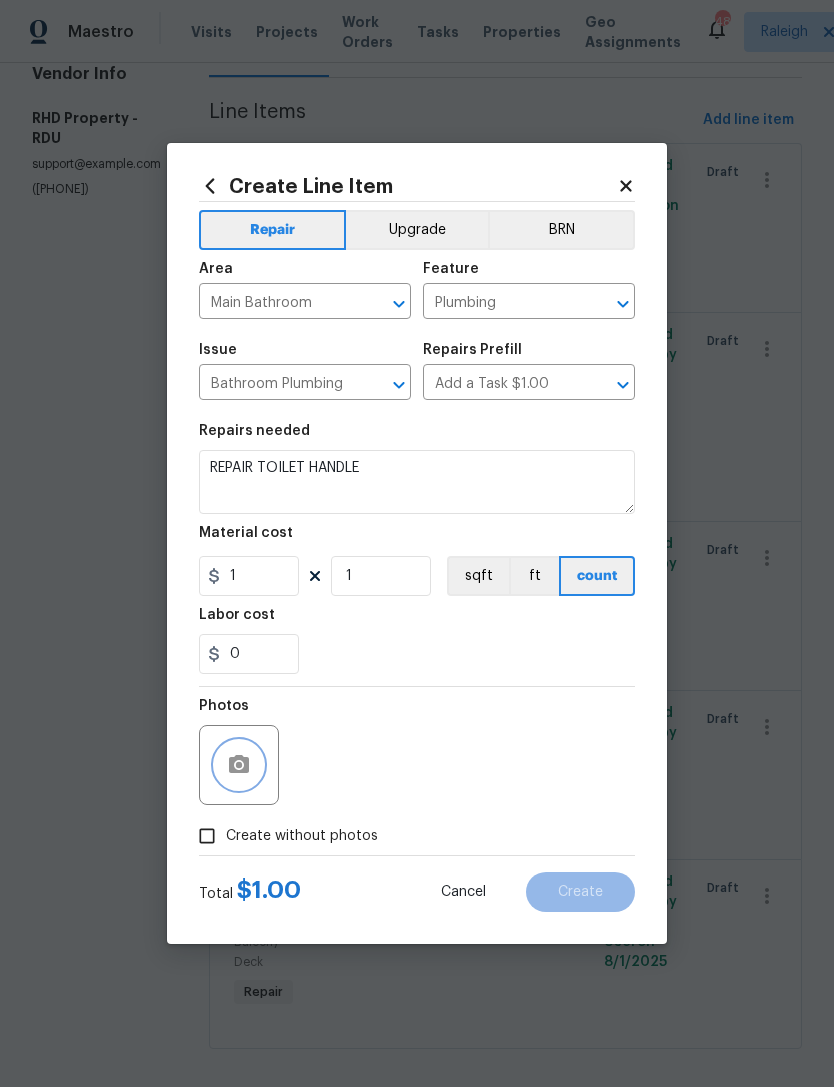click 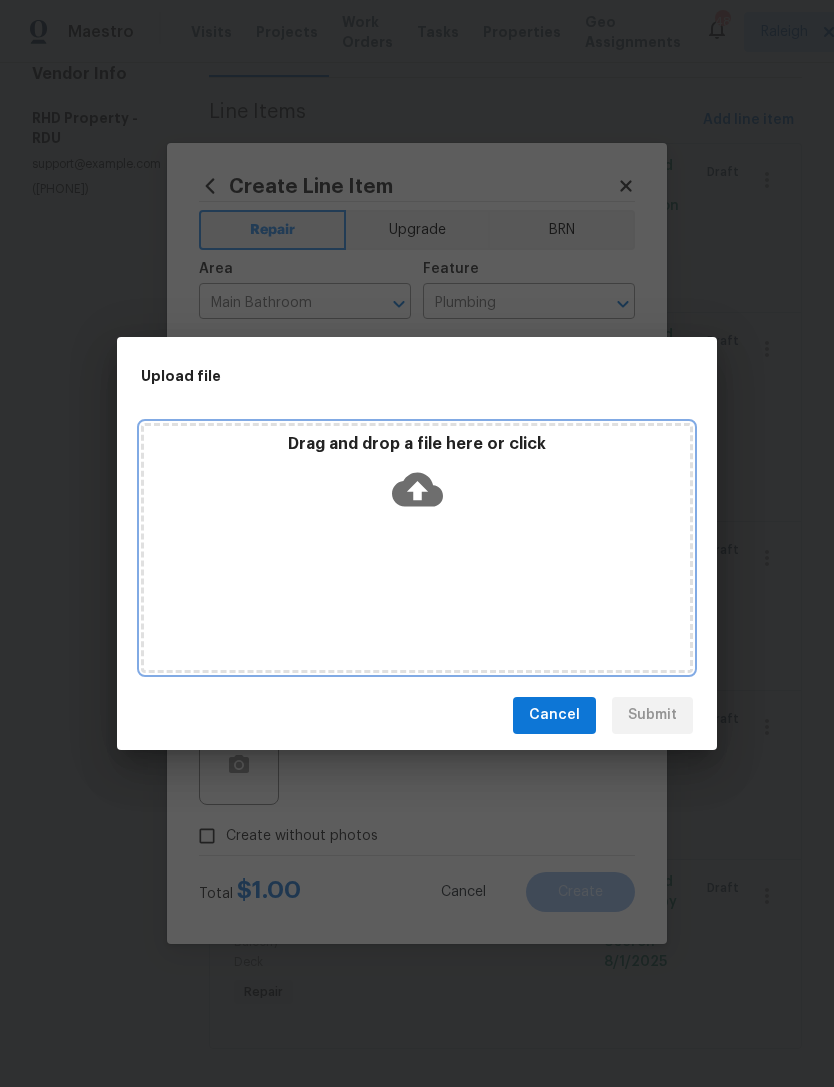 click on "Drag and drop a file here or click" at bounding box center [417, 548] 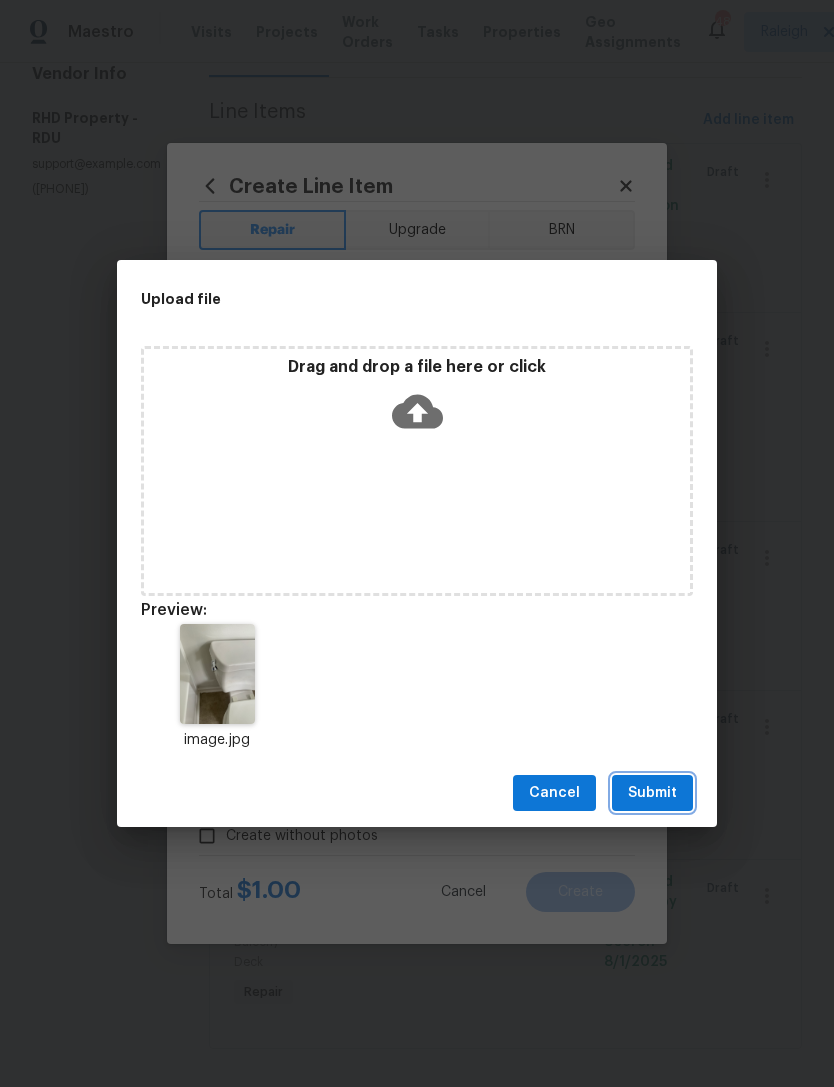 click on "Submit" at bounding box center [652, 793] 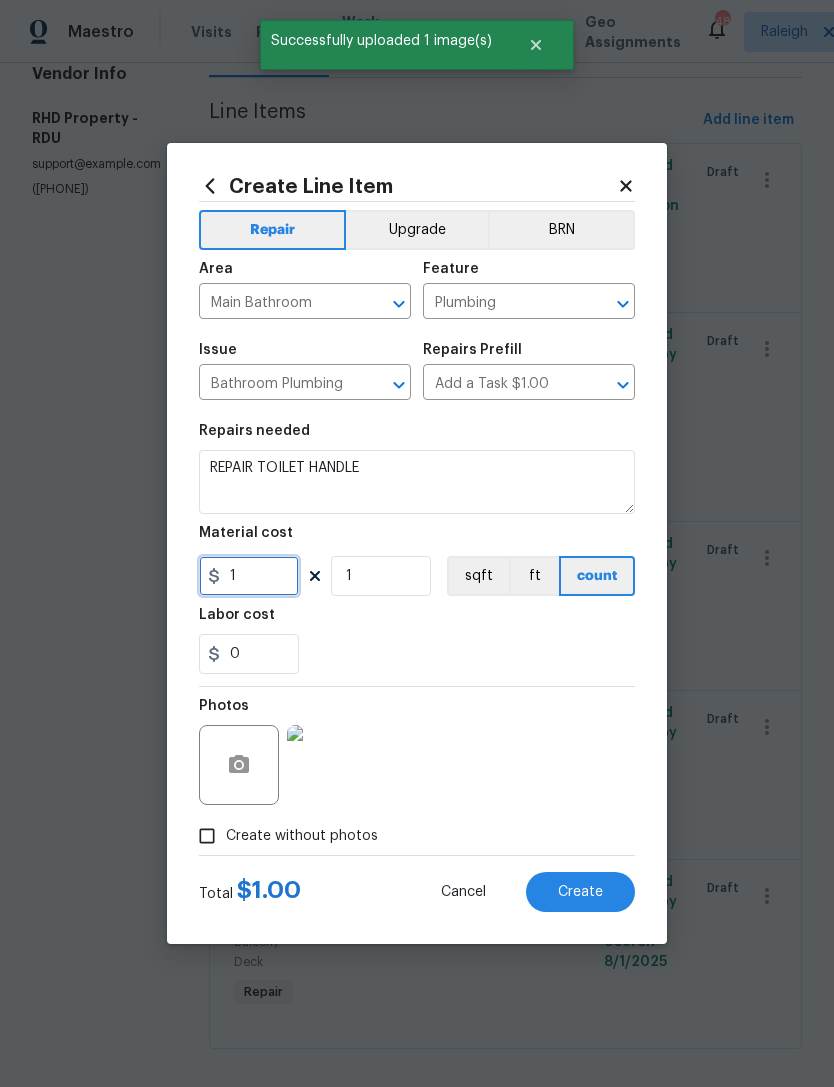 click on "1" at bounding box center [249, 576] 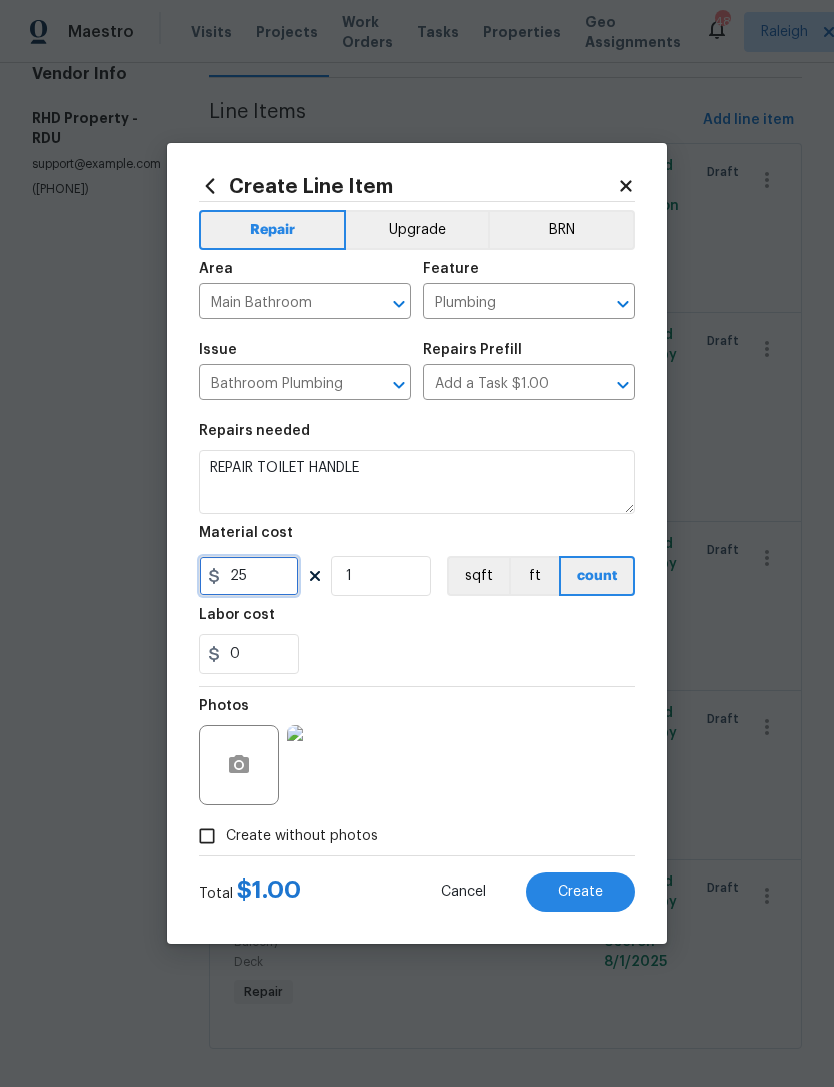 type on "25" 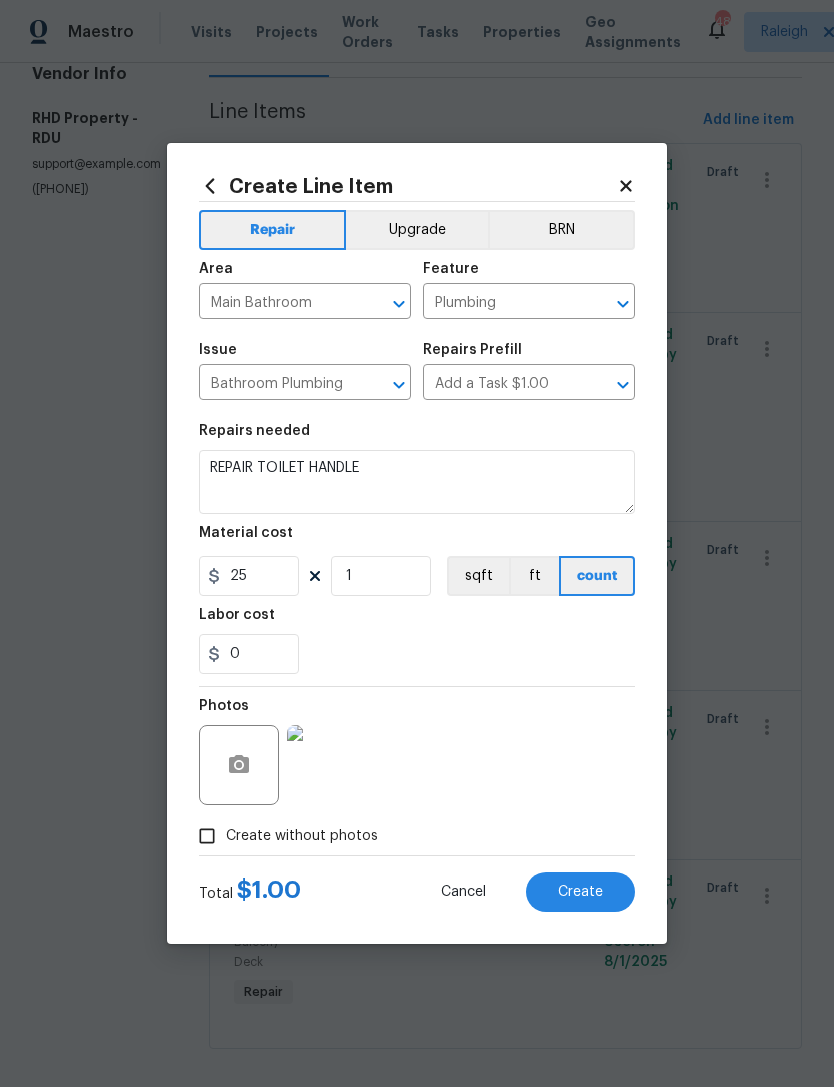 click on "Photos" at bounding box center [417, 752] 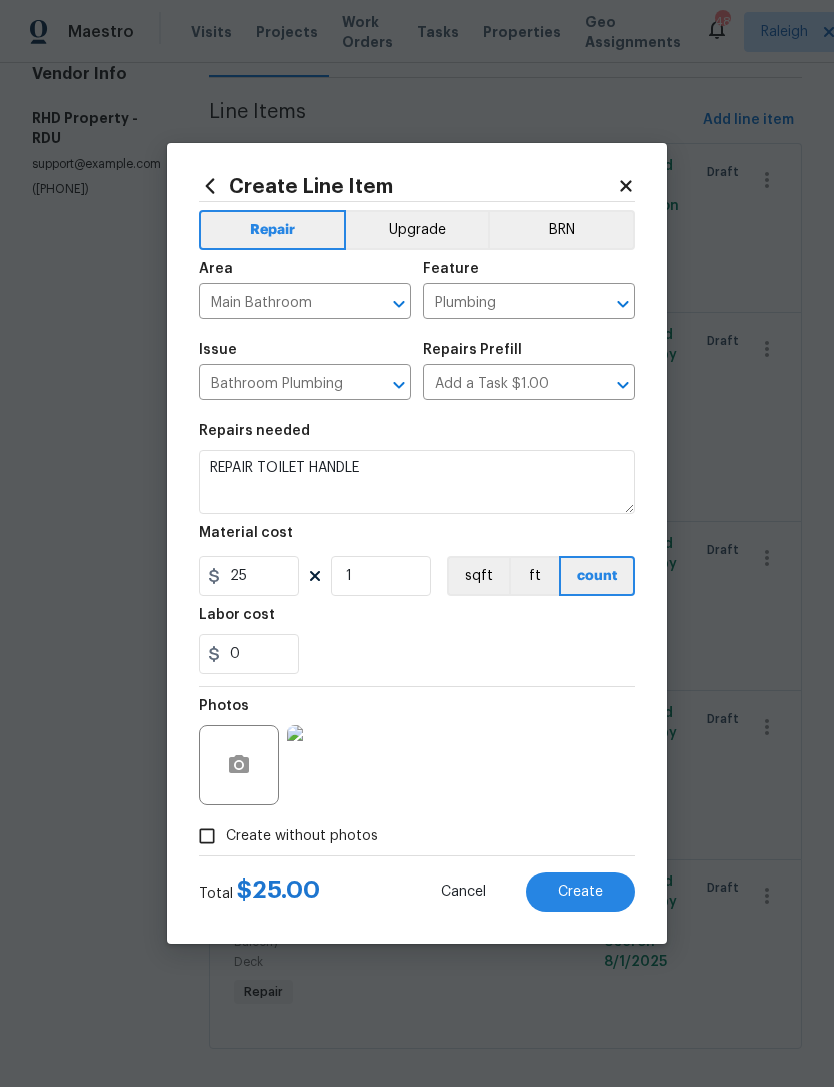 click on "Create" at bounding box center (580, 892) 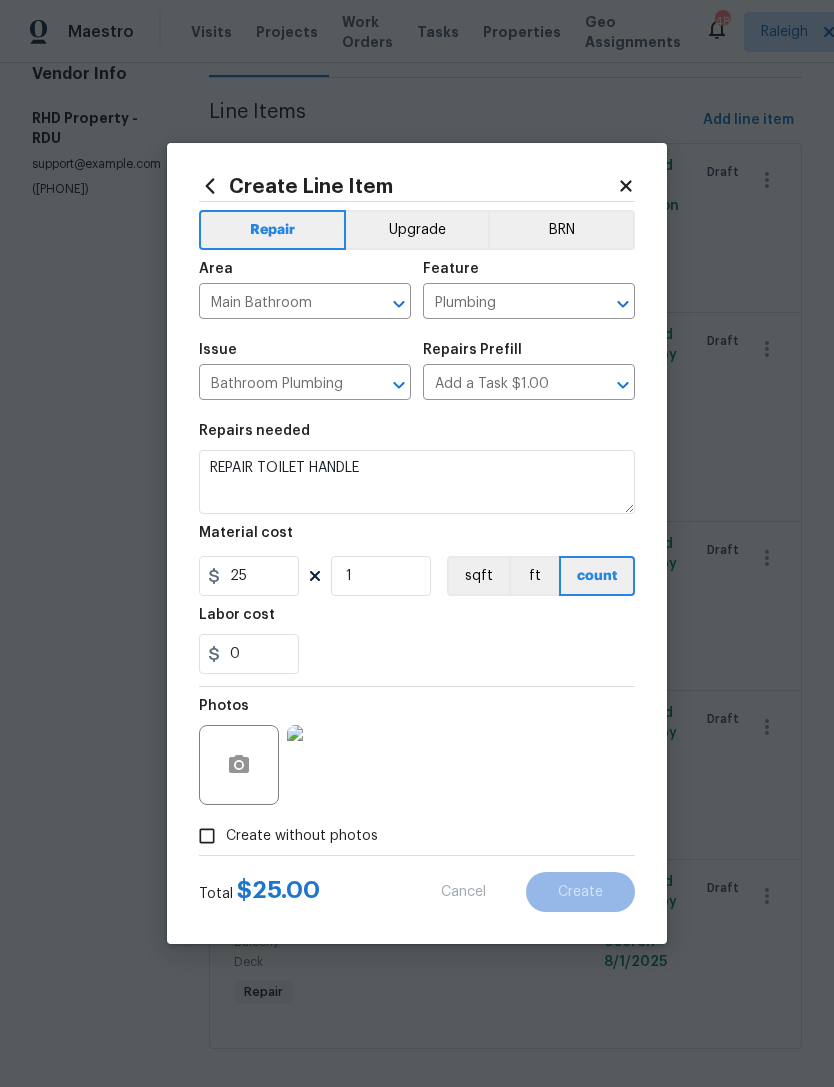type 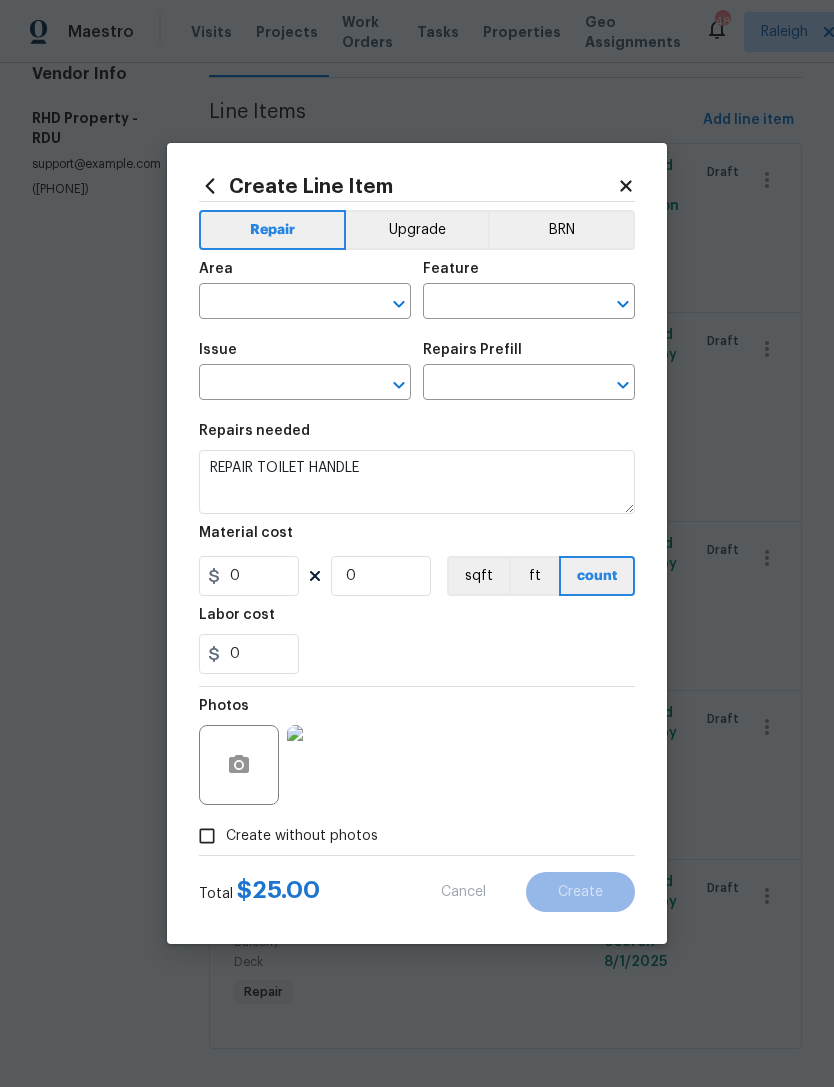 scroll, scrollTop: 0, scrollLeft: 0, axis: both 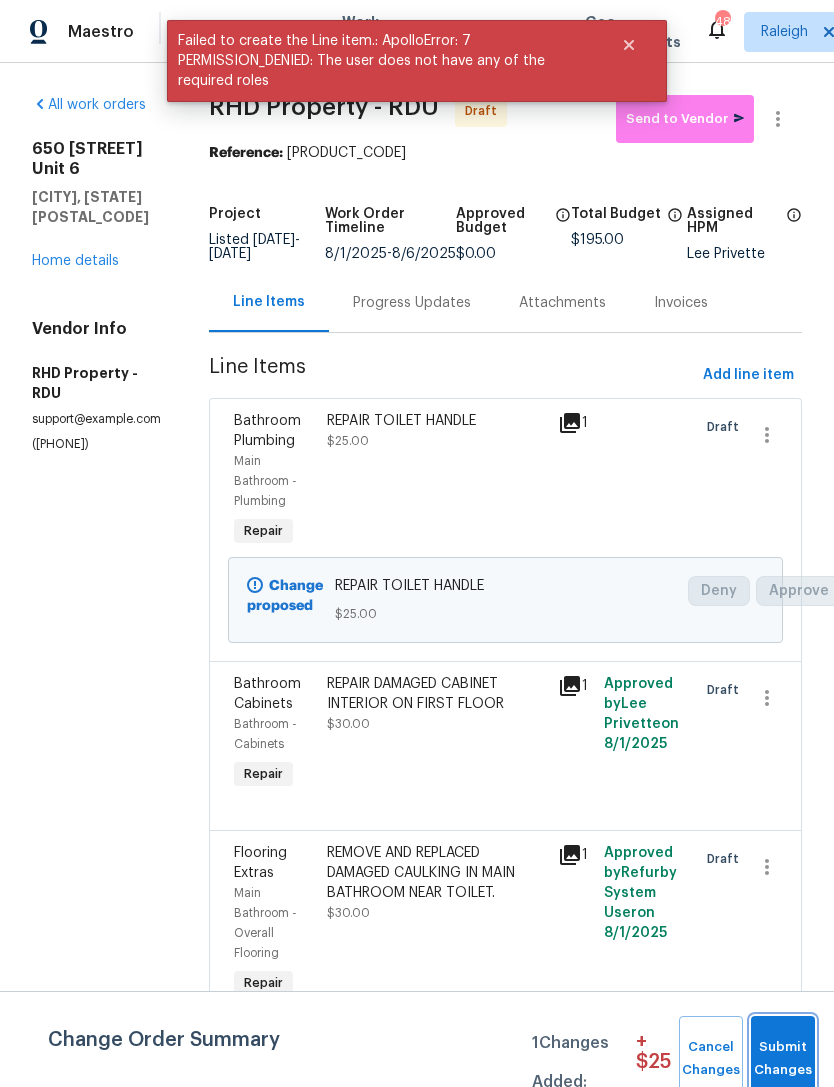 click on "Submit Changes" at bounding box center (783, 1059) 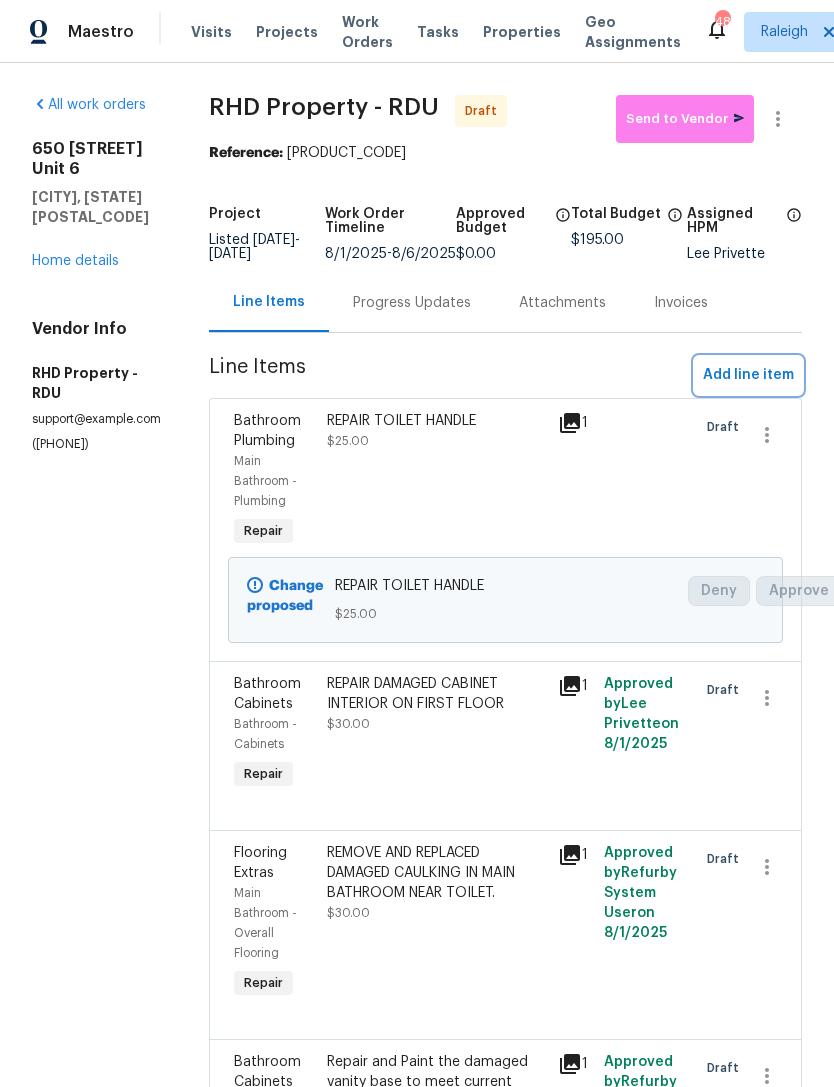click on "Add line item" at bounding box center (748, 375) 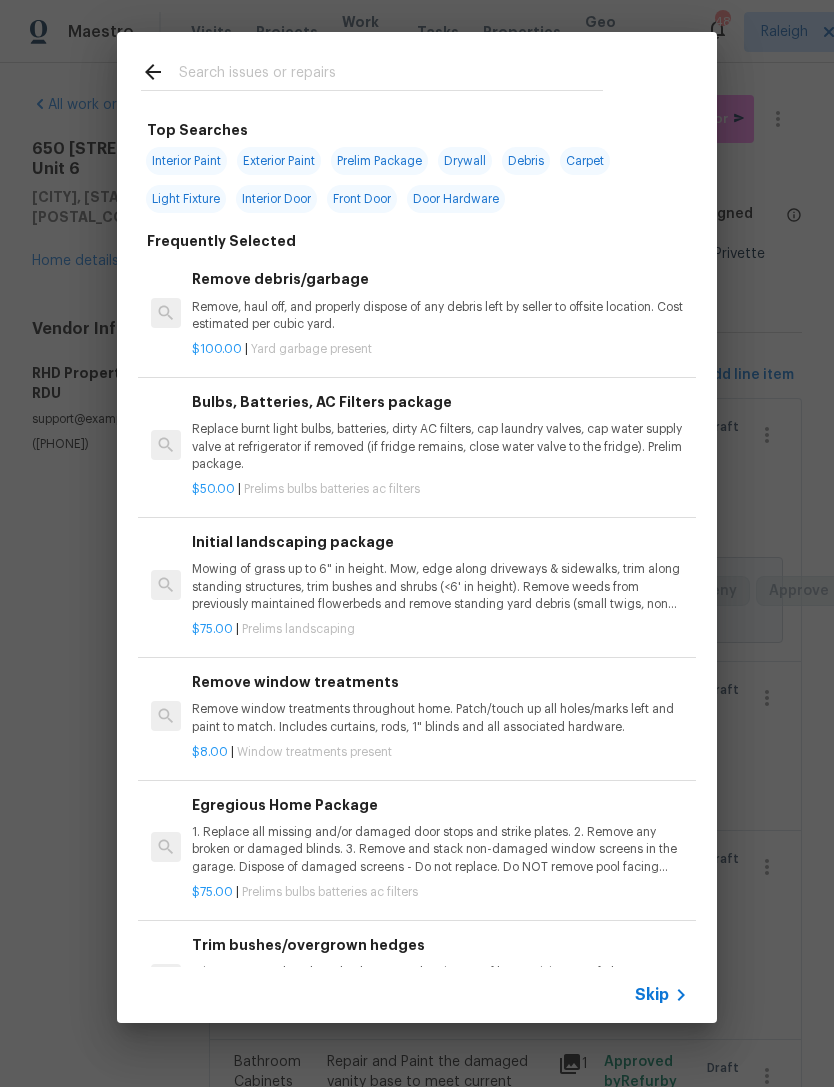 click at bounding box center (372, 71) 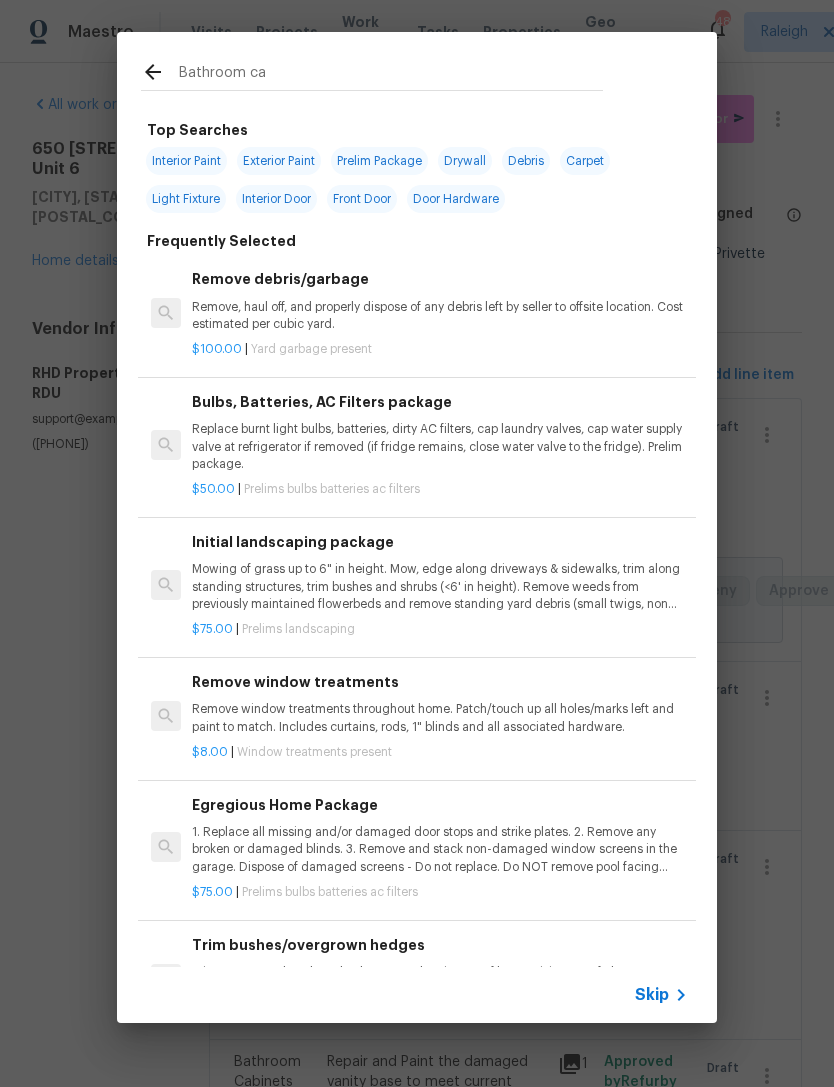 type on "Bathroom cab" 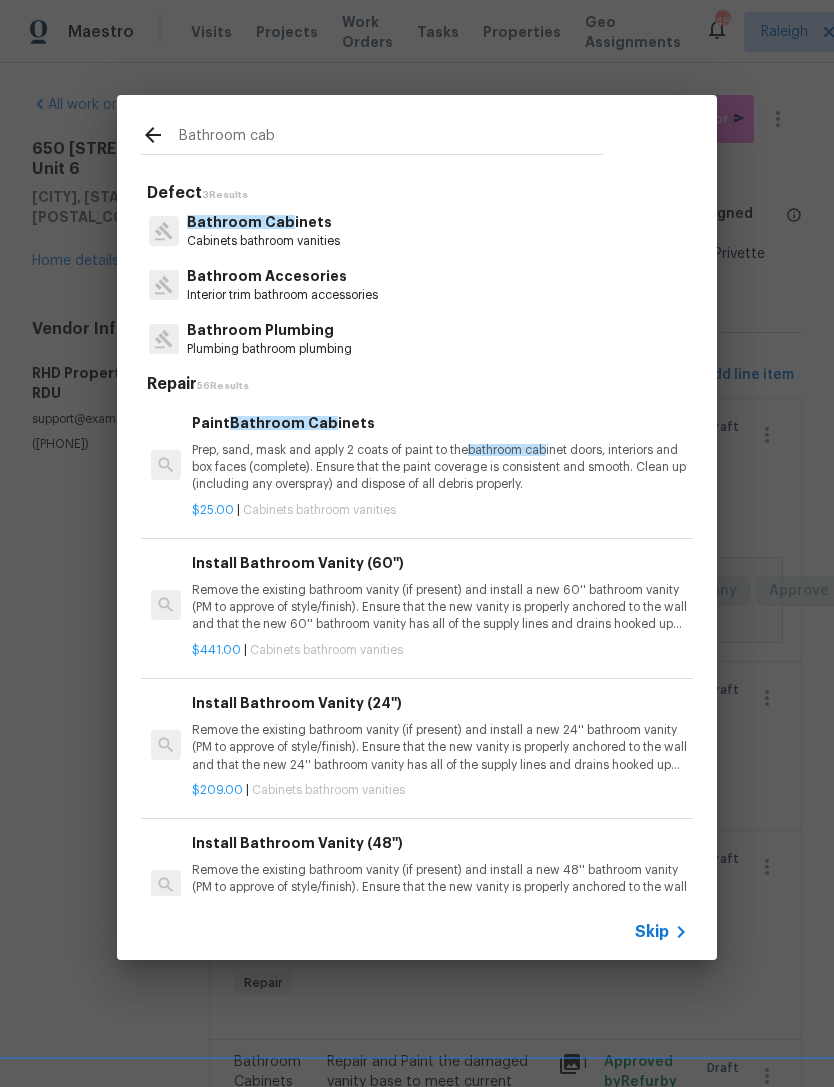 click on "Cabinets bathroom vanities" at bounding box center (263, 241) 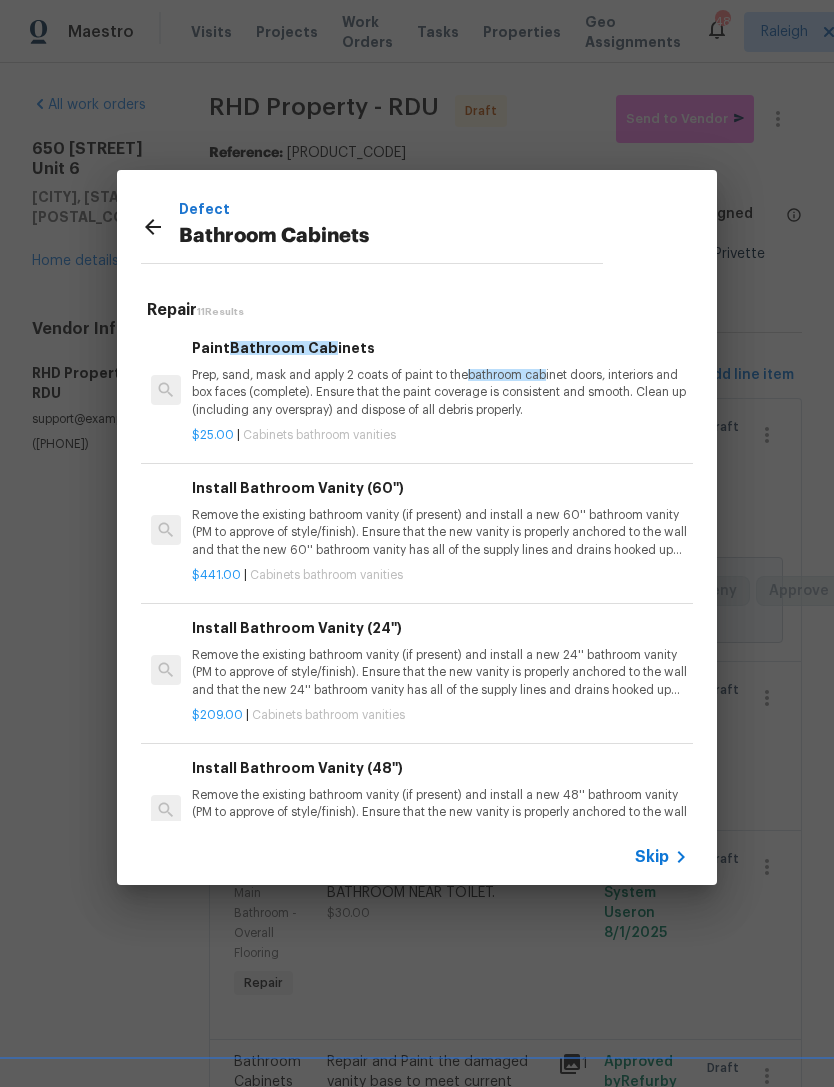 click on "Prep, sand, mask and apply 2 coats of paint to the  bathroom cab inet doors, interiors and box faces (complete). Ensure that the paint coverage is consistent and smooth. Clean up (including any overspray) and dispose of all debris properly." at bounding box center [440, 392] 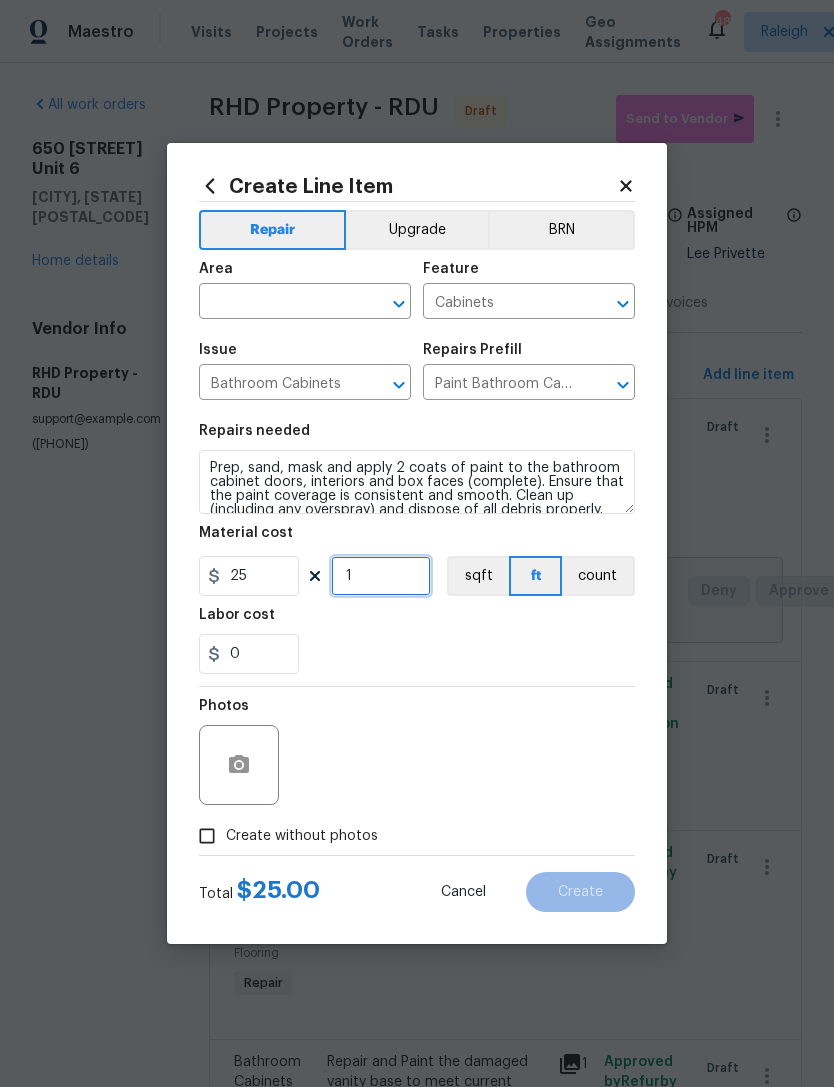click on "1" at bounding box center [381, 576] 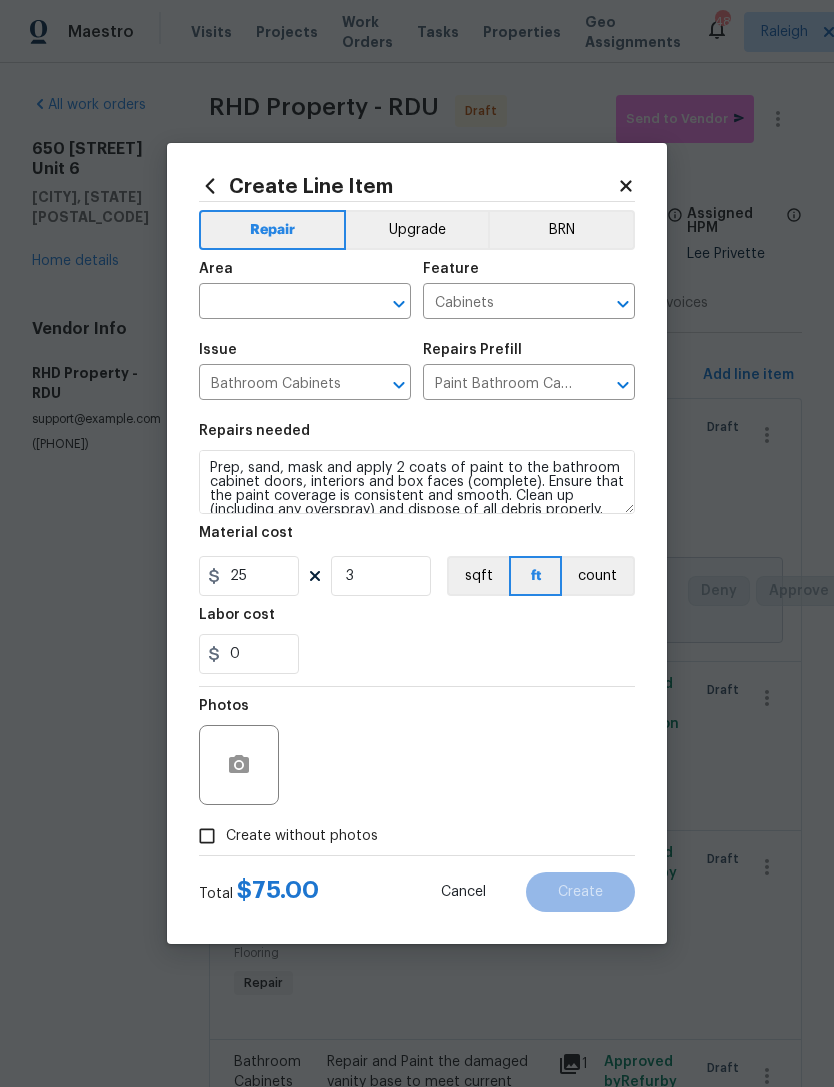 click on "Photos" at bounding box center [417, 752] 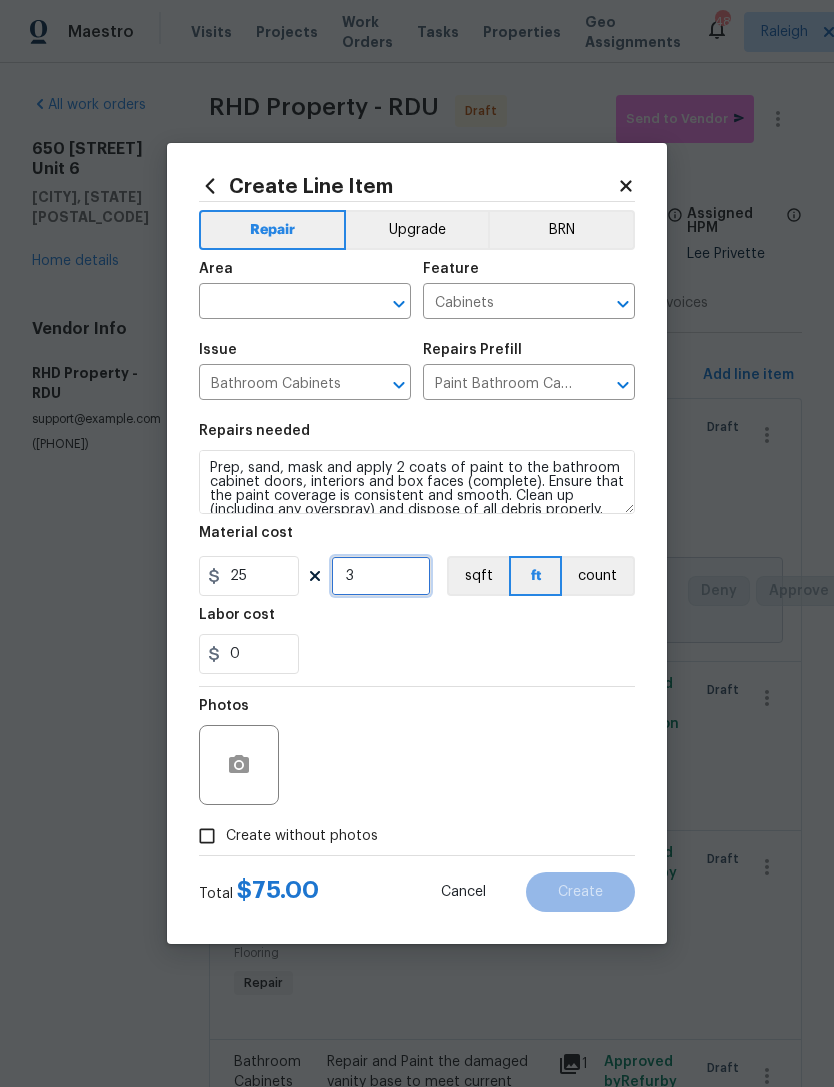 click on "3" at bounding box center (381, 576) 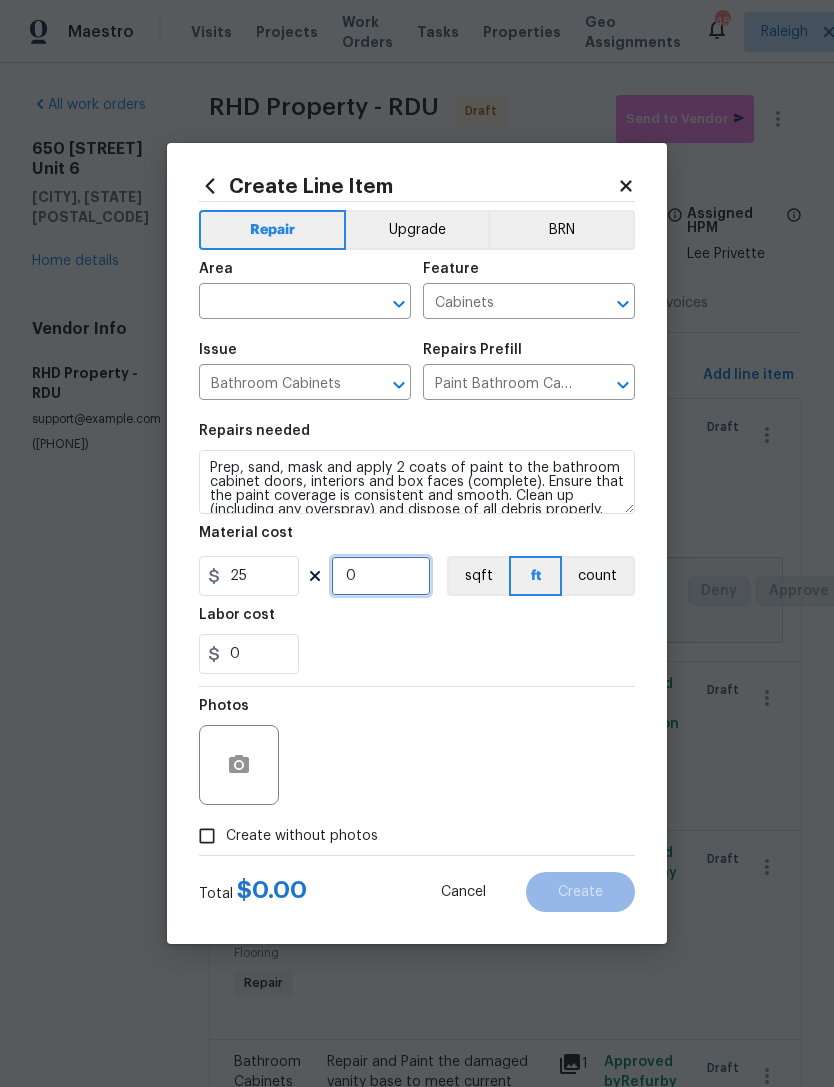 type on "1" 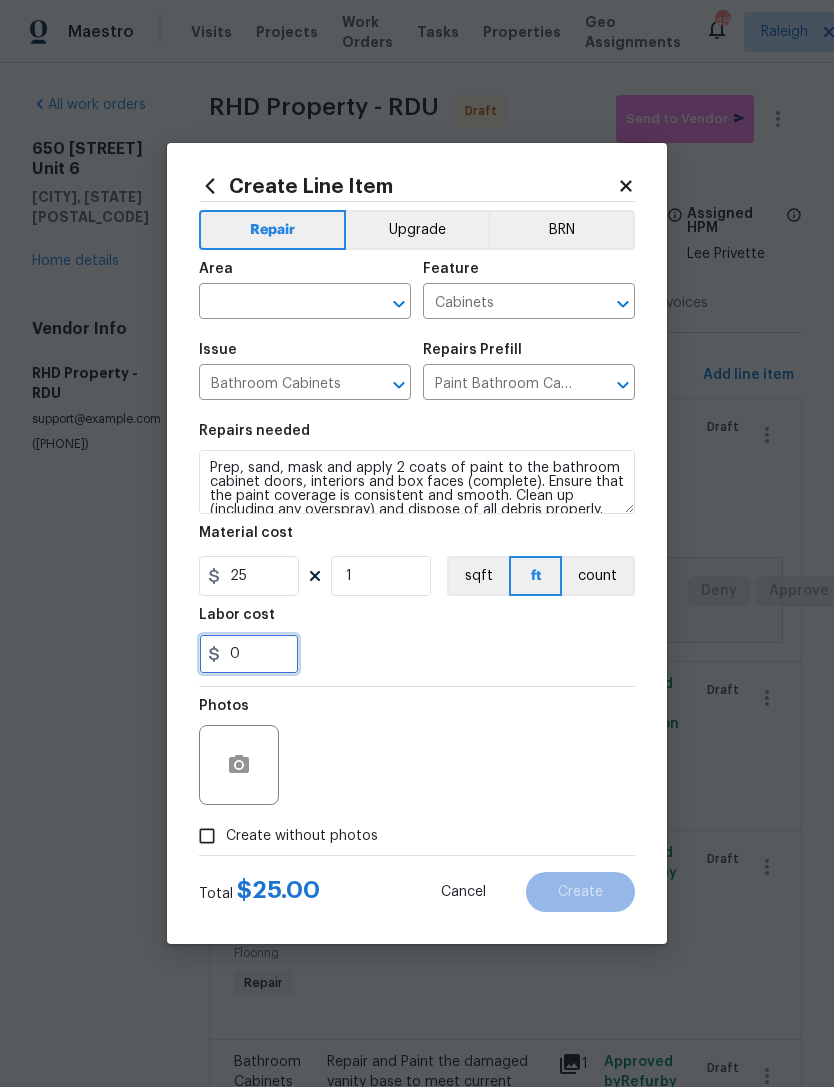 click on "0" at bounding box center [249, 654] 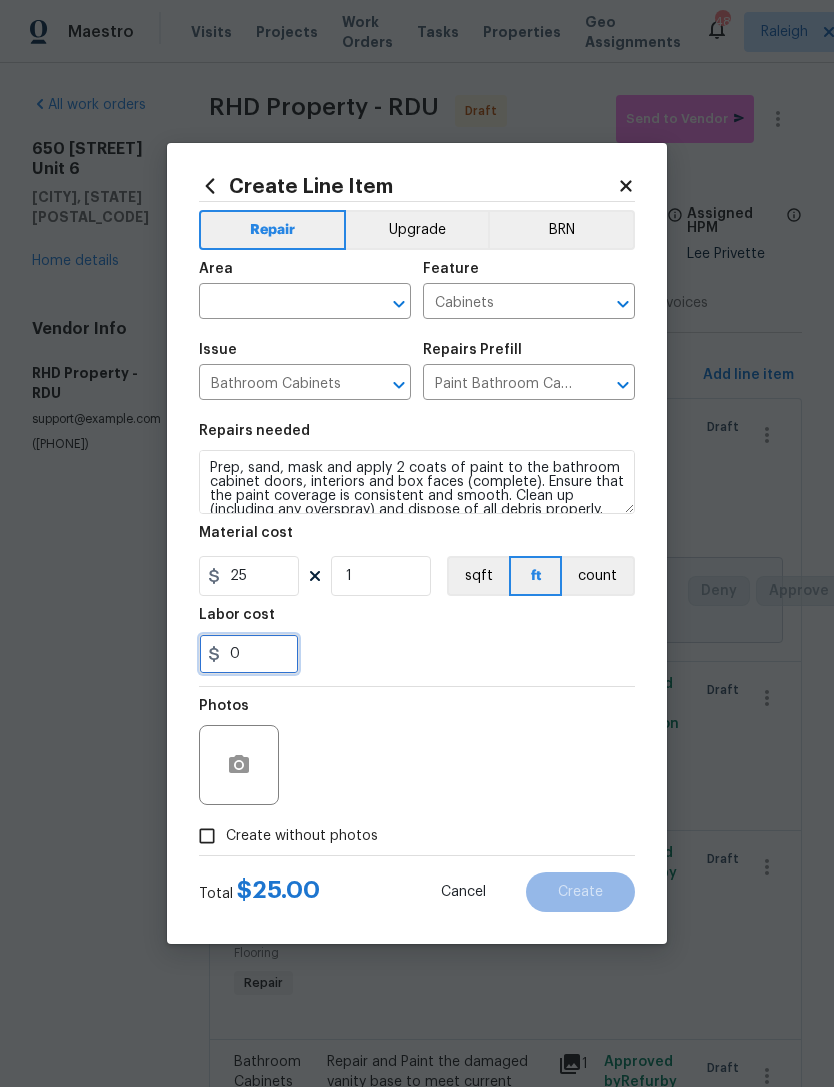 click on "0" at bounding box center [249, 654] 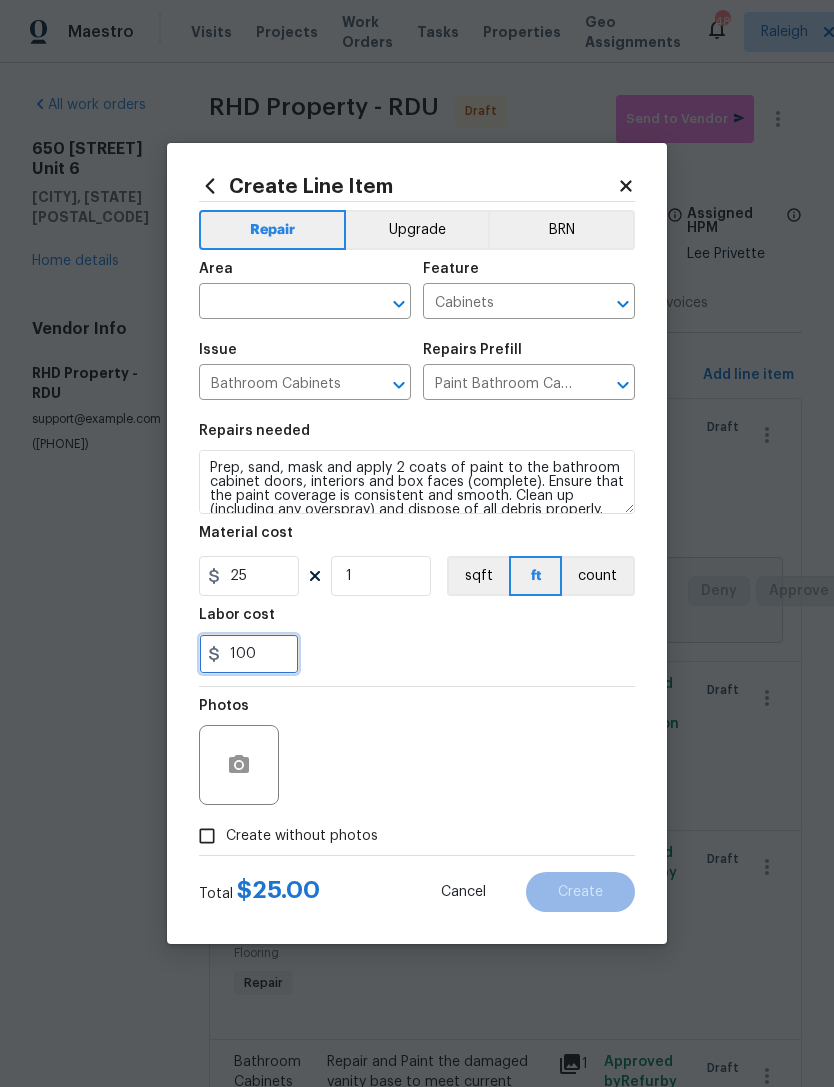 click on "100" at bounding box center [249, 654] 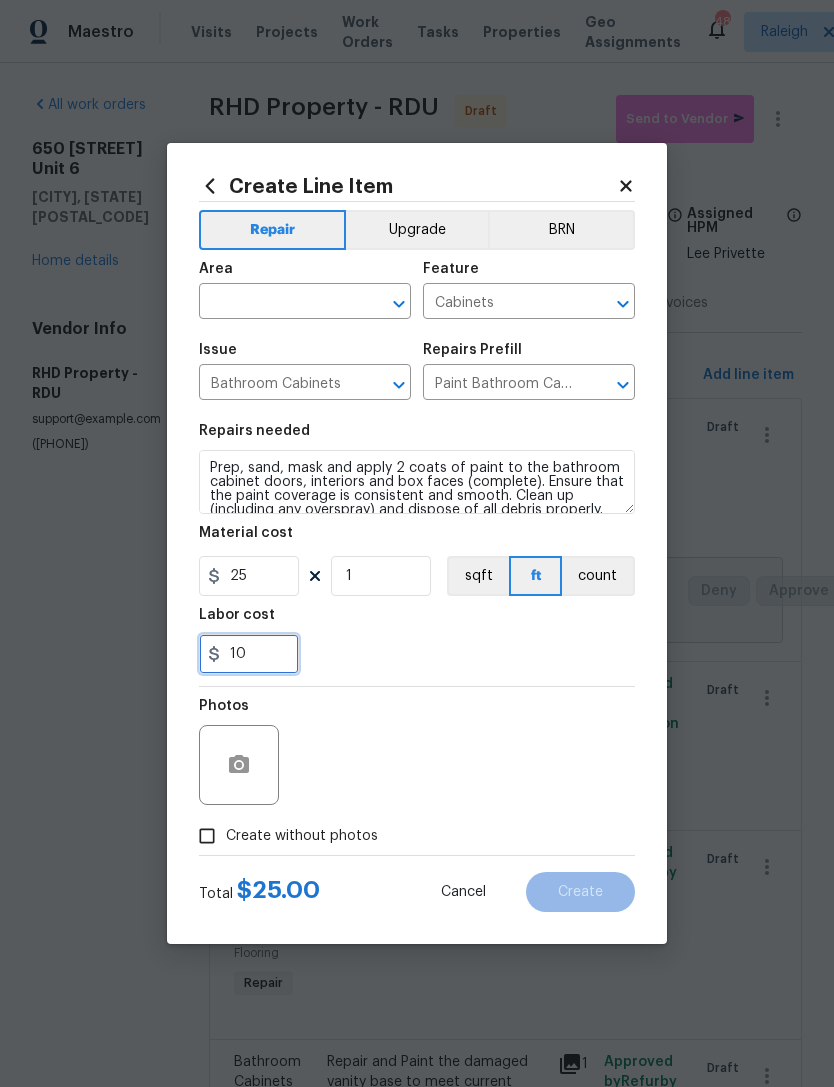 type on "1" 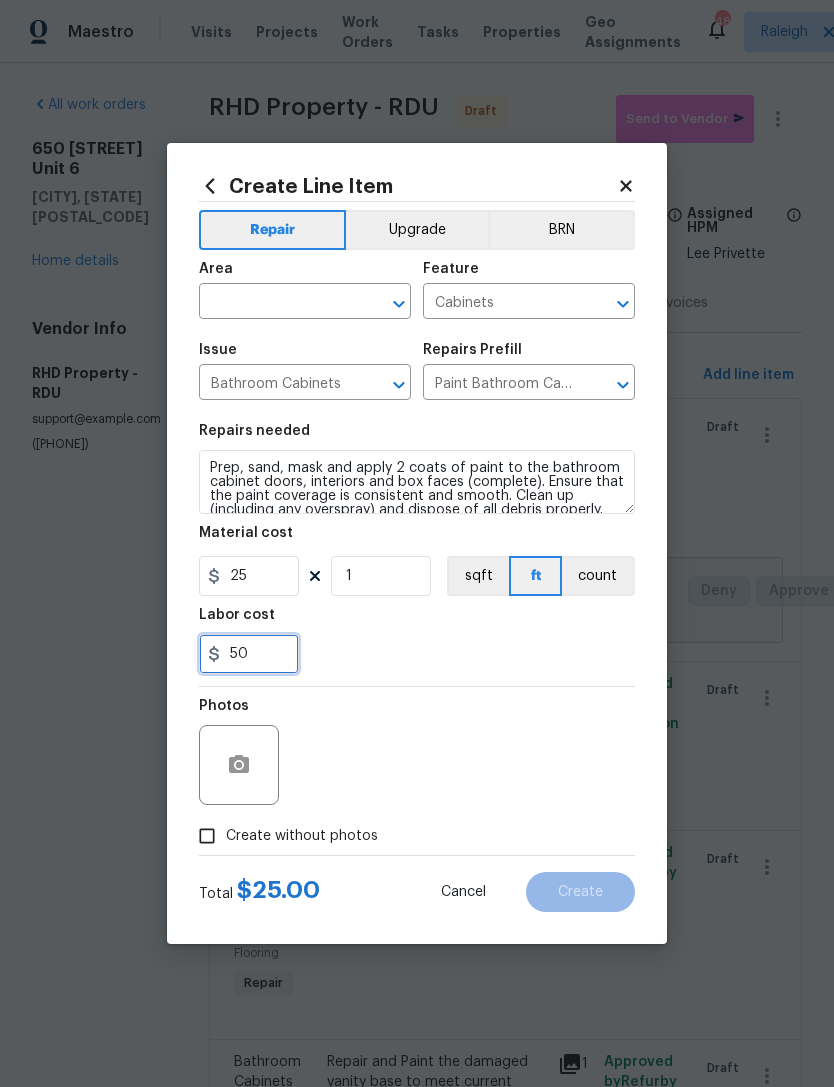 type on "50" 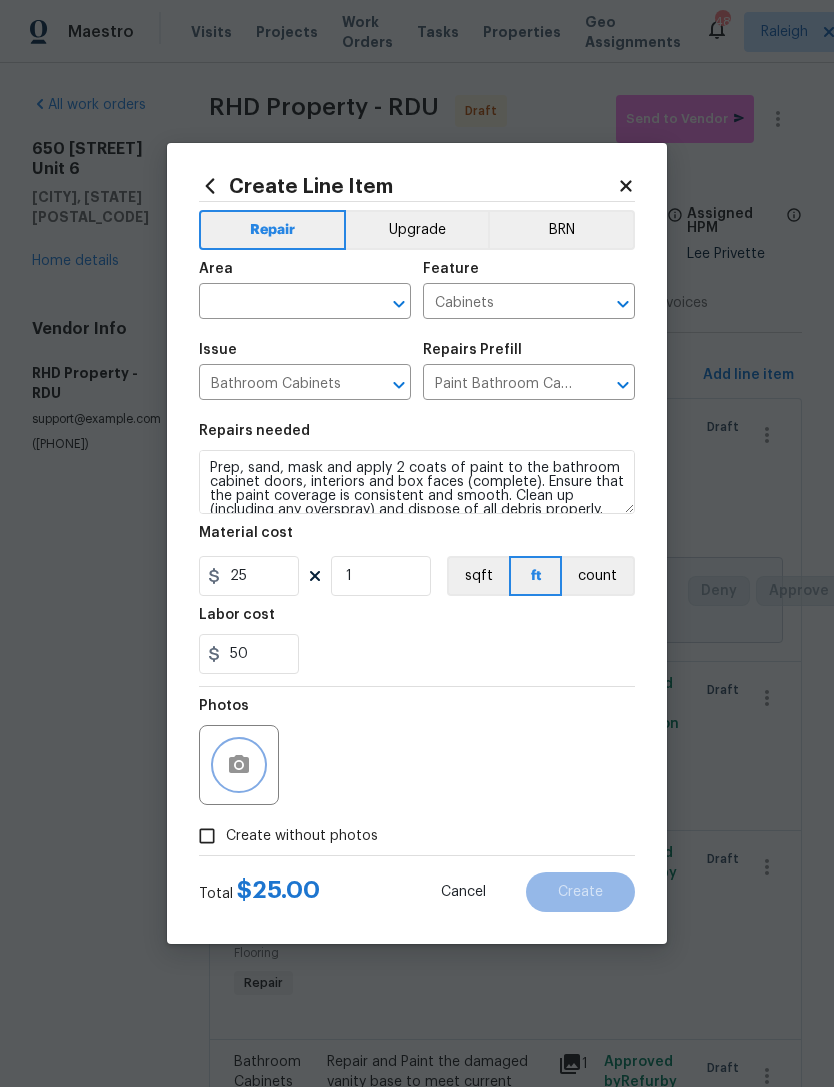 click 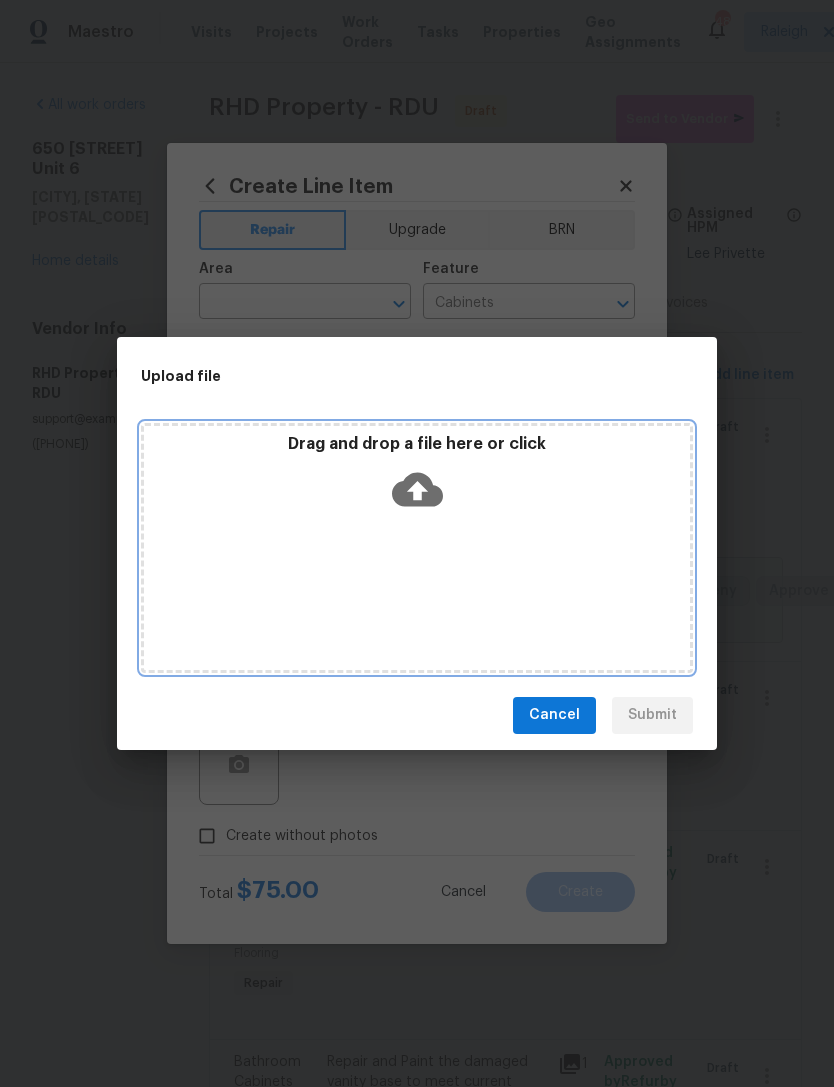 click on "Drag and drop a file here or click" at bounding box center (417, 548) 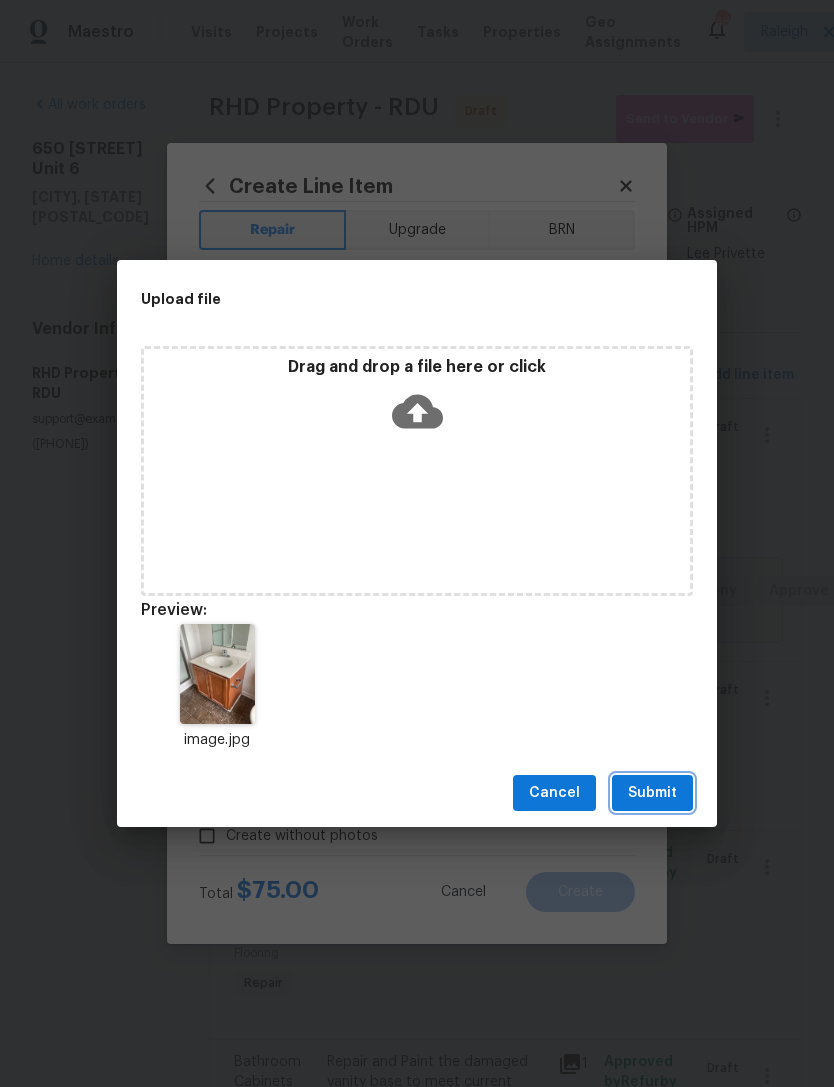 click on "Submit" at bounding box center [652, 793] 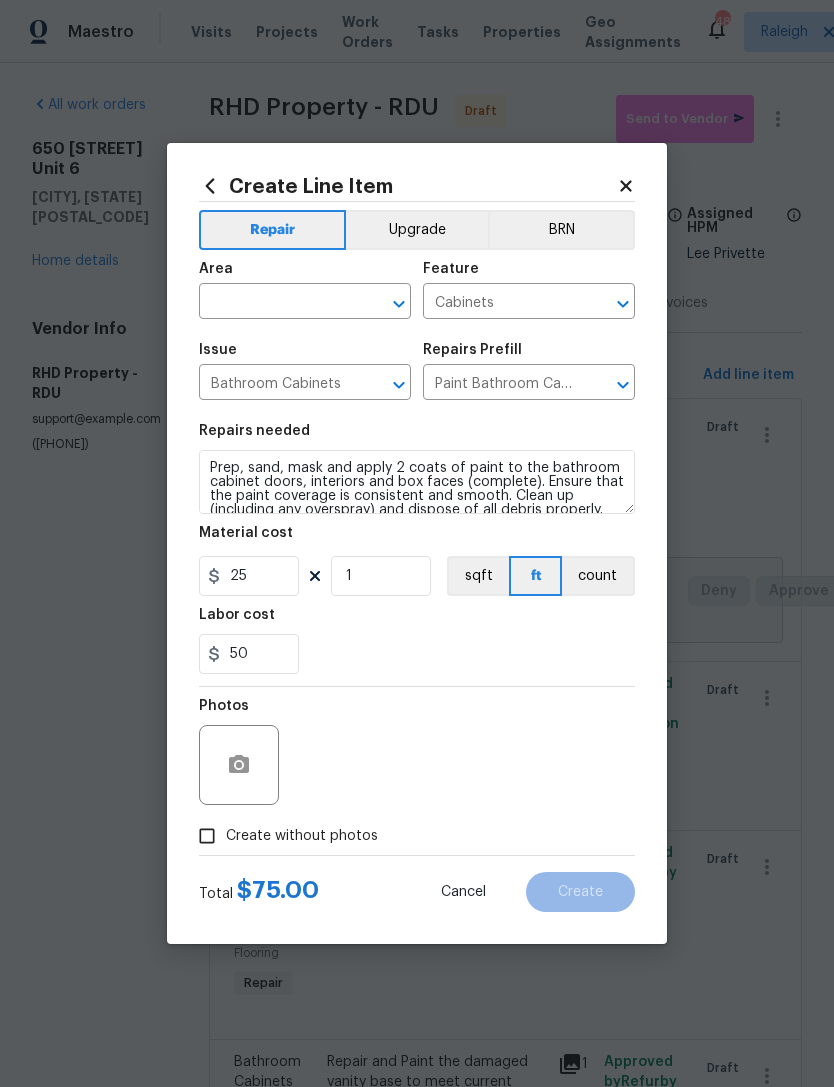 click at bounding box center [277, 303] 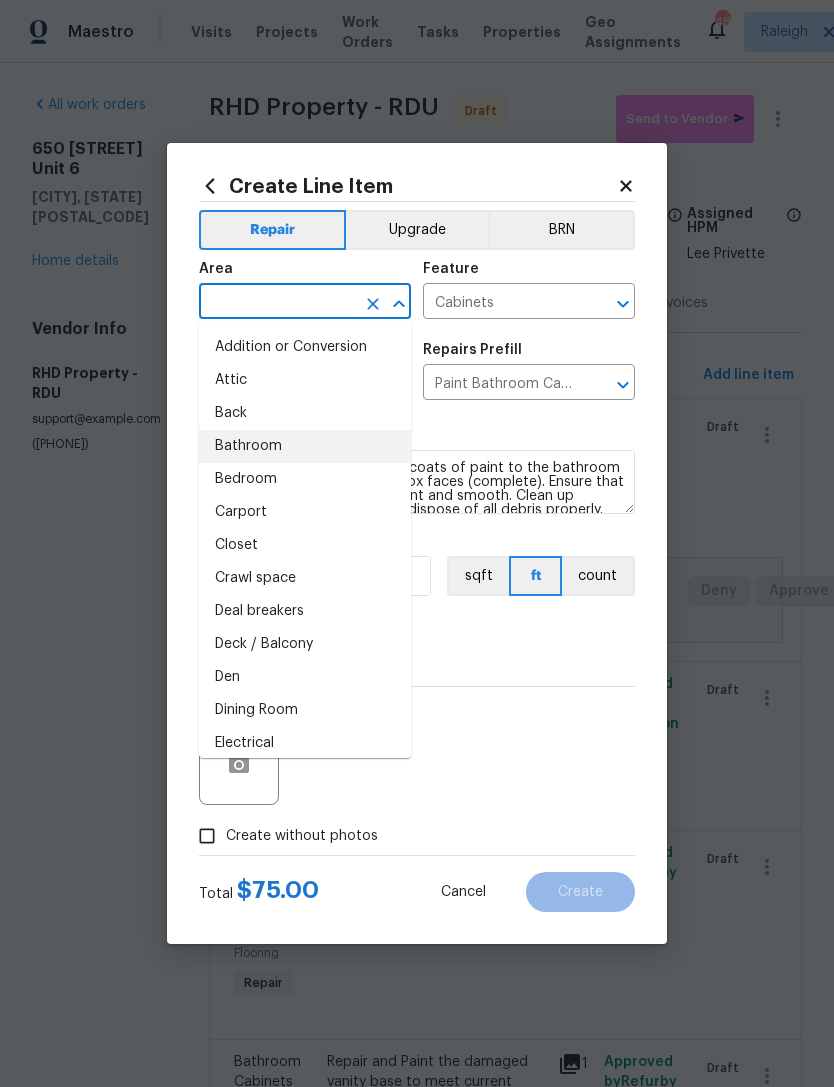 click on "Bathroom" at bounding box center [305, 446] 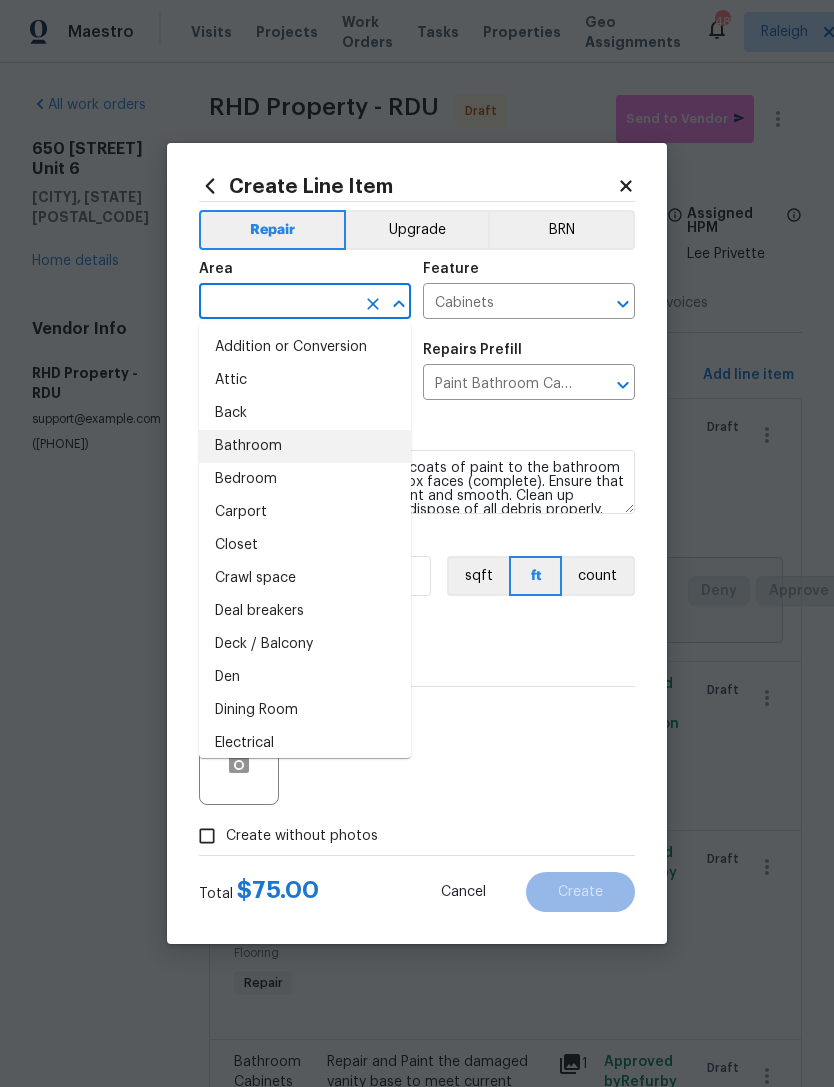type on "Bathroom" 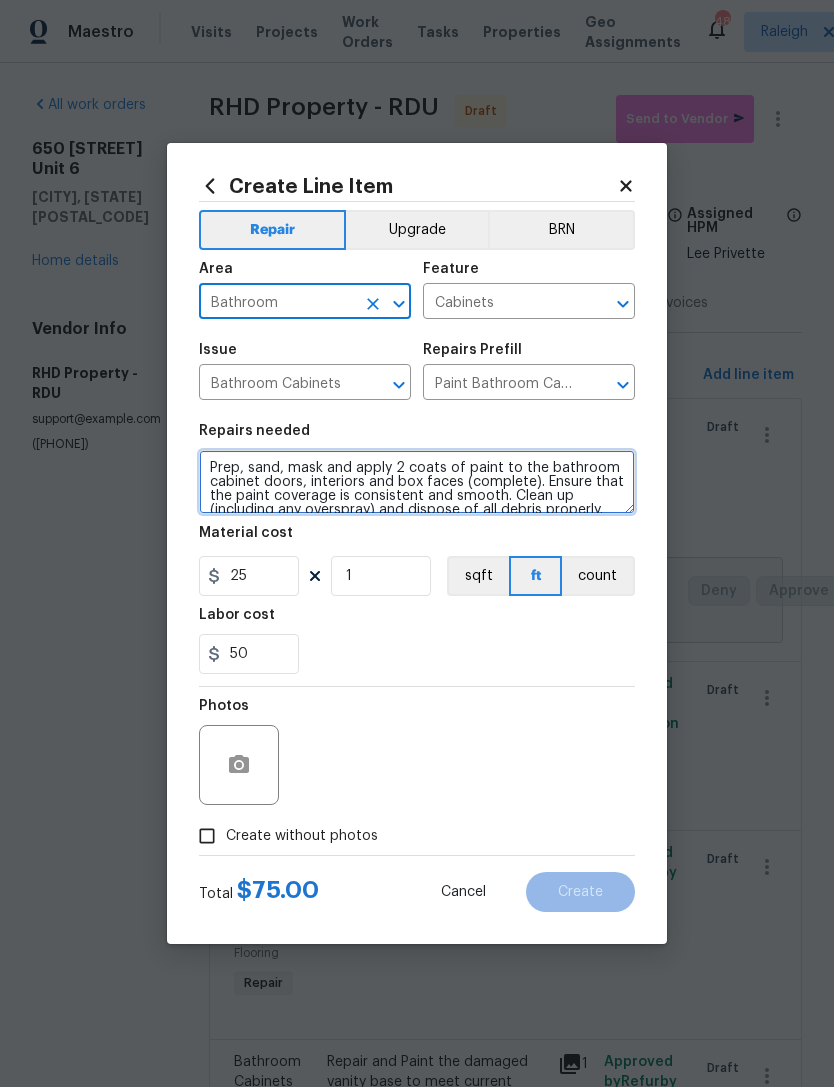 click on "Prep, sand, mask and apply 2 coats of paint to the bathroom cabinet doors, interiors and box faces (complete). Ensure that the paint coverage is consistent and smooth. Clean up (including any overspray) and dispose of all debris properly." at bounding box center [417, 482] 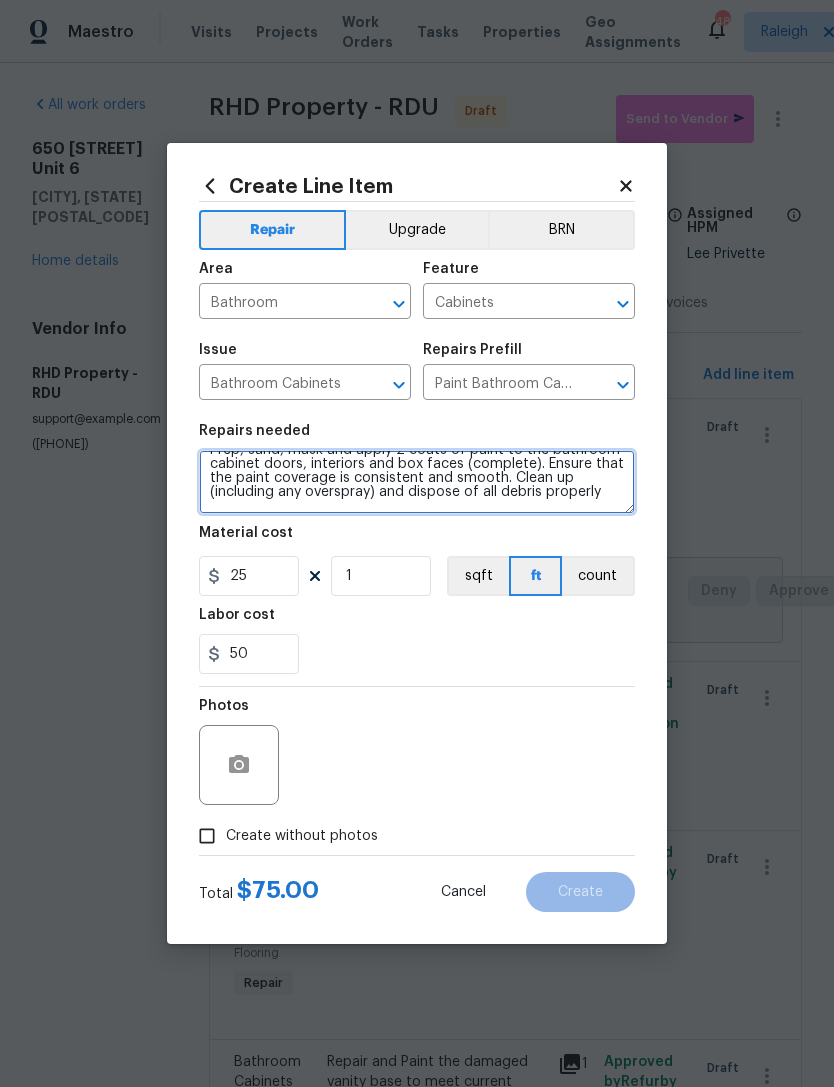 scroll, scrollTop: 42, scrollLeft: 0, axis: vertical 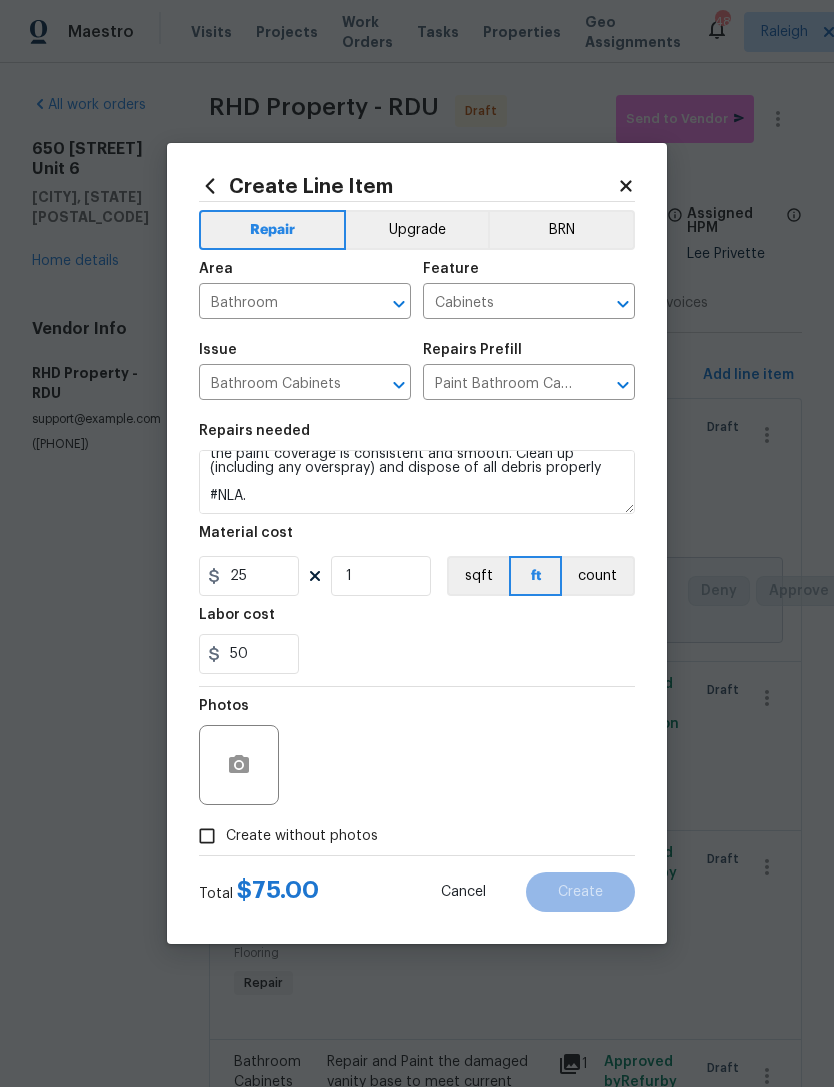 click on "Photos" at bounding box center (417, 752) 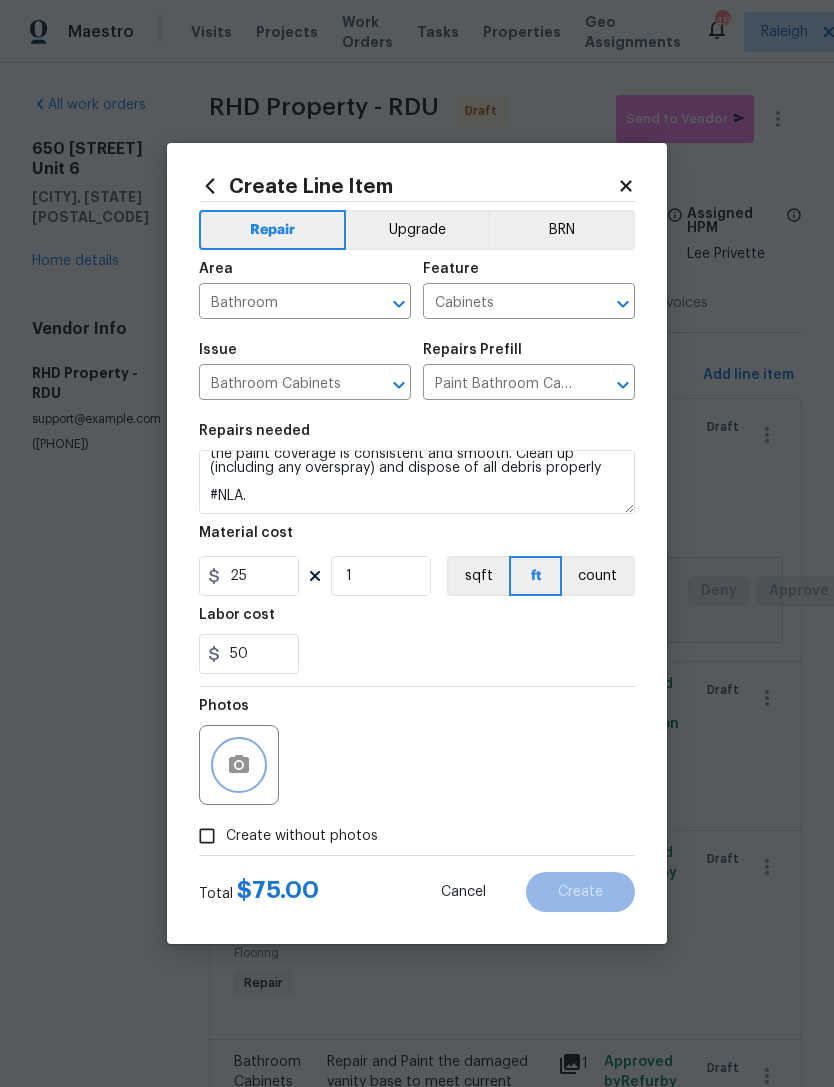 click at bounding box center (239, 765) 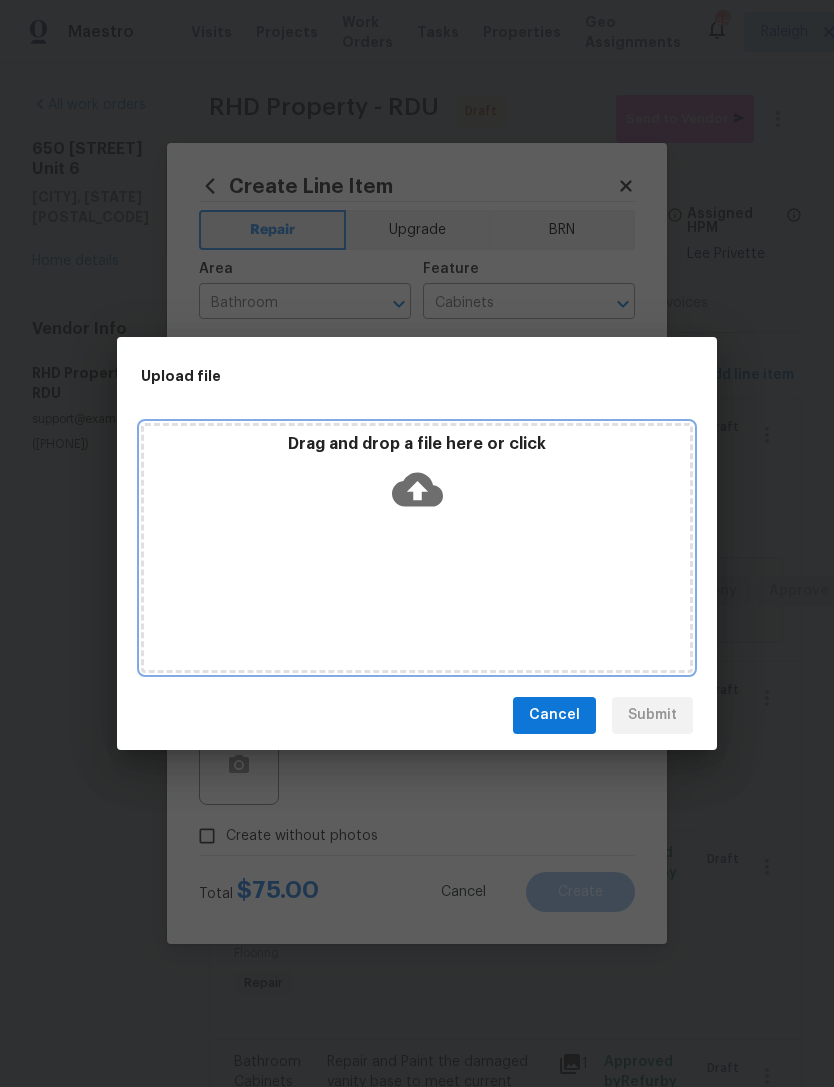 click on "Drag and drop a file here or click" at bounding box center (417, 548) 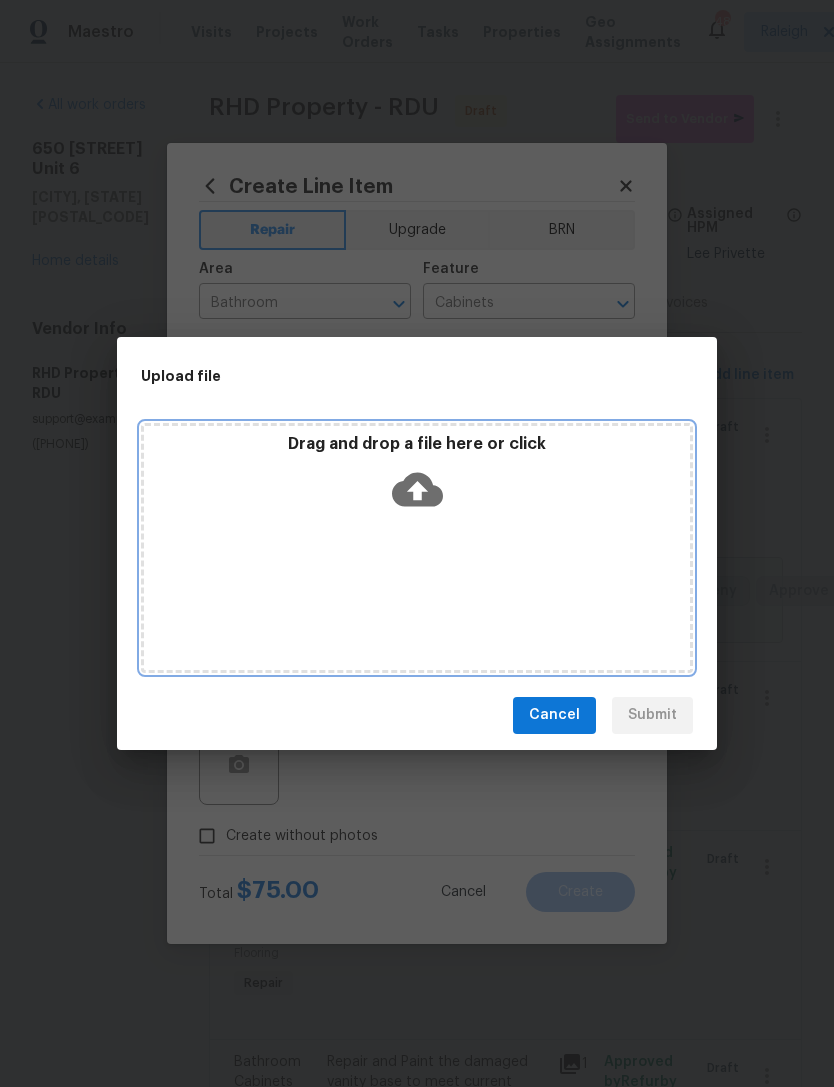 click on "Drag and drop a file here or click" at bounding box center [417, 548] 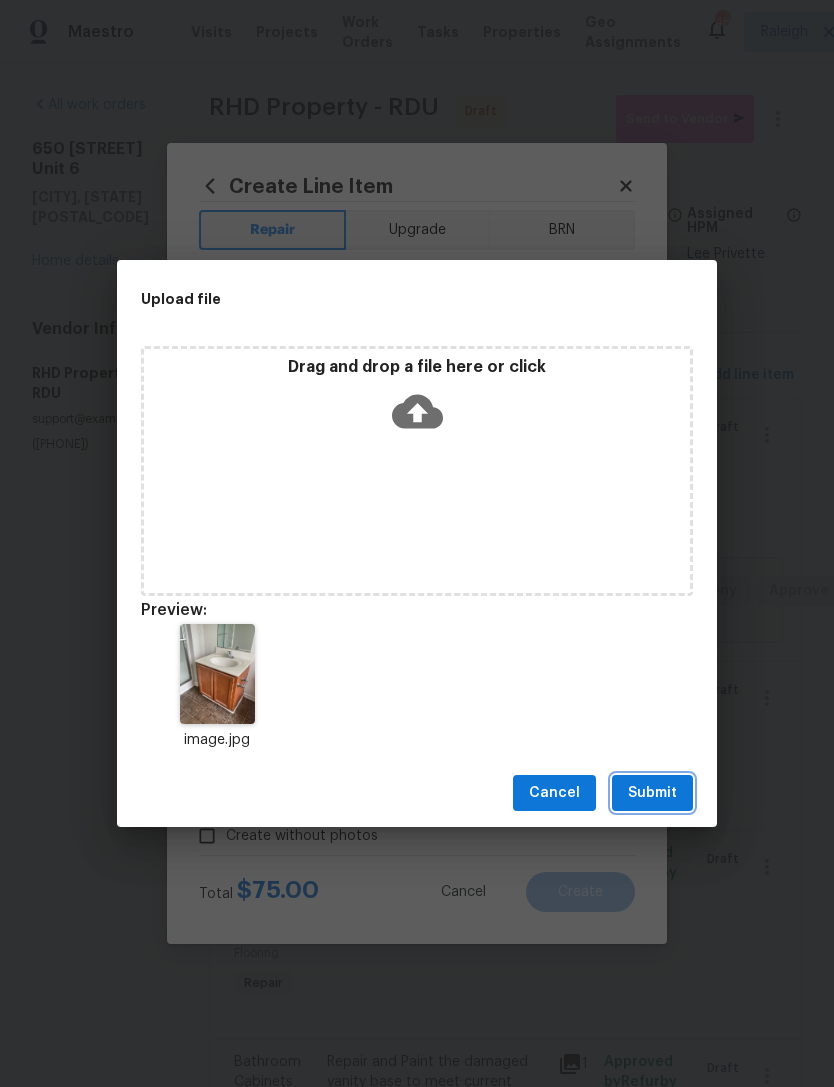 click on "Submit" at bounding box center [652, 793] 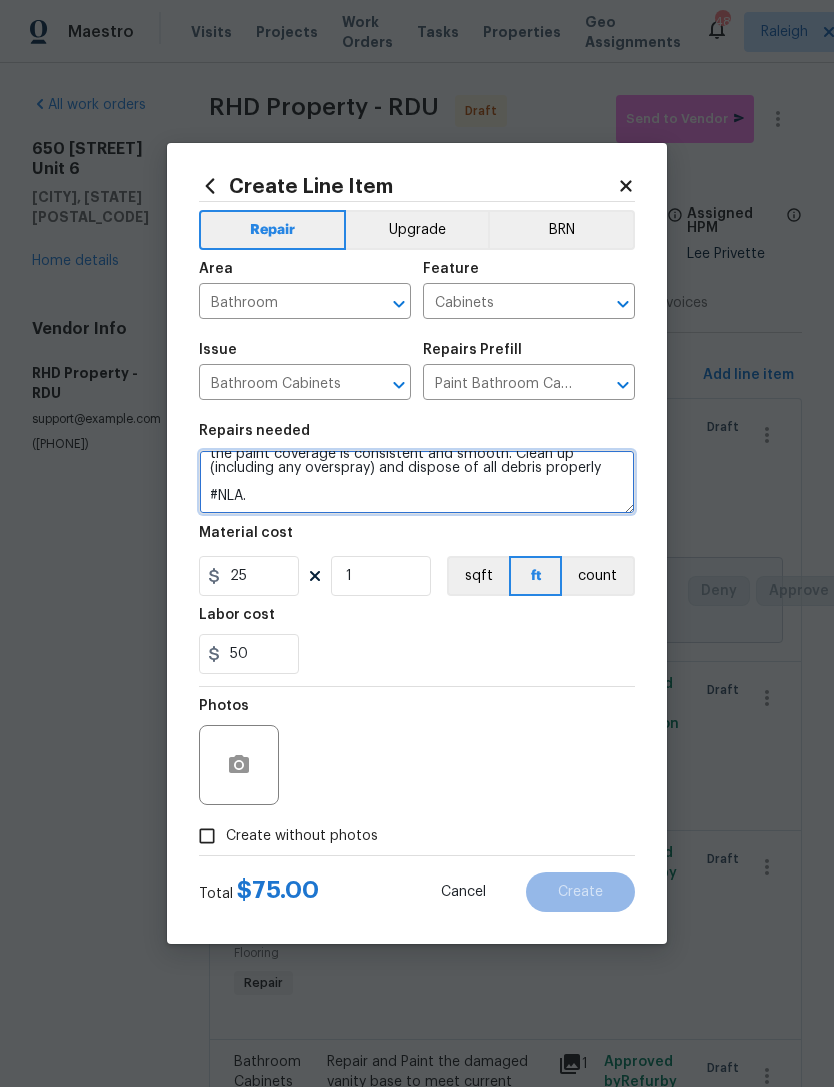 click on "Prep, sand, mask and apply 2 coats of paint to the bathroom cabinet doors, interiors and box faces (complete). Ensure that the paint coverage is consistent and smooth. Clean up (including any overspray) and dispose of all debris properly
#NLA." at bounding box center (417, 482) 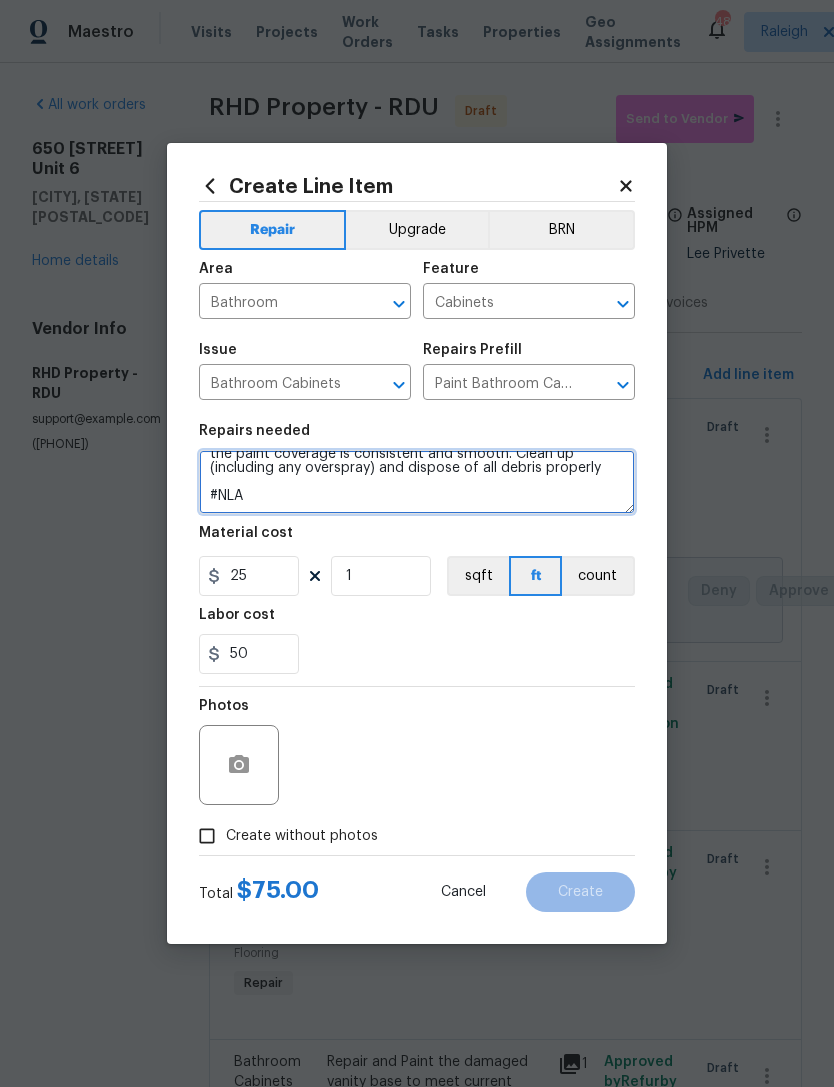 type on "Prep, sand, mask and apply 2 coats of paint to the bathroom cabinet doors, interiors and box faces (complete). Ensure that the paint coverage is consistent and smooth. Clean up (including any overspray) and dispose of all debris properly
#NLA" 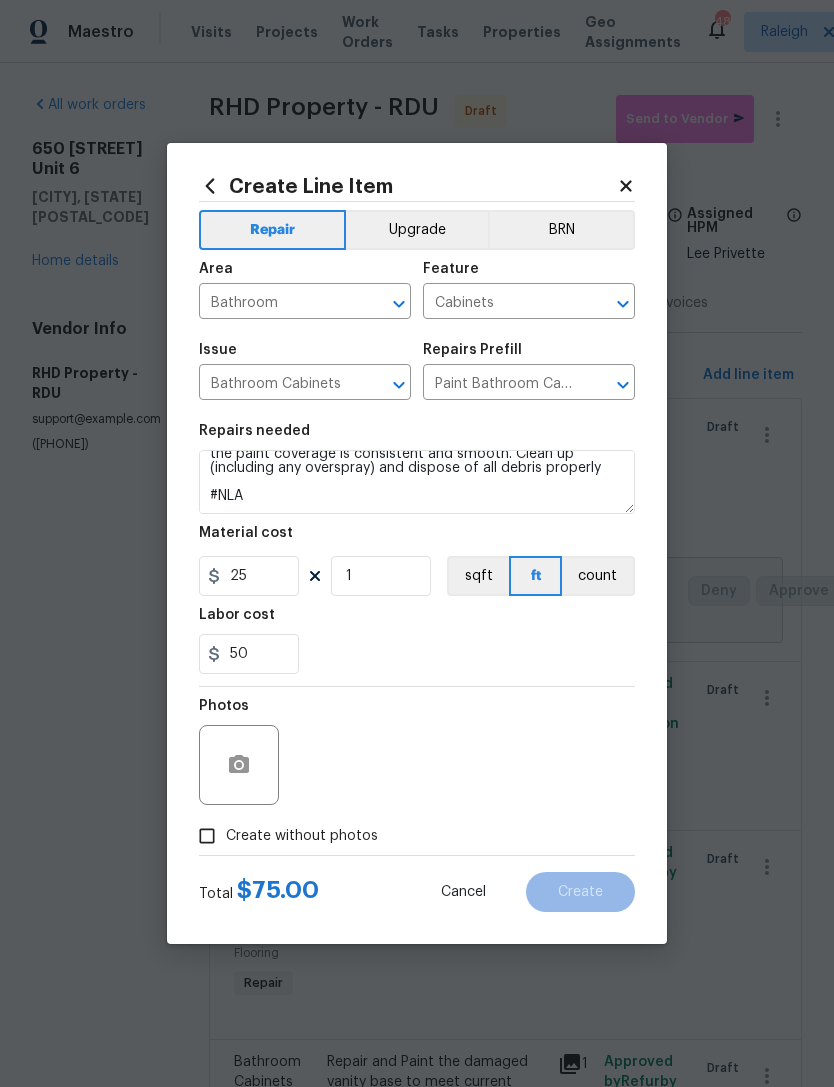click on "50" at bounding box center [417, 654] 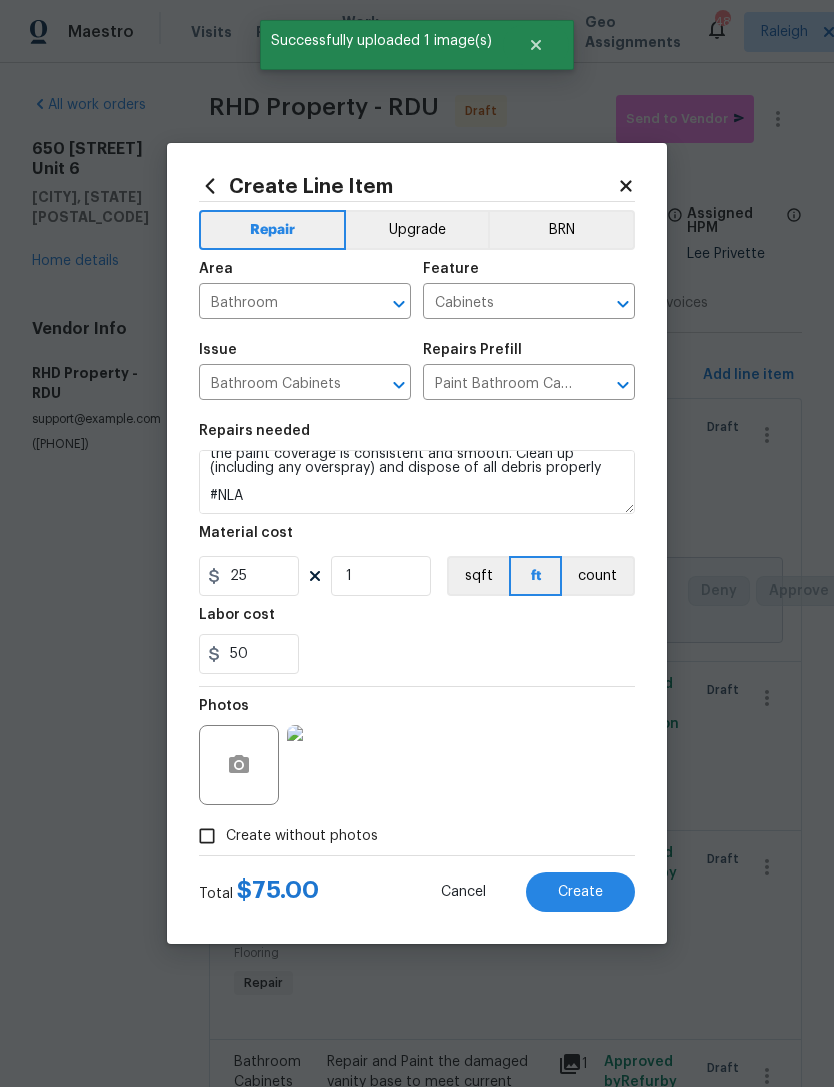 click on "Create" at bounding box center [580, 892] 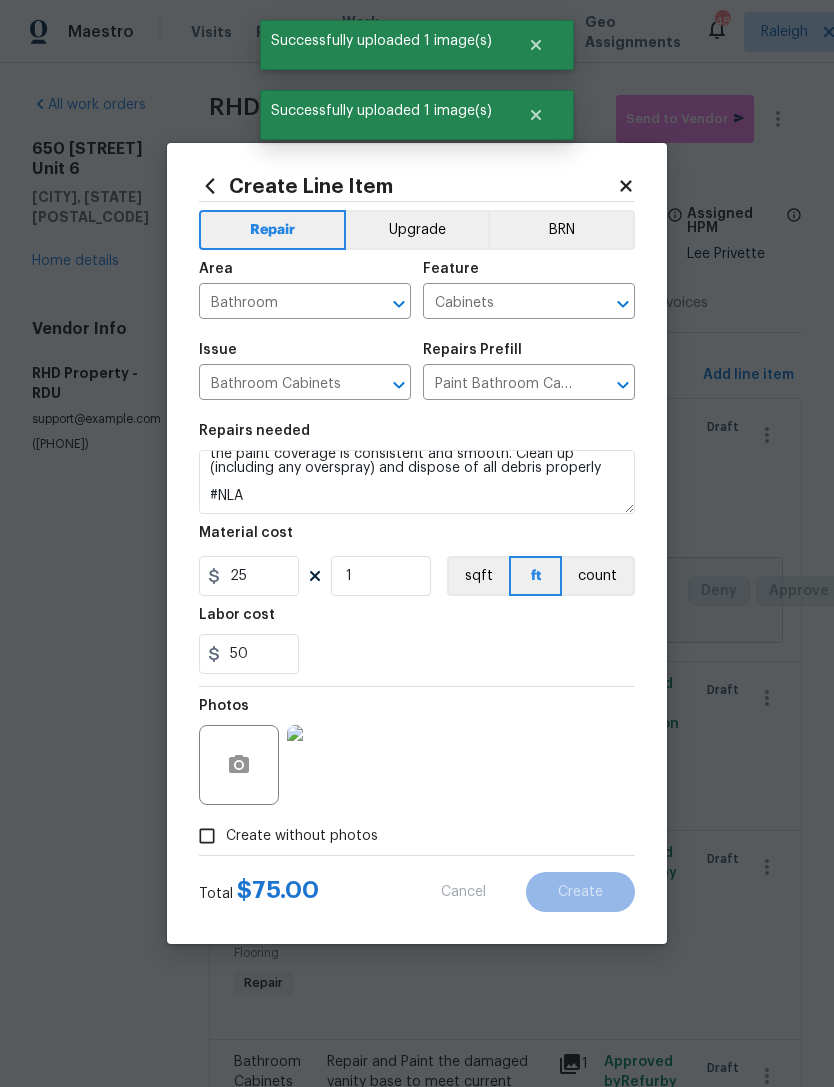 type 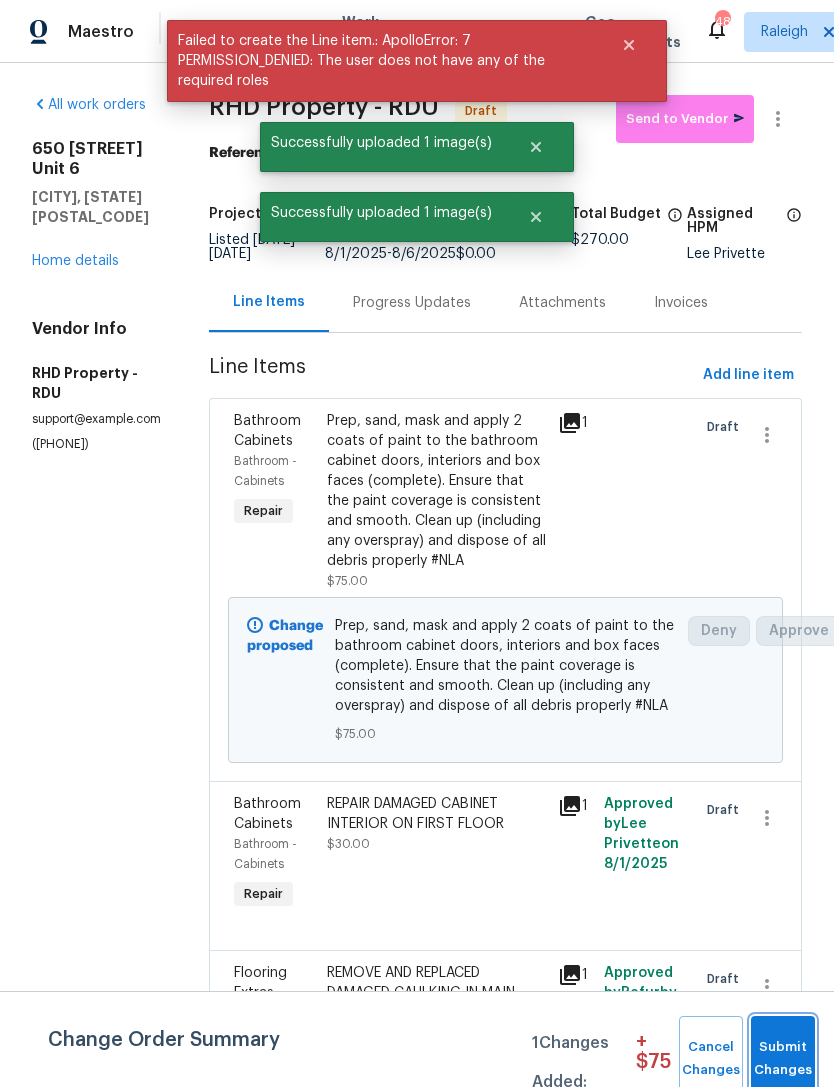 click on "Submit Changes" at bounding box center (783, 1059) 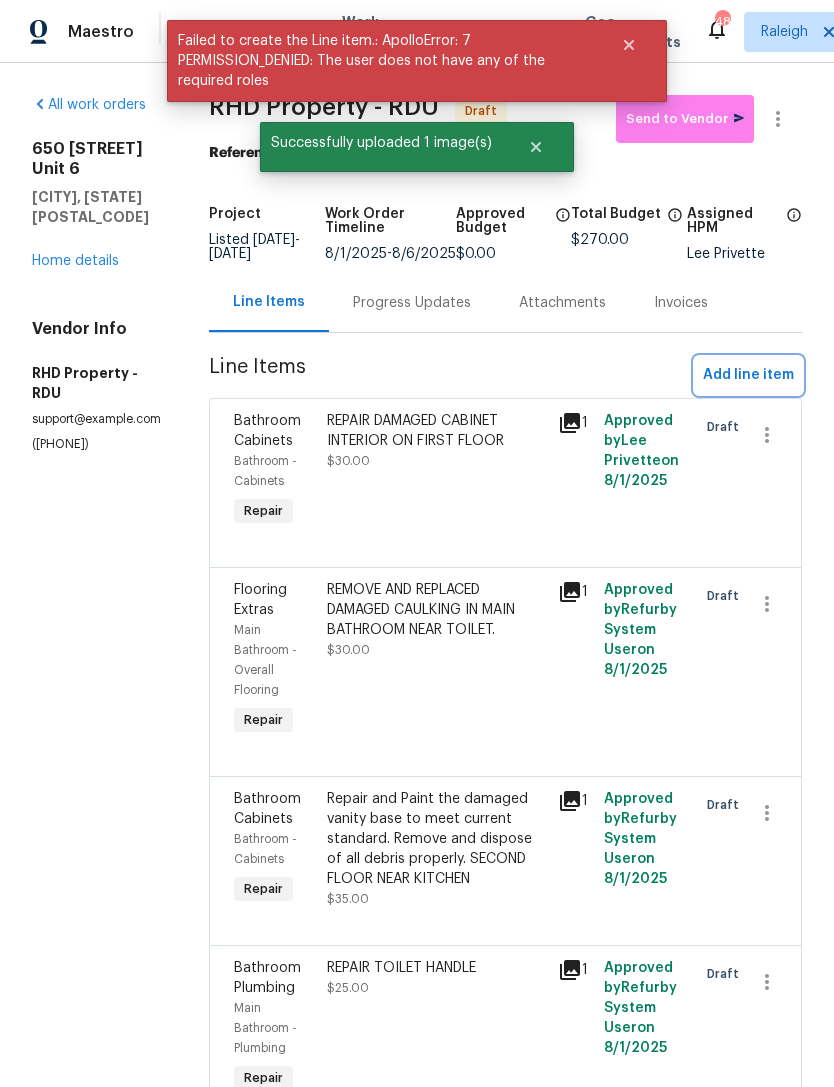 click on "Add line item" at bounding box center [748, 375] 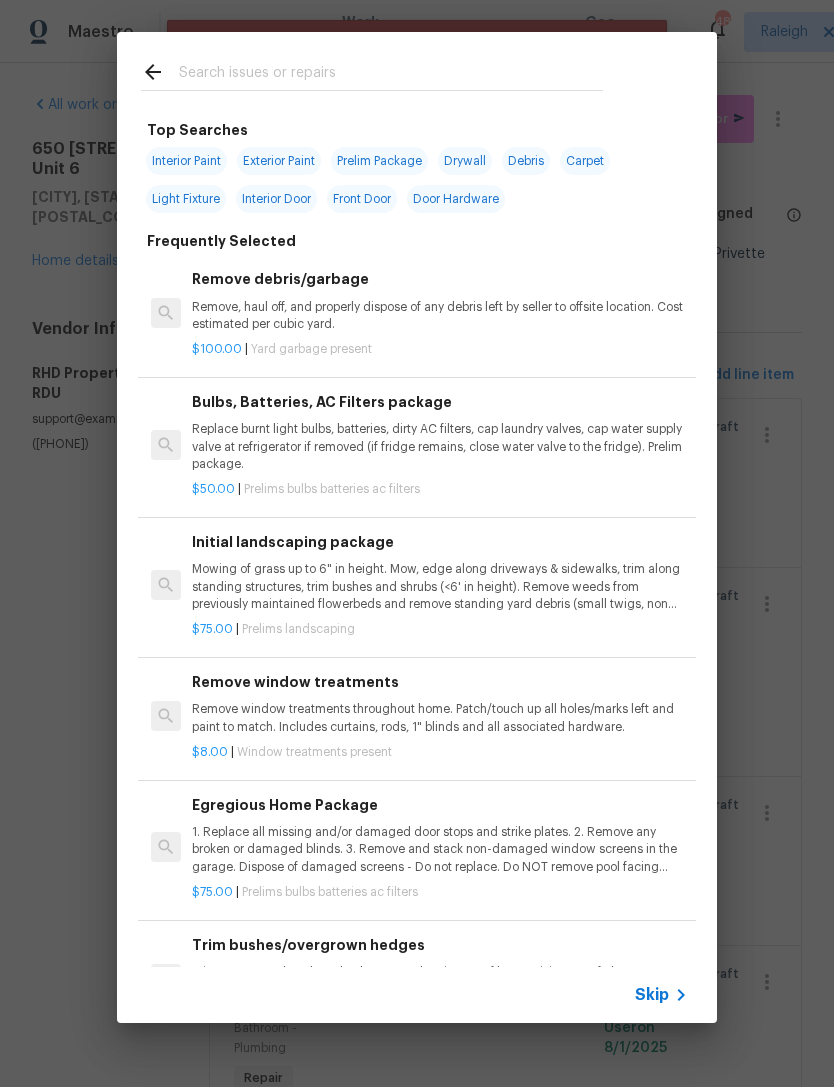 click at bounding box center (391, 75) 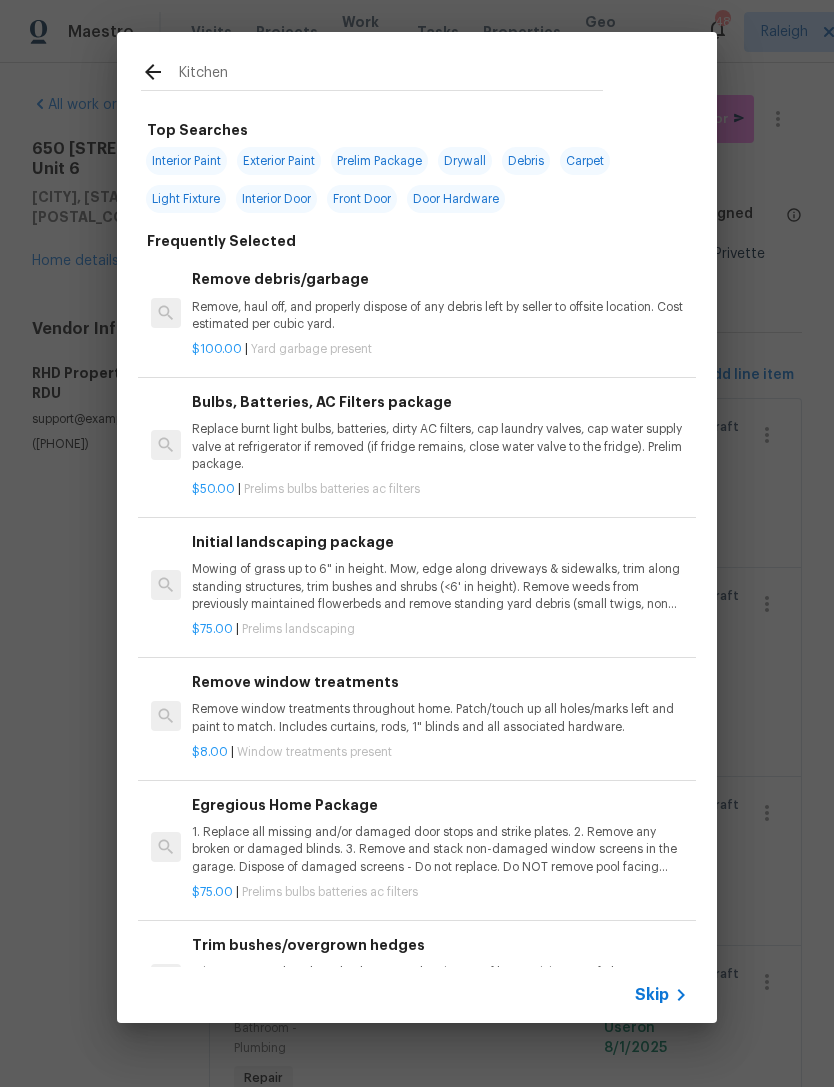 type on "Kitchen c" 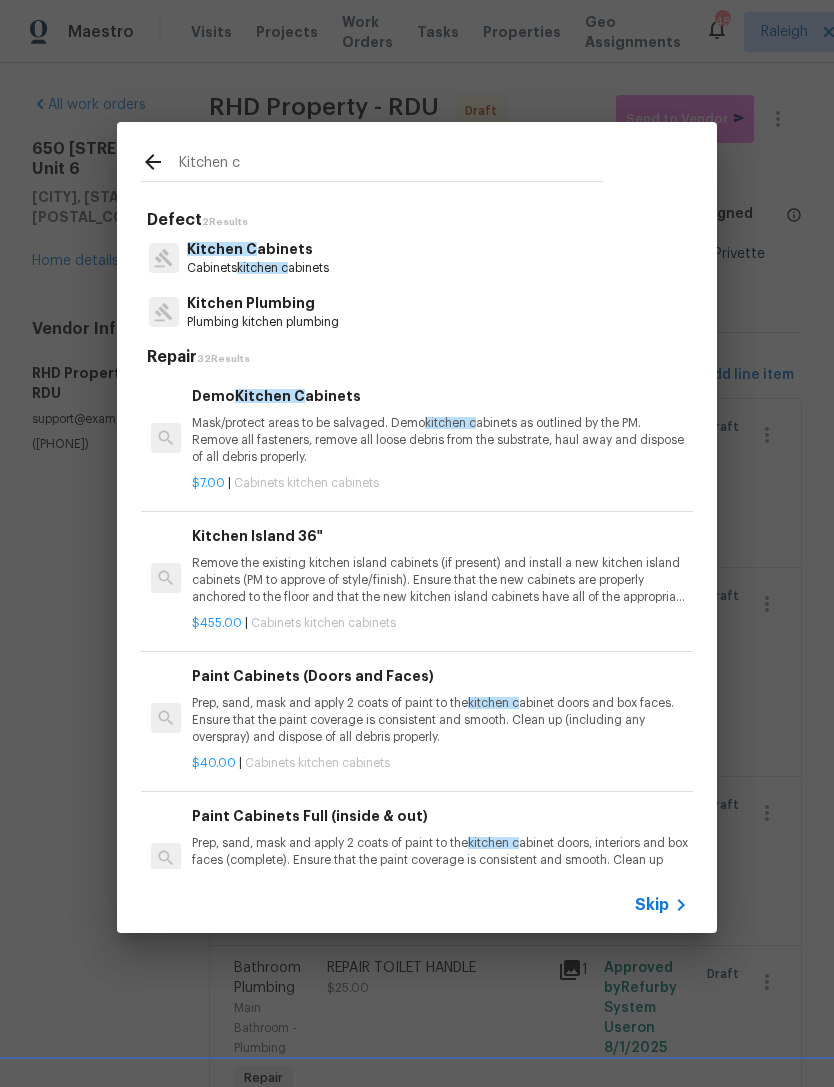 click on "Kitchen C abinets" at bounding box center (258, 249) 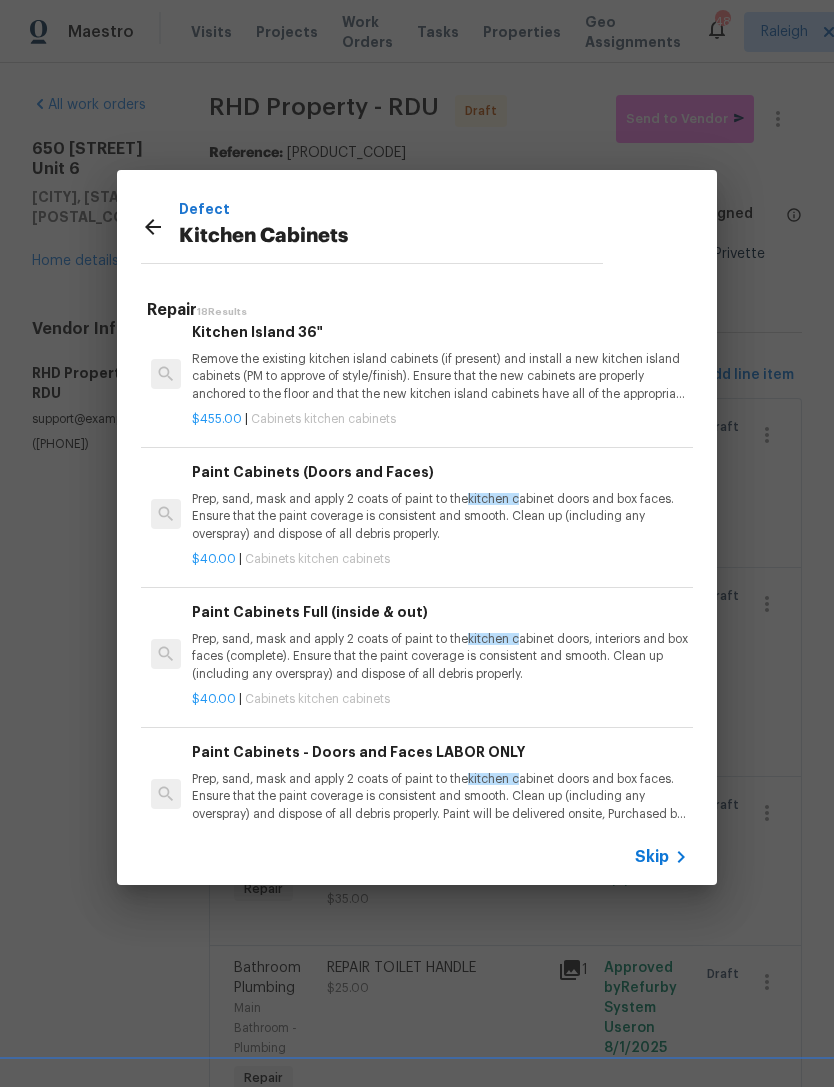 scroll, scrollTop: 156, scrollLeft: 0, axis: vertical 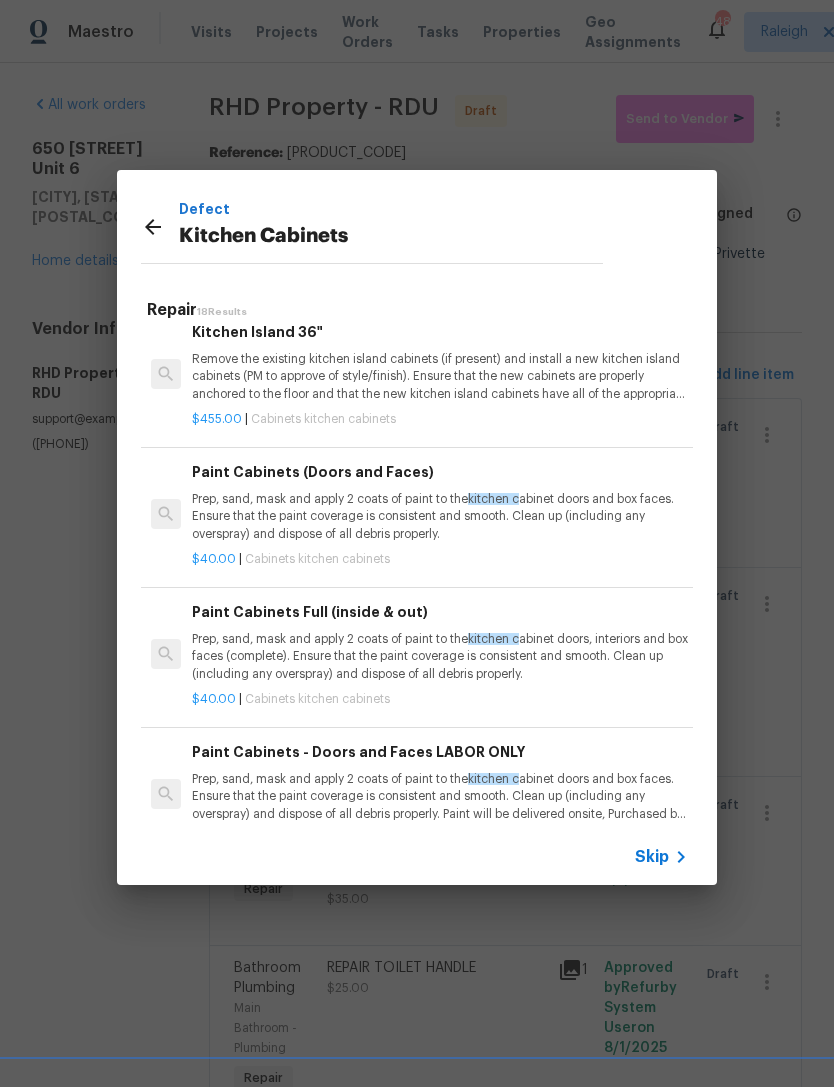 click on "Prep, sand, mask and apply 2 coats of paint to the  kitchen c abinet doors, interiors and box faces (complete). Ensure that the paint coverage is consistent and smooth. Clean up (including any overspray) and dispose of all debris properly." at bounding box center [440, 656] 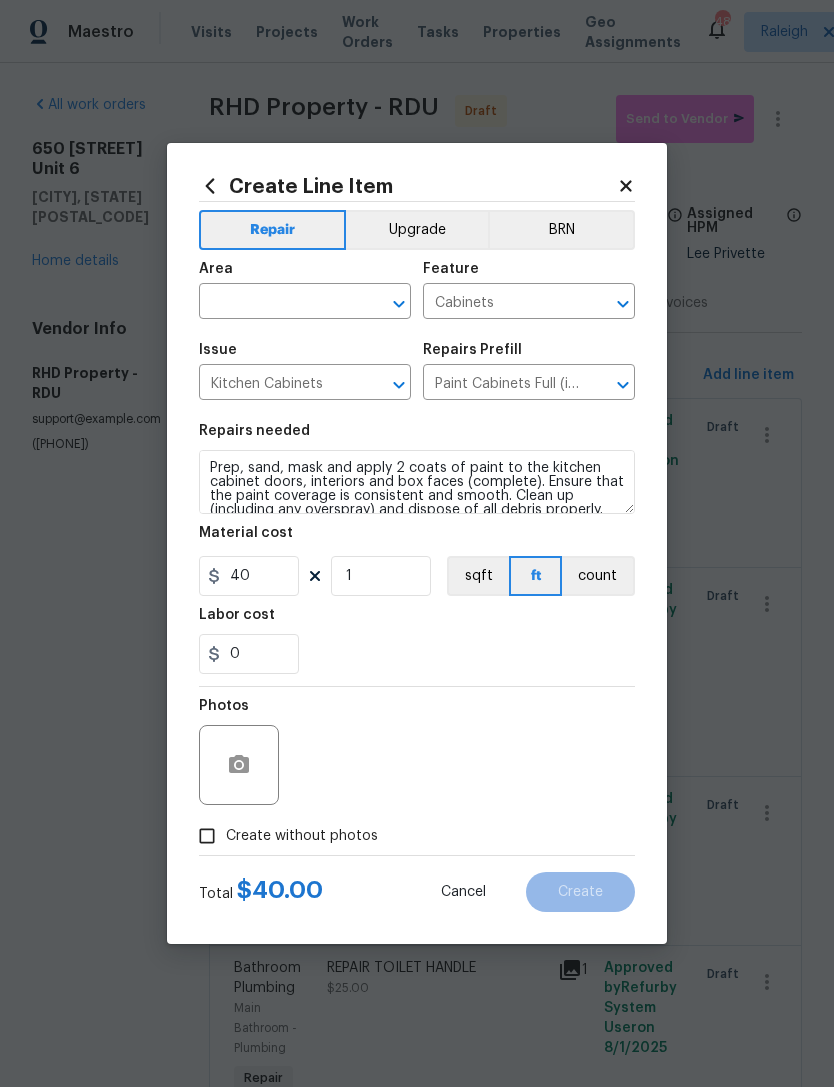 click at bounding box center (277, 303) 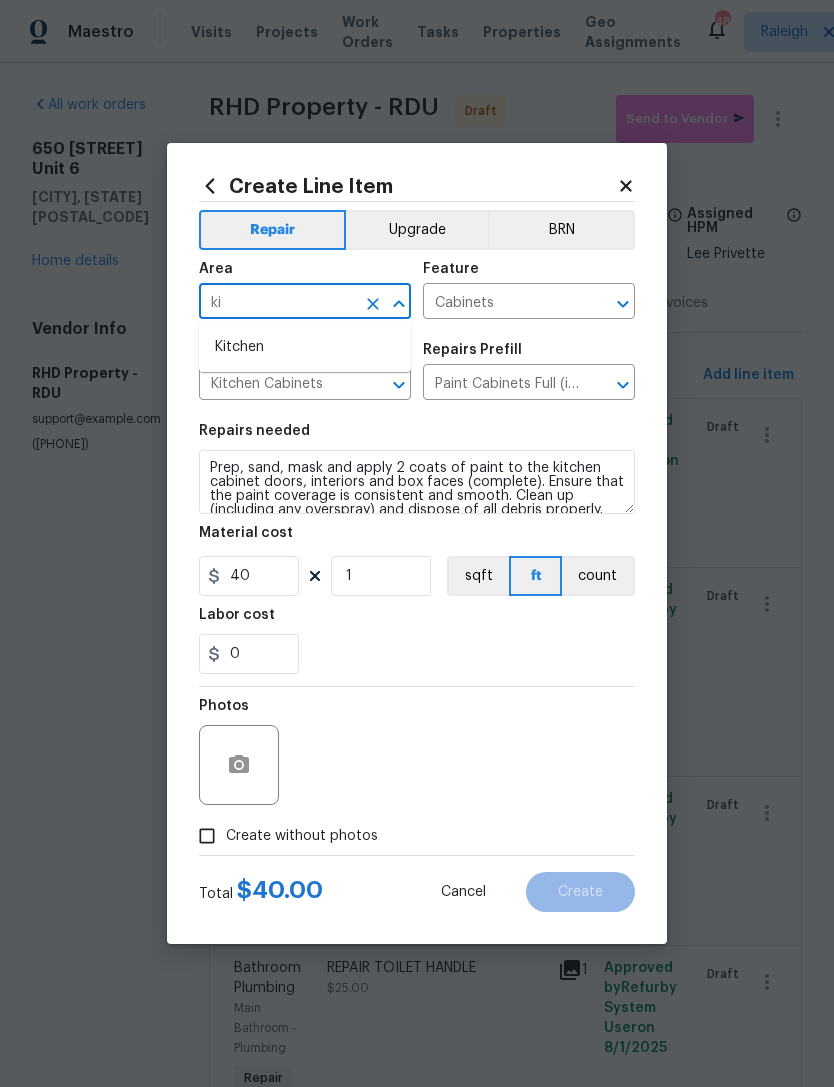 click on "Kitchen" at bounding box center [305, 347] 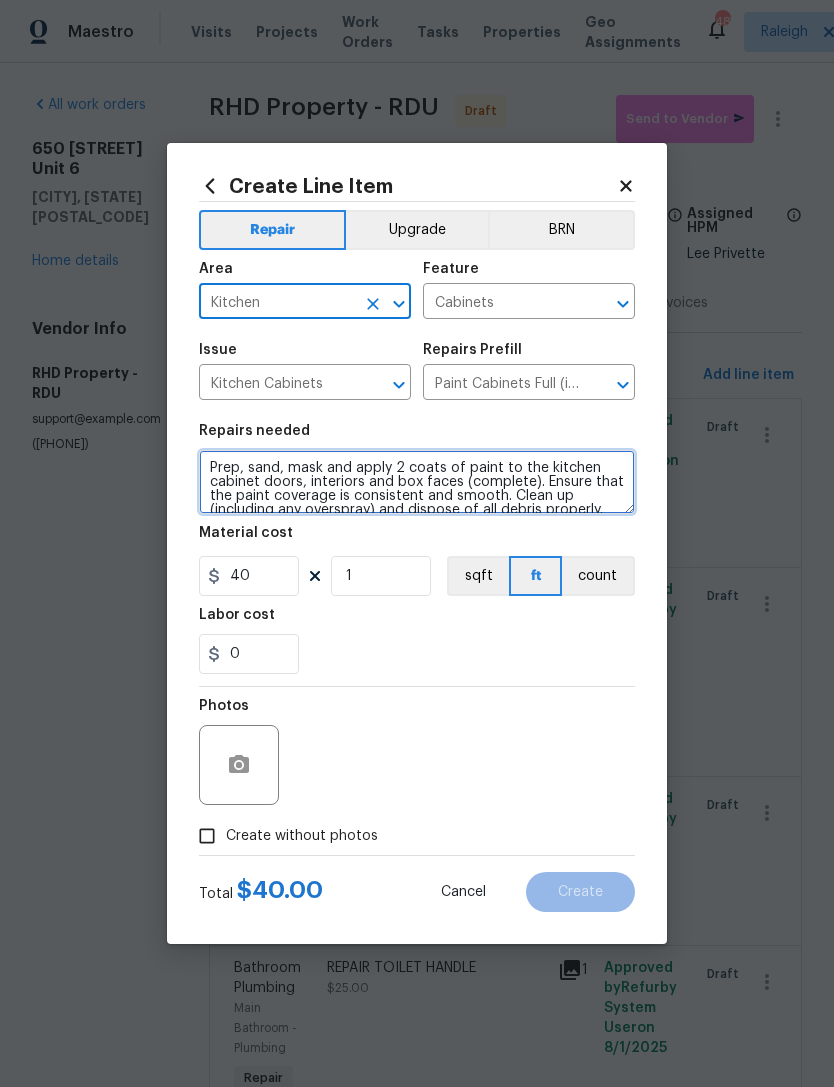 click on "Prep, sand, mask and apply 2 coats of paint to the kitchen cabinet doors, interiors and box faces (complete). Ensure that the paint coverage is consistent and smooth. Clean up (including any overspray) and dispose of all debris properly." at bounding box center (417, 482) 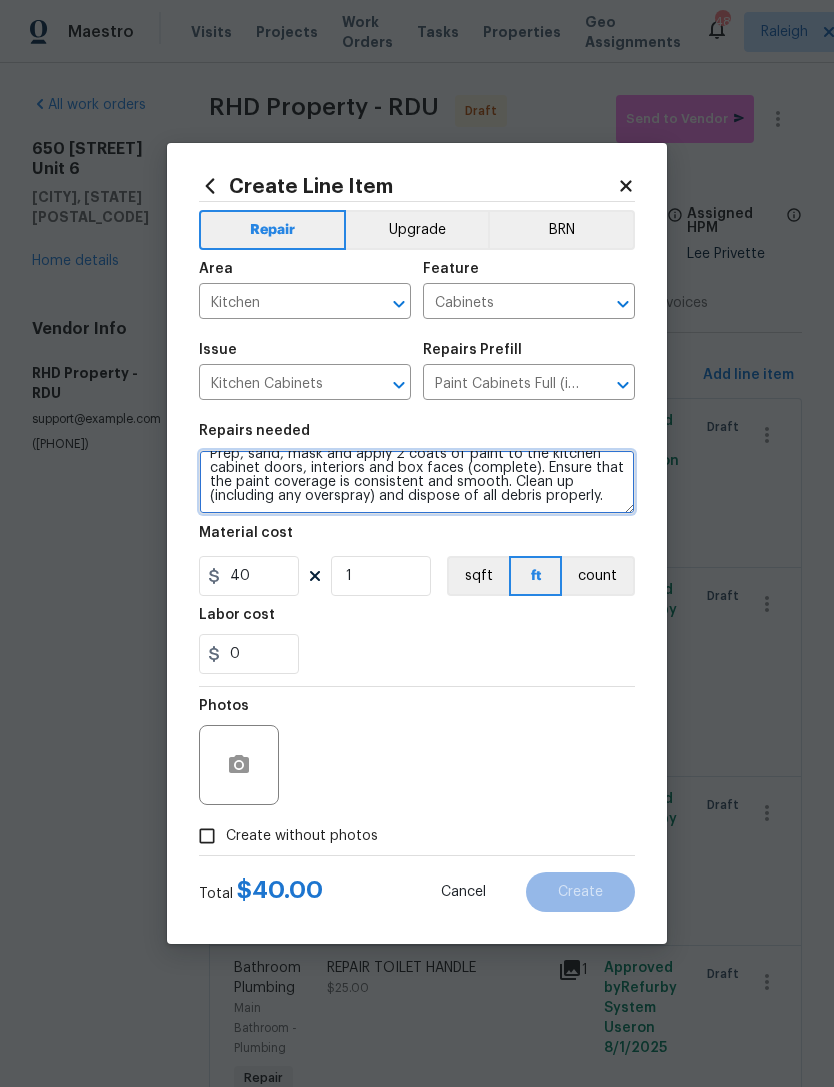 scroll, scrollTop: 14, scrollLeft: 0, axis: vertical 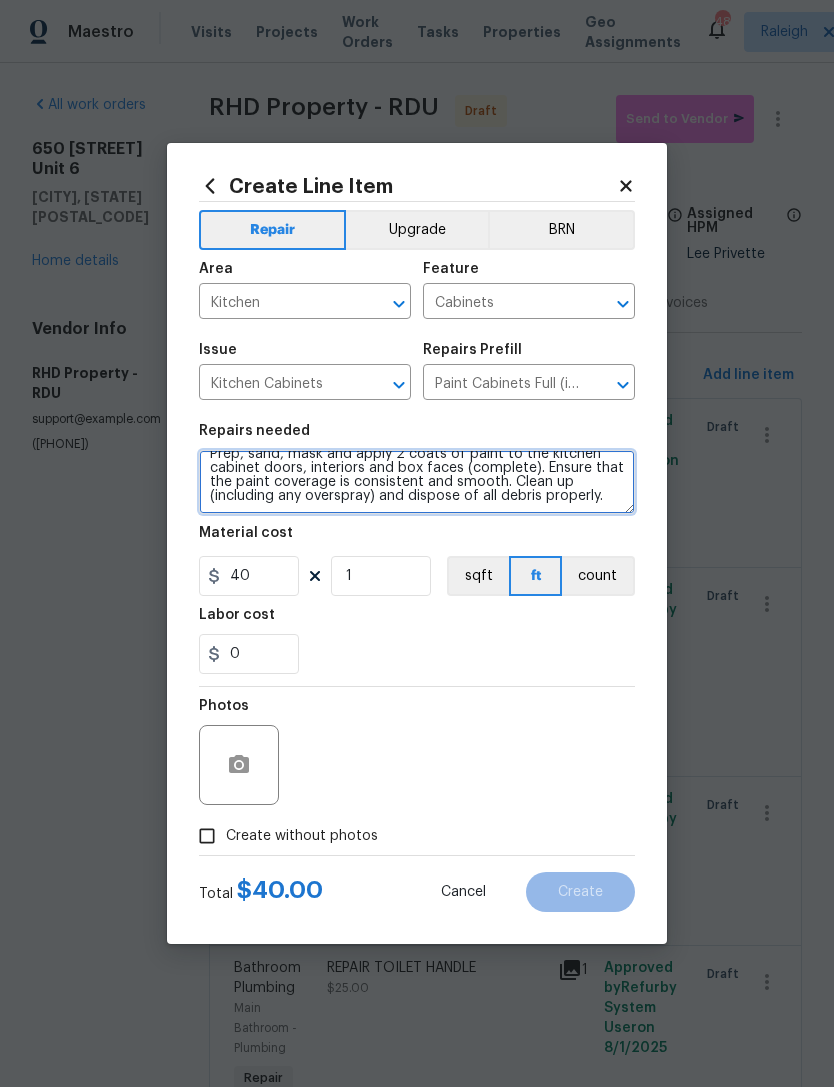 click on "Prep, sand, mask and apply 2 coats of paint to the kitchen cabinet doors, interiors and box faces (complete). Ensure that the paint coverage is consistent and smooth. Clean up (including any overspray) and dispose of all debris properly." at bounding box center (417, 482) 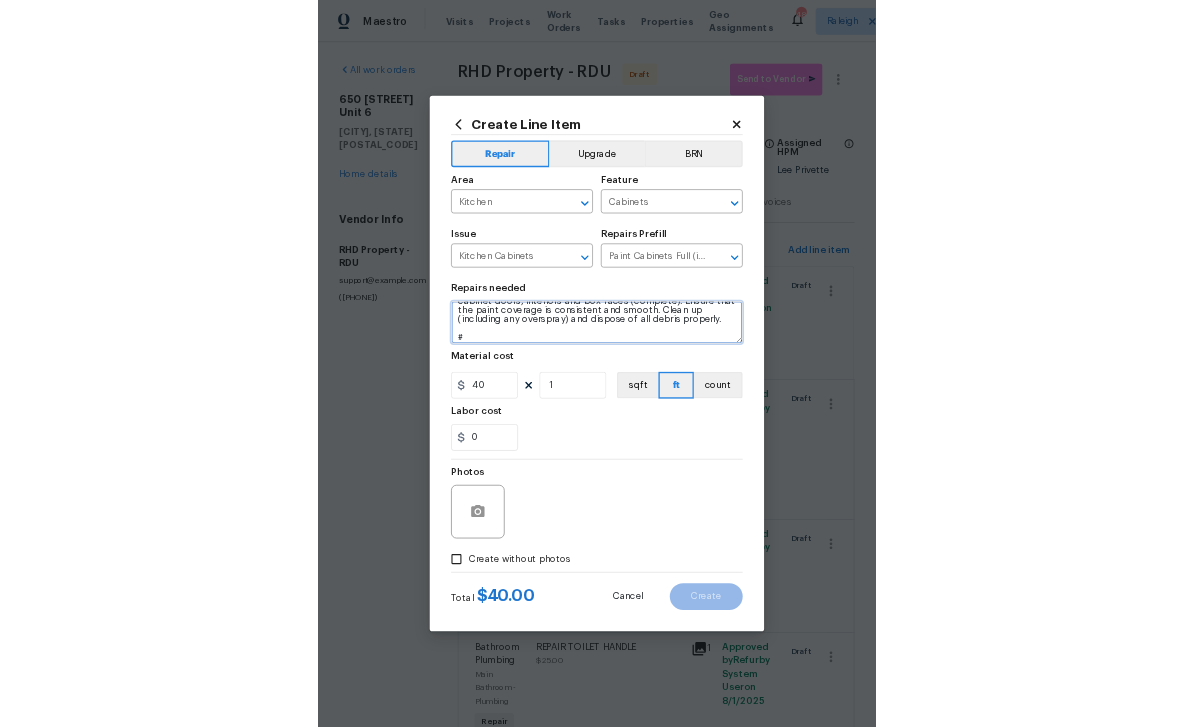 scroll, scrollTop: 32, scrollLeft: 0, axis: vertical 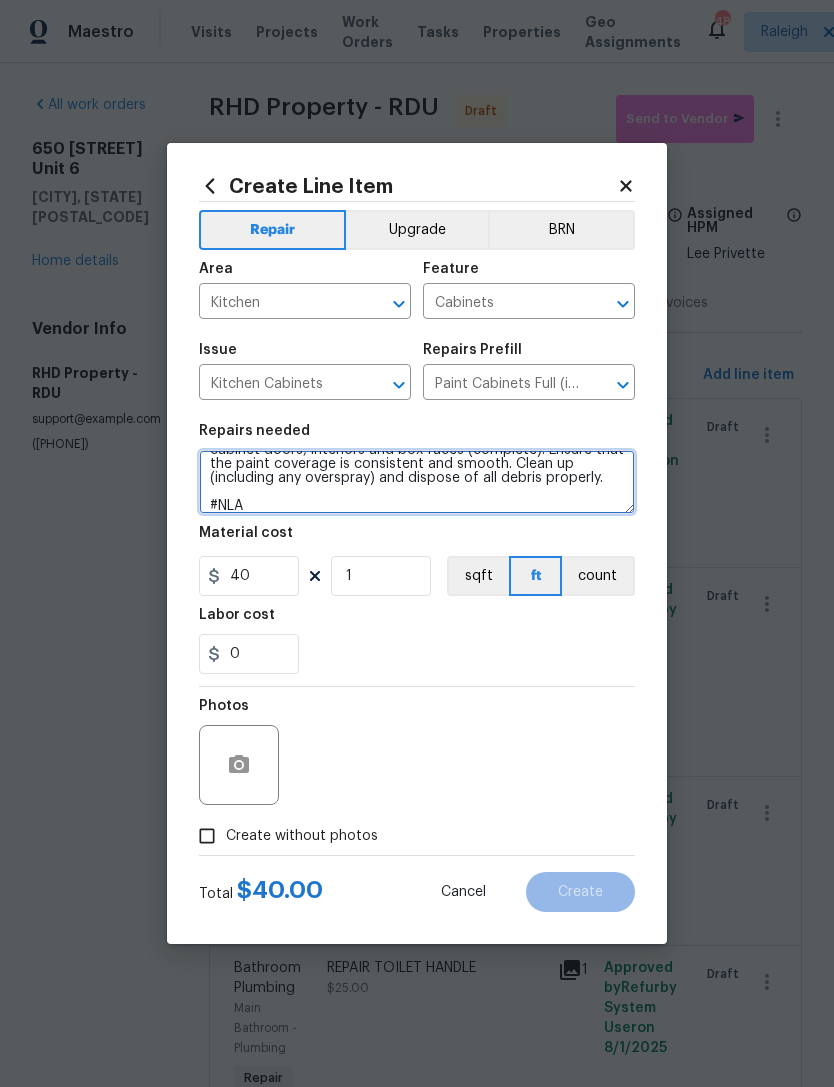 type on "Prep, sand, mask and apply 2 coats of paint to the kitchen cabinet doors, interiors and box faces (complete). Ensure that the paint coverage is consistent and smooth. Clean up (including any overspray) and dispose of all debris properly.
#NLA" 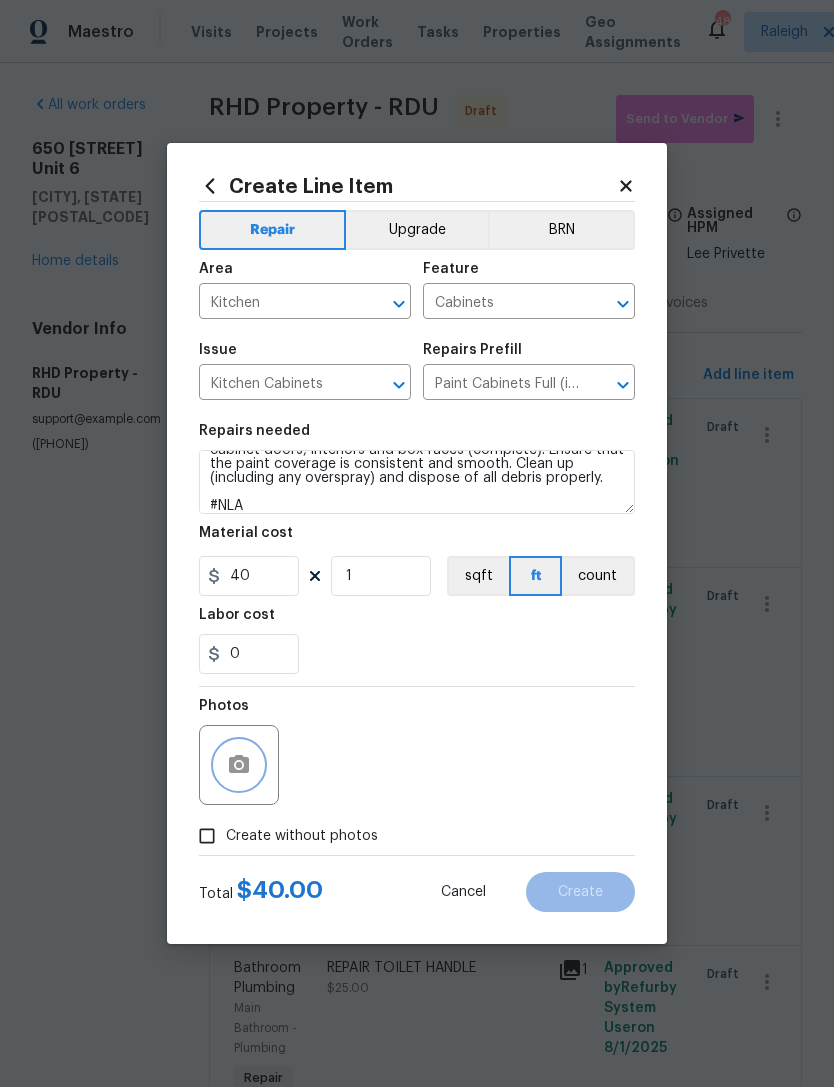 click at bounding box center (239, 765) 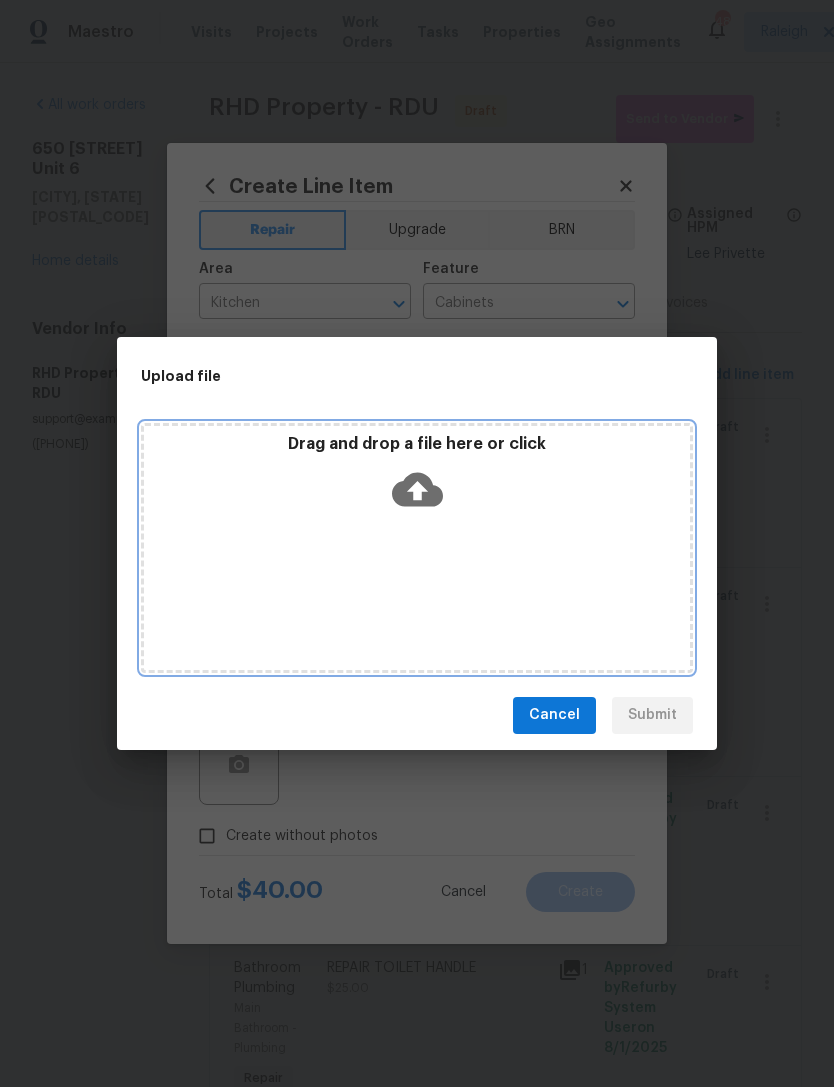 click on "Drag and drop a file here or click" at bounding box center [417, 548] 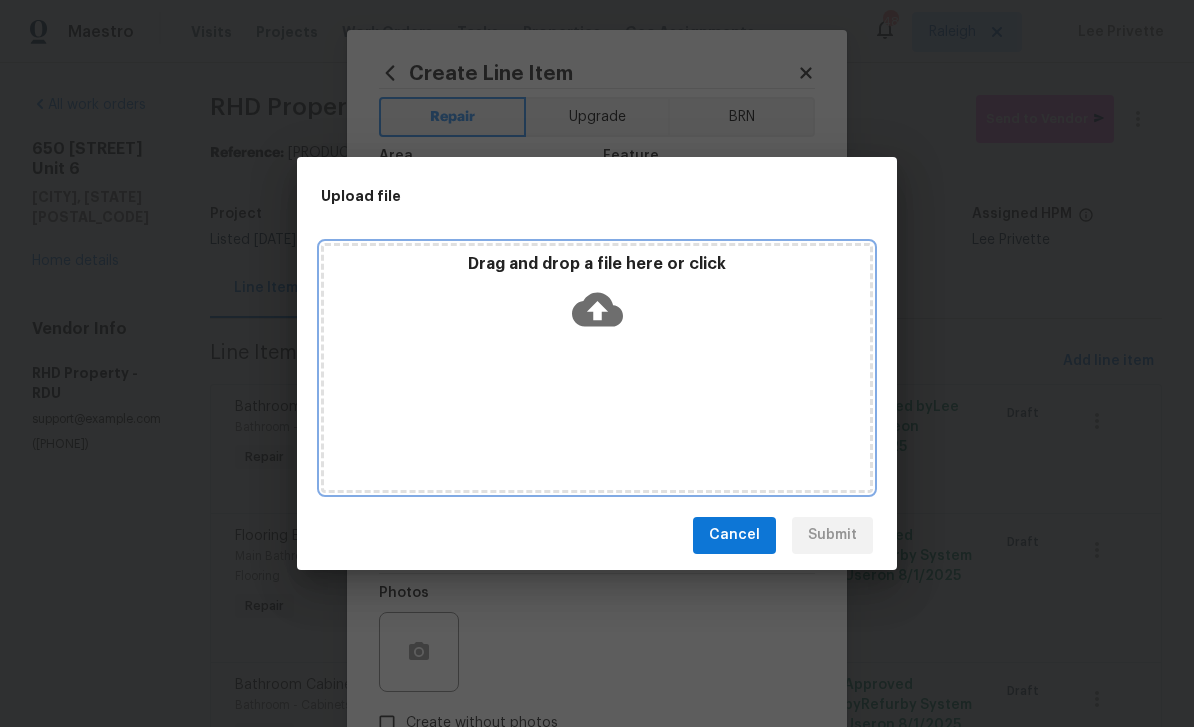 click on "Drag and drop a file here or click" at bounding box center [597, 368] 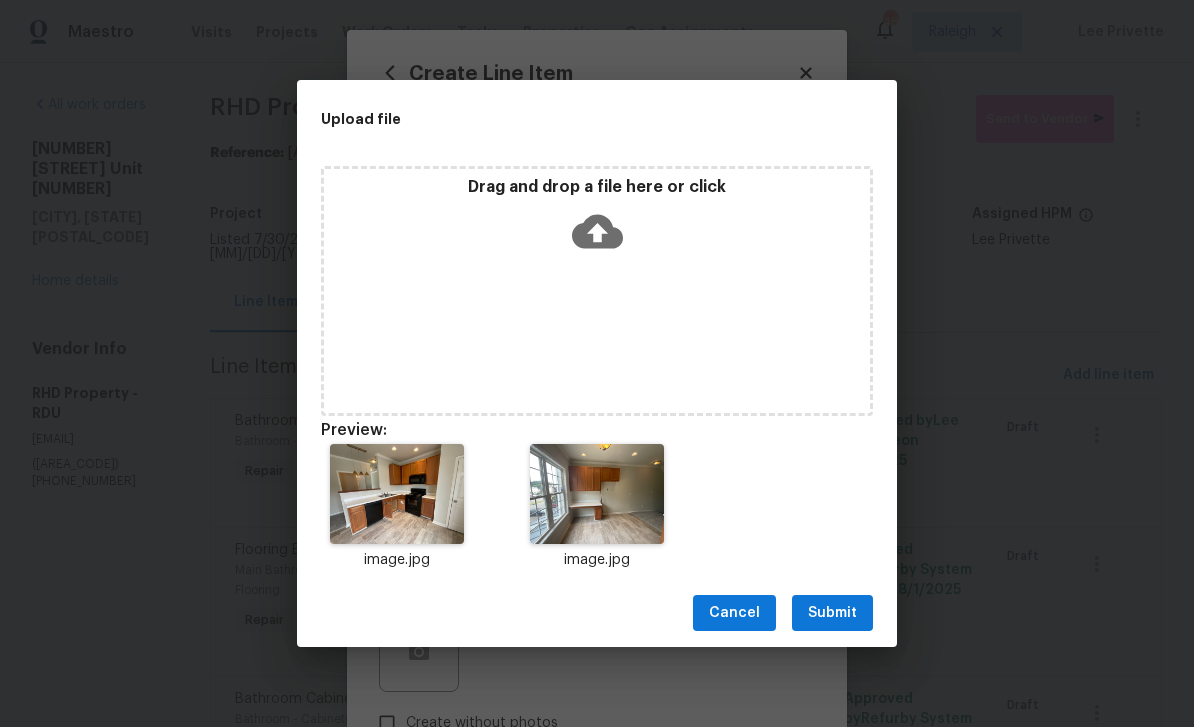 scroll, scrollTop: 0, scrollLeft: 0, axis: both 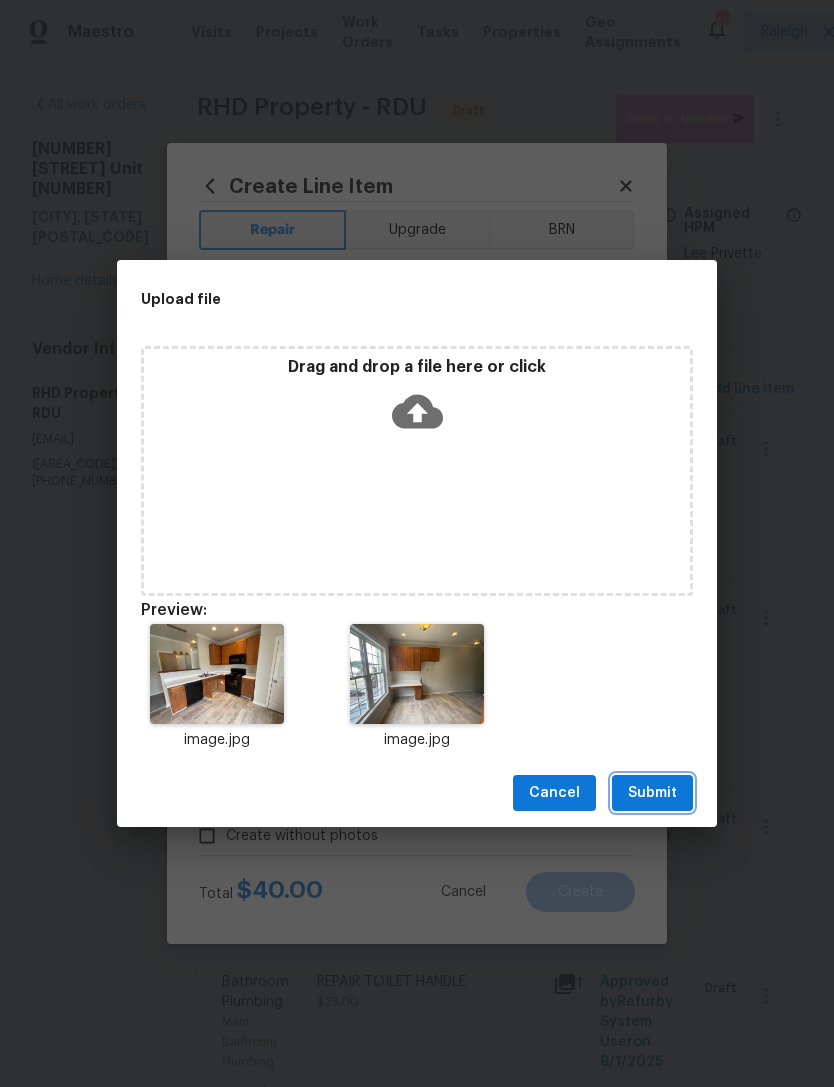 click on "Submit" at bounding box center (652, 793) 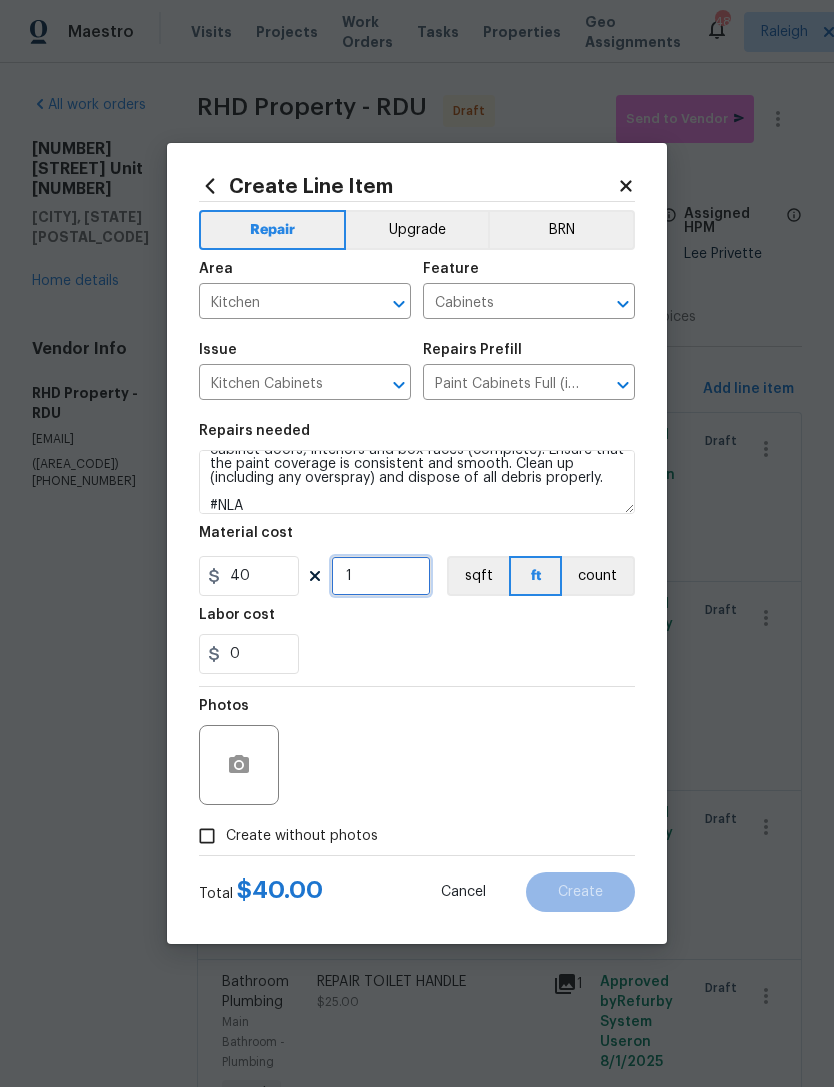 click on "1" at bounding box center [381, 576] 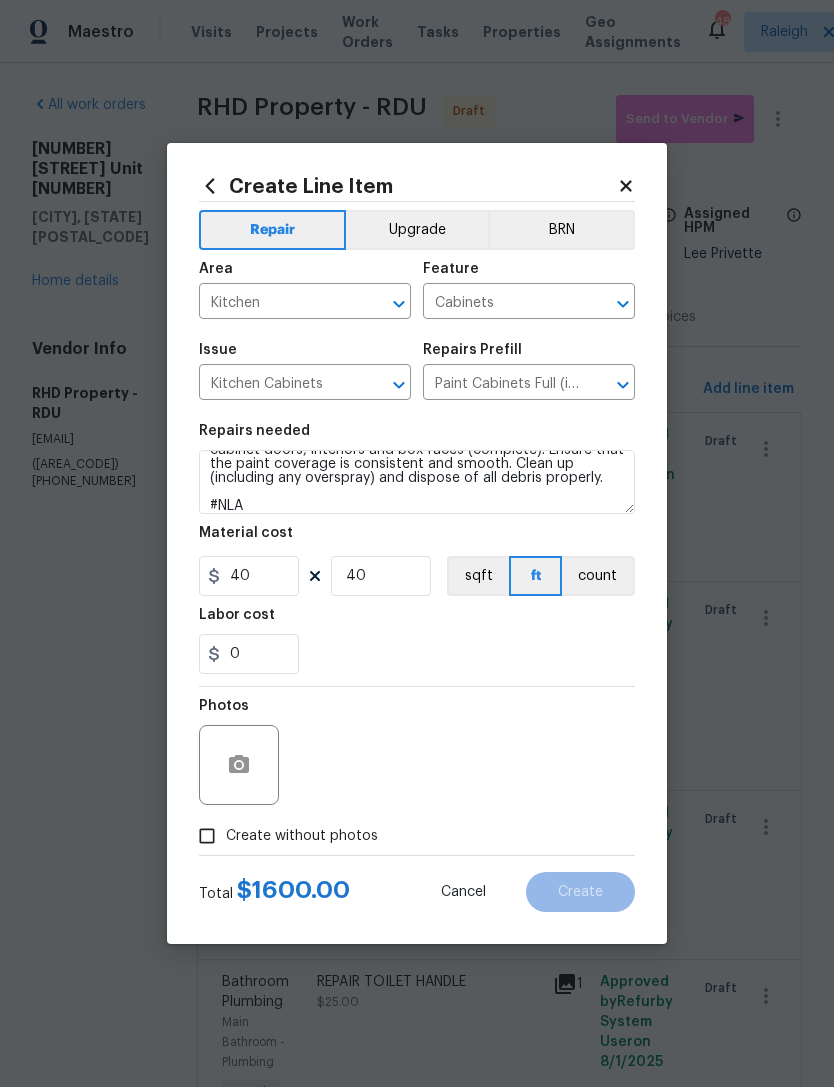 click on "0" at bounding box center (417, 654) 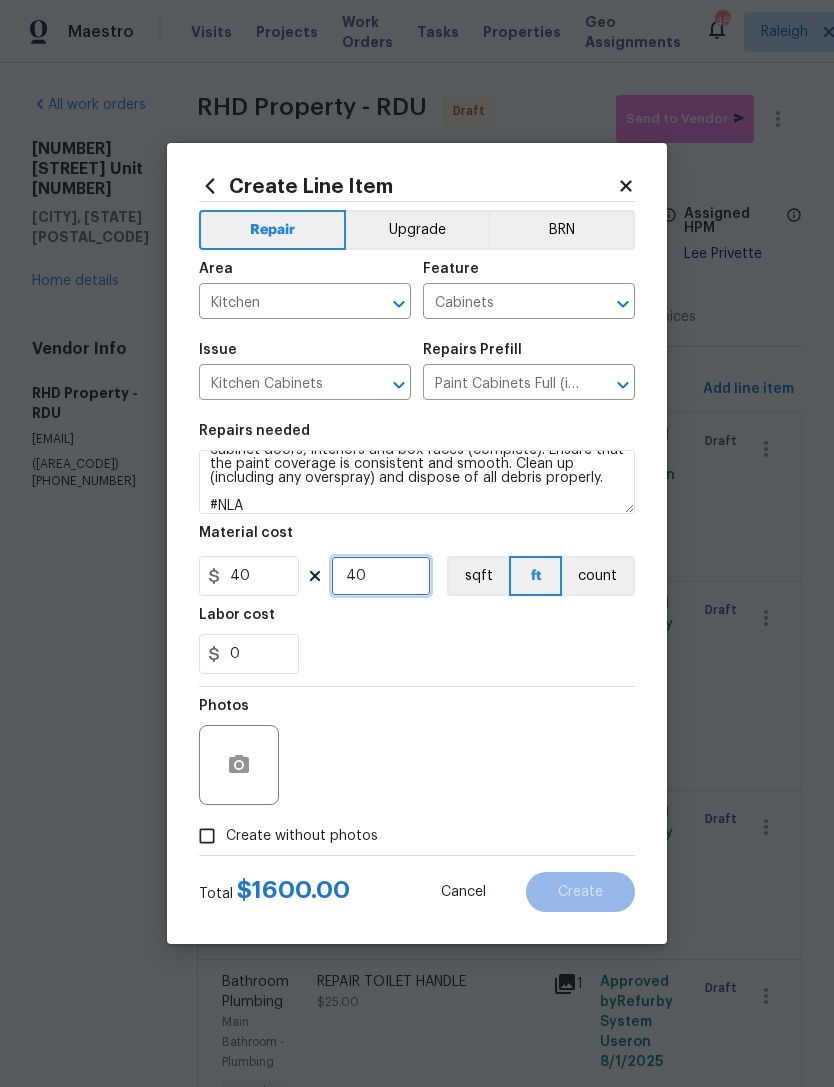 click on "40" at bounding box center [381, 576] 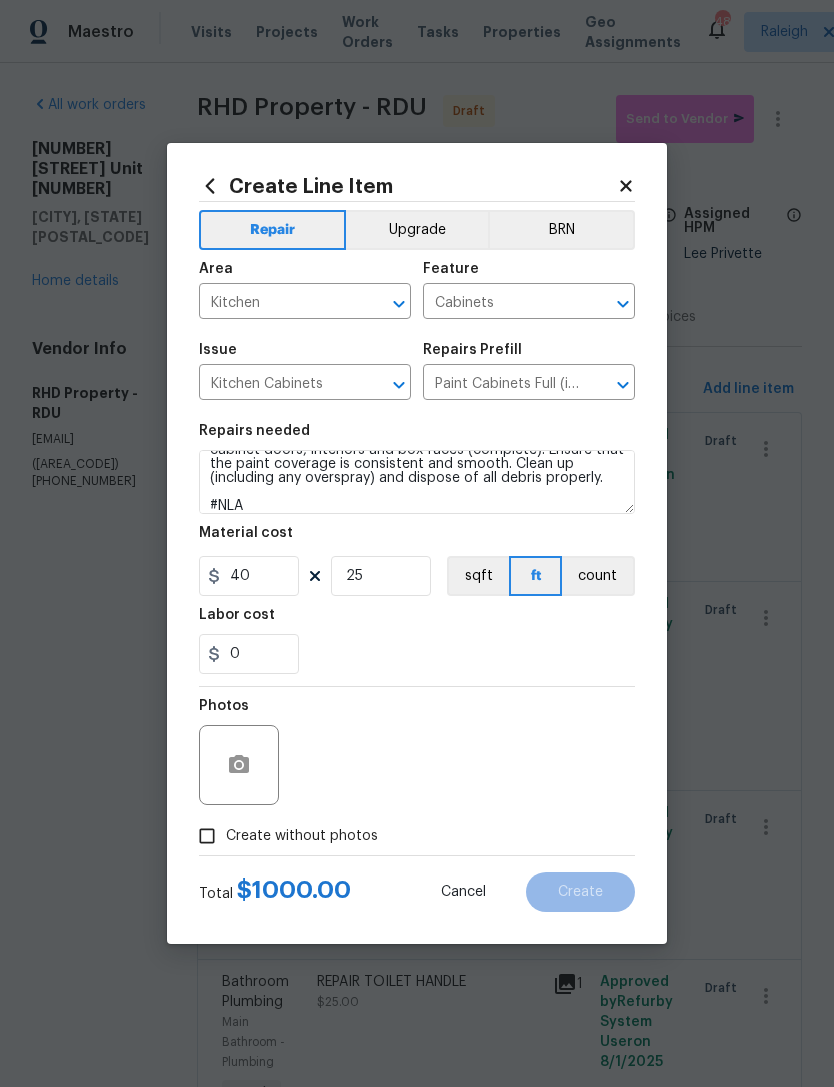 click on "Repairs needed Prep, sand, mask and apply 2 coats of paint to the kitchen cabinet doors, interiors and box faces (complete). Ensure that the paint coverage is consistent and smooth. Clean up (including any overspray) and dispose of all debris properly.
#NLA Material cost 40 25 sqft ft count Labor cost 0" at bounding box center (417, 549) 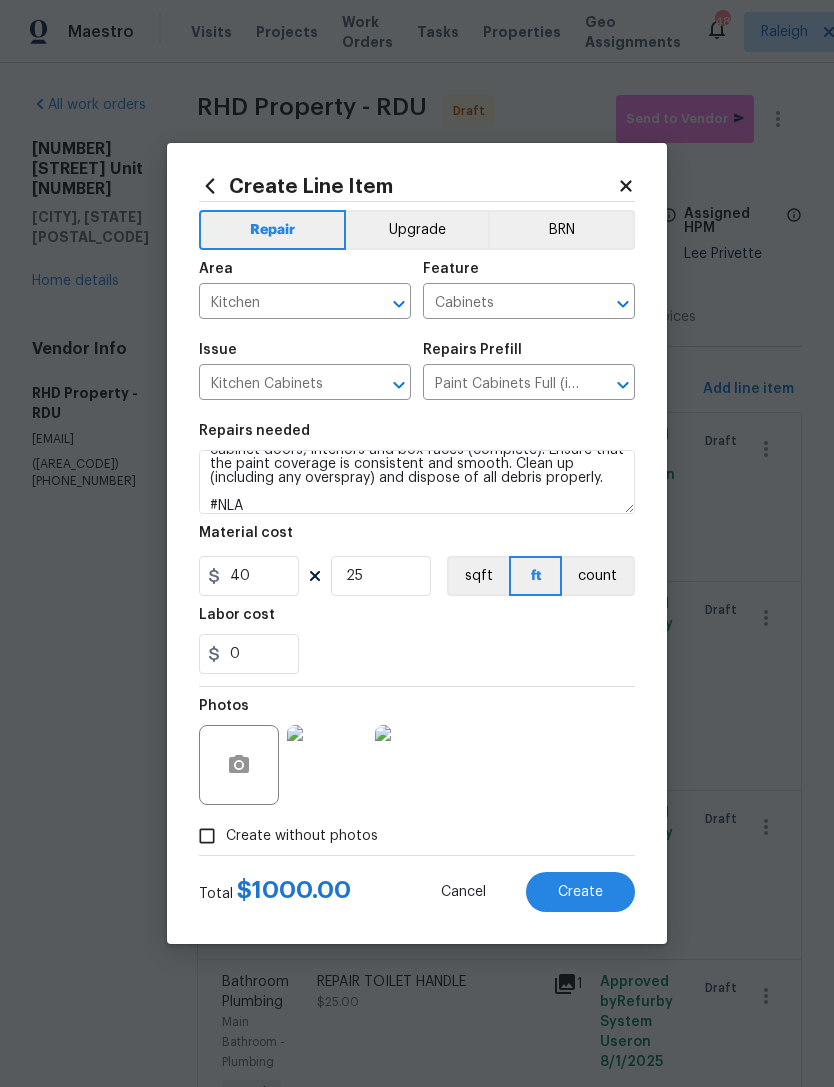 click on "Create" at bounding box center (580, 892) 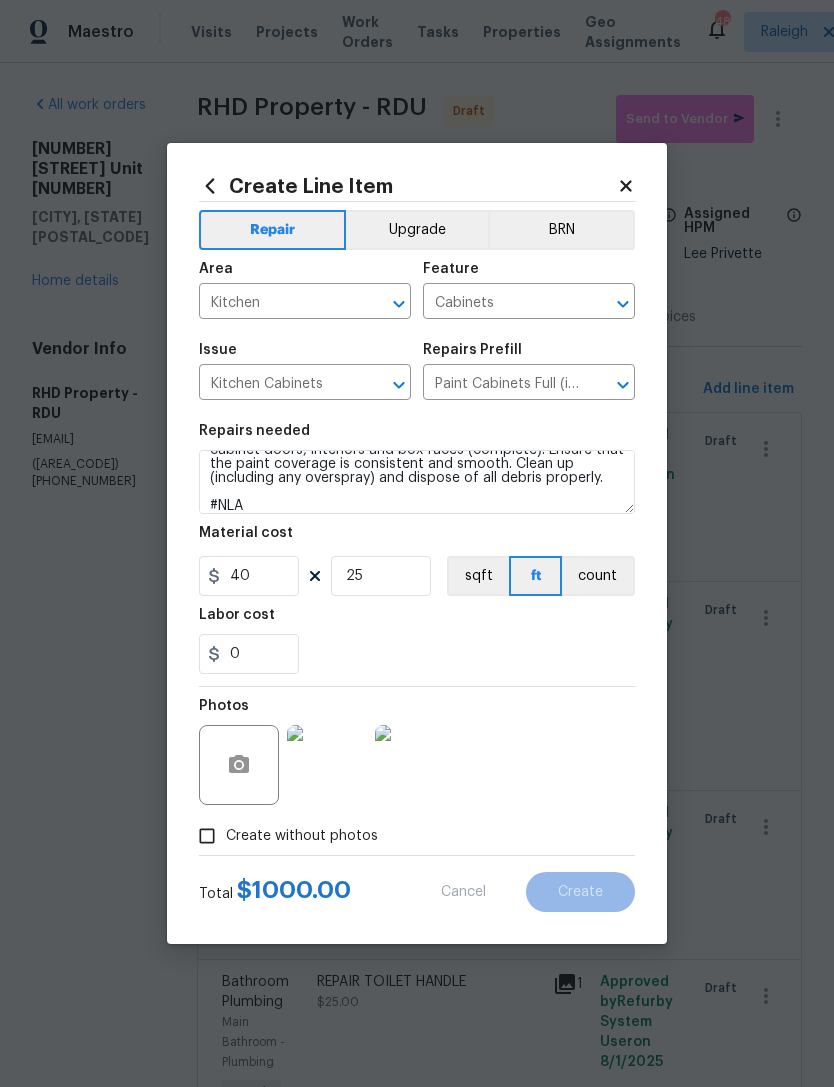 type on "0" 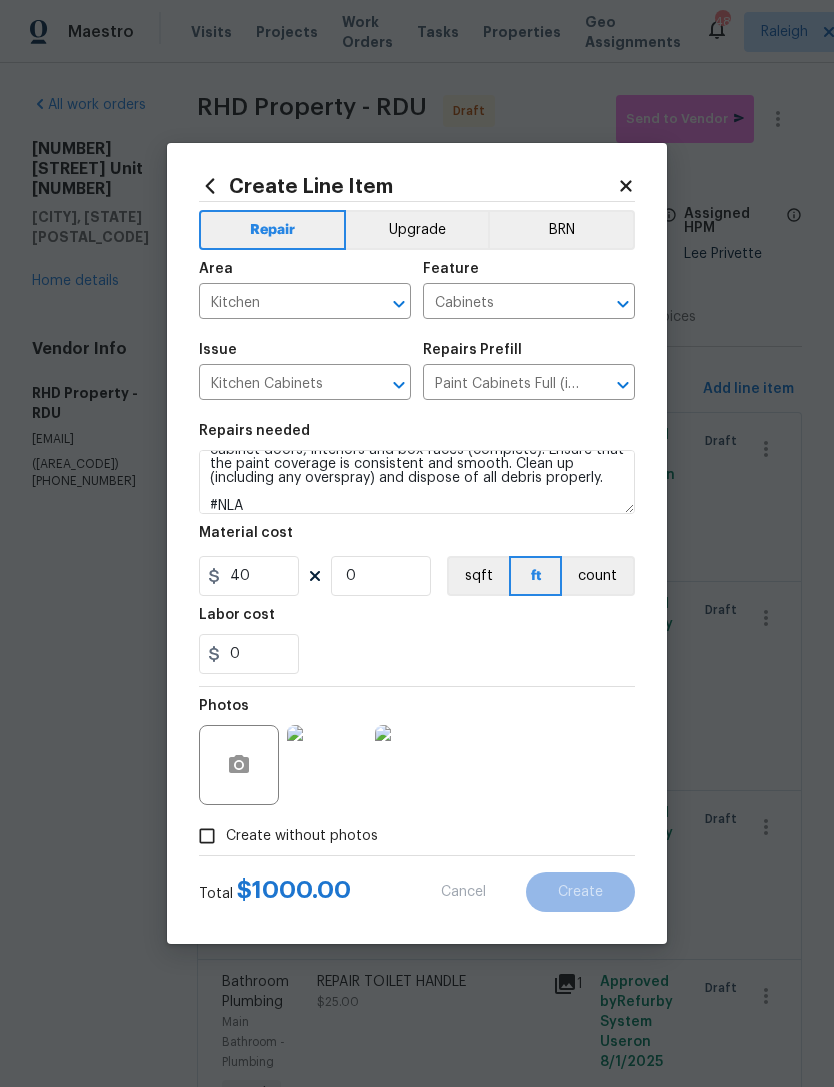 type 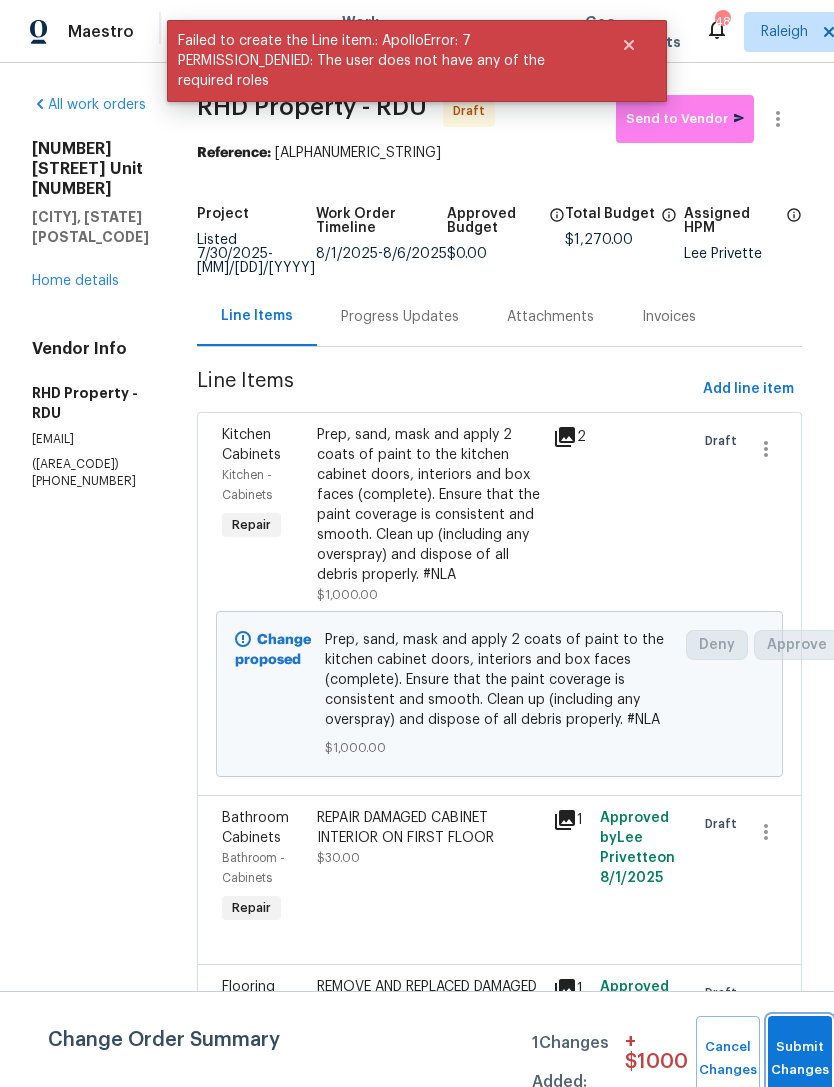 click on "Submit Changes" at bounding box center [800, 1059] 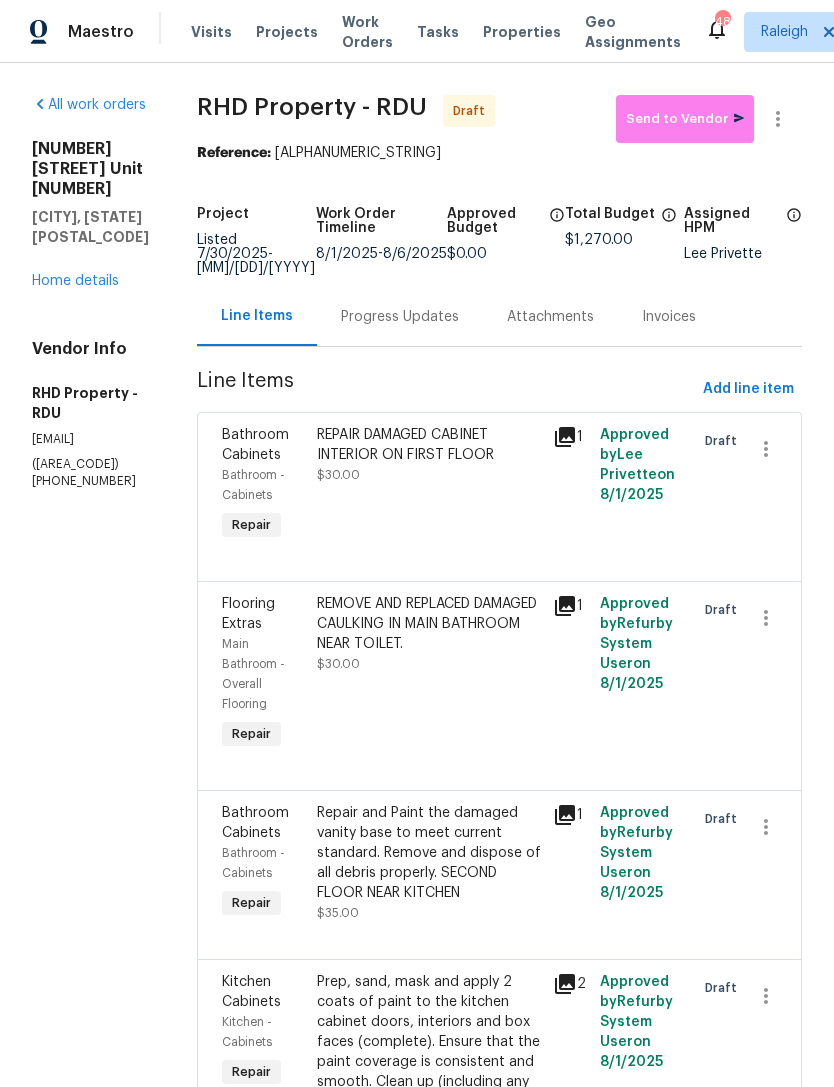 click 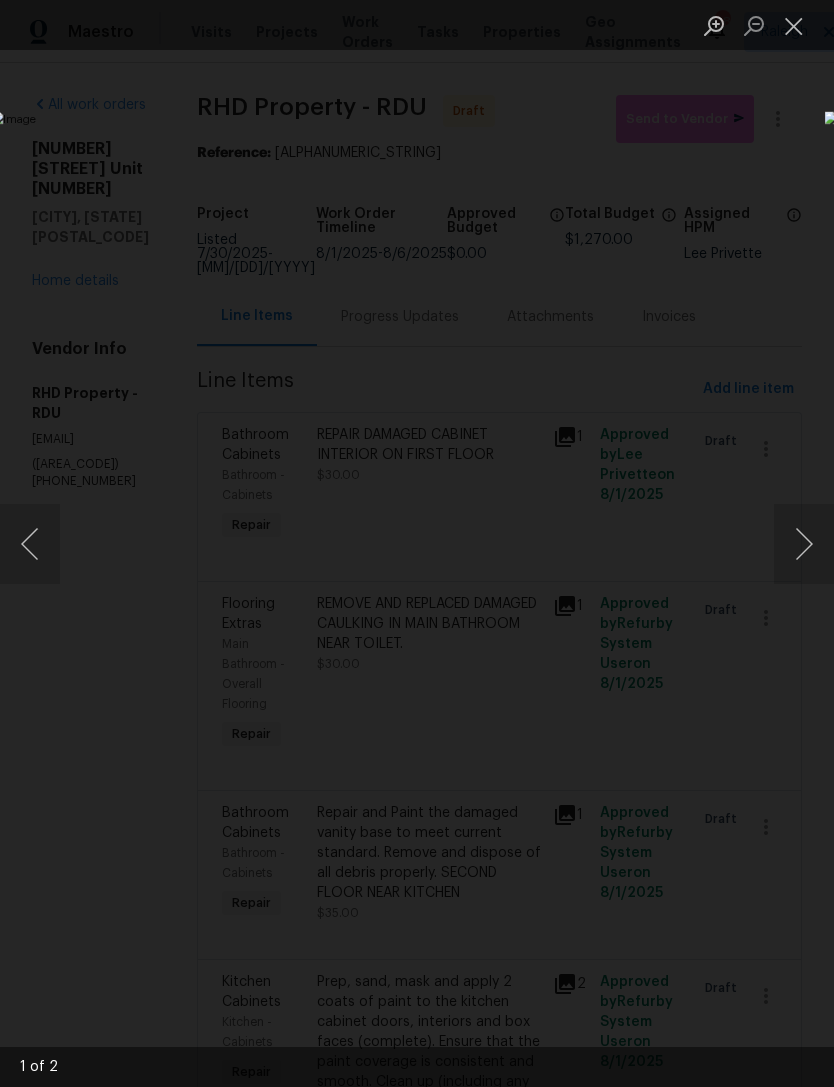 click at bounding box center (804, 544) 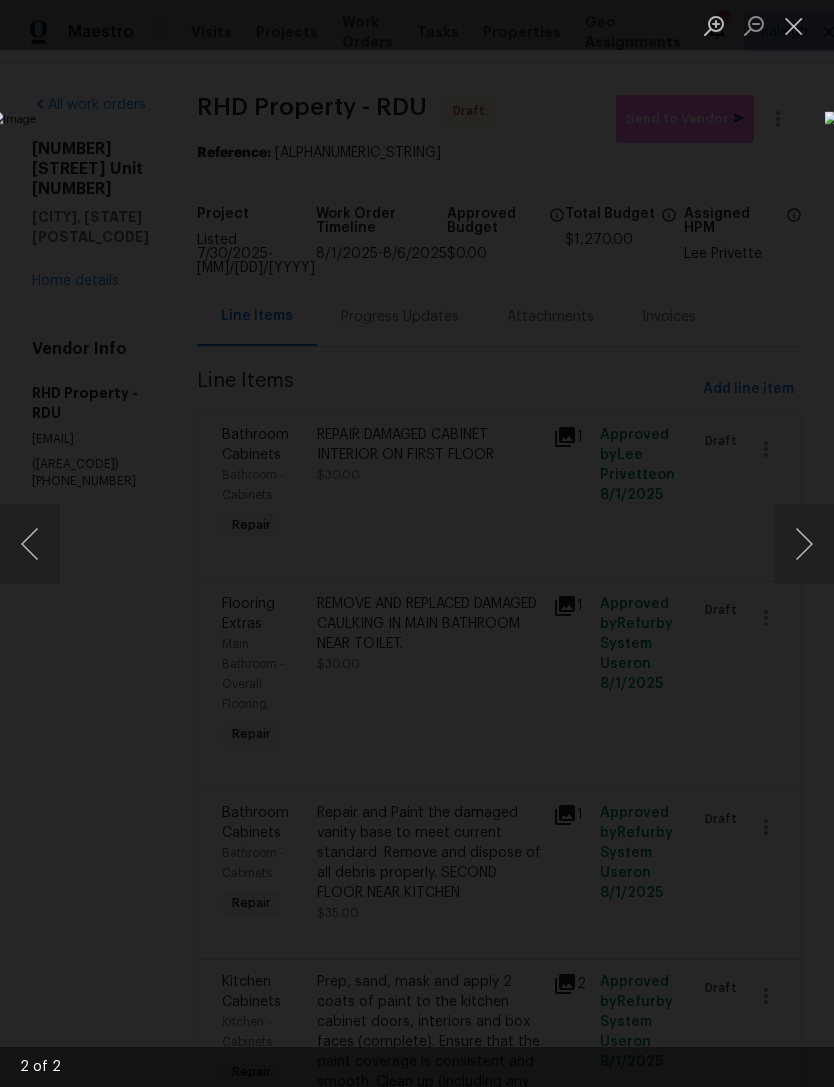 click at bounding box center (794, 25) 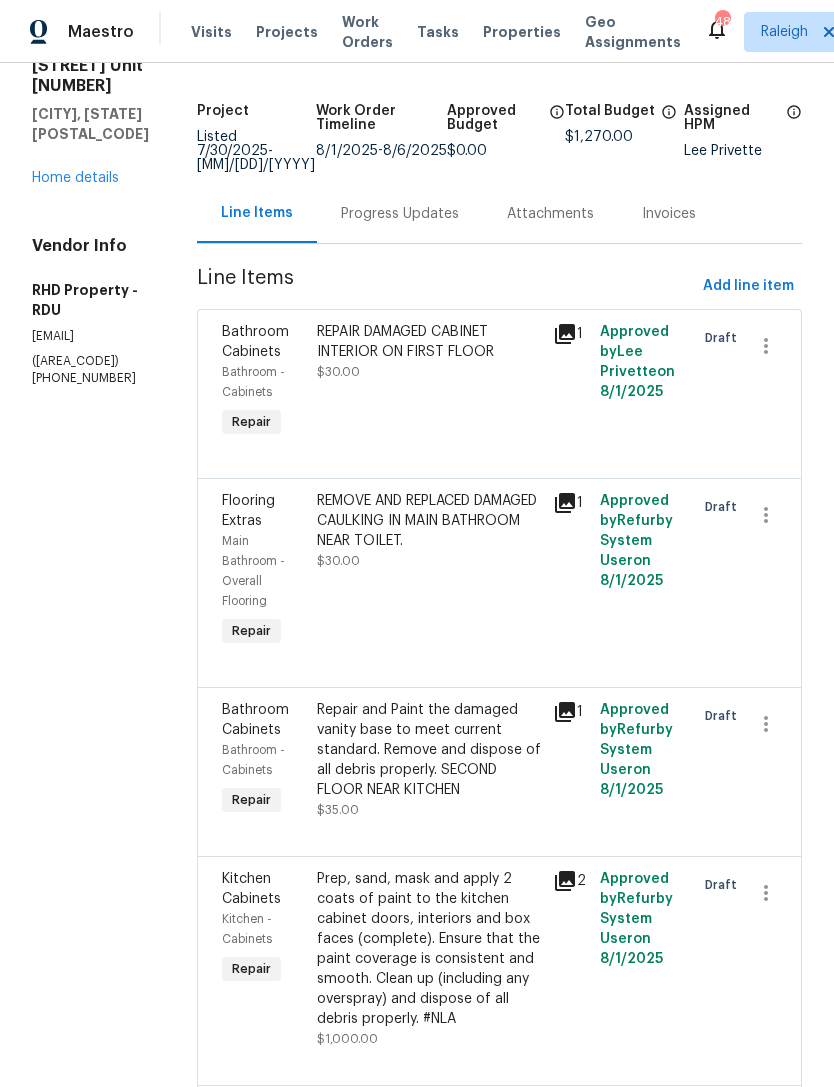 scroll, scrollTop: 172, scrollLeft: 0, axis: vertical 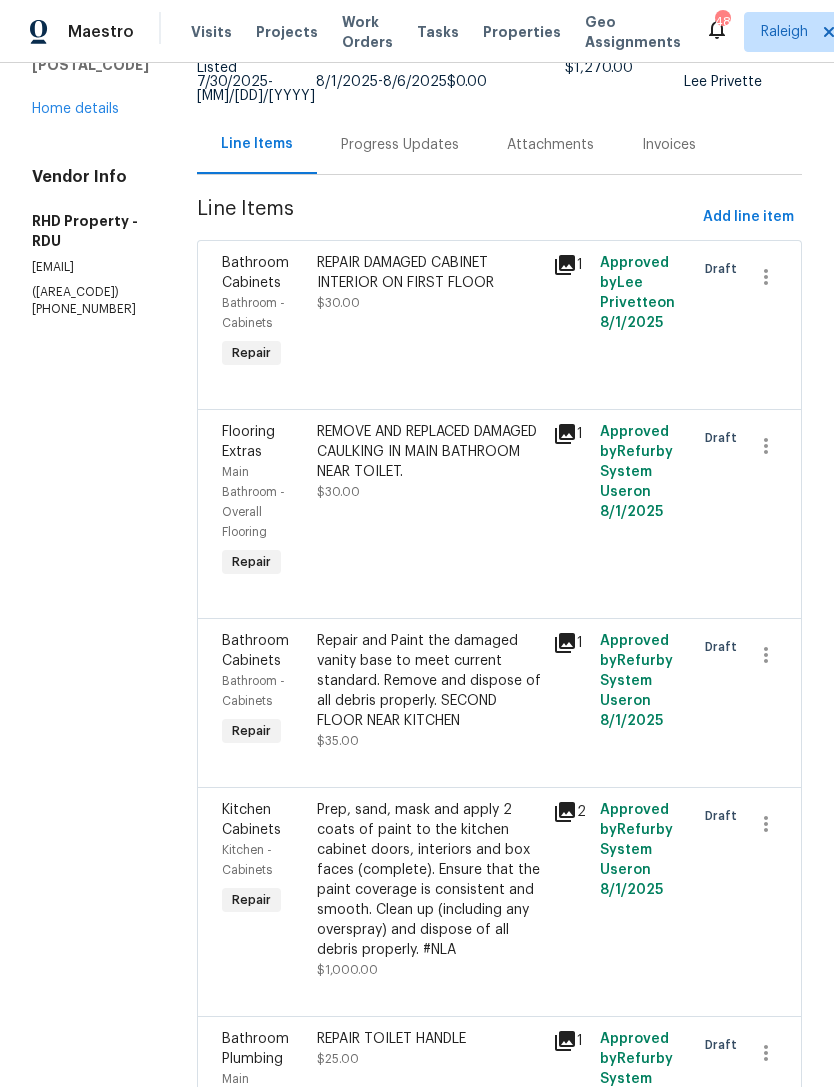 click on "REPAIR DAMAGED CABINET INTERIOR ON FIRST FLOOR $30.00" at bounding box center (429, 313) 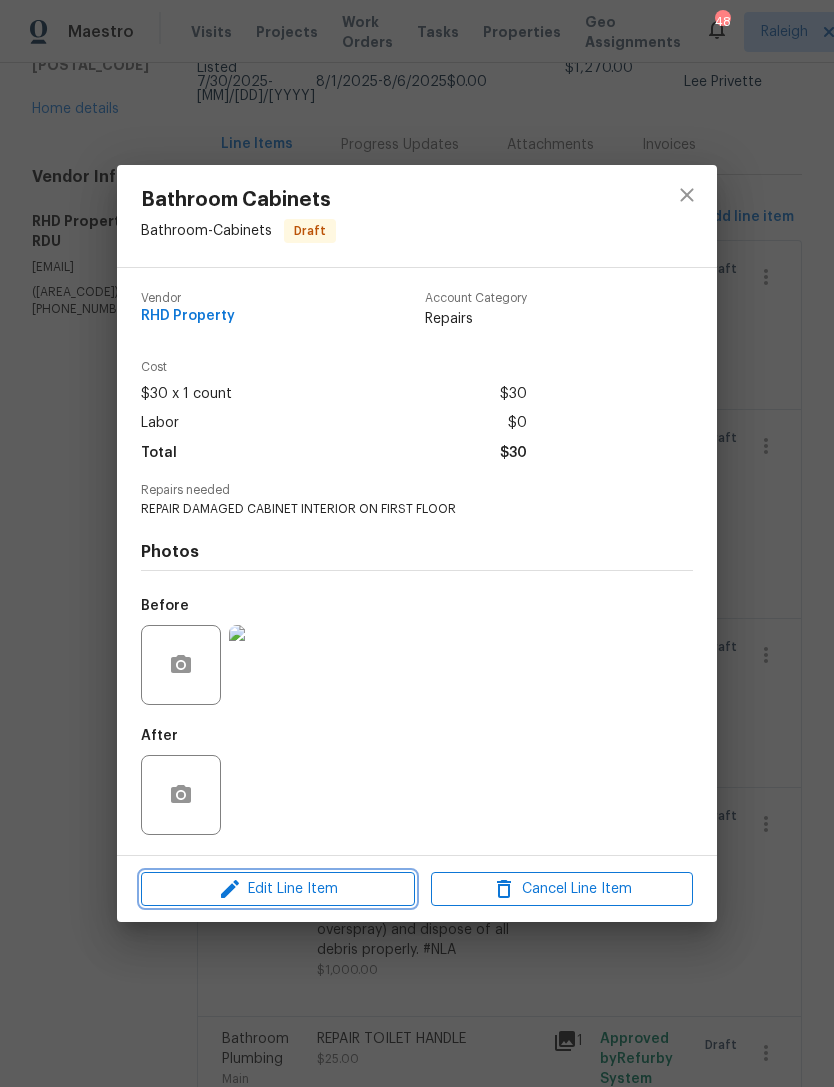 click on "Edit Line Item" at bounding box center (278, 889) 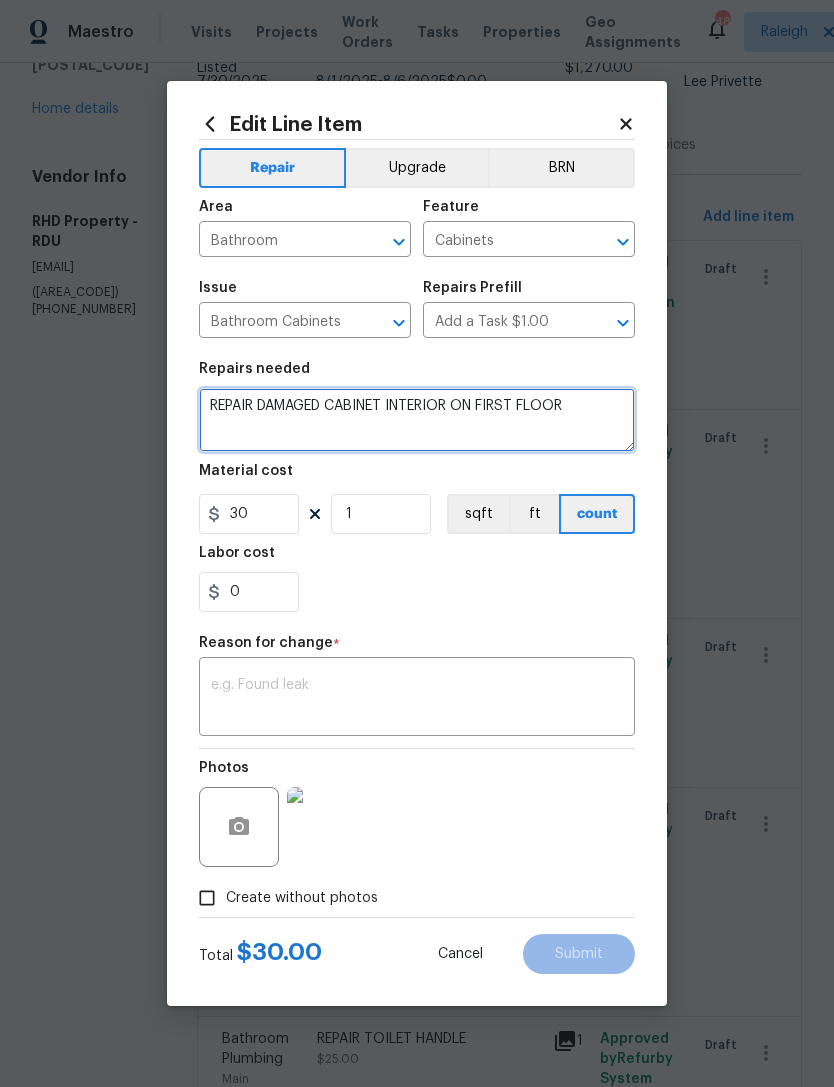 click on "REPAIR DAMAGED CABINET INTERIOR ON FIRST FLOOR" at bounding box center [417, 420] 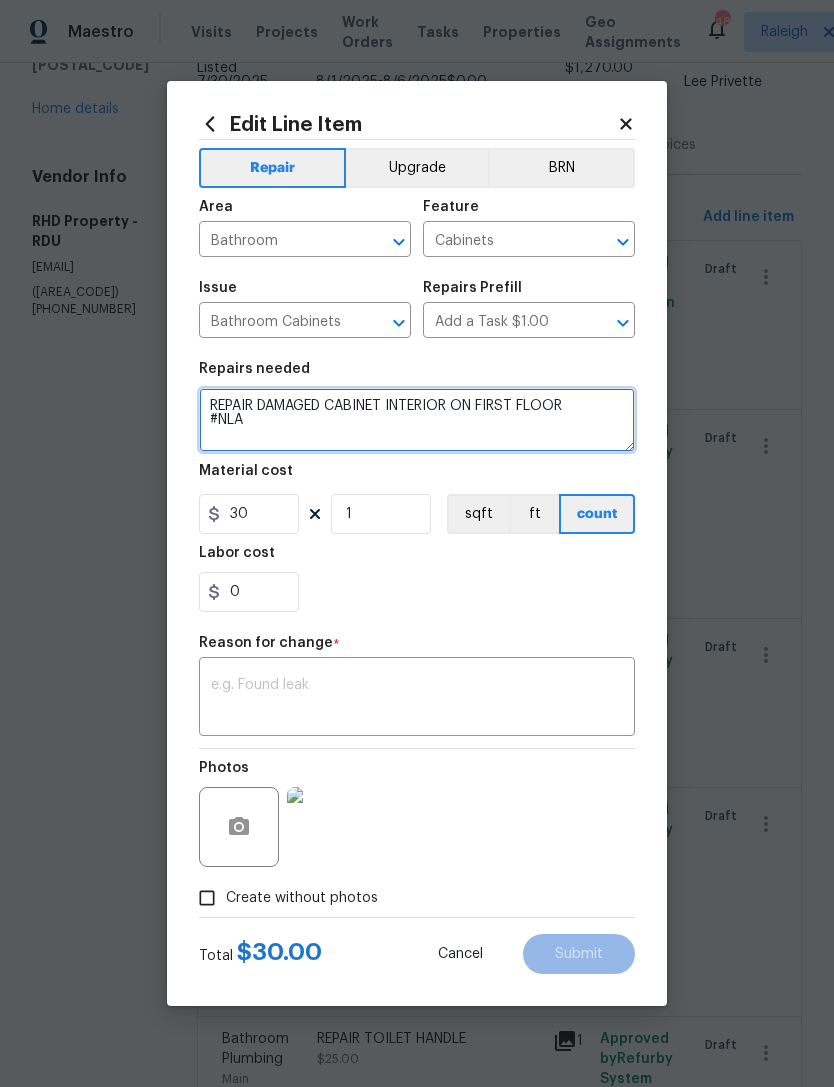 type on "REPAIR DAMAGED CABINET INTERIOR ON FIRST FLOOR
#NLA" 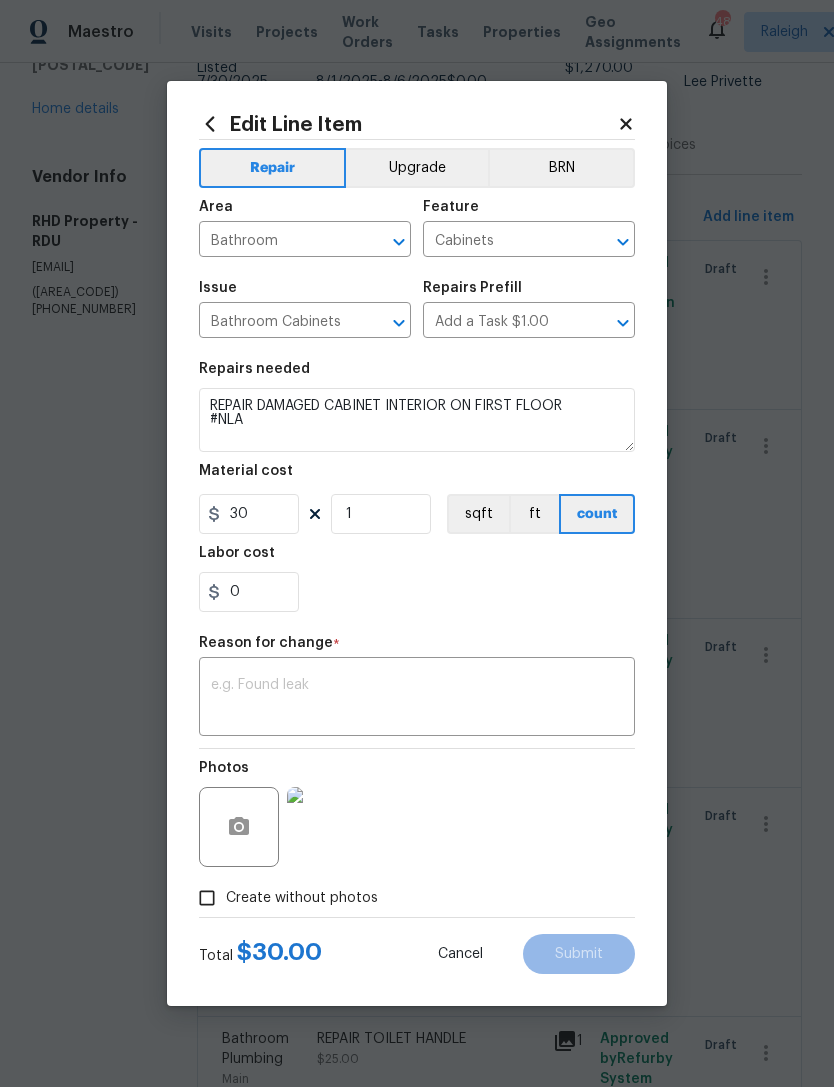 click at bounding box center [417, 699] 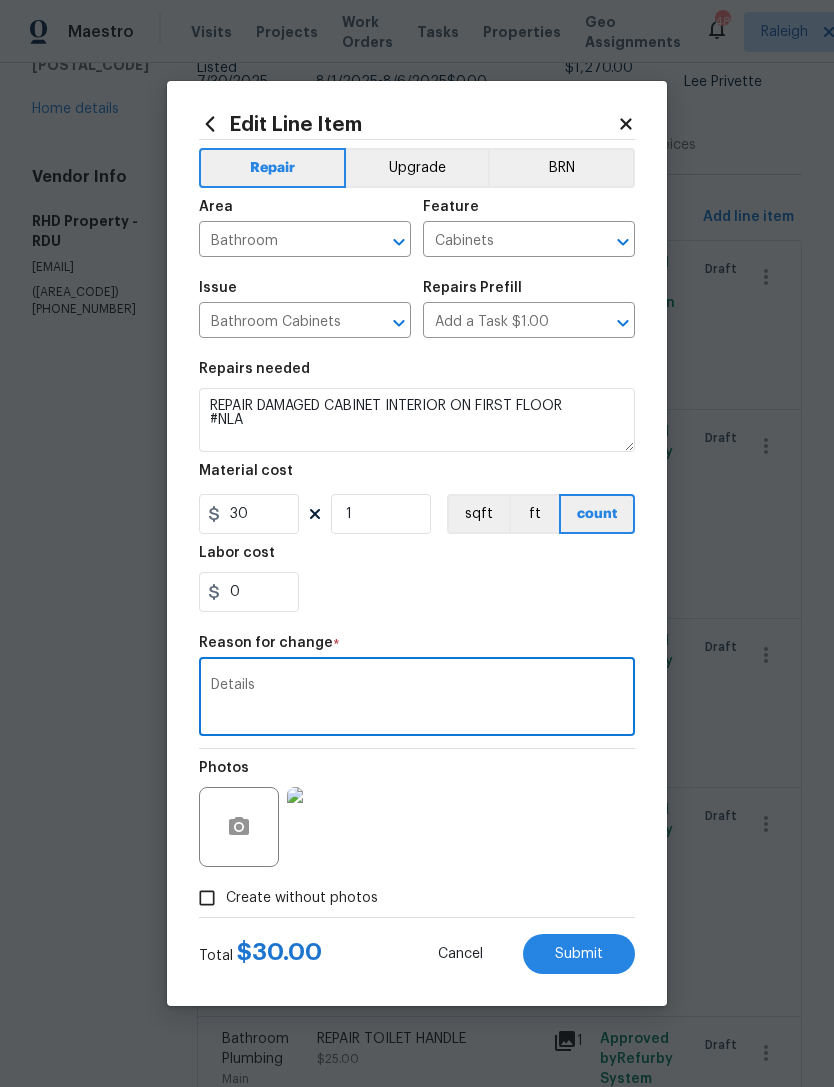 type on "Details" 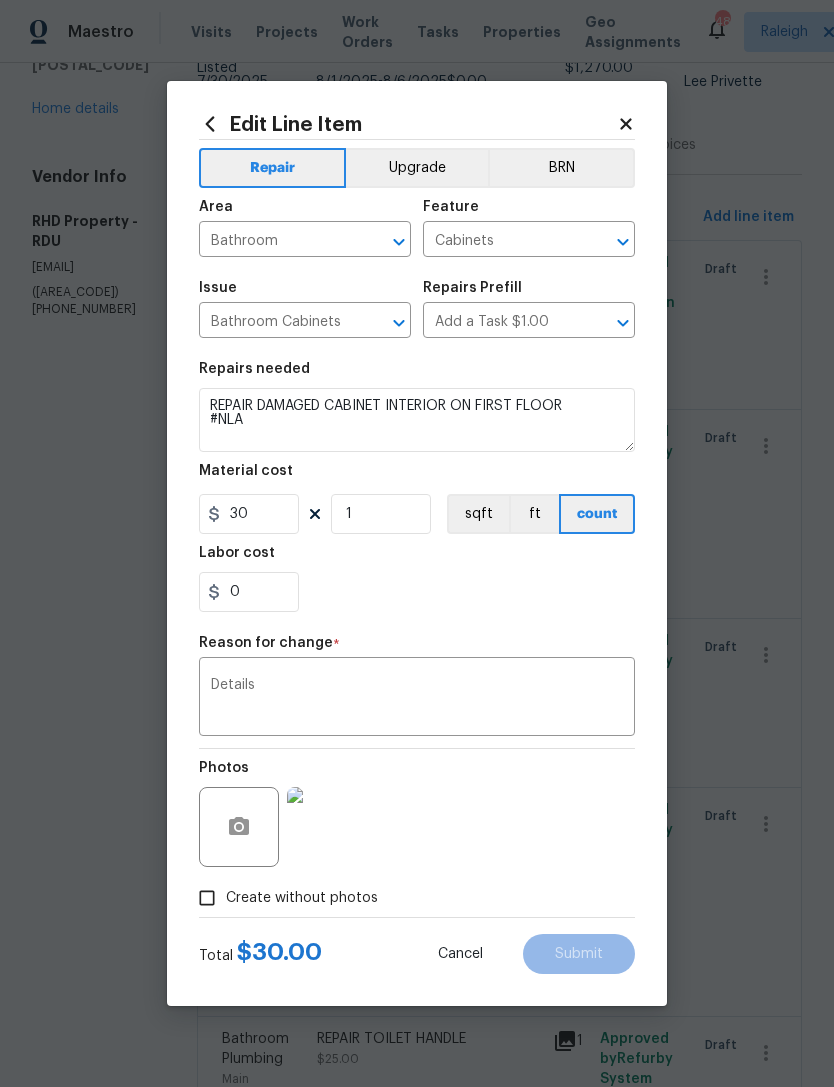 type on "REPAIR DAMAGED CABINET INTERIOR ON FIRST FLOOR" 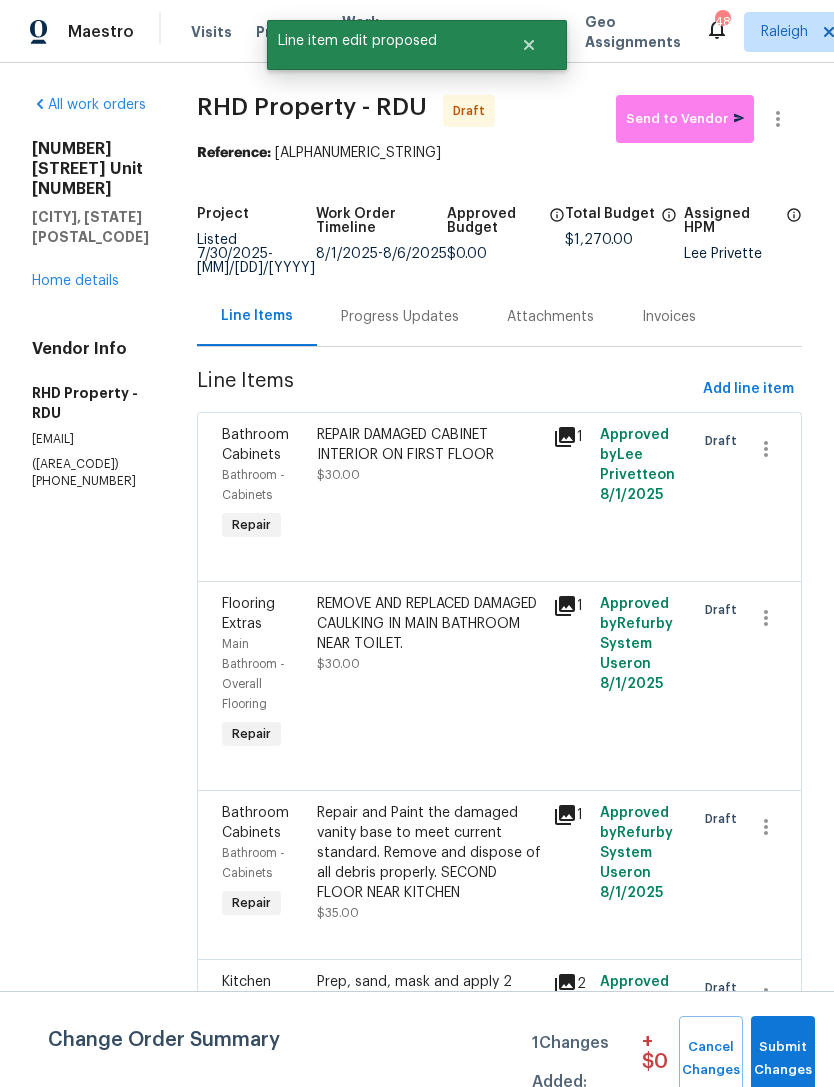 scroll, scrollTop: 0, scrollLeft: 0, axis: both 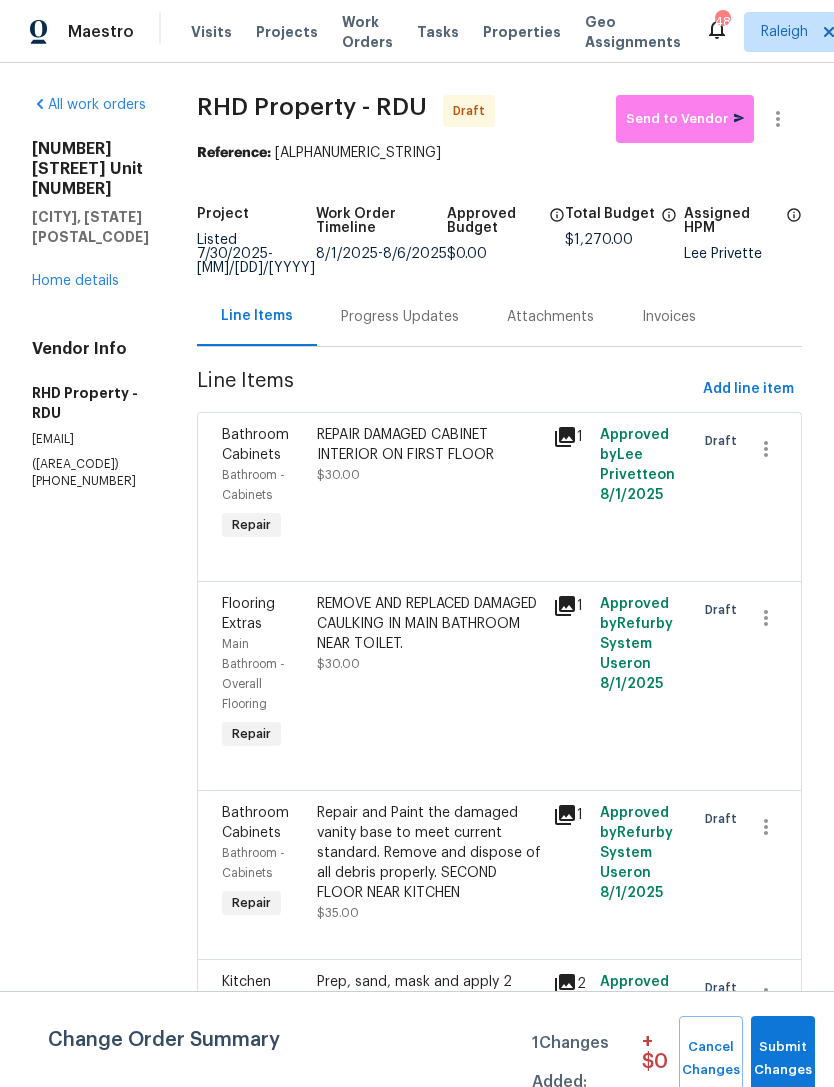 click on "REPAIR DAMAGED CABINET INTERIOR ON FIRST FLOOR $30.00" at bounding box center (429, 485) 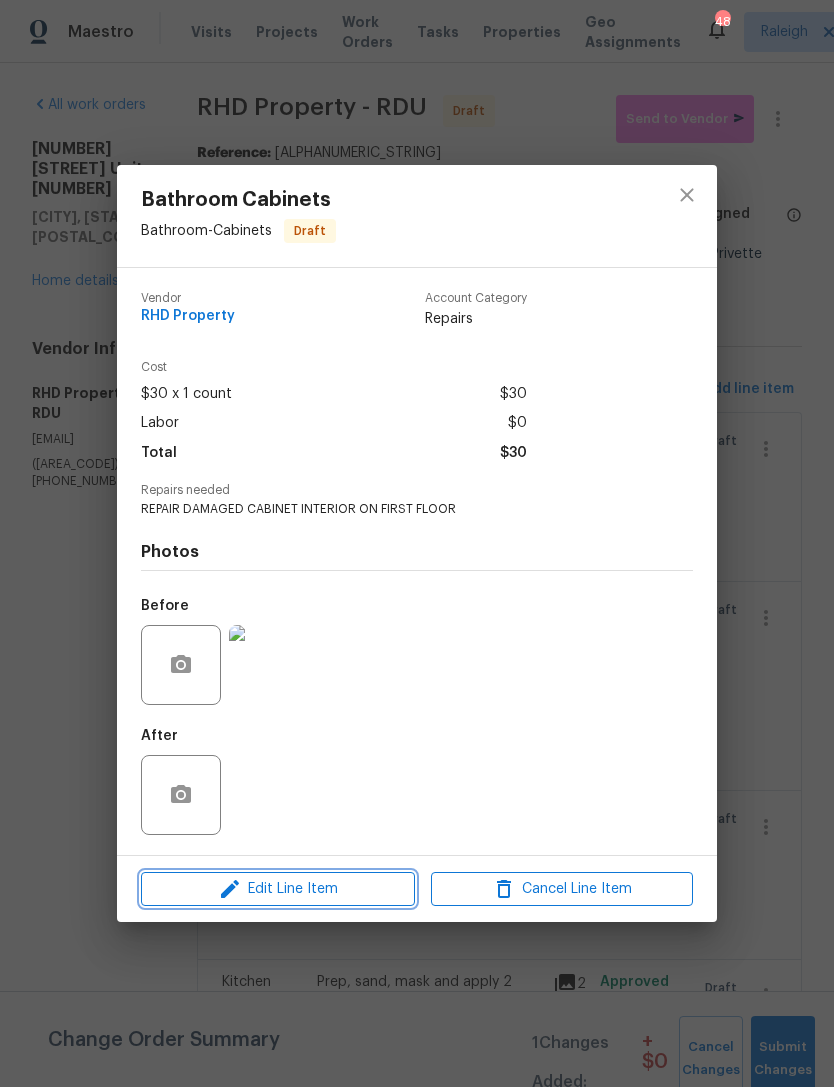 click on "Edit Line Item" at bounding box center (278, 889) 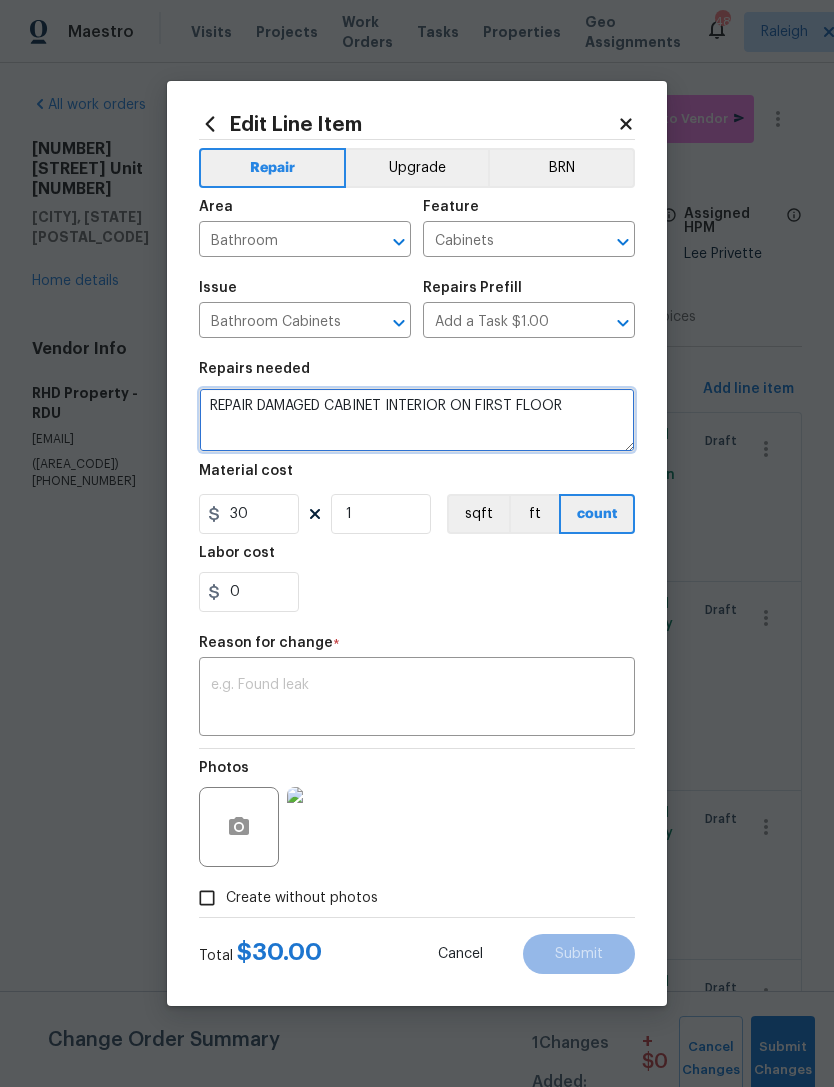 click on "REPAIR DAMAGED CABINET INTERIOR ON FIRST FLOOR" at bounding box center (417, 420) 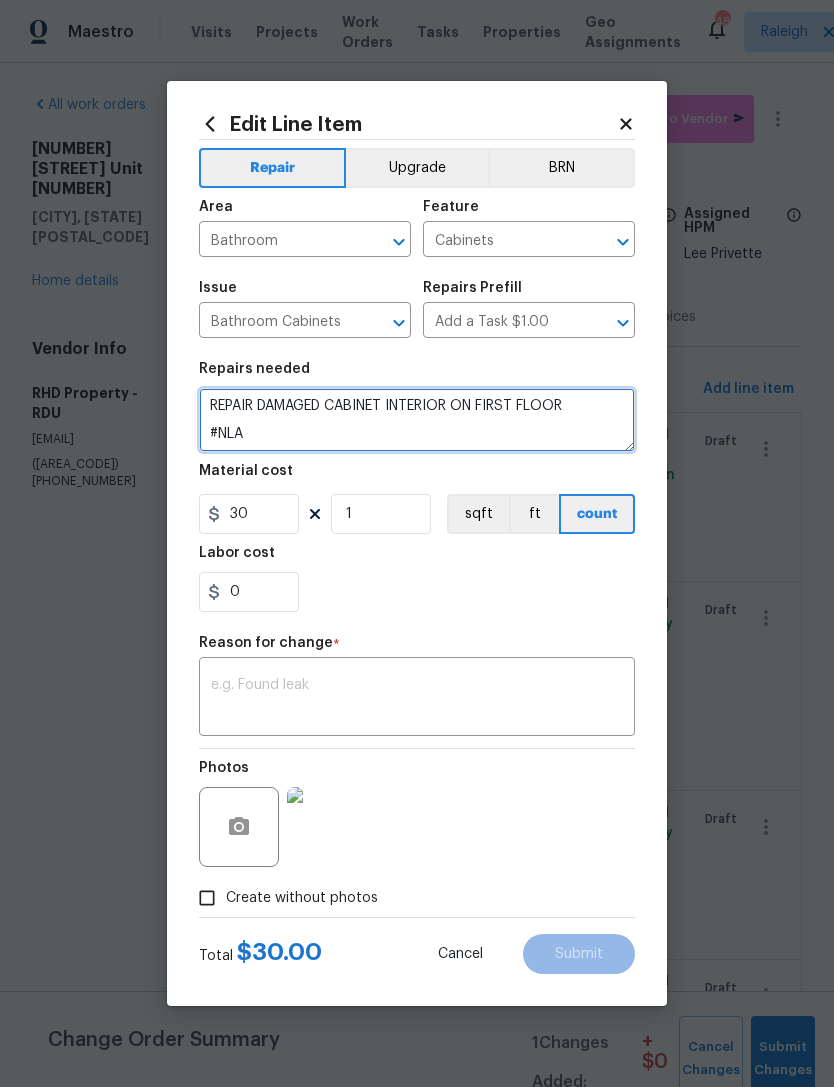 type on "REPAIR DAMAGED CABINET INTERIOR ON FIRST FLOOR
#NLA" 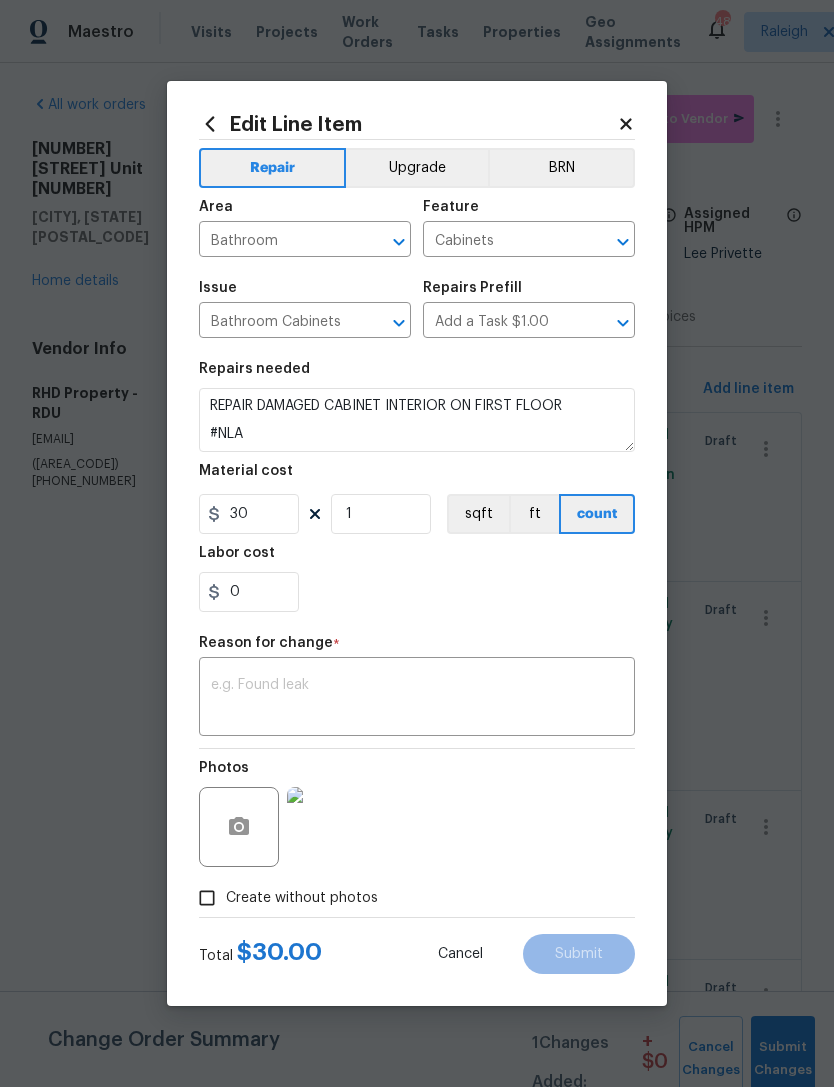 click at bounding box center (417, 699) 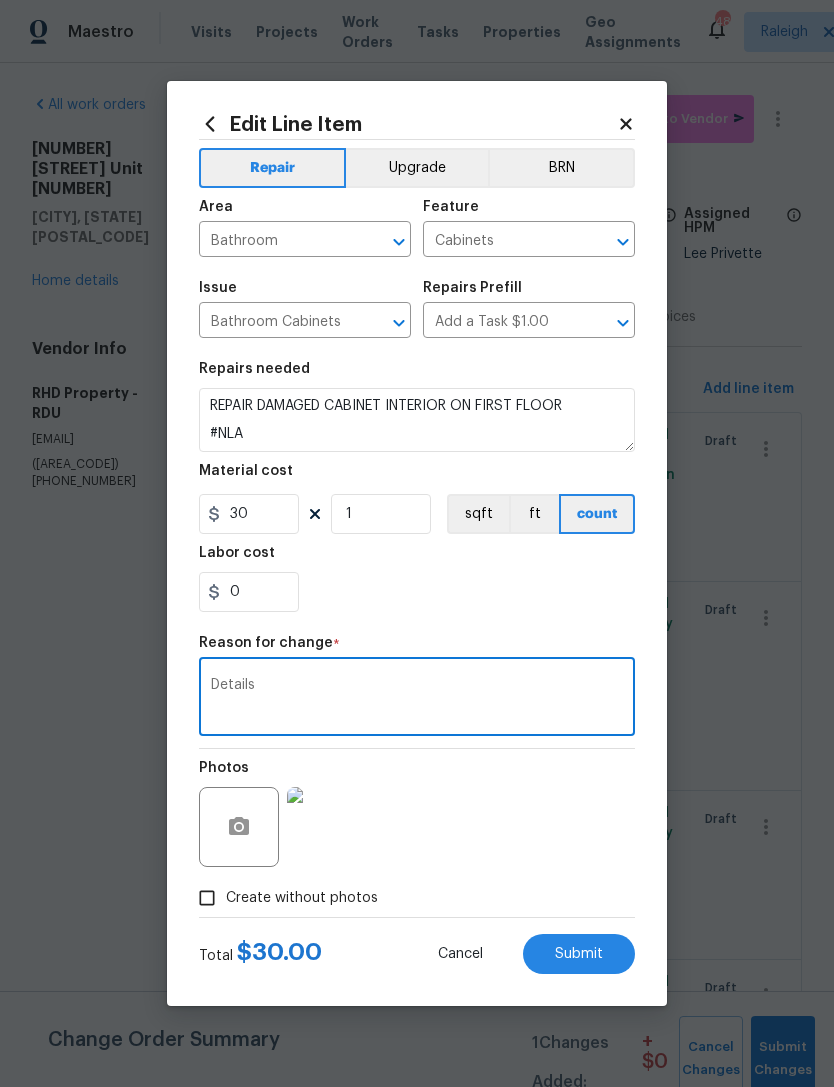 type on "Details" 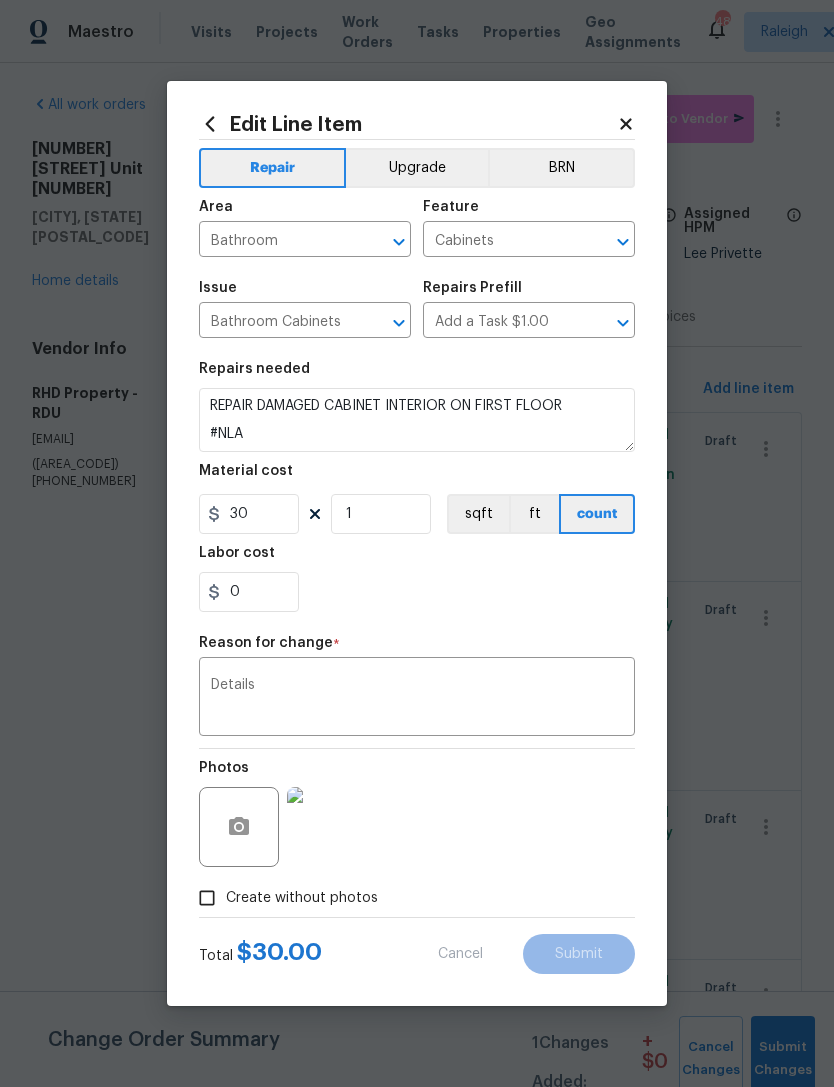 type on "REPAIR DAMAGED CABINET INTERIOR ON FIRST FLOOR" 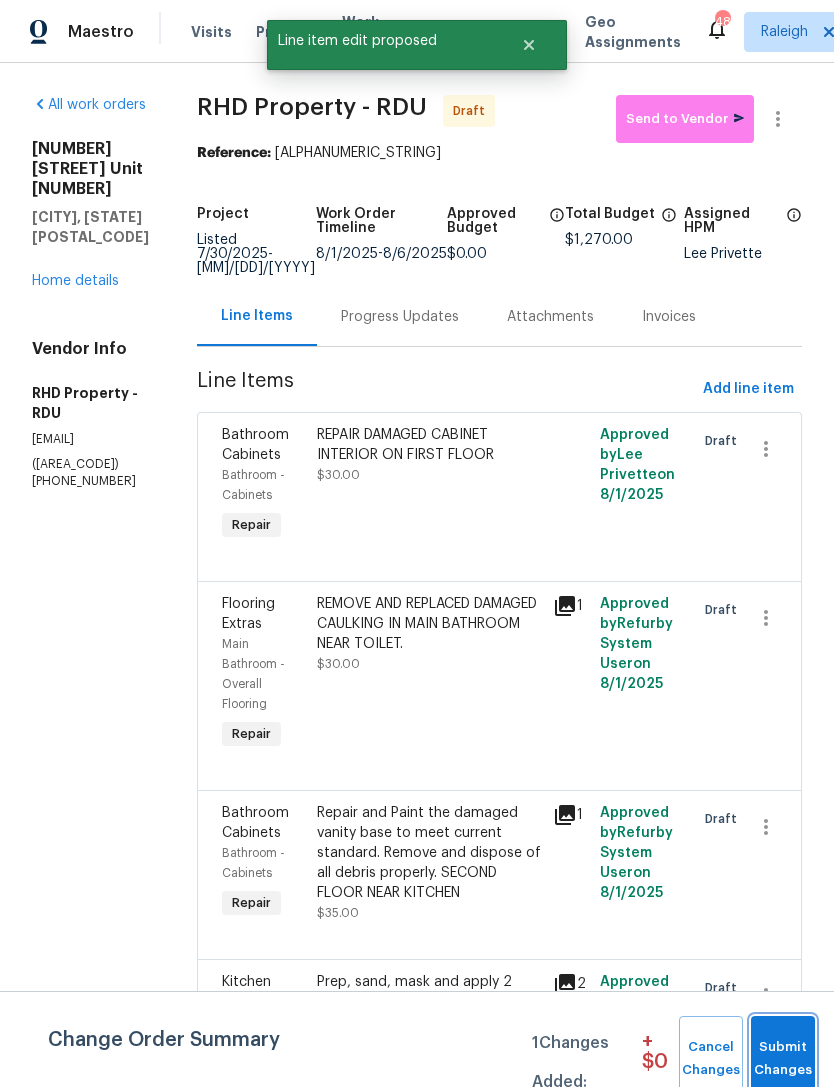 click on "Submit Changes" at bounding box center [783, 1059] 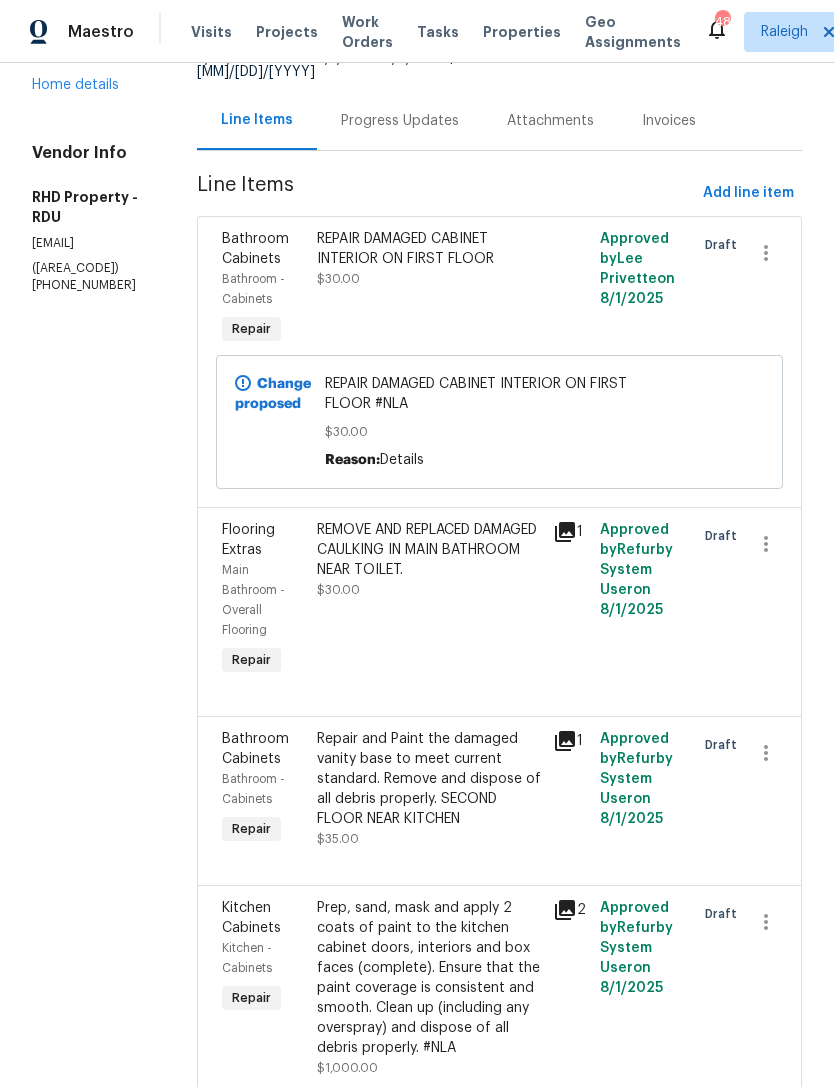 scroll, scrollTop: 197, scrollLeft: 0, axis: vertical 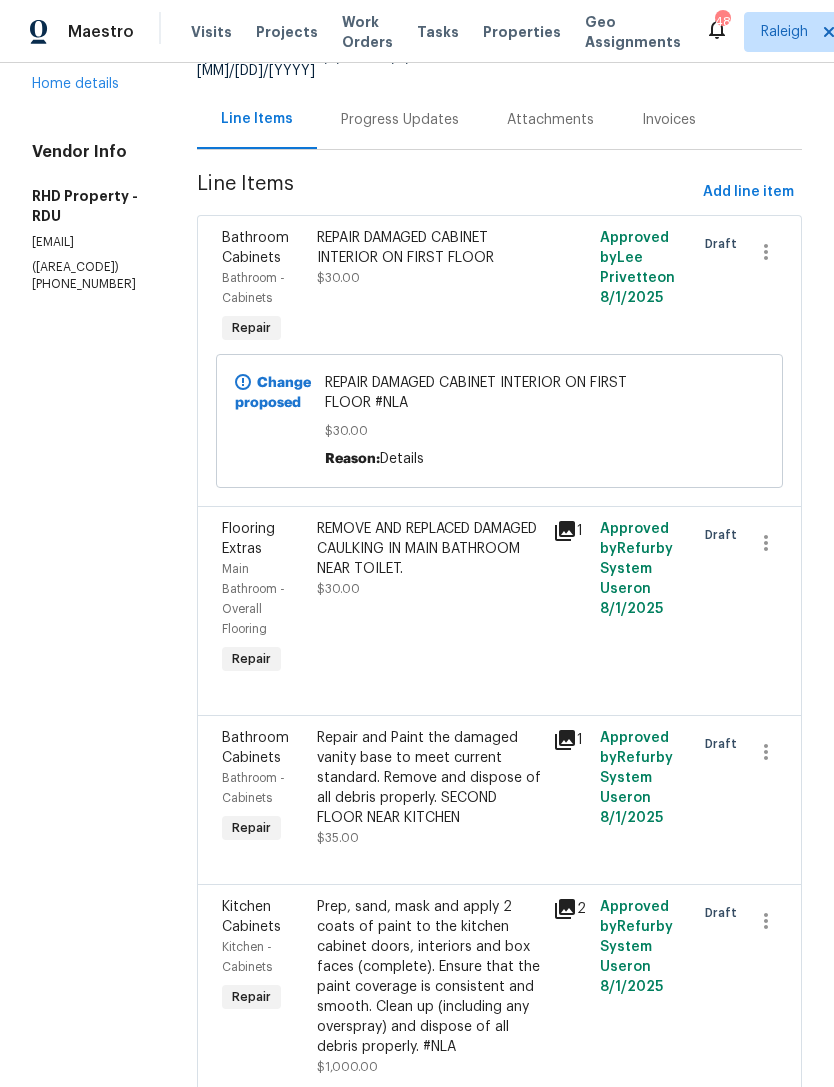 click on "REMOVE AND REPLACED DAMAGED CAULKING IN MAIN BATHROOM NEAR TOILET. $30.00" at bounding box center (429, 599) 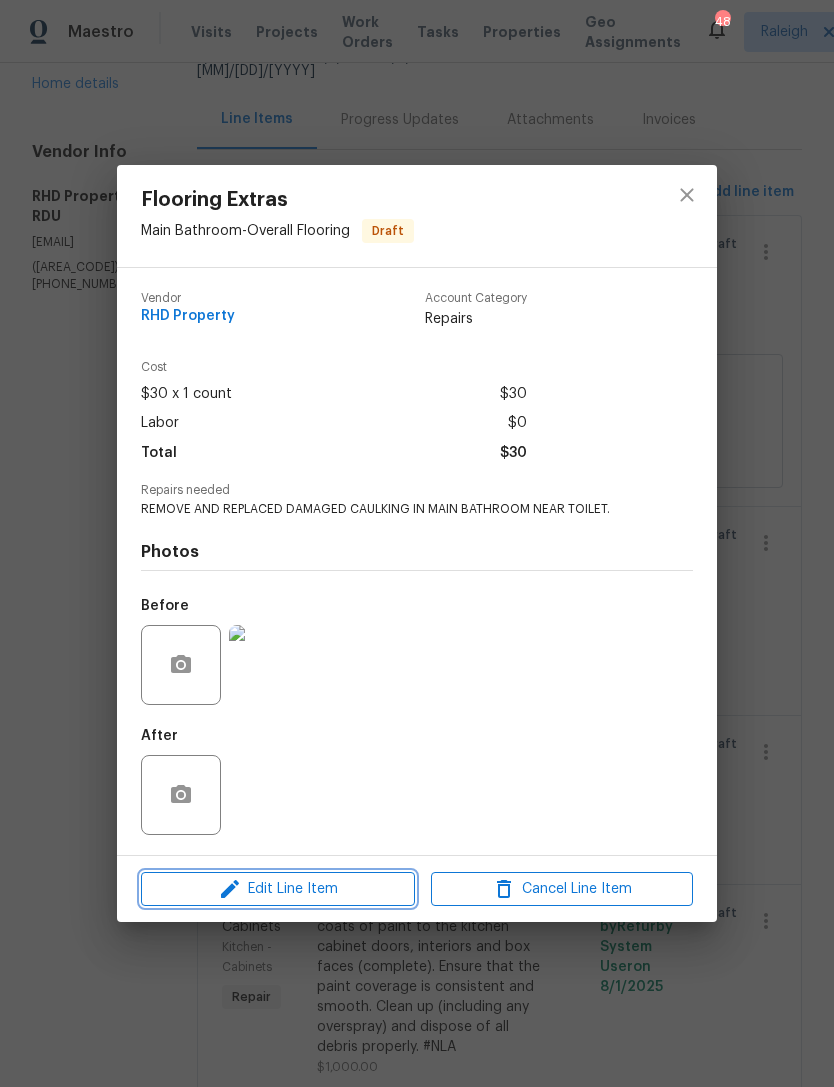 click on "Edit Line Item" at bounding box center [278, 889] 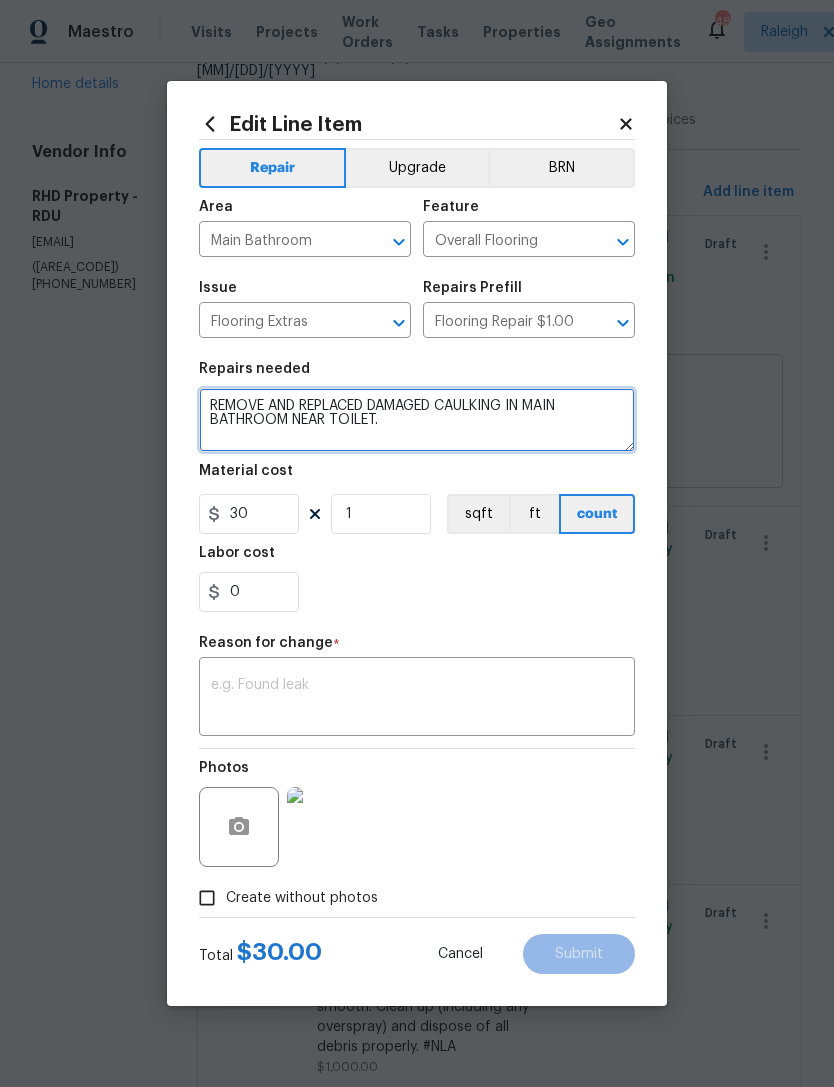 click on "REMOVE AND REPLACED DAMAGED CAULKING IN MAIN BATHROOM NEAR TOILET." at bounding box center [417, 420] 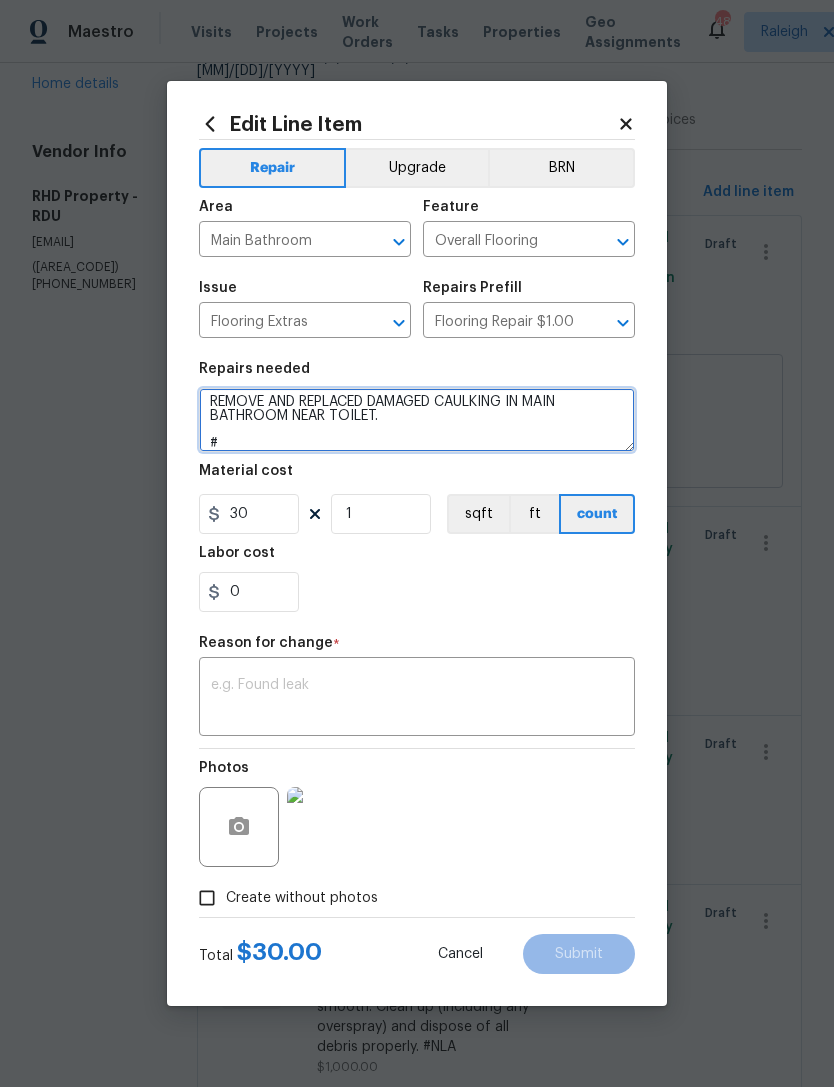 scroll, scrollTop: 4, scrollLeft: 0, axis: vertical 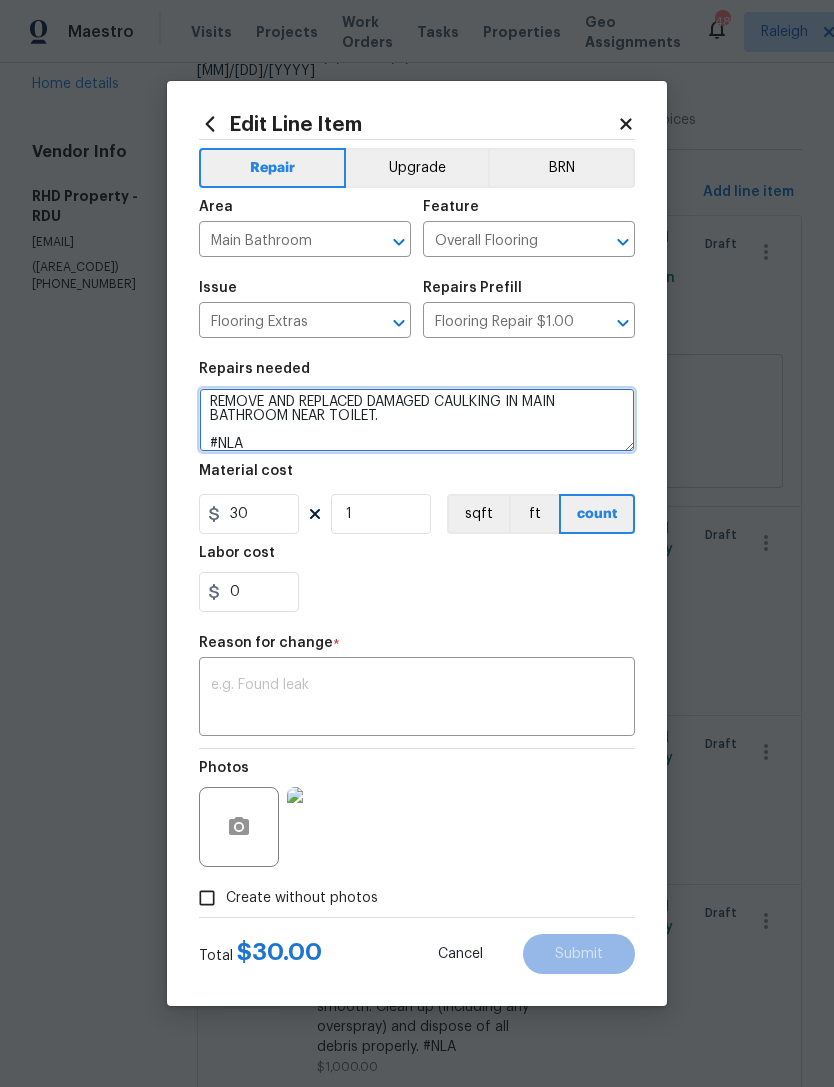 type on "REMOVE AND REPLACED DAMAGED CAULKING IN MAIN BATHROOM NEAR TOILET.
#NLA" 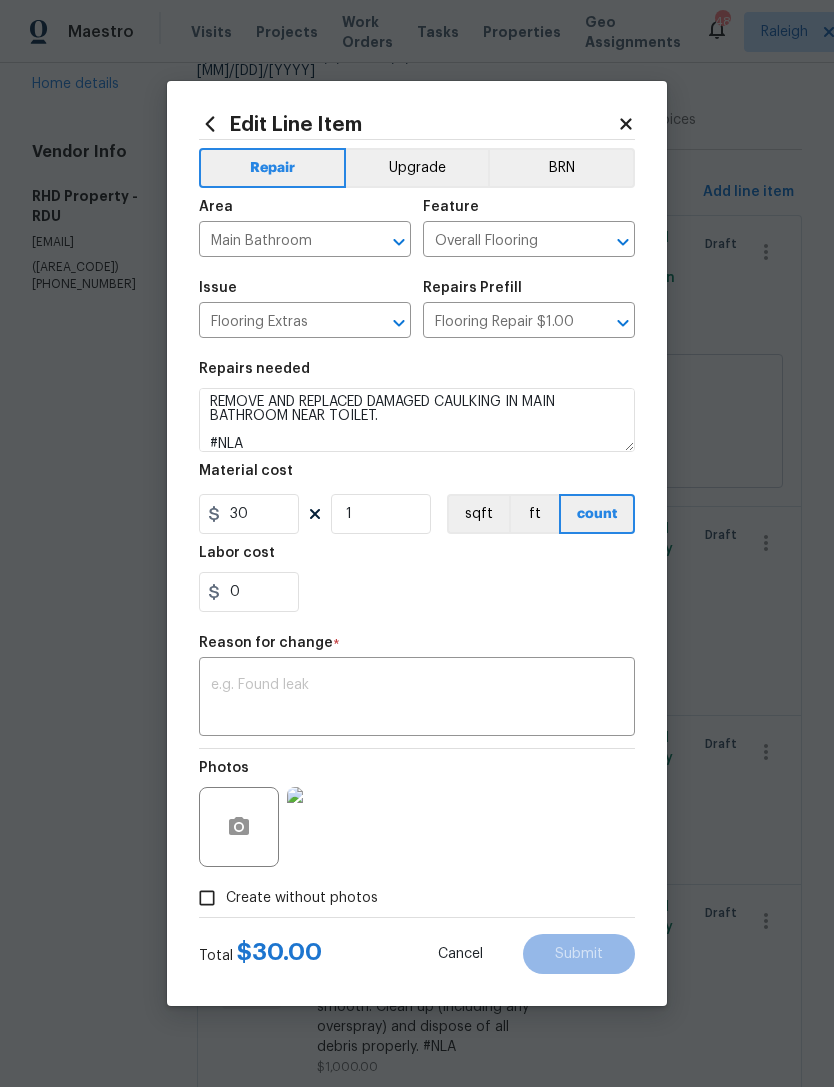 click at bounding box center [417, 699] 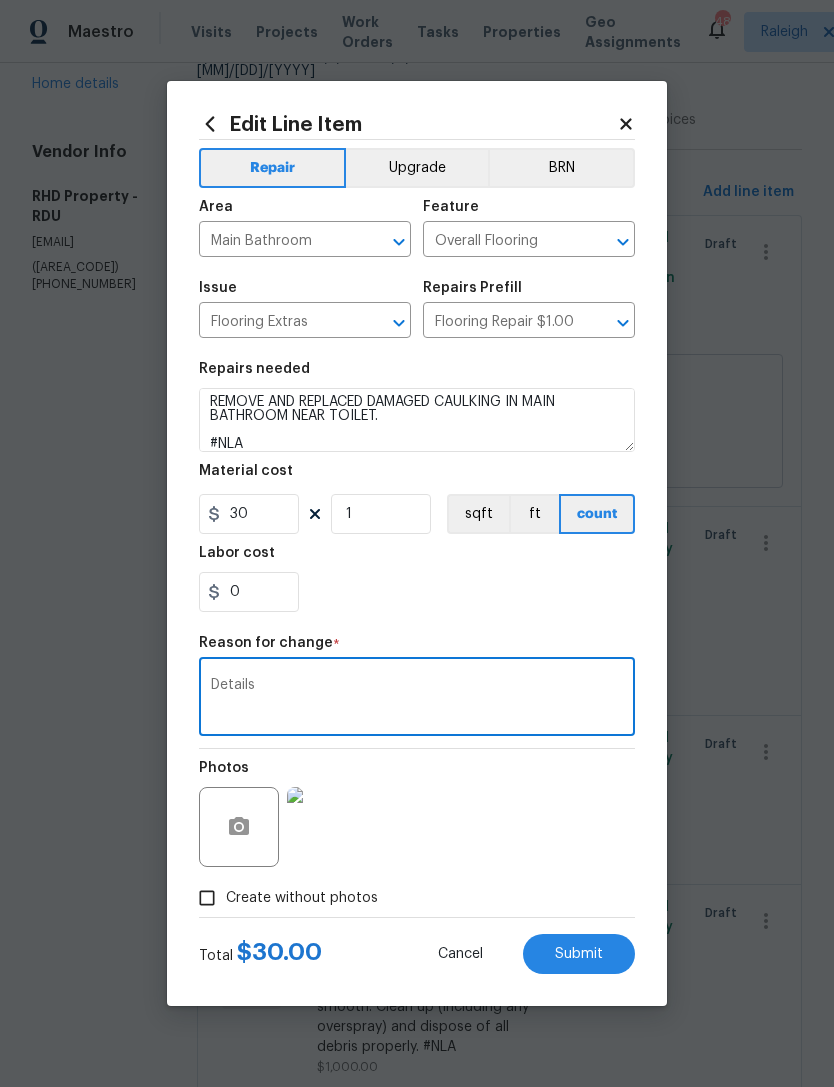 type on "Details" 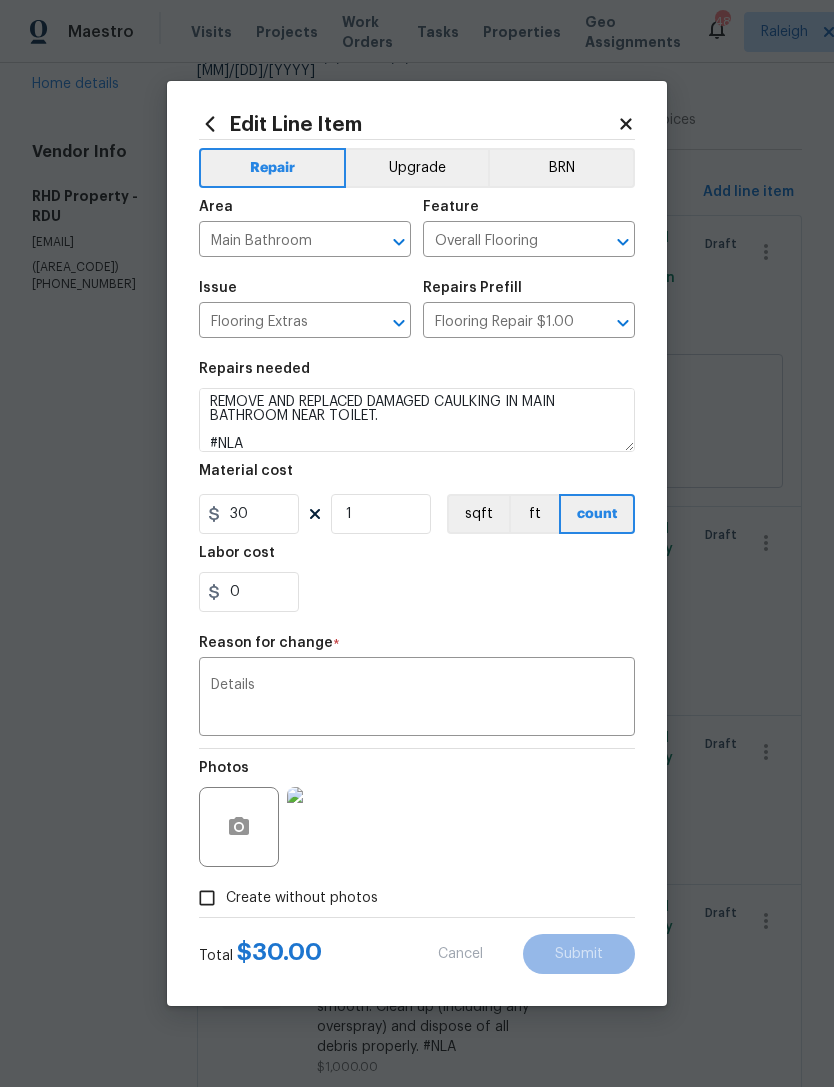 type on "REMOVE AND REPLACED DAMAGED CAULKING IN MAIN BATHROOM NEAR TOILET." 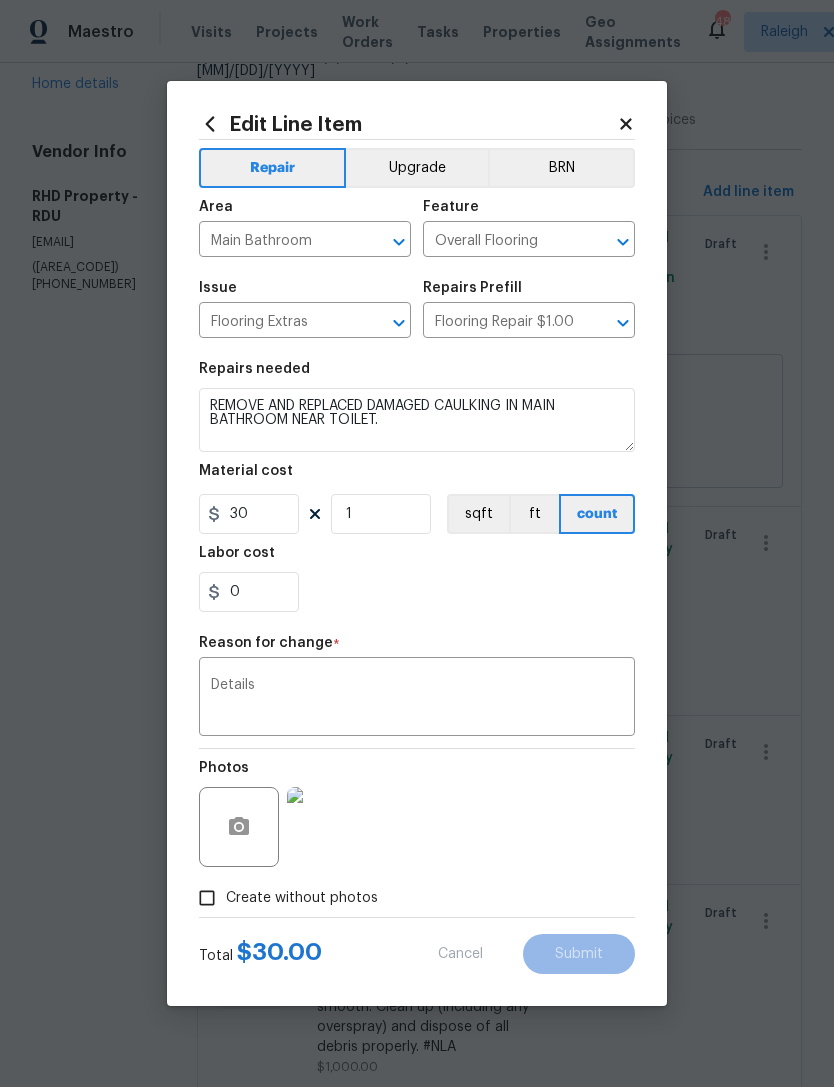 scroll, scrollTop: 0, scrollLeft: 0, axis: both 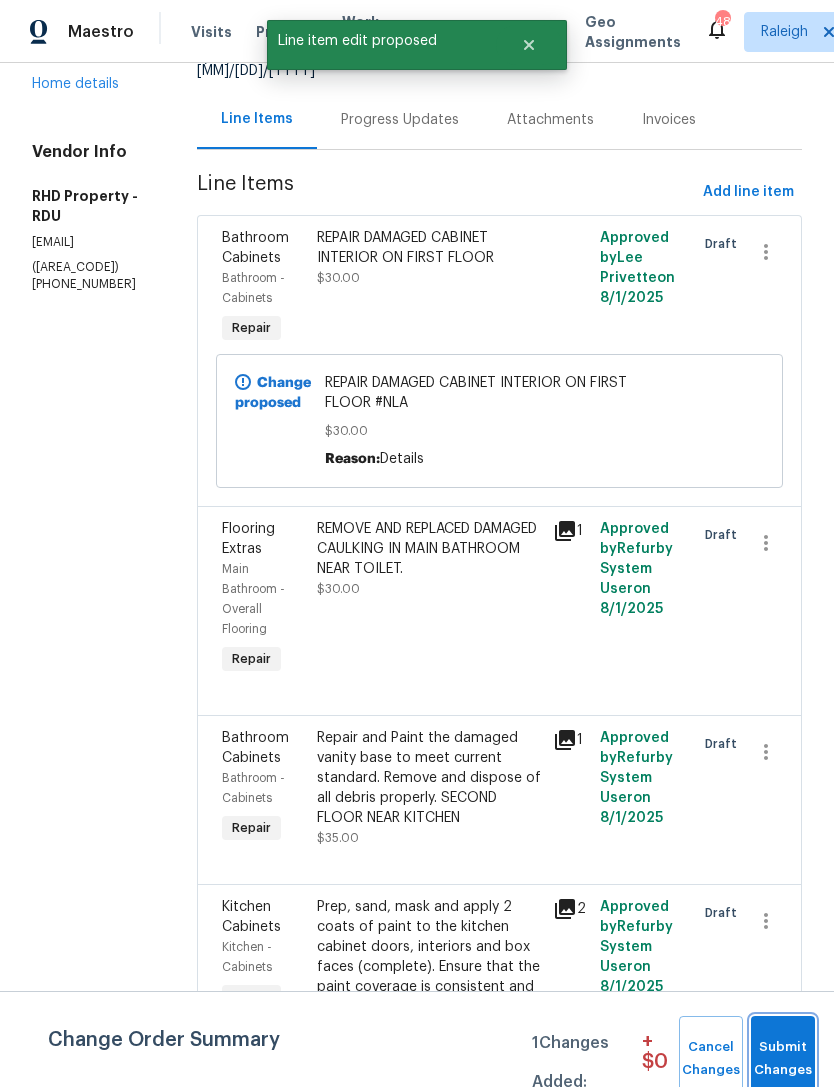 click on "Submit Changes" at bounding box center (783, 1059) 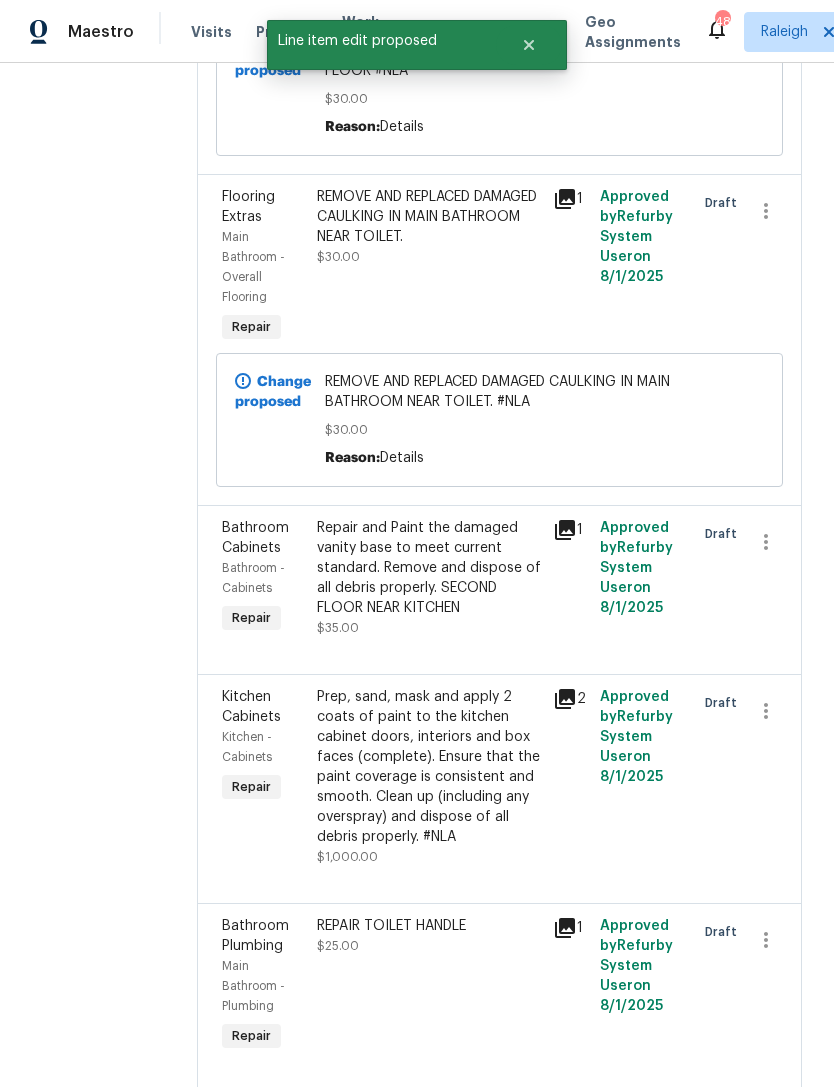 scroll, scrollTop: 528, scrollLeft: 0, axis: vertical 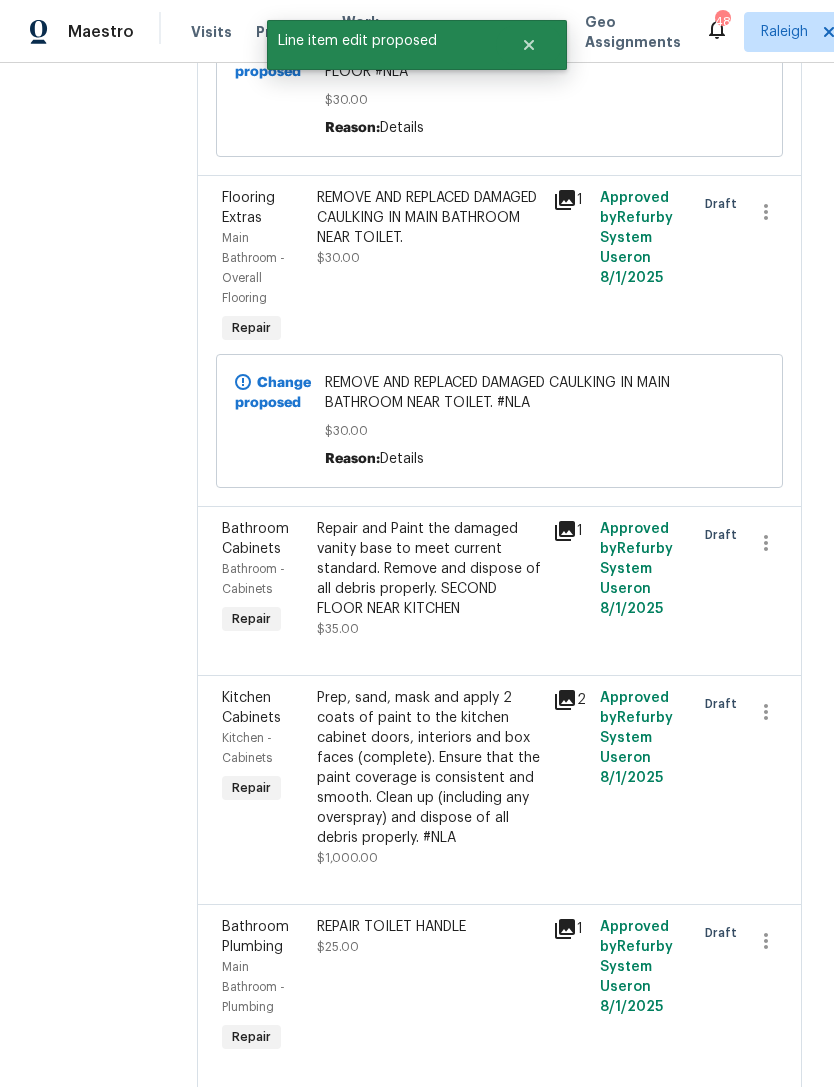 click on "Repair and Paint the damaged vanity base to meet current standard. Remove and dispose of all debris properly.
SECOND FLOOR NEAR KITCHEN $35.00" at bounding box center [429, 579] 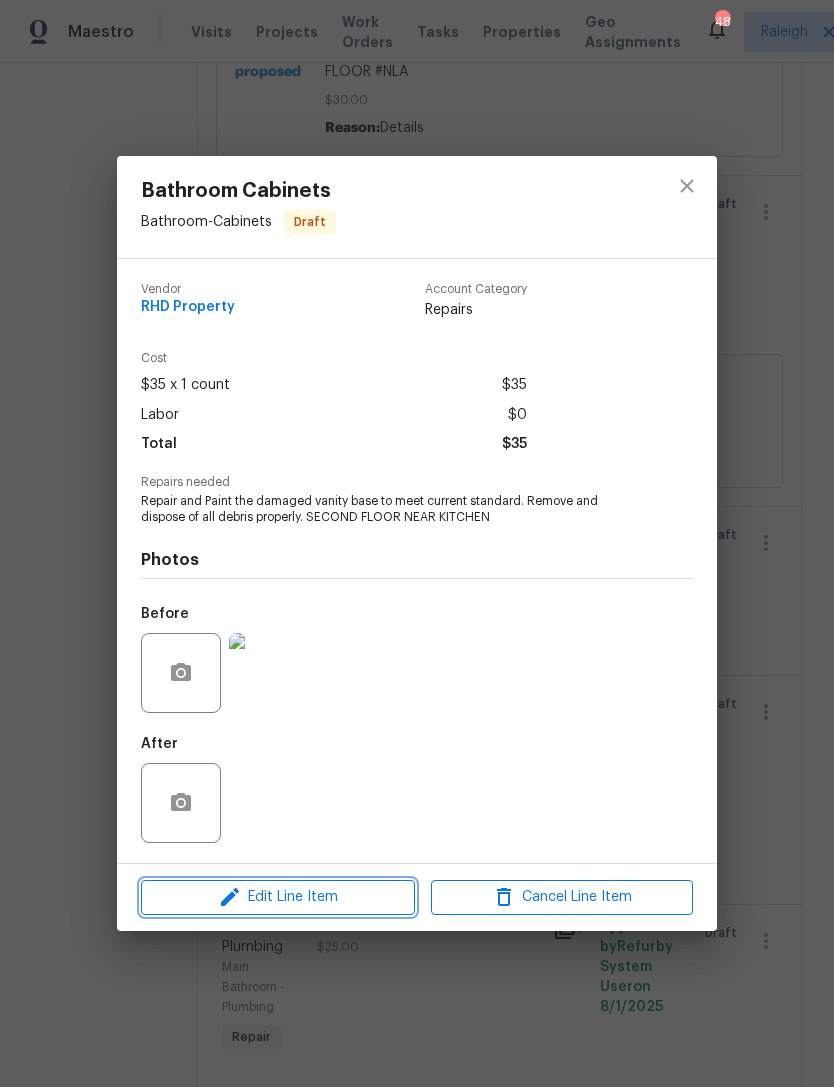 click on "Edit Line Item" at bounding box center (278, 897) 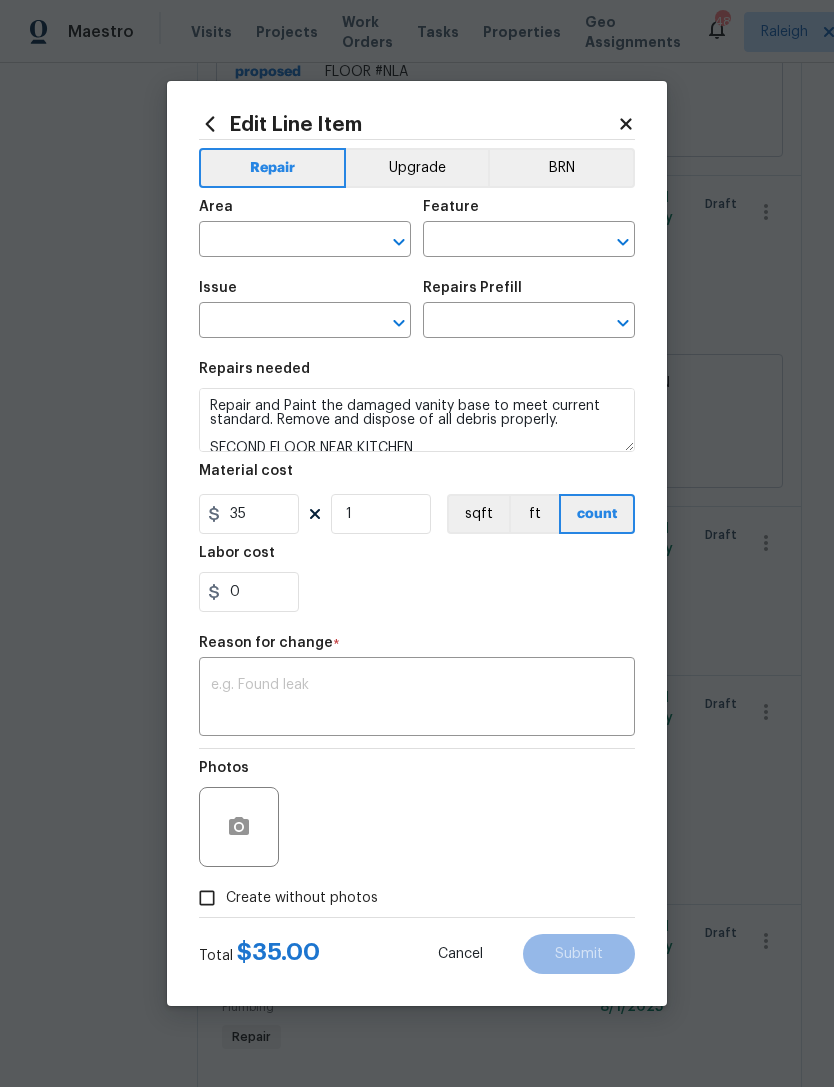 type on "Bathroom" 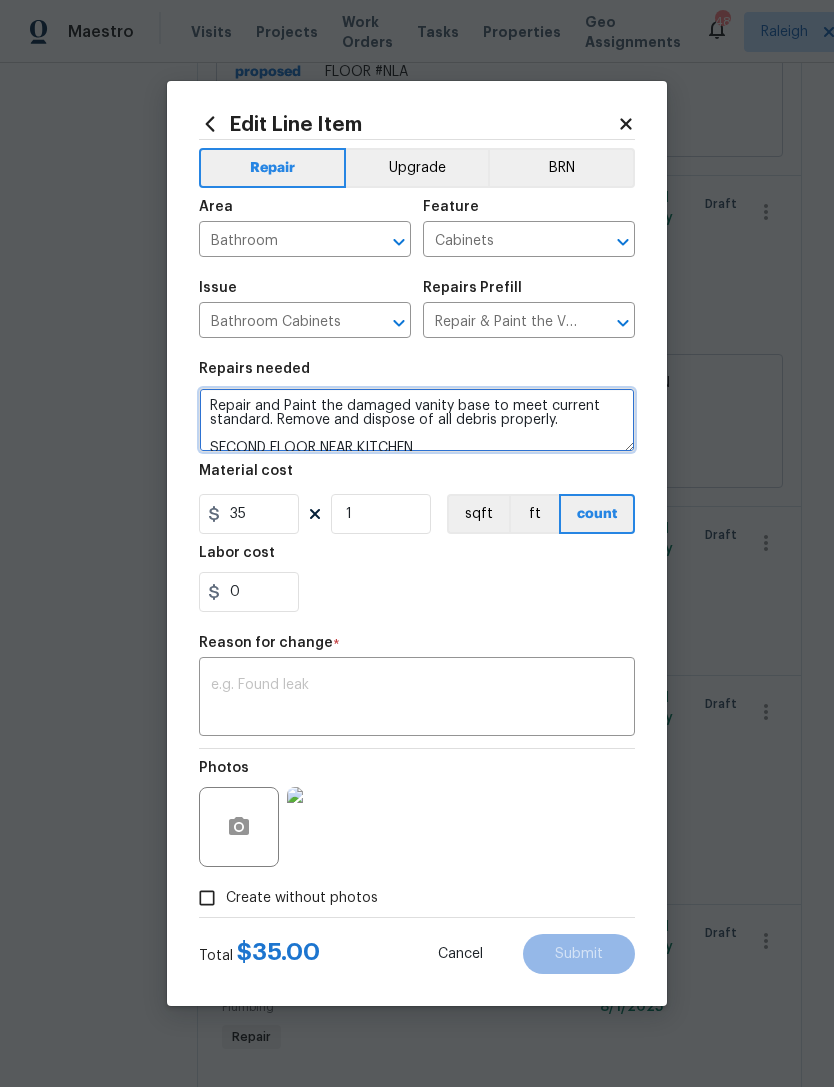 click on "Repair and Paint the damaged vanity base to meet current standard. Remove and dispose of all debris properly.
SECOND FLOOR NEAR KITCHEN" at bounding box center (417, 420) 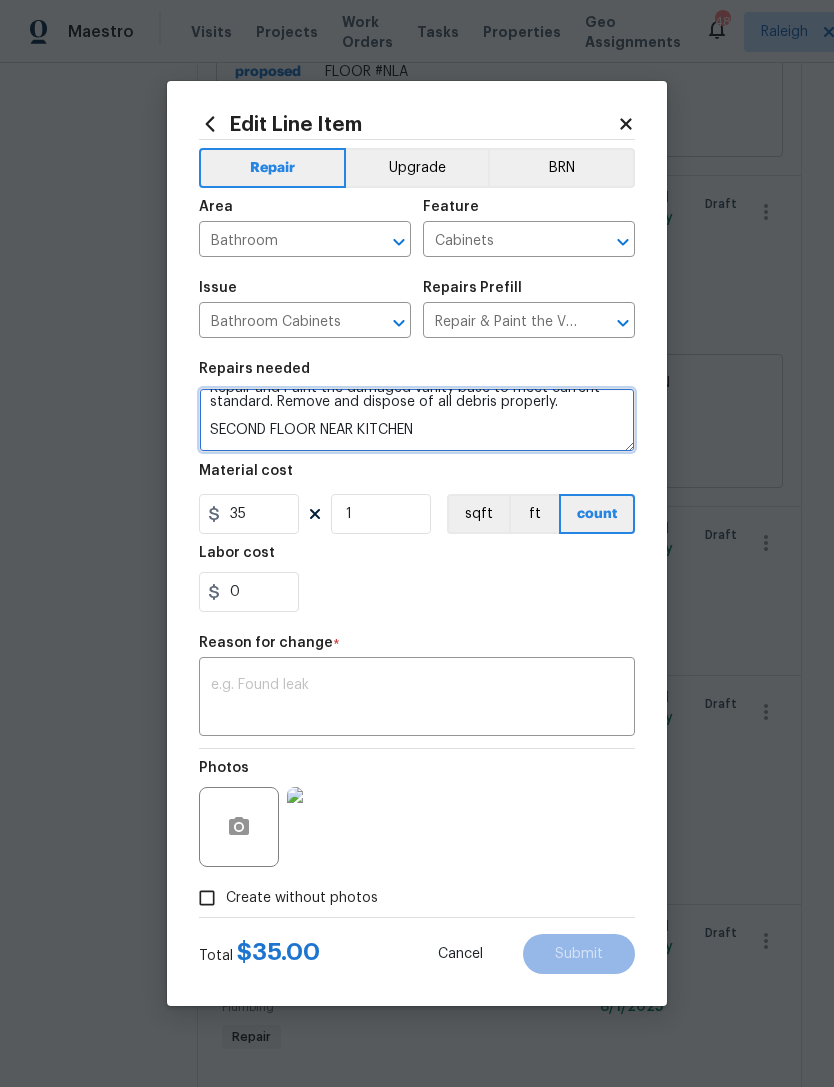 scroll, scrollTop: 42, scrollLeft: 0, axis: vertical 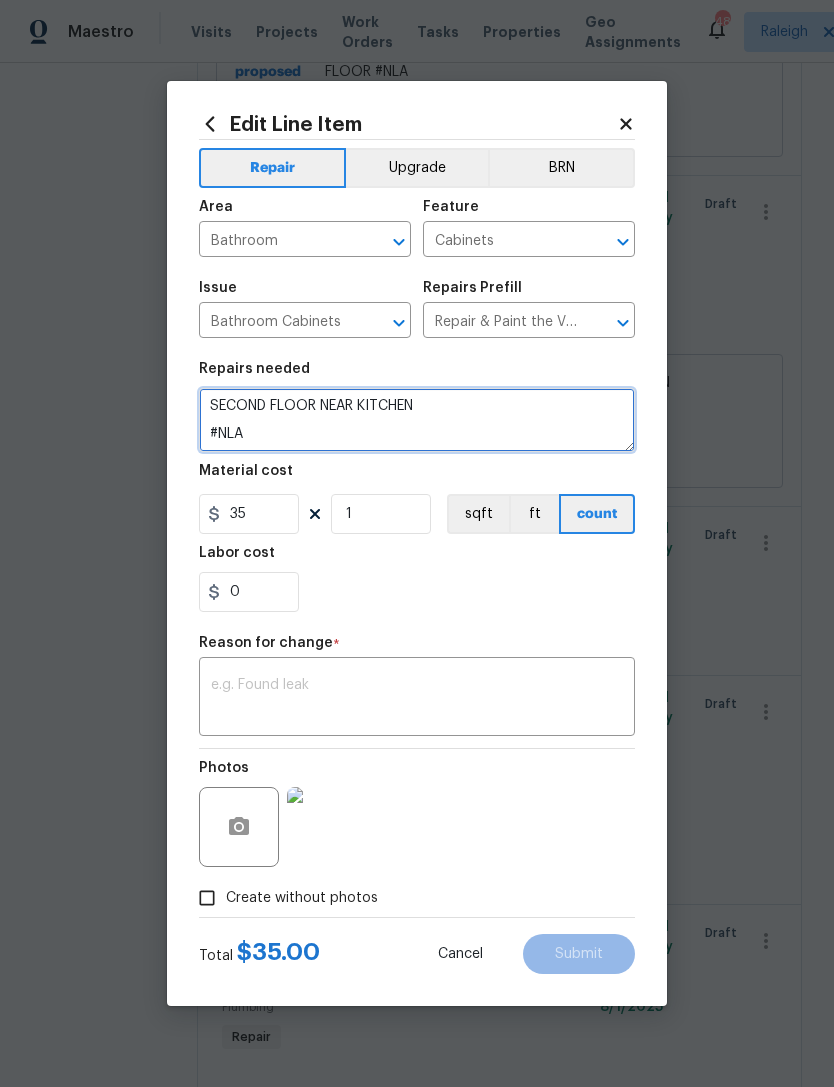 type on "Repair and Paint the damaged vanity base to meet current standard. Remove and dispose of all debris properly.
SECOND FLOOR NEAR KITCHEN
#NLA" 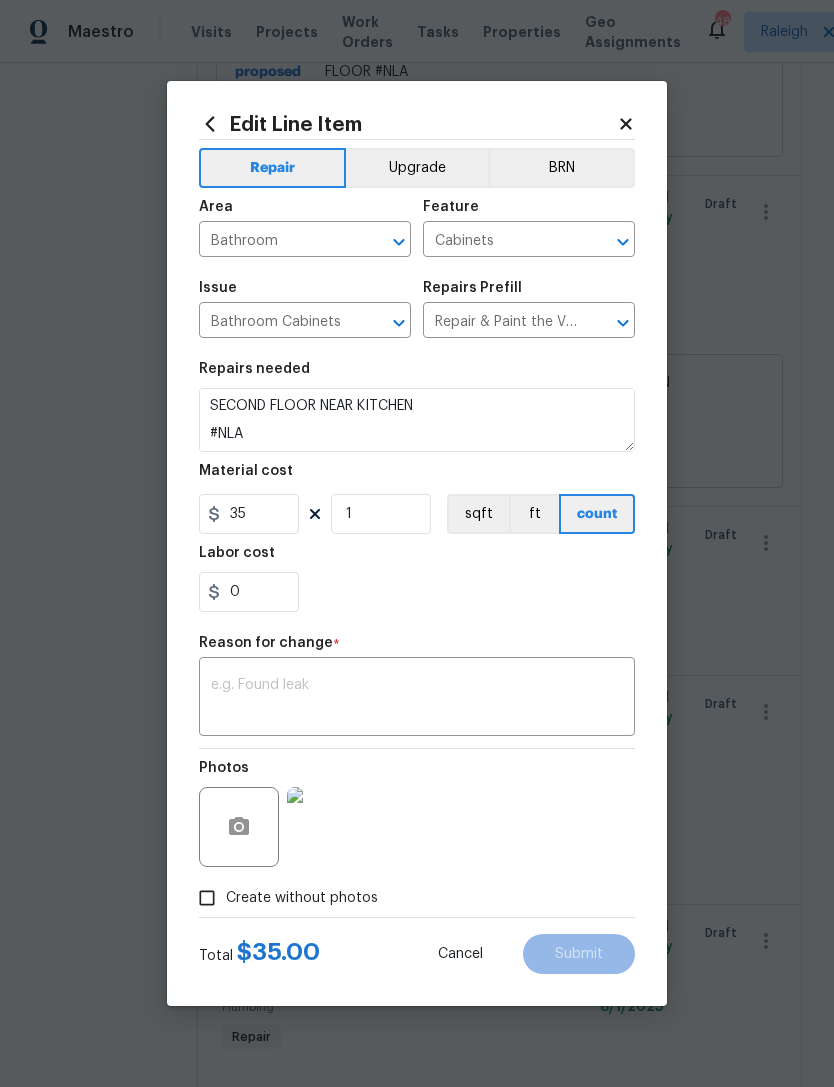click at bounding box center [417, 699] 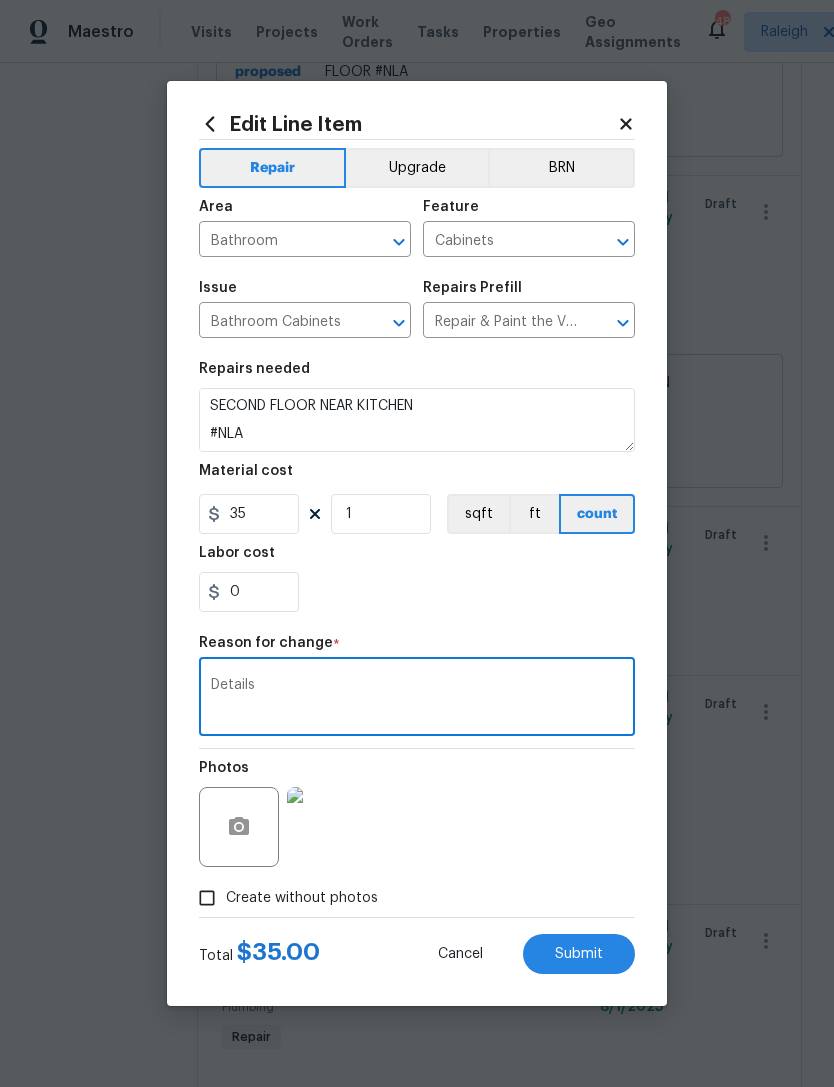 type on "Details" 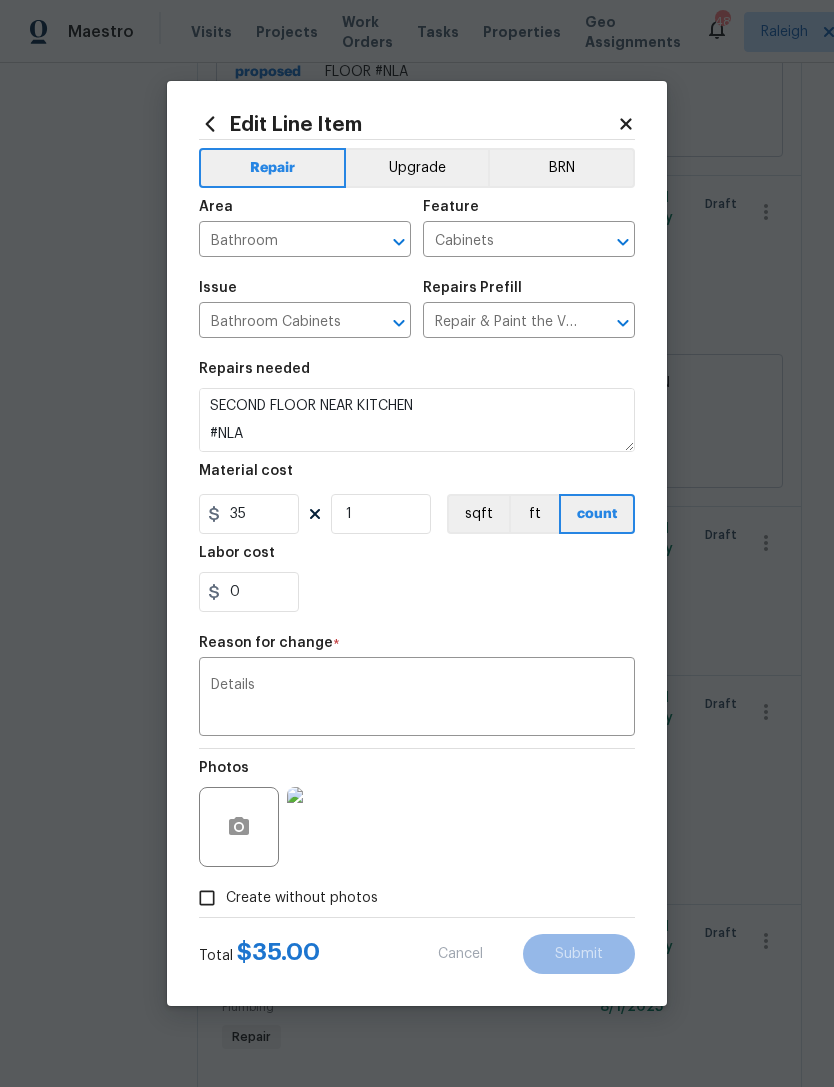type on "Repair and Paint the damaged vanity base to meet current standard. Remove and dispose of all debris properly.
SECOND FLOOR NEAR KITCHEN" 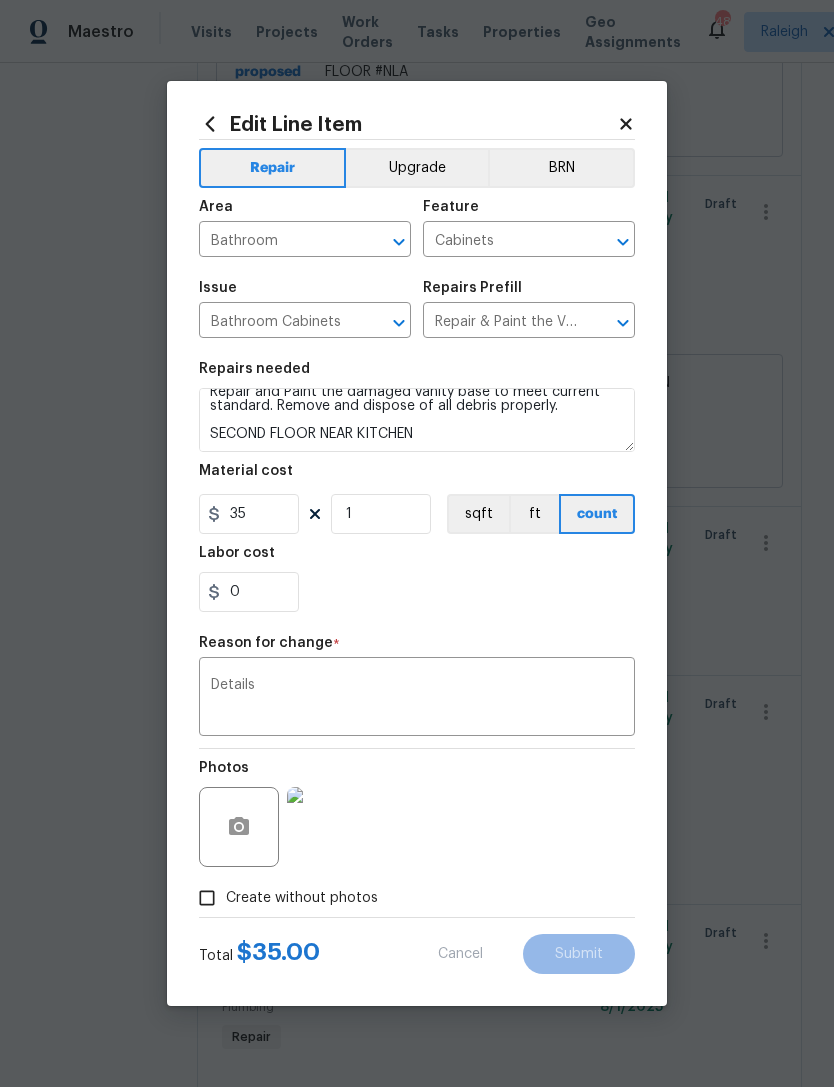 scroll, scrollTop: 14, scrollLeft: 0, axis: vertical 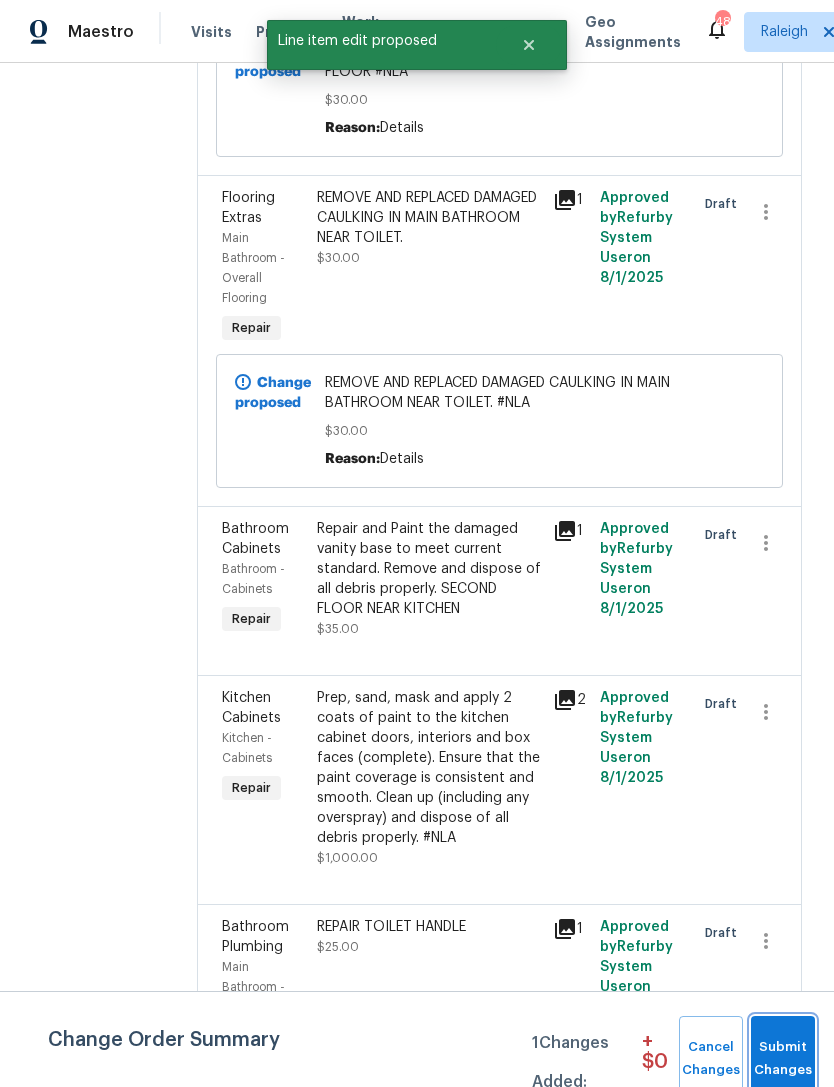 click on "Submit Changes" at bounding box center [783, 1059] 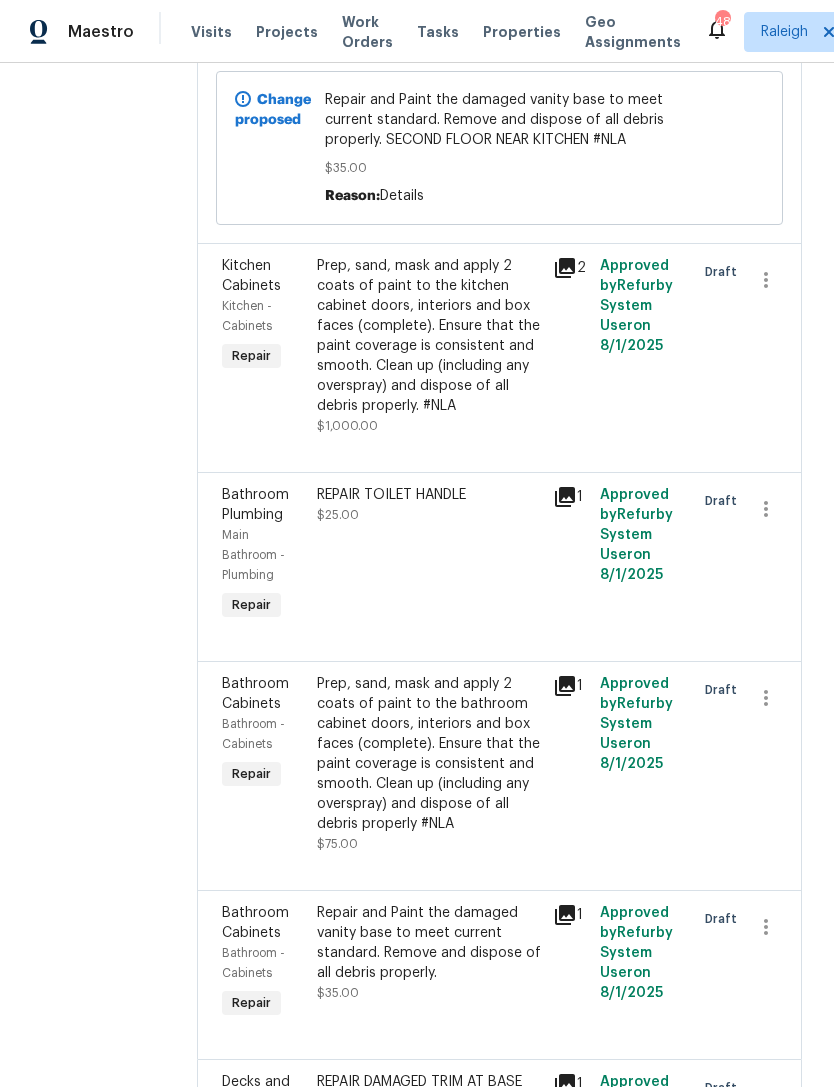 scroll, scrollTop: 1100, scrollLeft: 0, axis: vertical 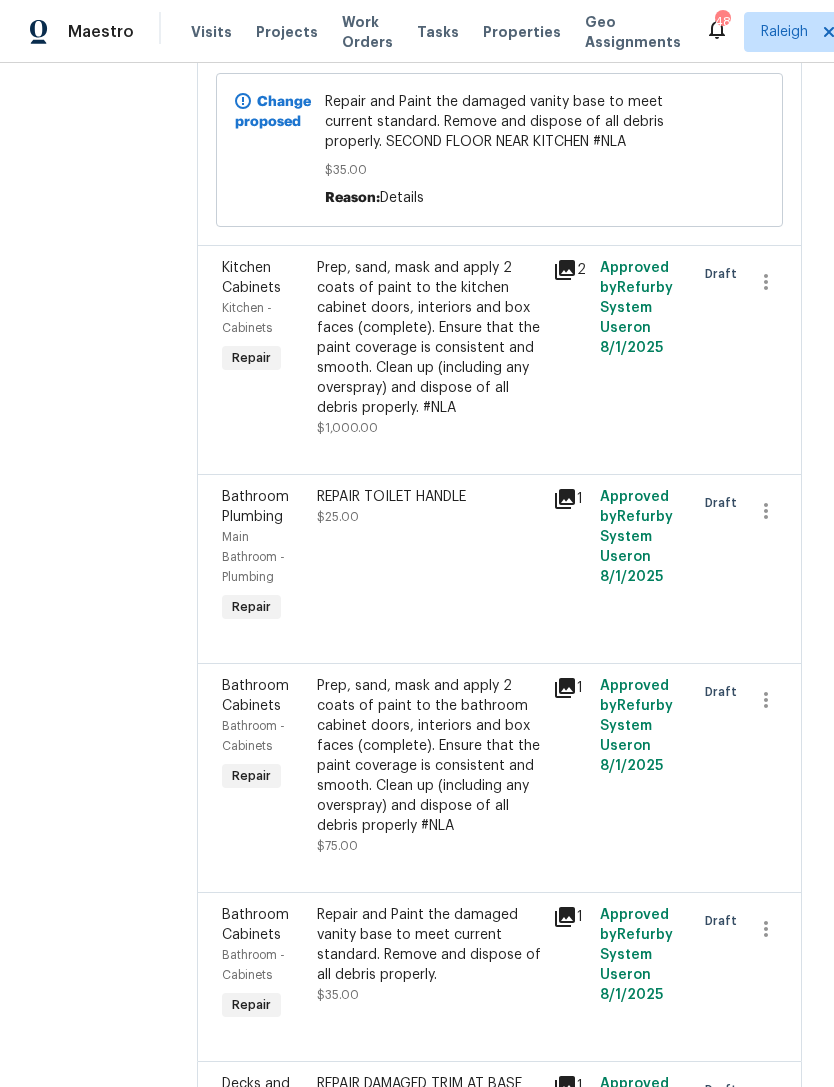 click on "REPAIR TOILET HANDLE $25.00" at bounding box center (429, 557) 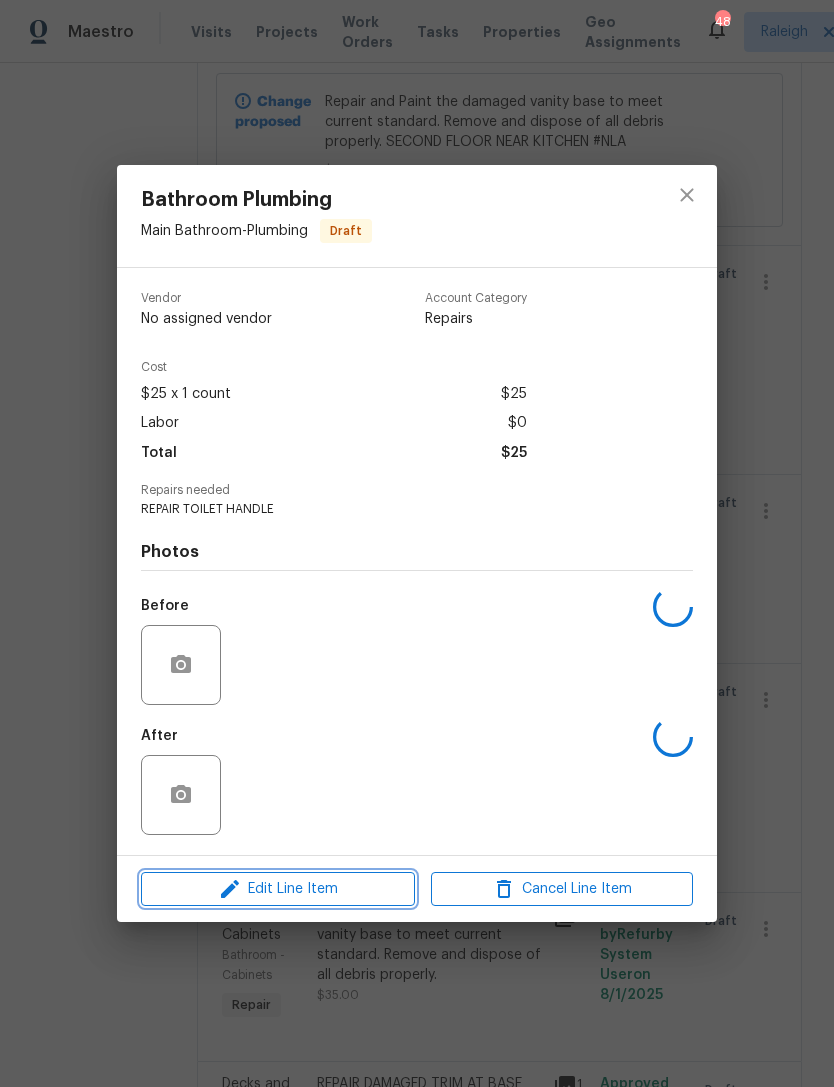 click on "Edit Line Item" at bounding box center (278, 889) 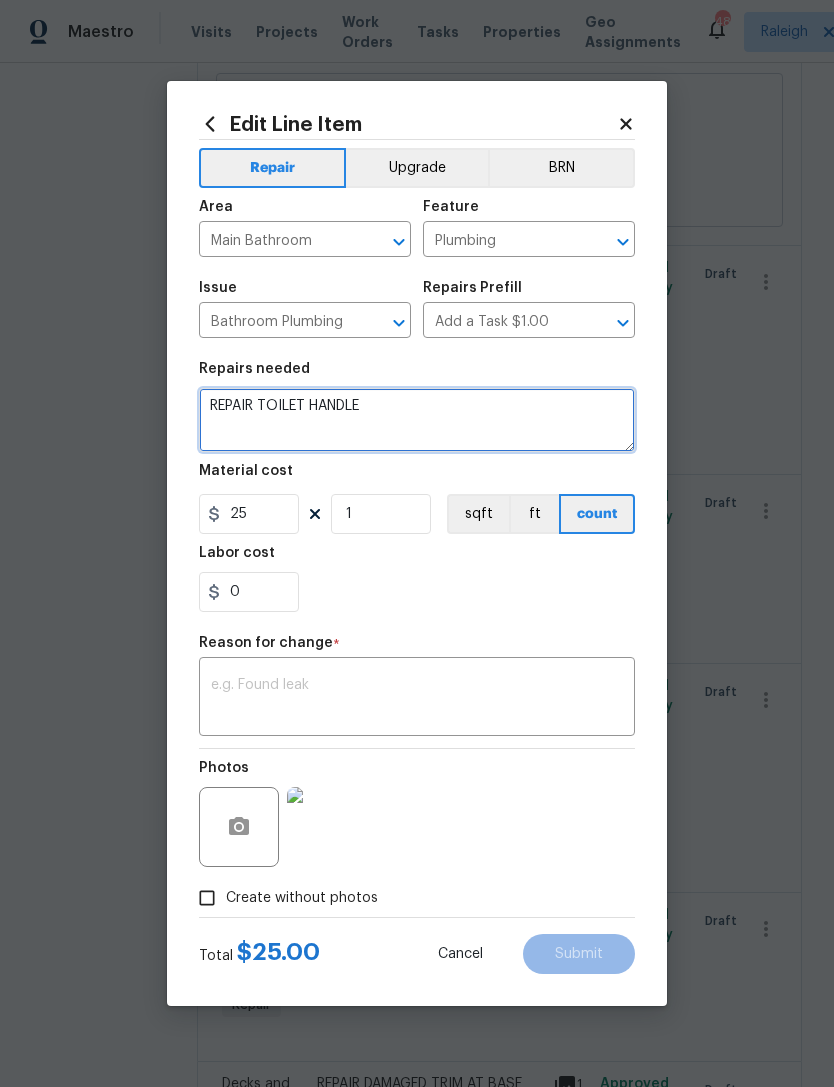 click on "REPAIR TOILET HANDLE" at bounding box center [417, 420] 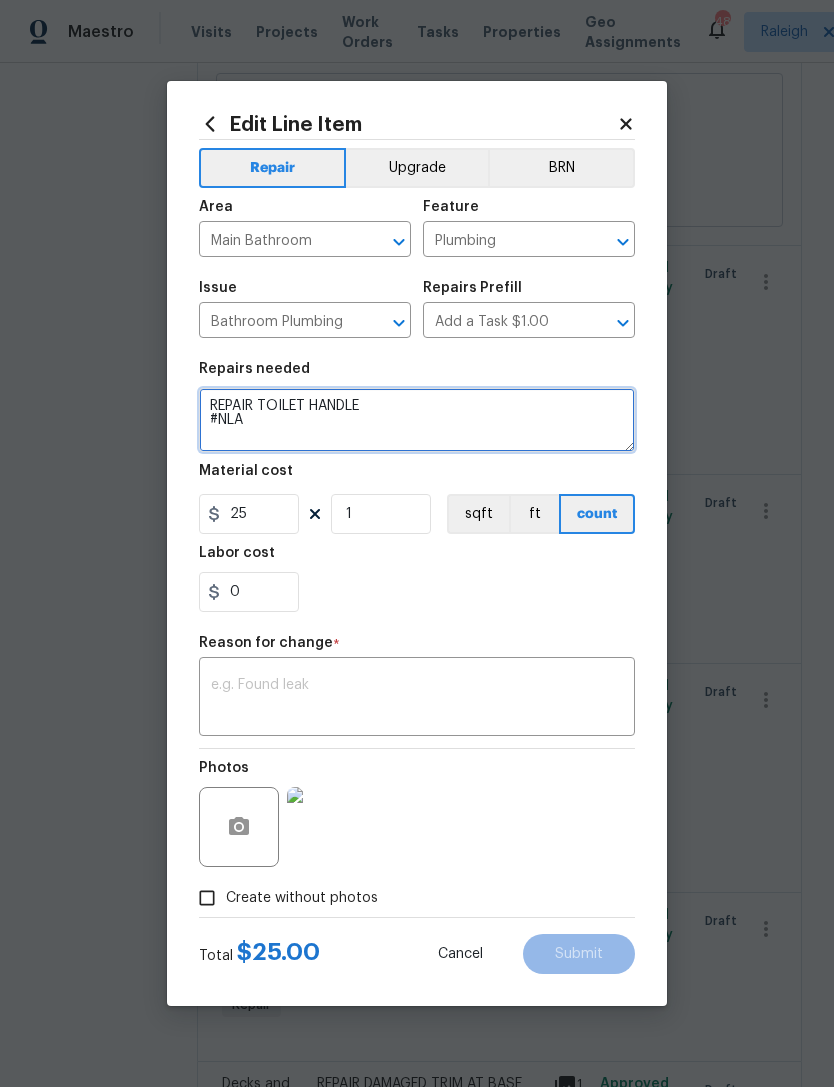 type on "REPAIR TOILET HANDLE
#NLA" 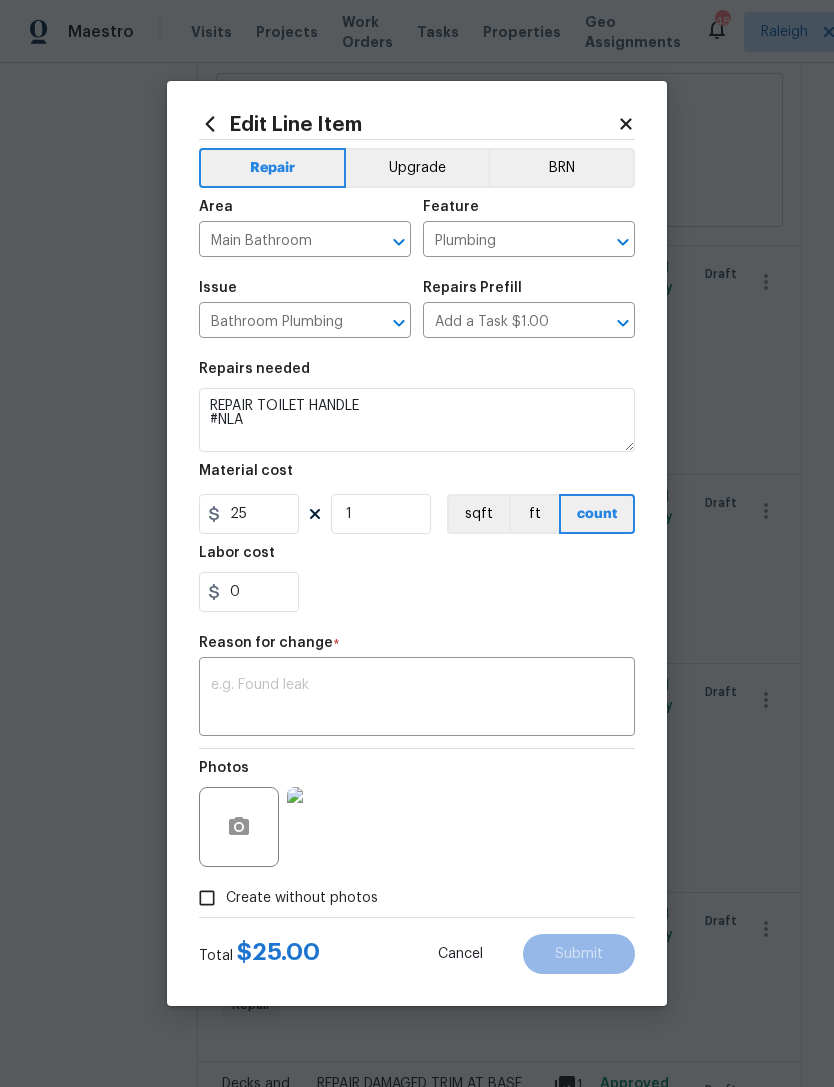 click at bounding box center [417, 699] 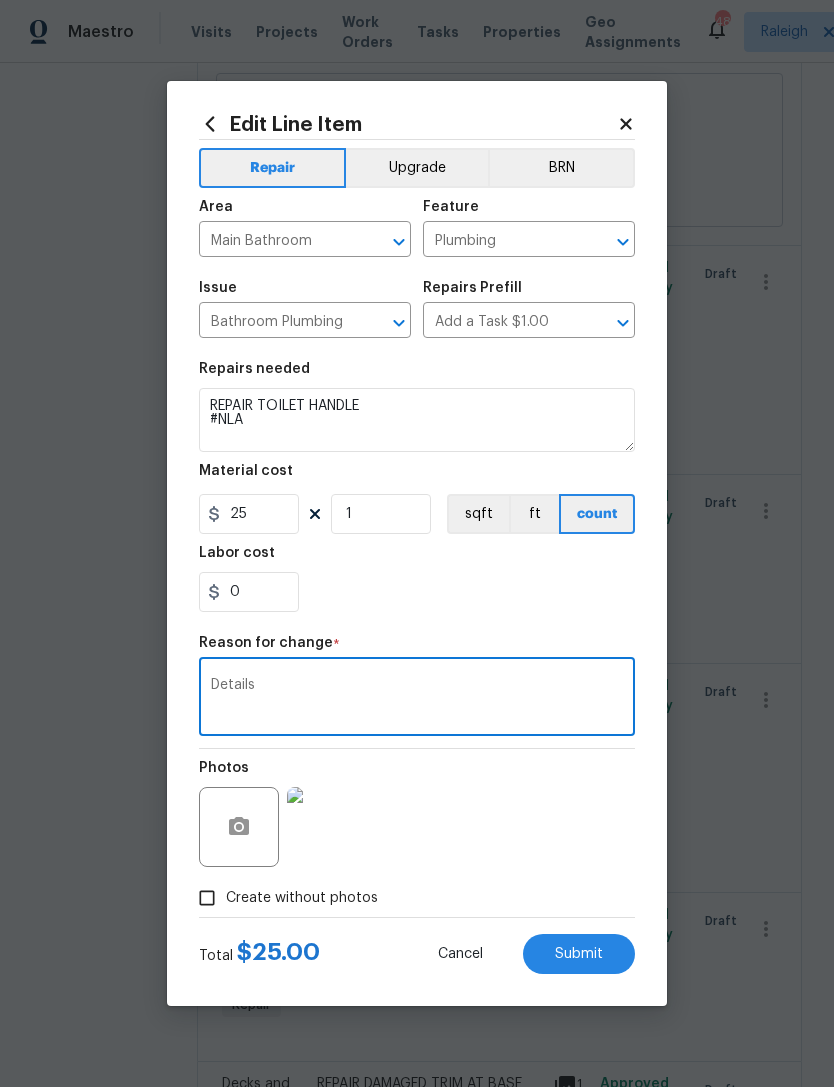 type on "Details" 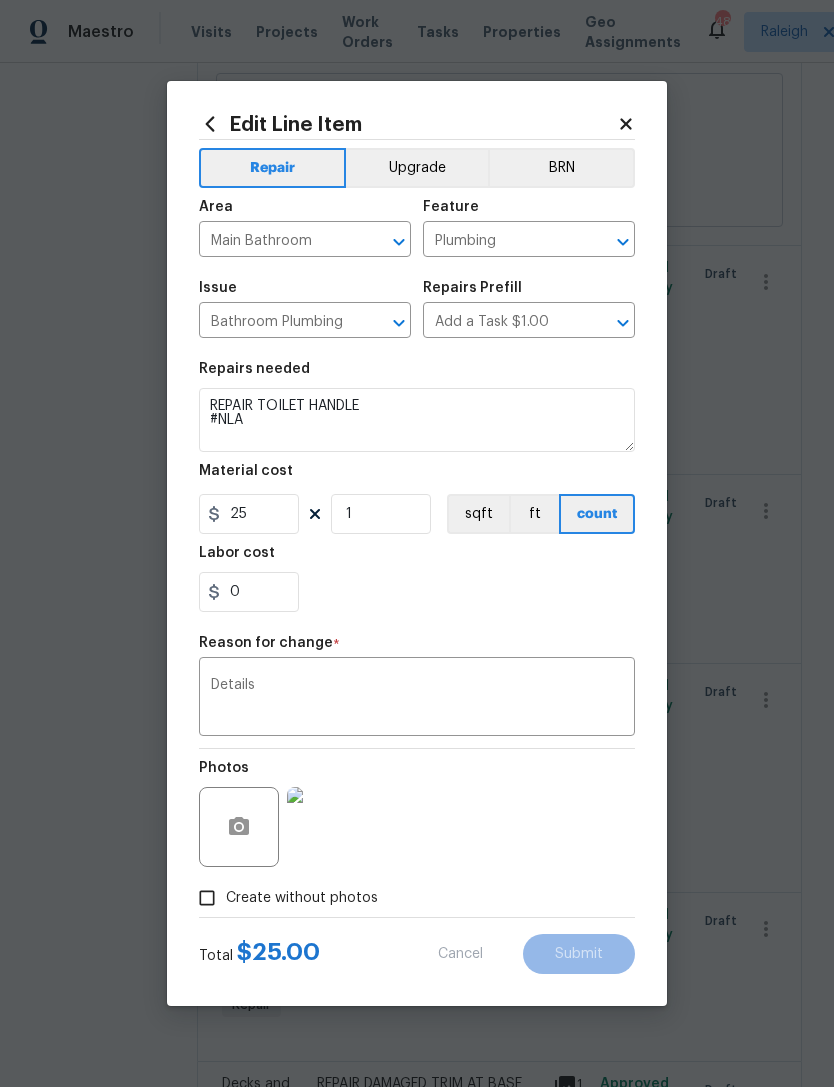 type on "REPAIR TOILET HANDLE" 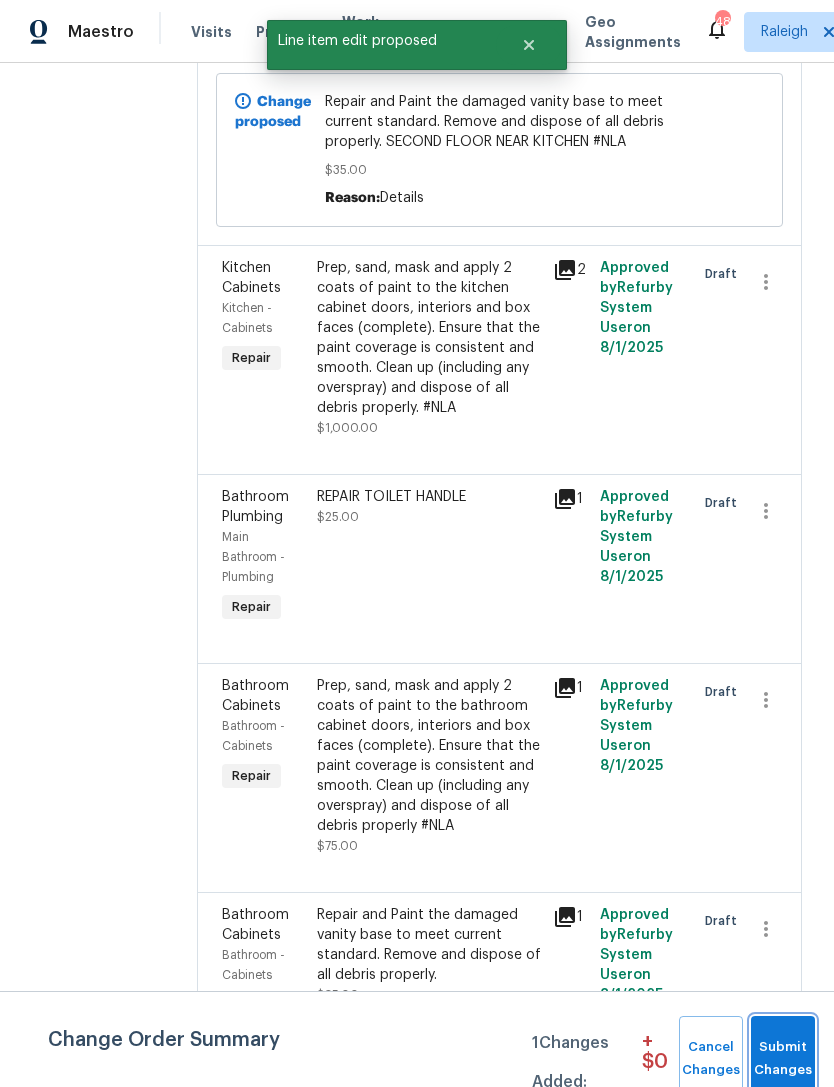 click on "Submit Changes" at bounding box center (783, 1059) 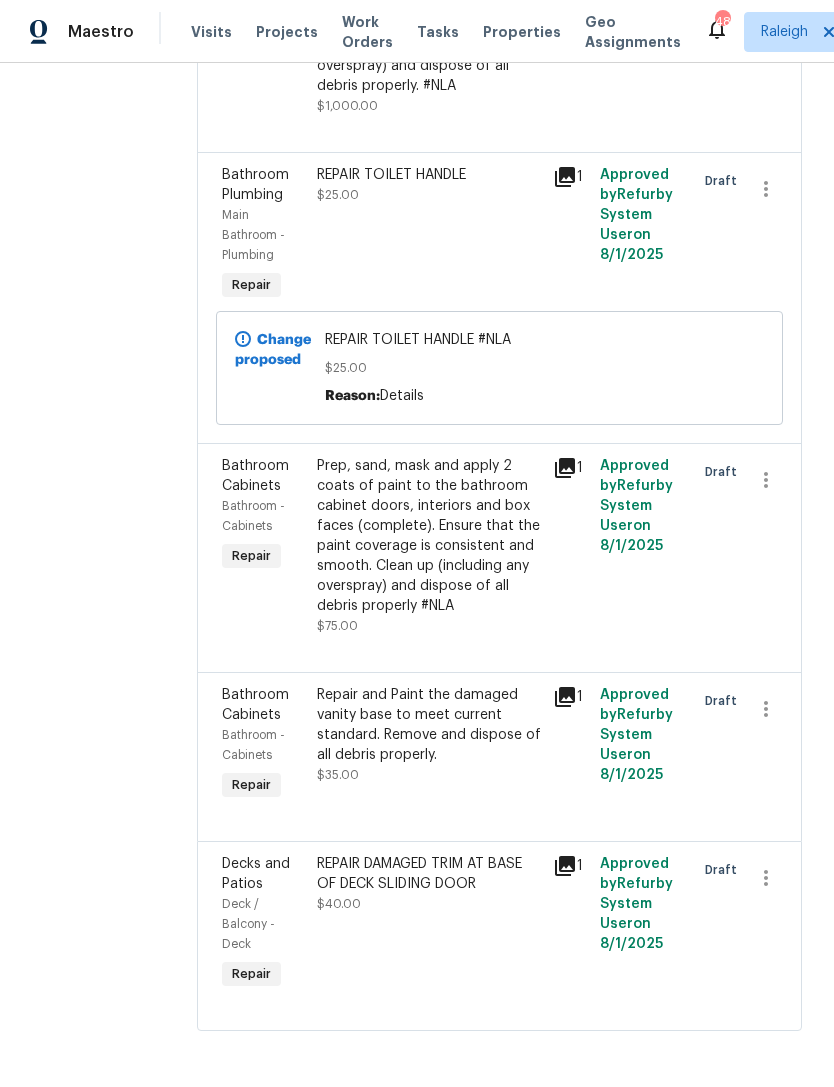 scroll, scrollTop: 1499, scrollLeft: 0, axis: vertical 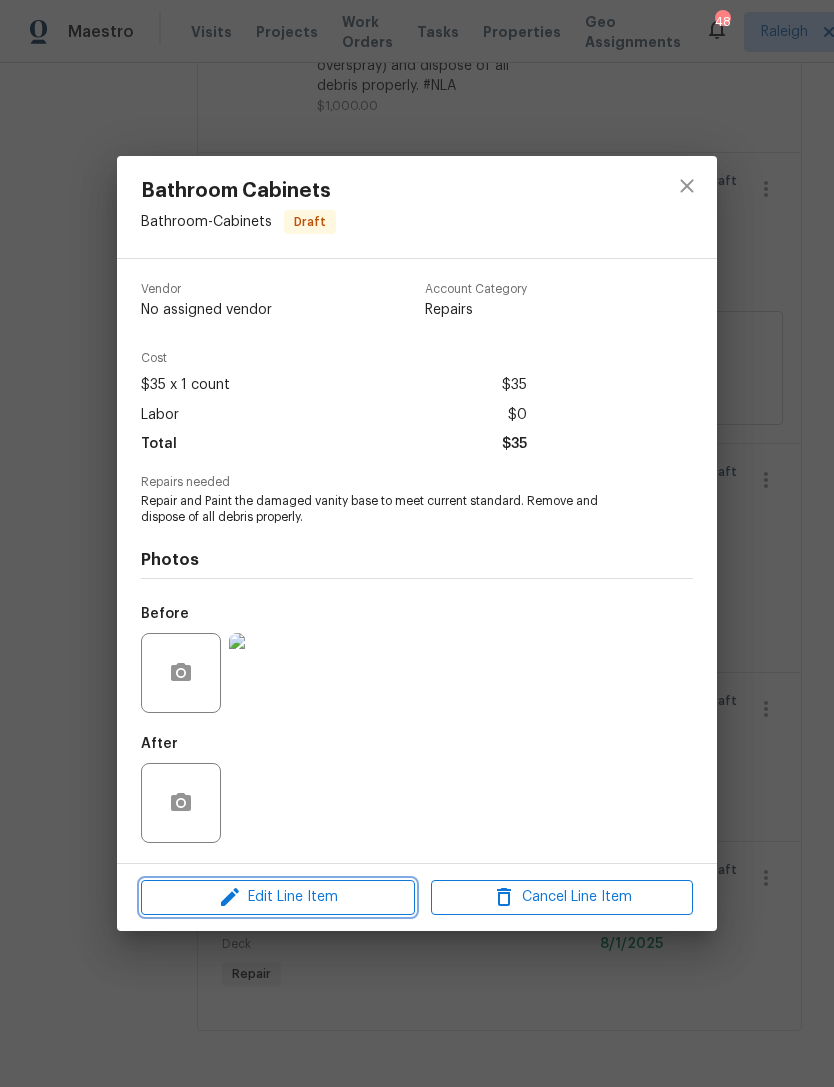 click on "Edit Line Item" at bounding box center [278, 897] 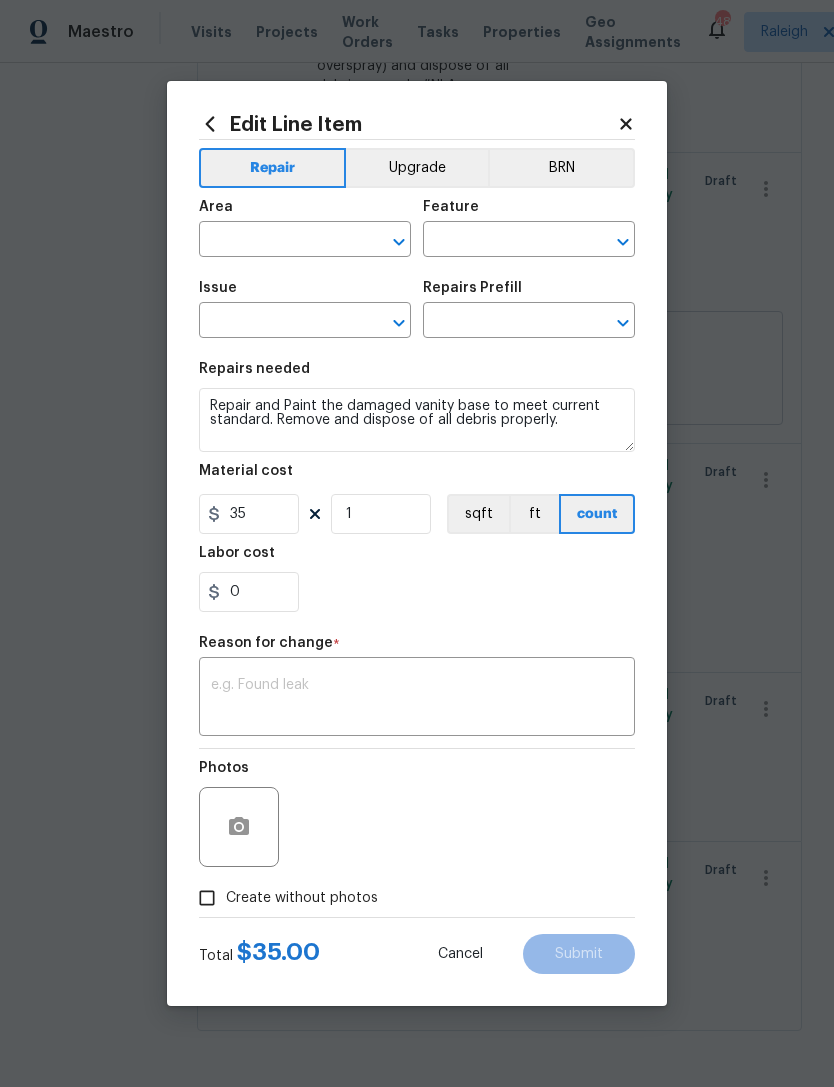 type on "Bathroom" 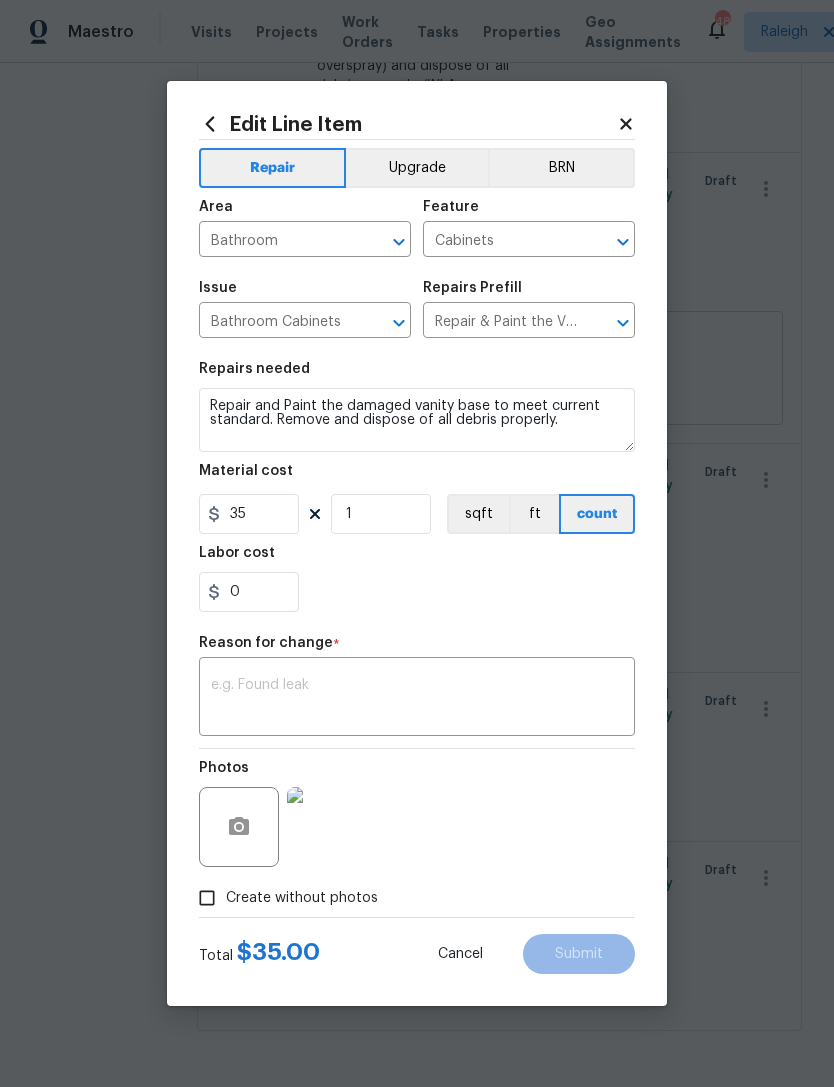 click at bounding box center [417, 699] 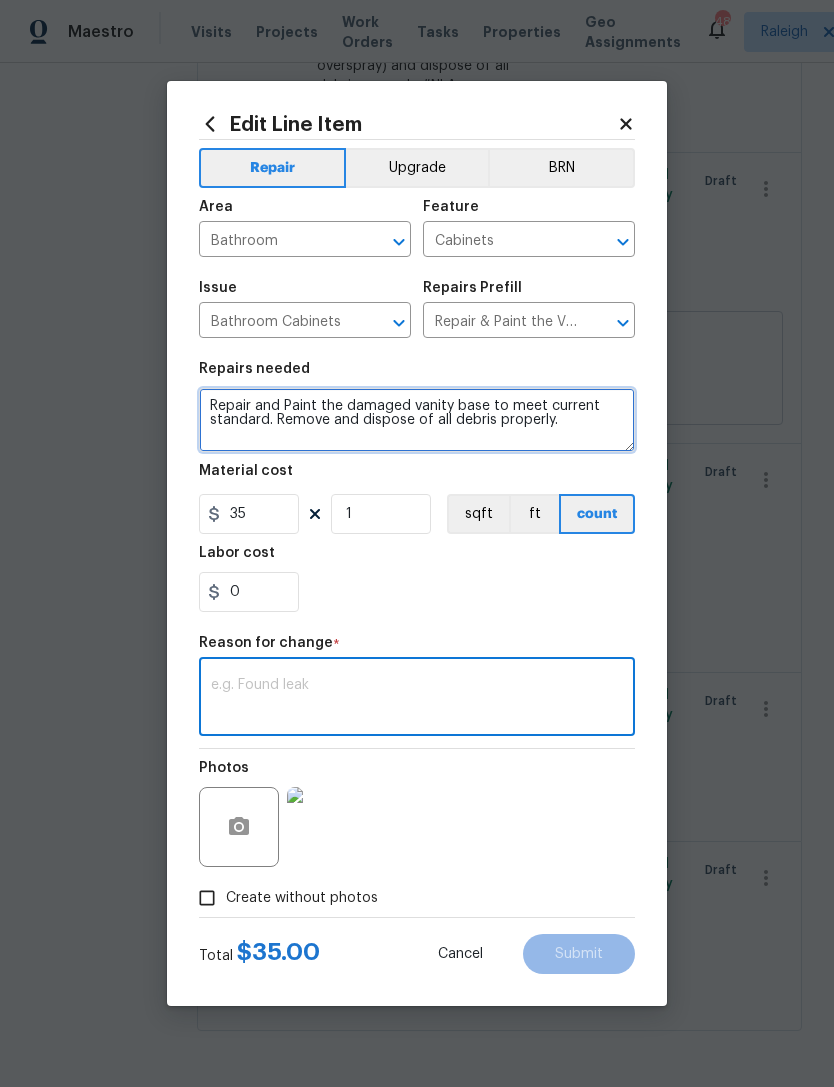 click on "Repair and Paint the damaged vanity base to meet current standard. Remove and dispose of all debris properly." at bounding box center (417, 420) 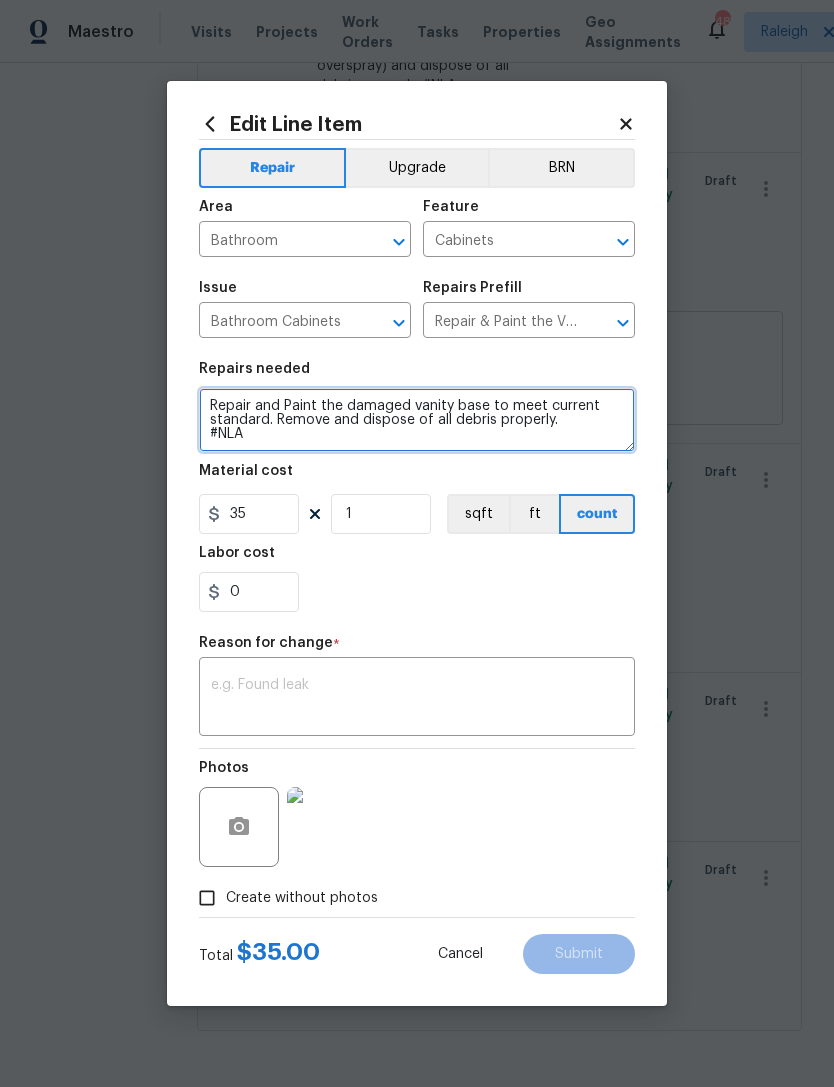 type on "Repair and Paint the damaged vanity base to meet current standard. Remove and dispose of all debris properly.
#NLA" 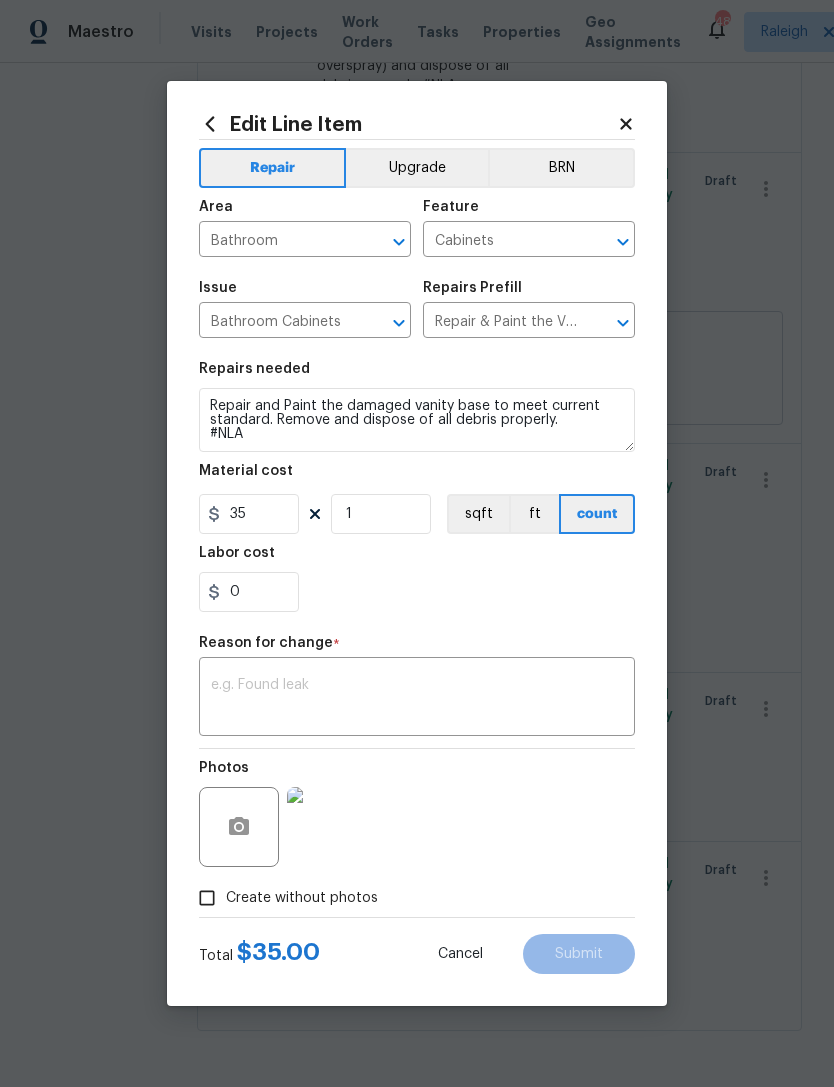 click at bounding box center [417, 699] 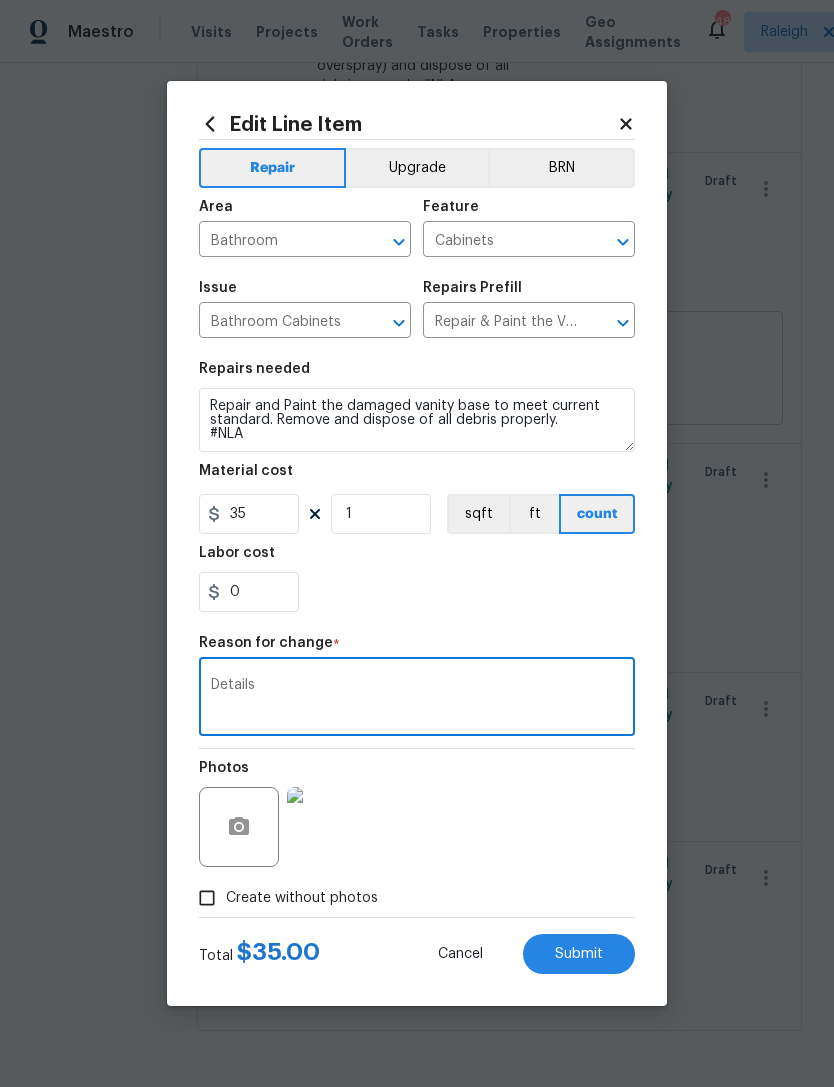 type on "Details" 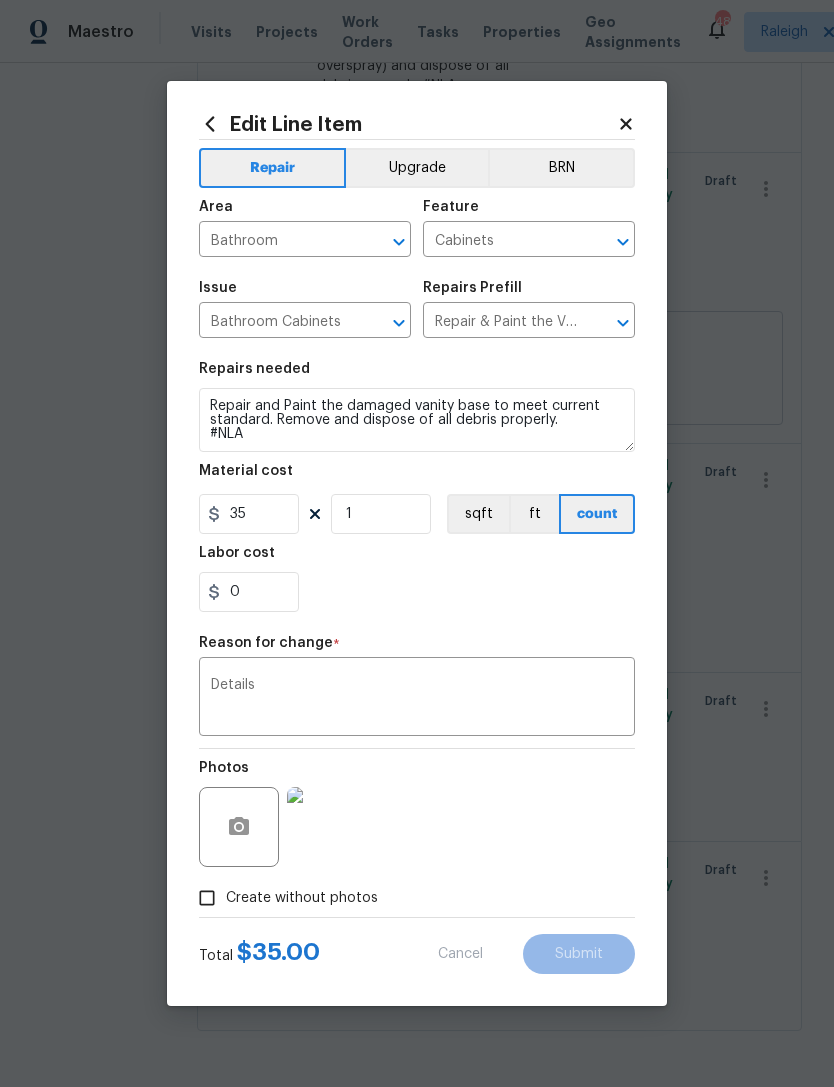 type on "Repair and Paint the damaged vanity base to meet current standard. Remove and dispose of all debris properly." 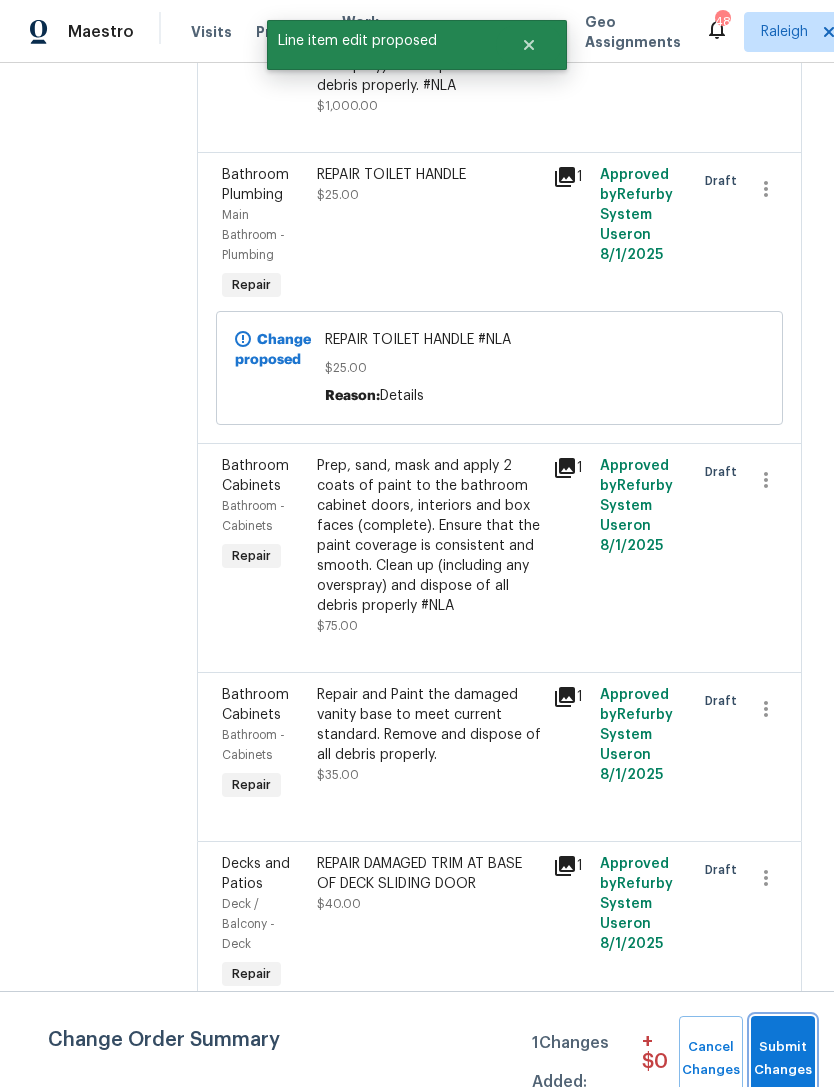 click on "Submit Changes" at bounding box center [783, 1059] 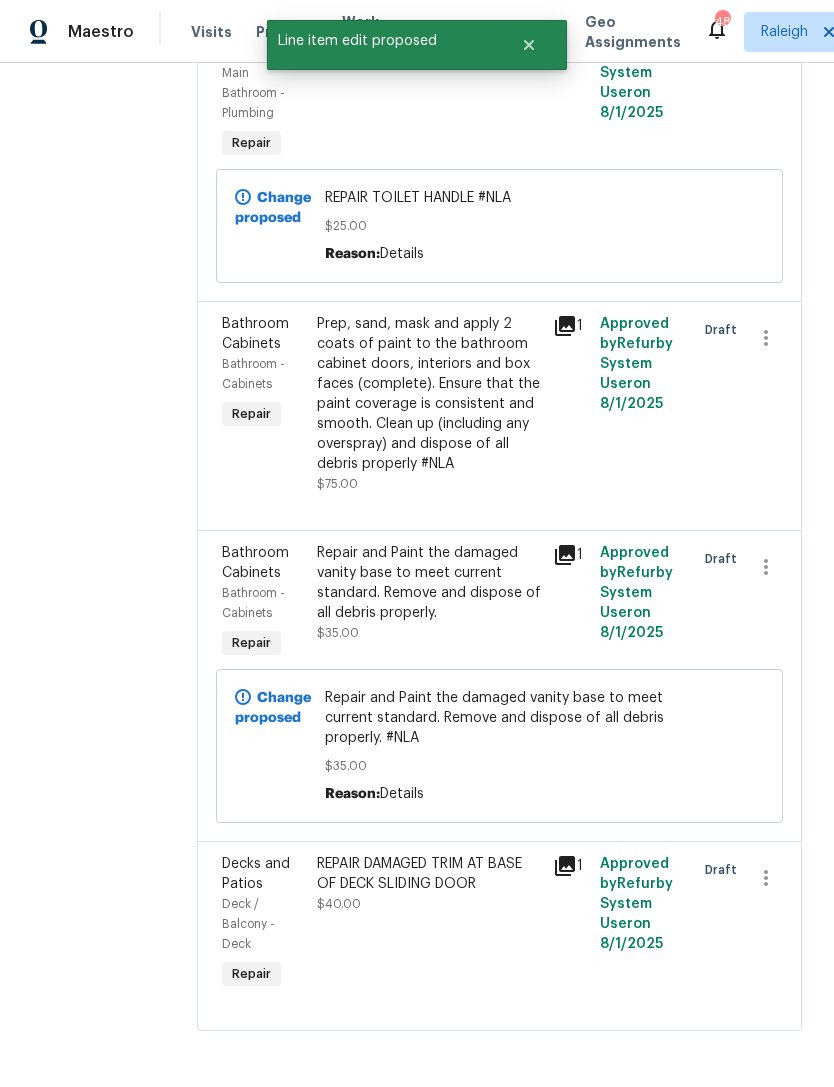 scroll, scrollTop: 1642, scrollLeft: 0, axis: vertical 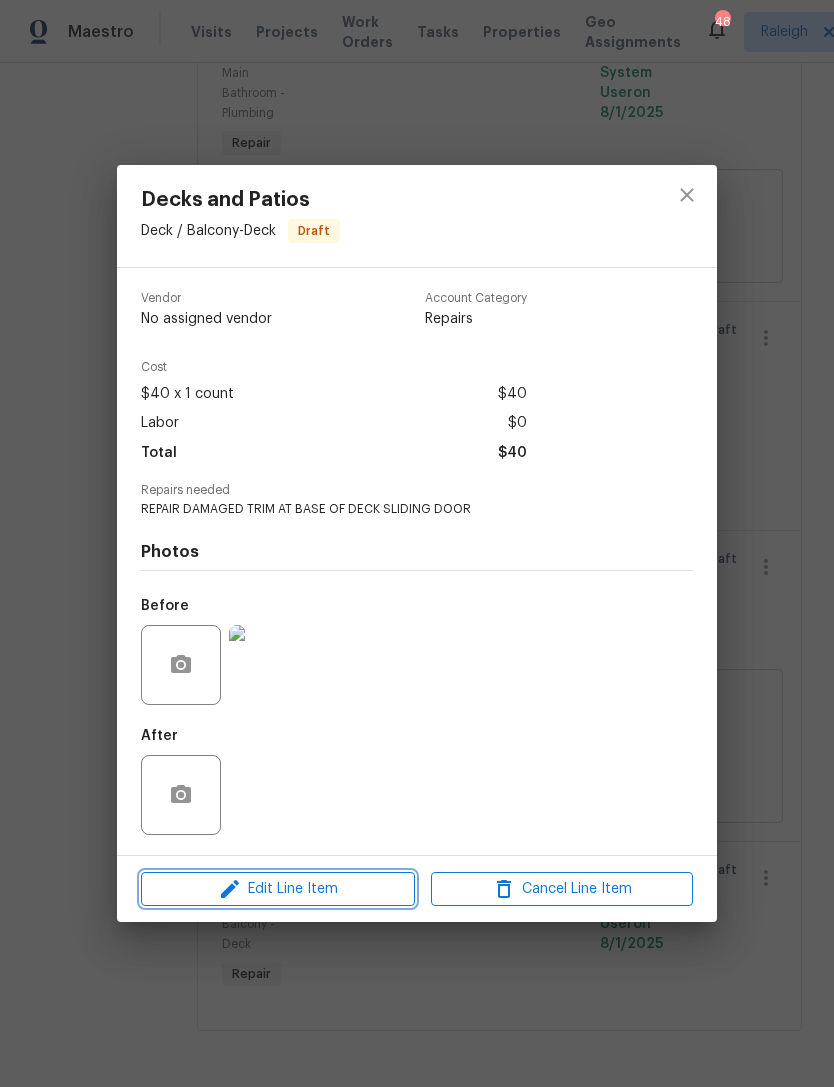 click on "Edit Line Item" at bounding box center [278, 889] 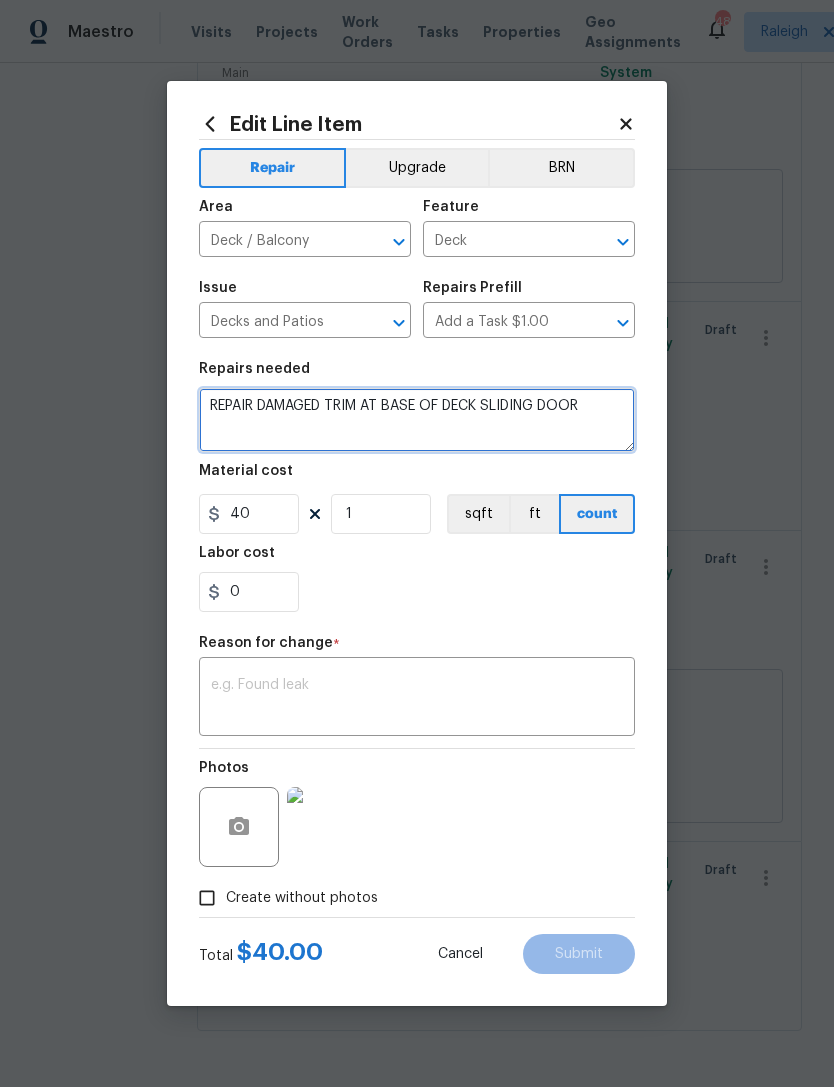 click on "REPAIR DAMAGED TRIM AT BASE OF DECK SLIDING DOOR" at bounding box center (417, 420) 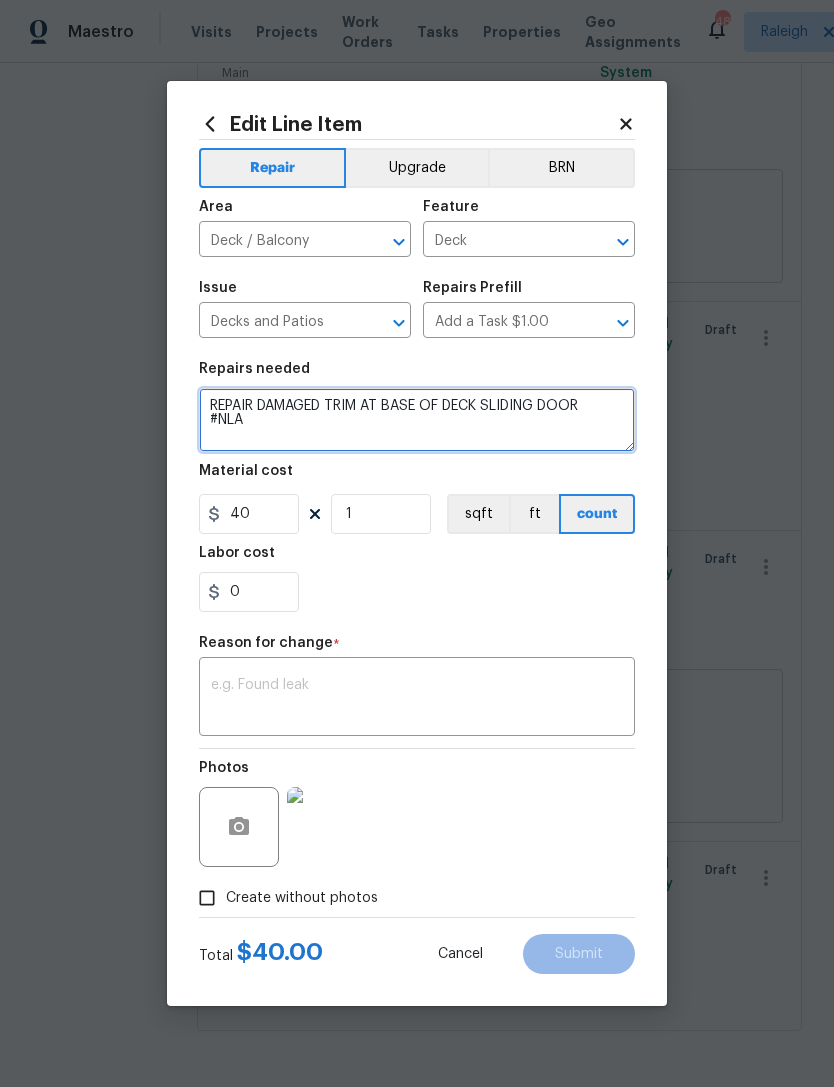 type on "REPAIR DAMAGED TRIM AT BASE OF DECK SLIDING DOOR
#NLA" 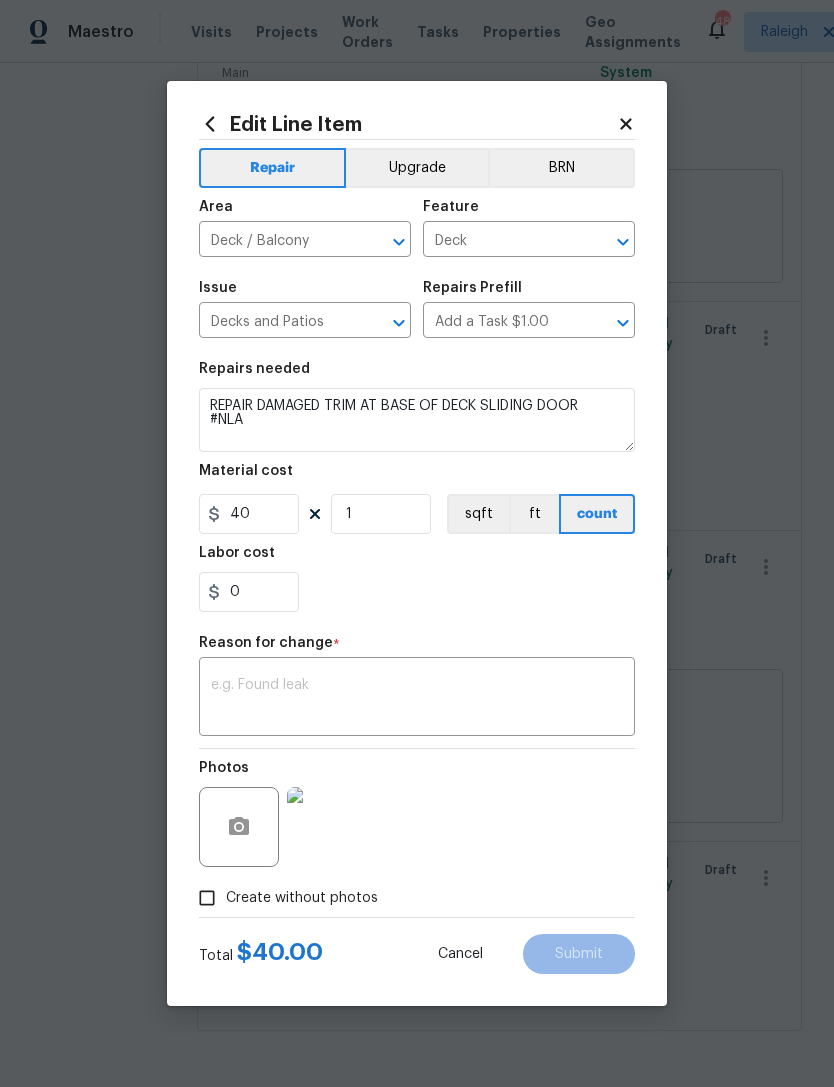 click at bounding box center (417, 699) 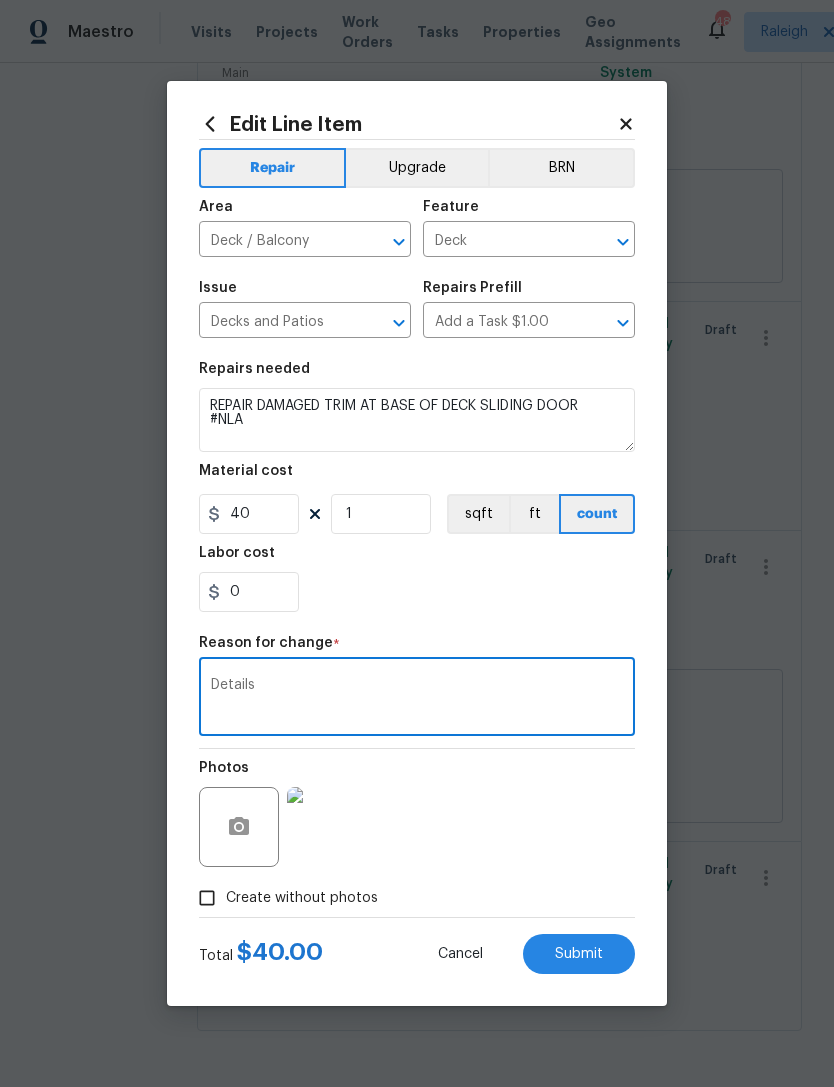 type on "Details" 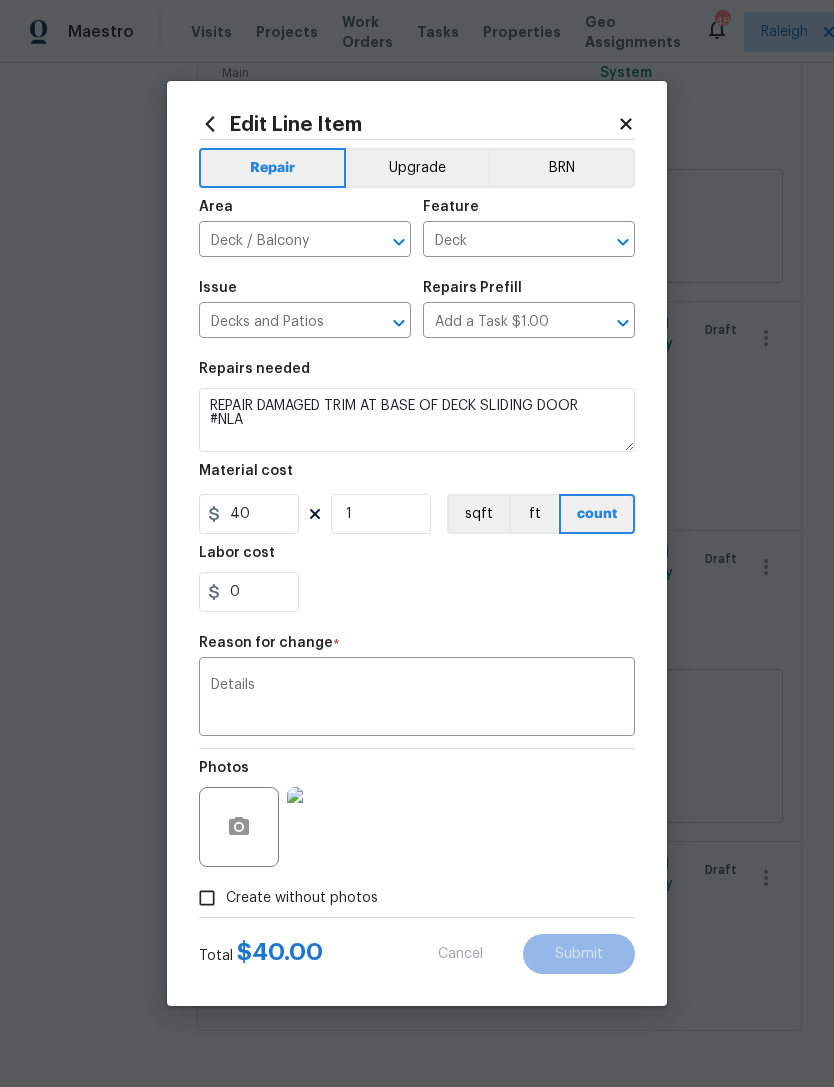type on "REPAIR DAMAGED TRIM AT BASE OF DECK SLIDING DOOR" 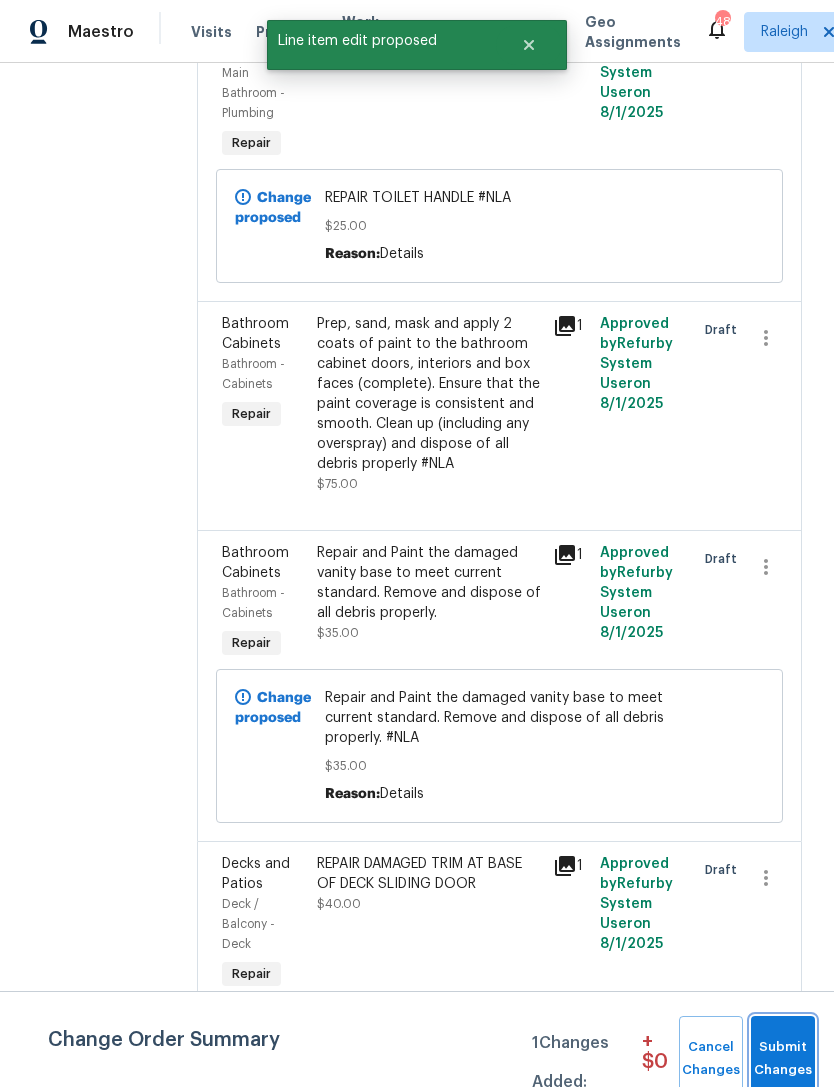 click on "Submit Changes" at bounding box center (783, 1059) 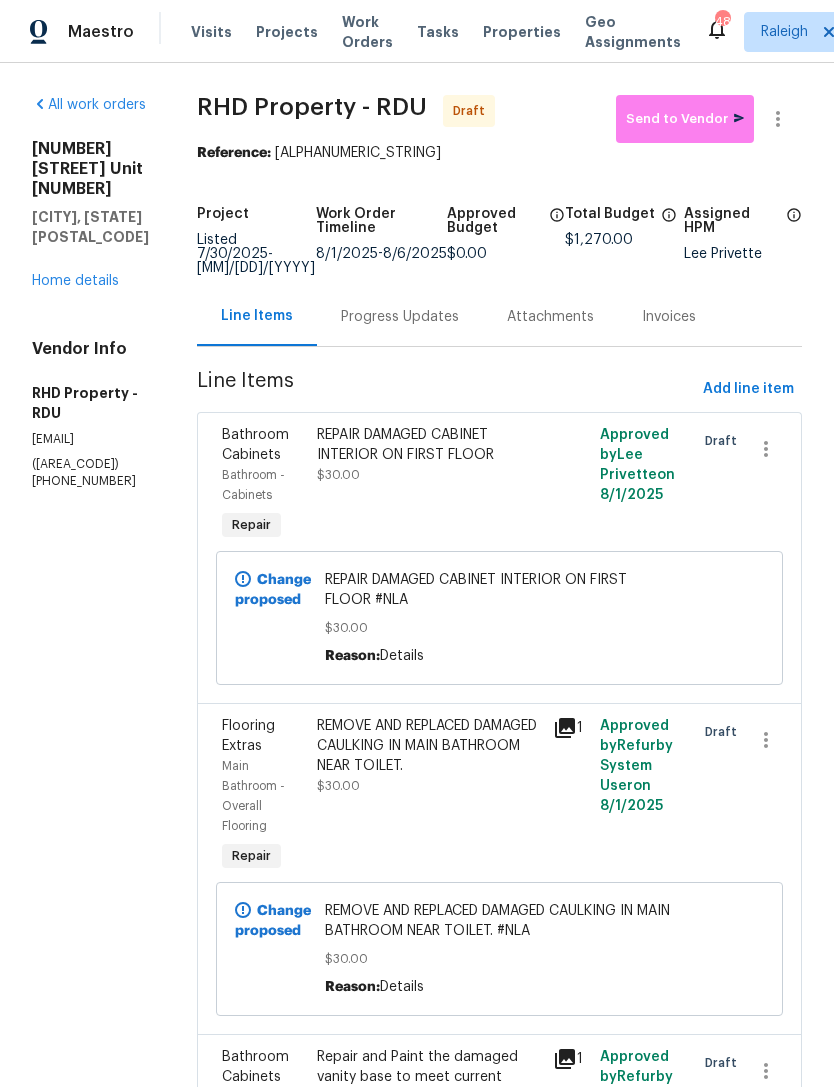 scroll, scrollTop: 0, scrollLeft: 0, axis: both 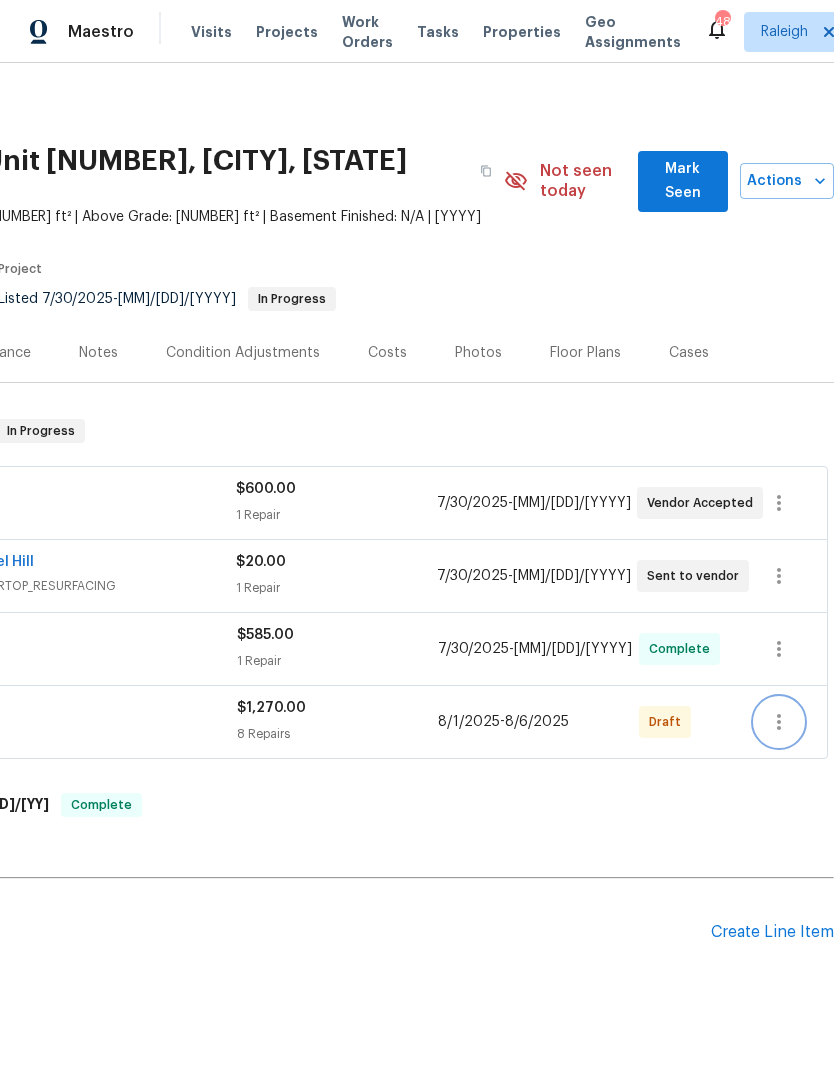 click 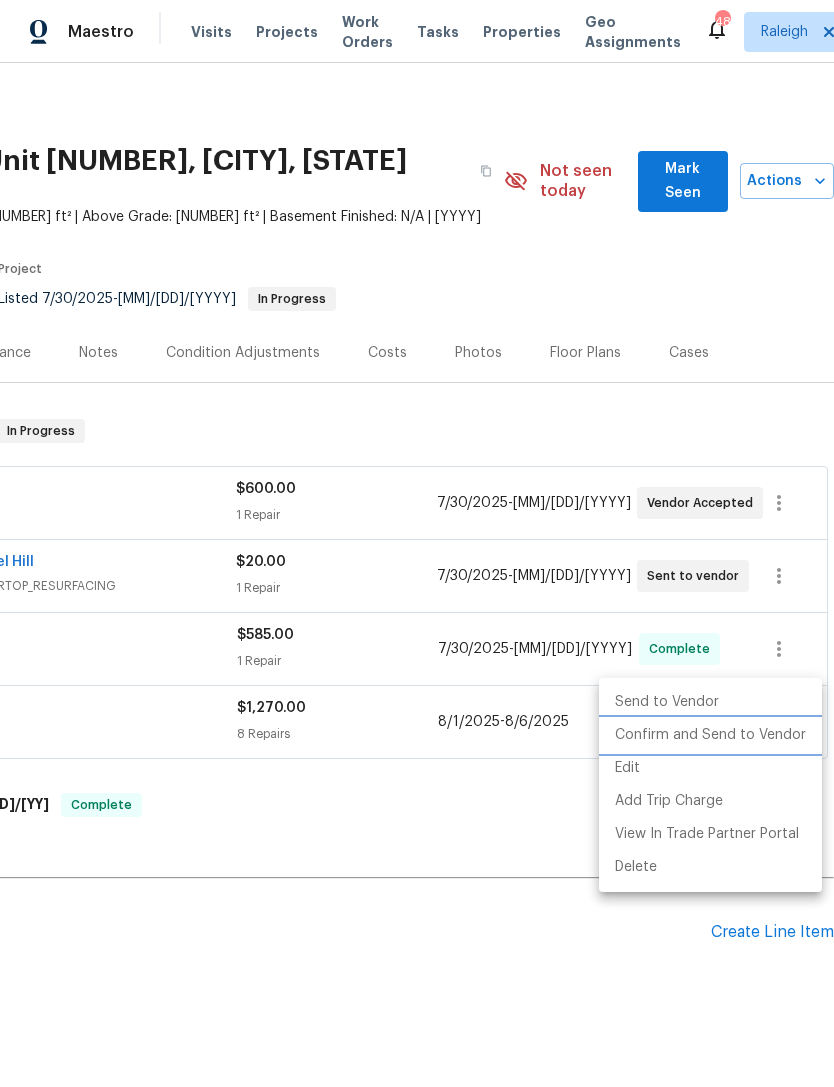 click on "Confirm and Send to Vendor" at bounding box center (710, 735) 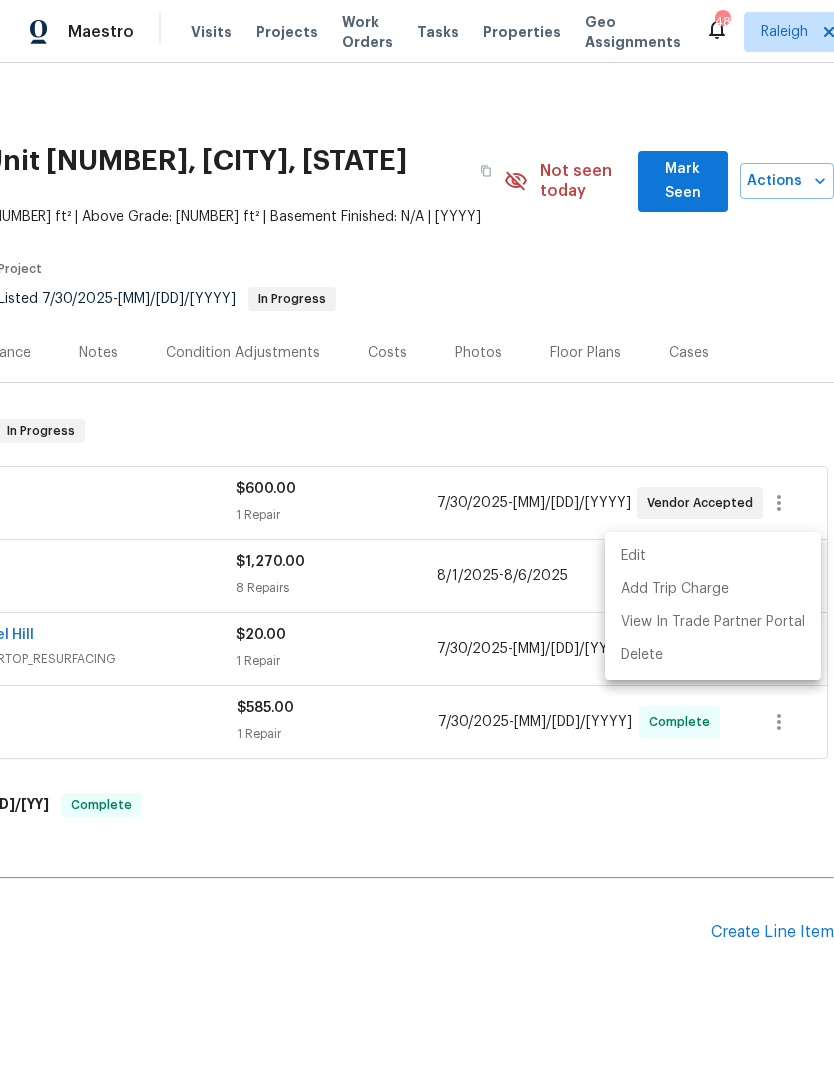 click at bounding box center (417, 543) 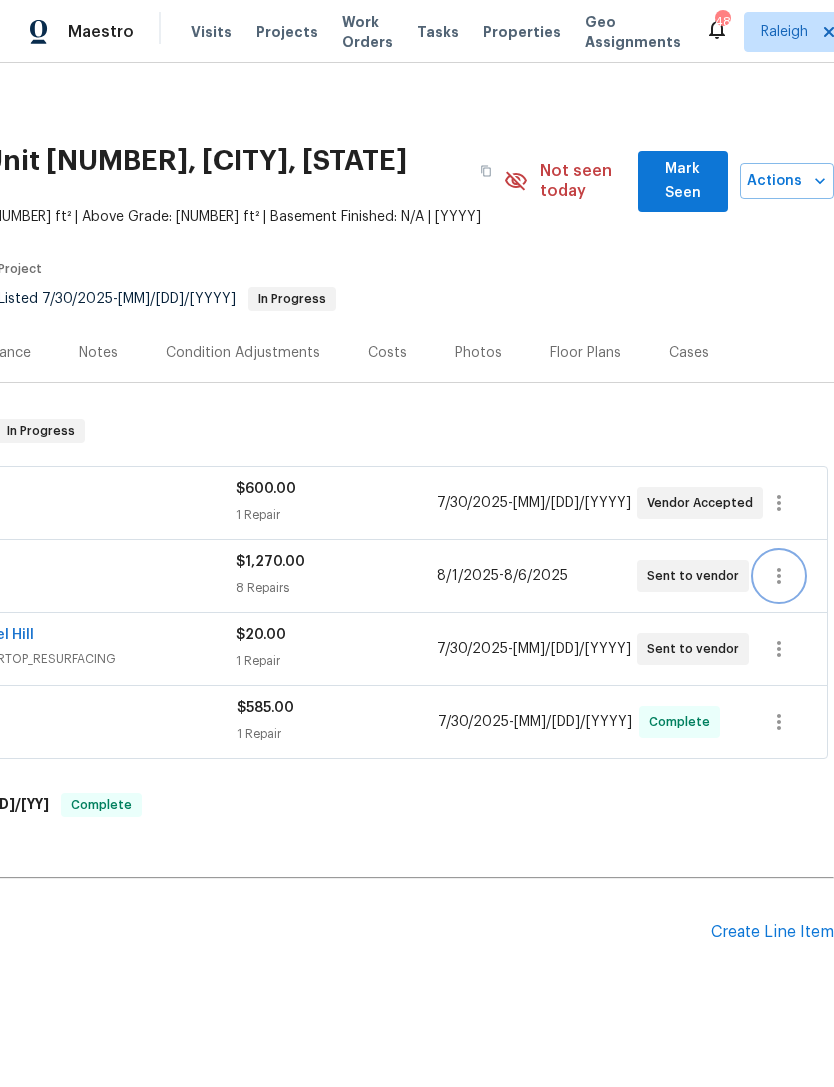 scroll, scrollTop: 27, scrollLeft: 0, axis: vertical 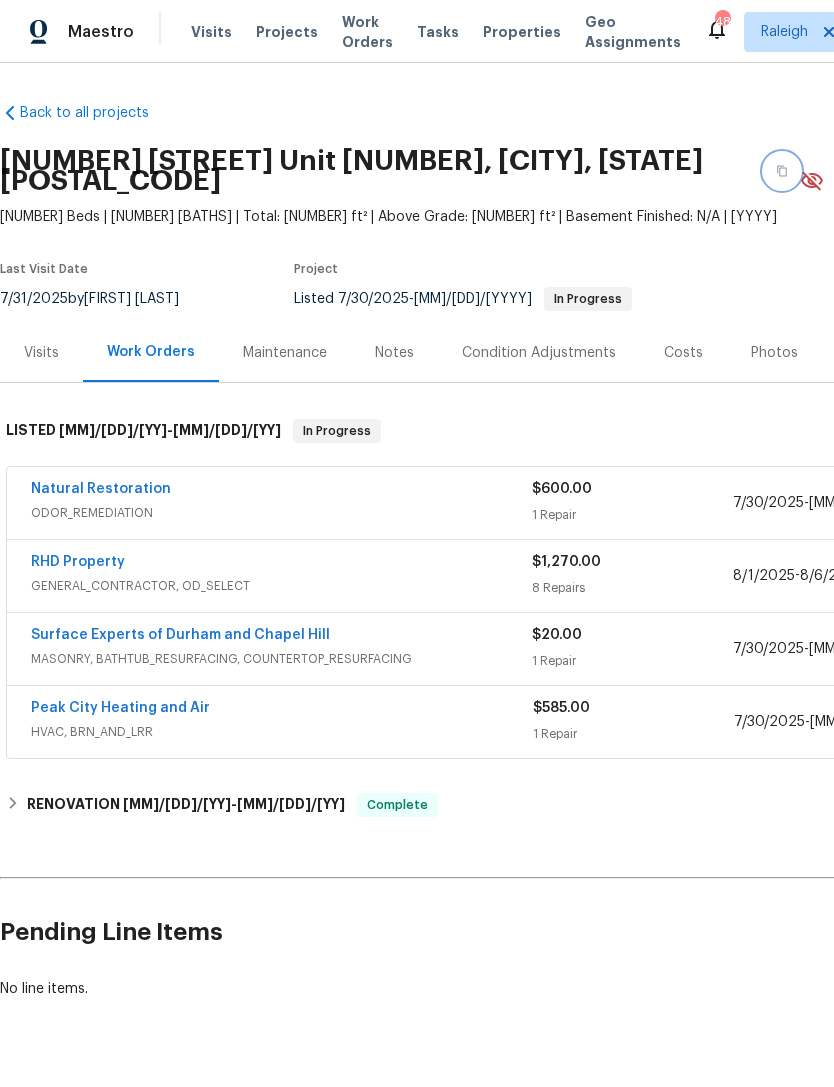 click 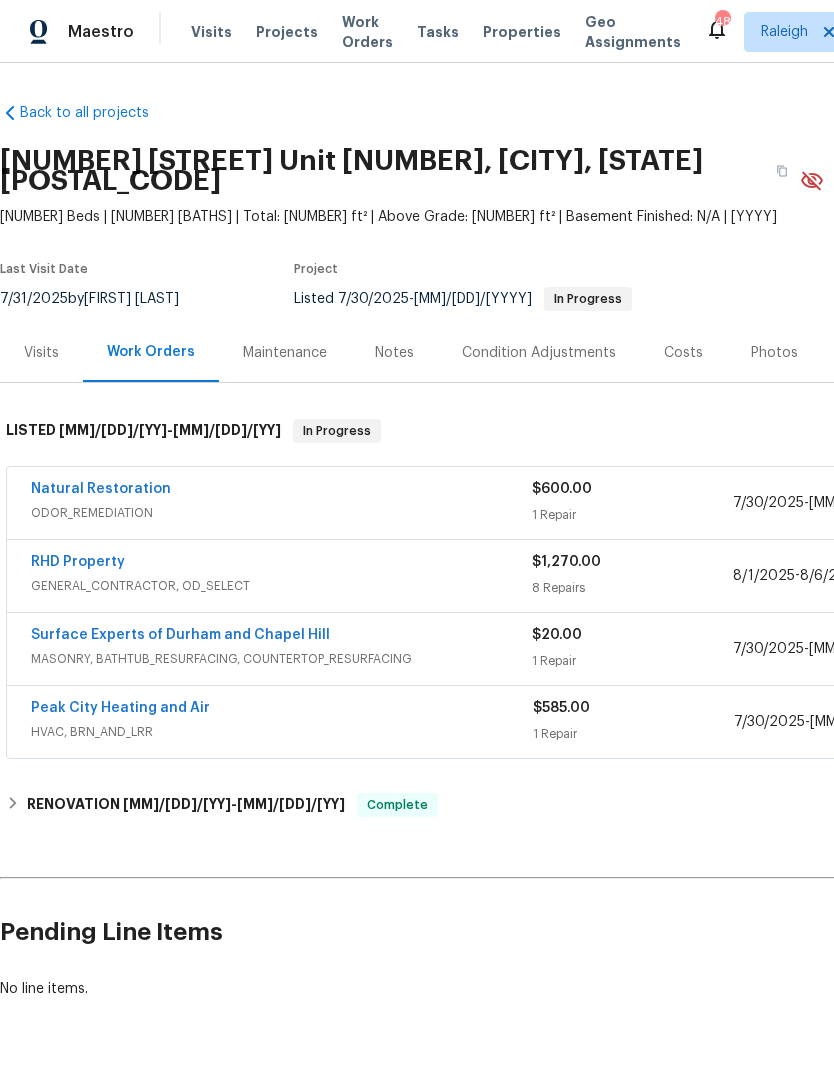 click on "Notes" at bounding box center [394, 352] 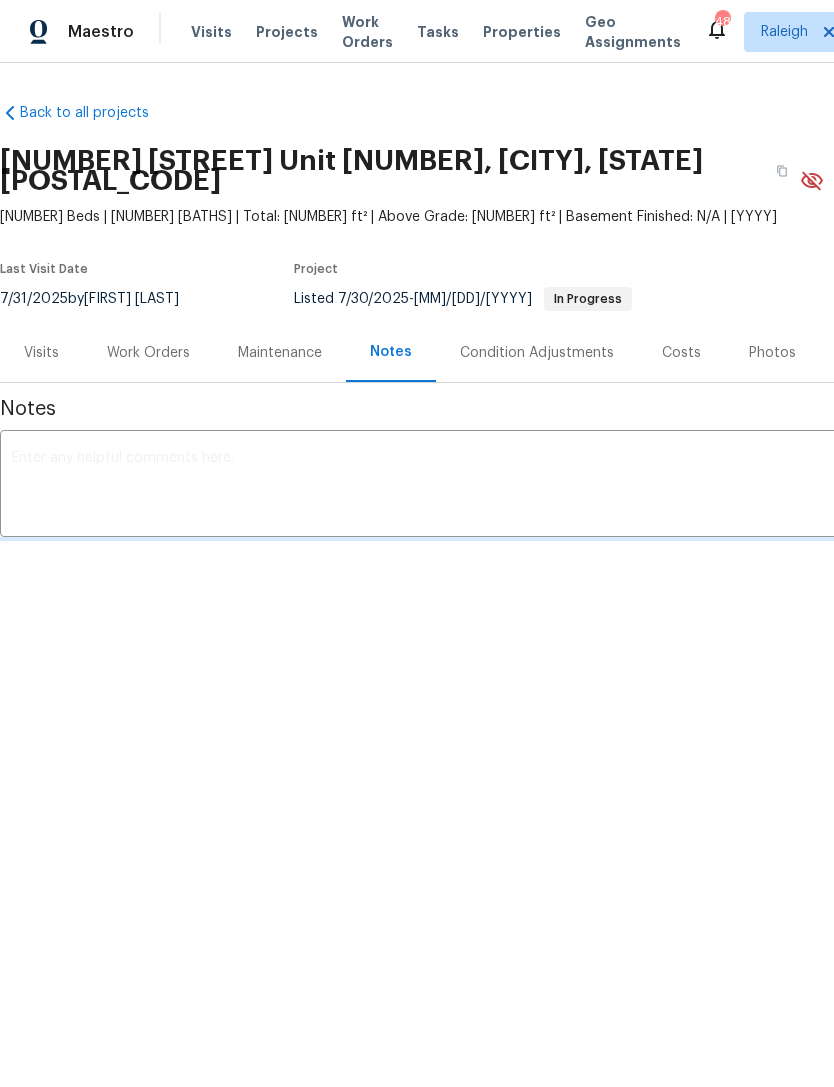 scroll, scrollTop: 0, scrollLeft: 0, axis: both 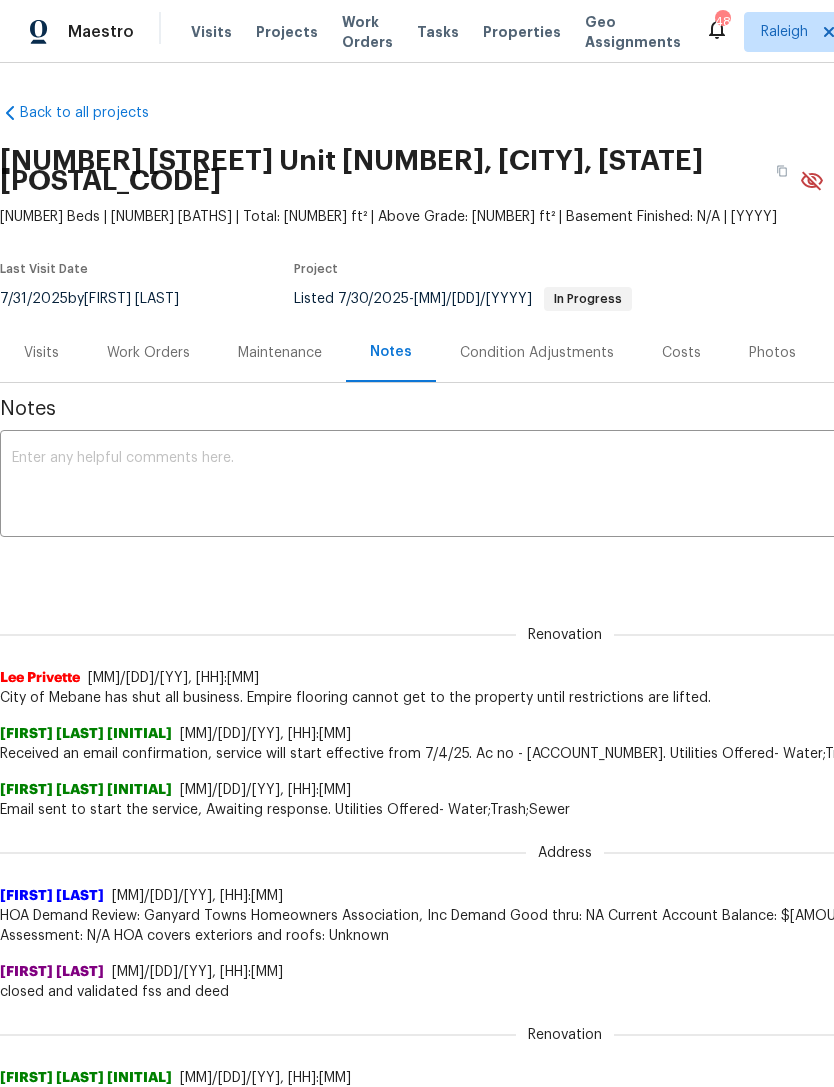 click at bounding box center [565, 486] 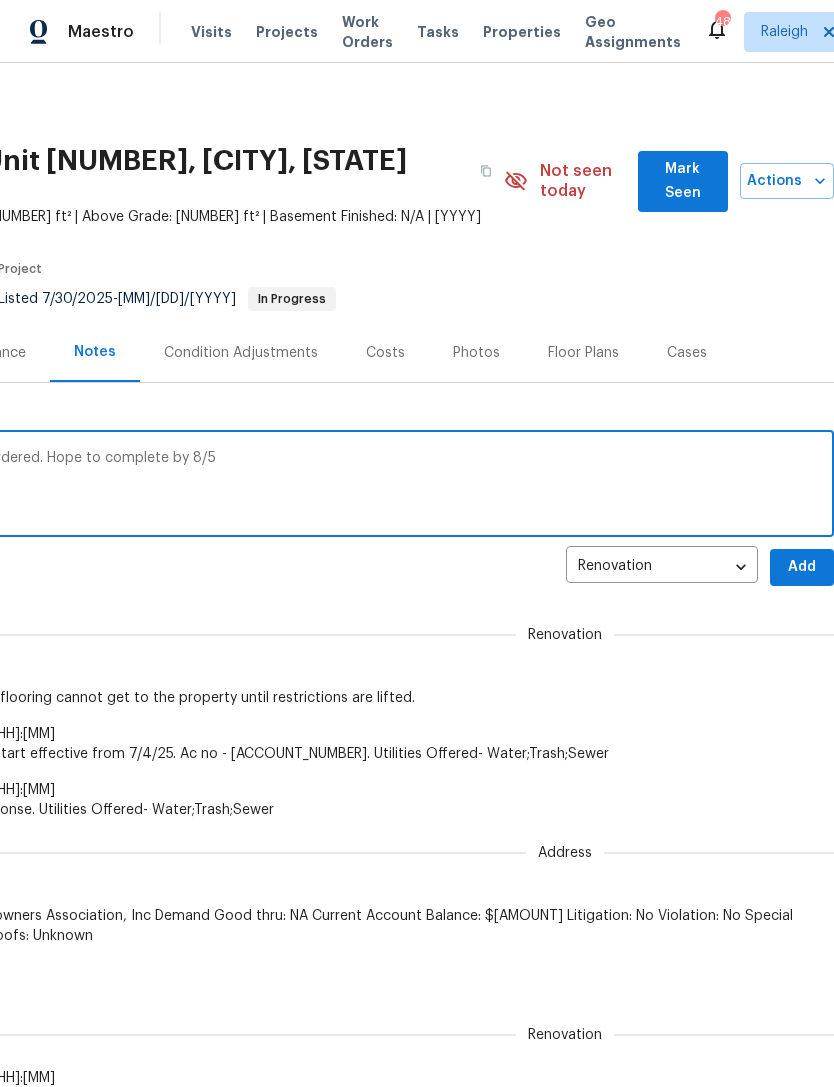 scroll, scrollTop: 0, scrollLeft: 296, axis: horizontal 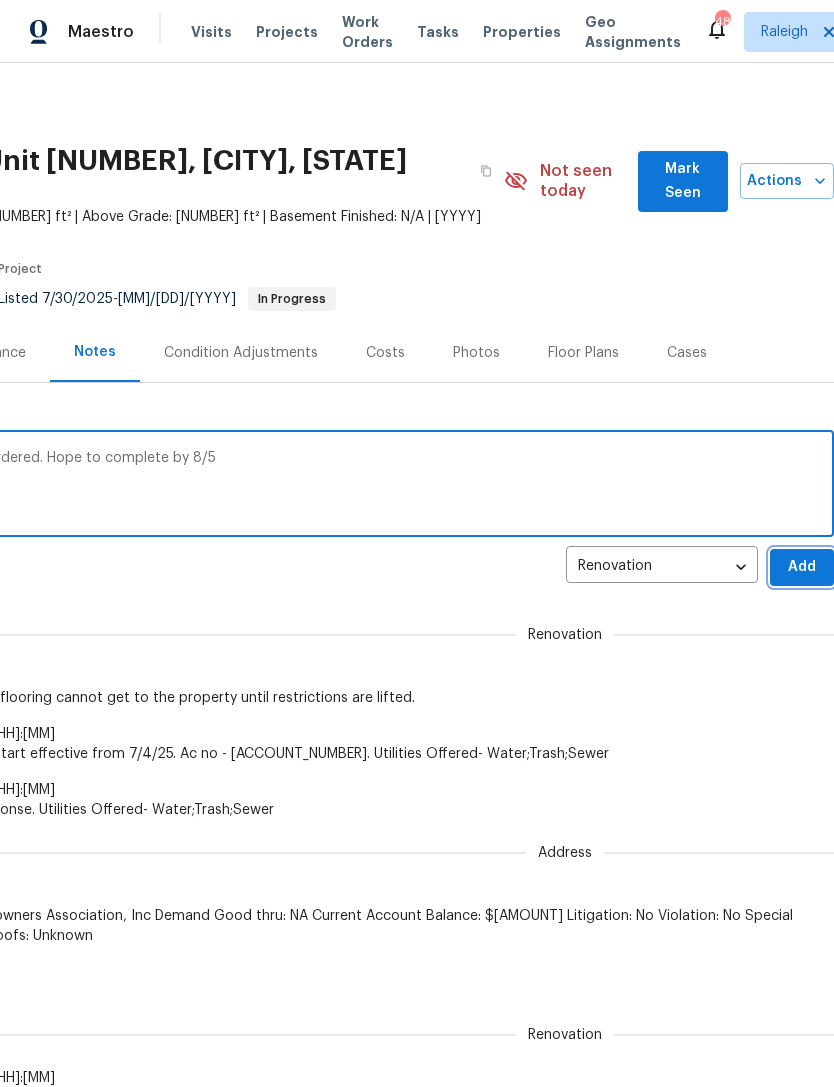 click on "Add" at bounding box center [802, 567] 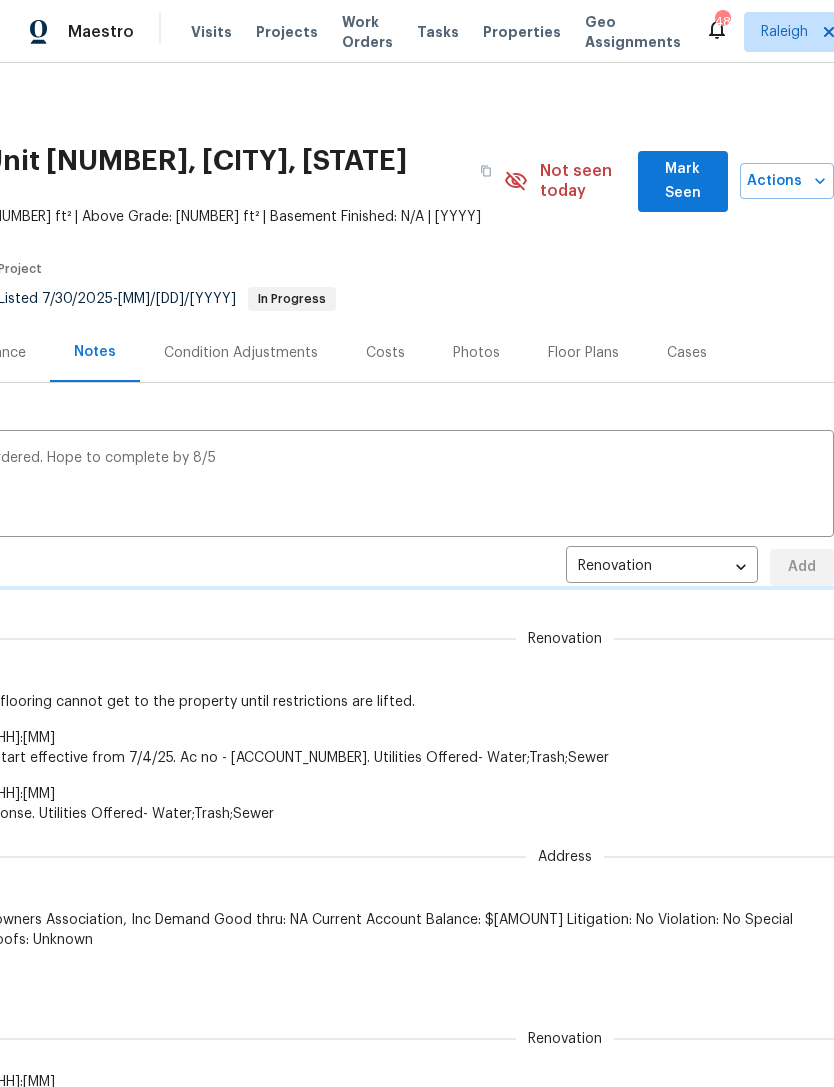 type 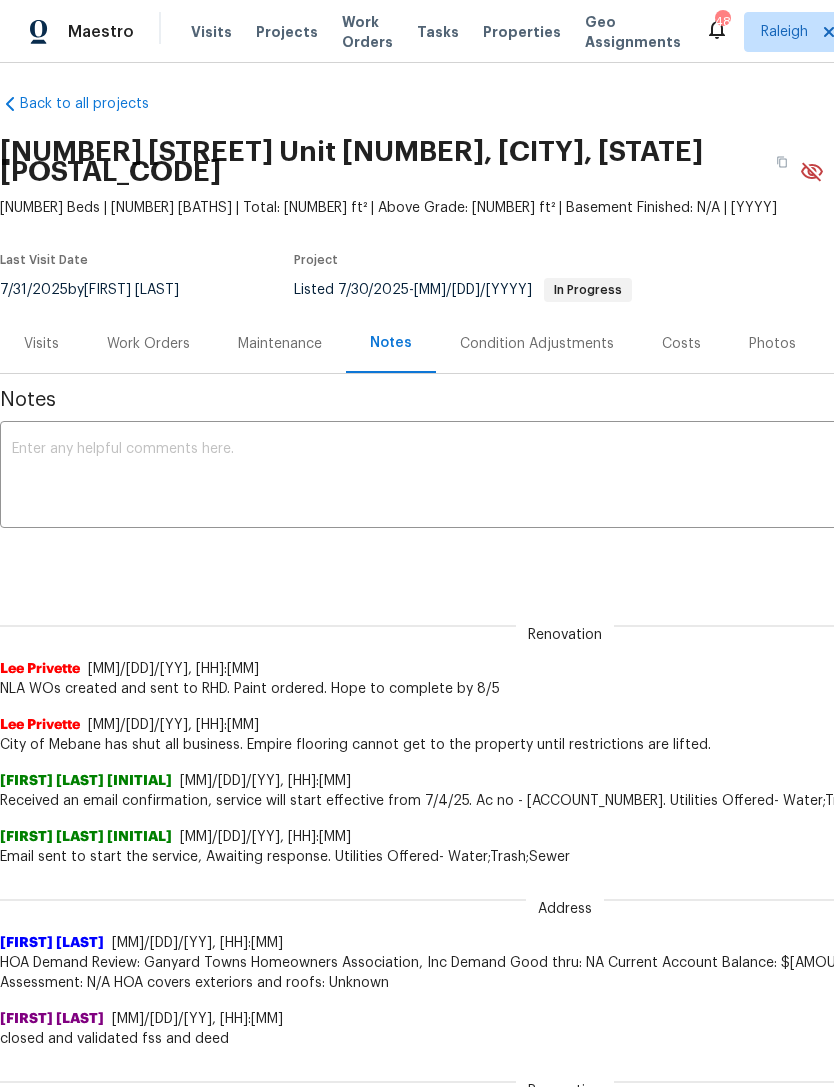 scroll, scrollTop: 11, scrollLeft: 0, axis: vertical 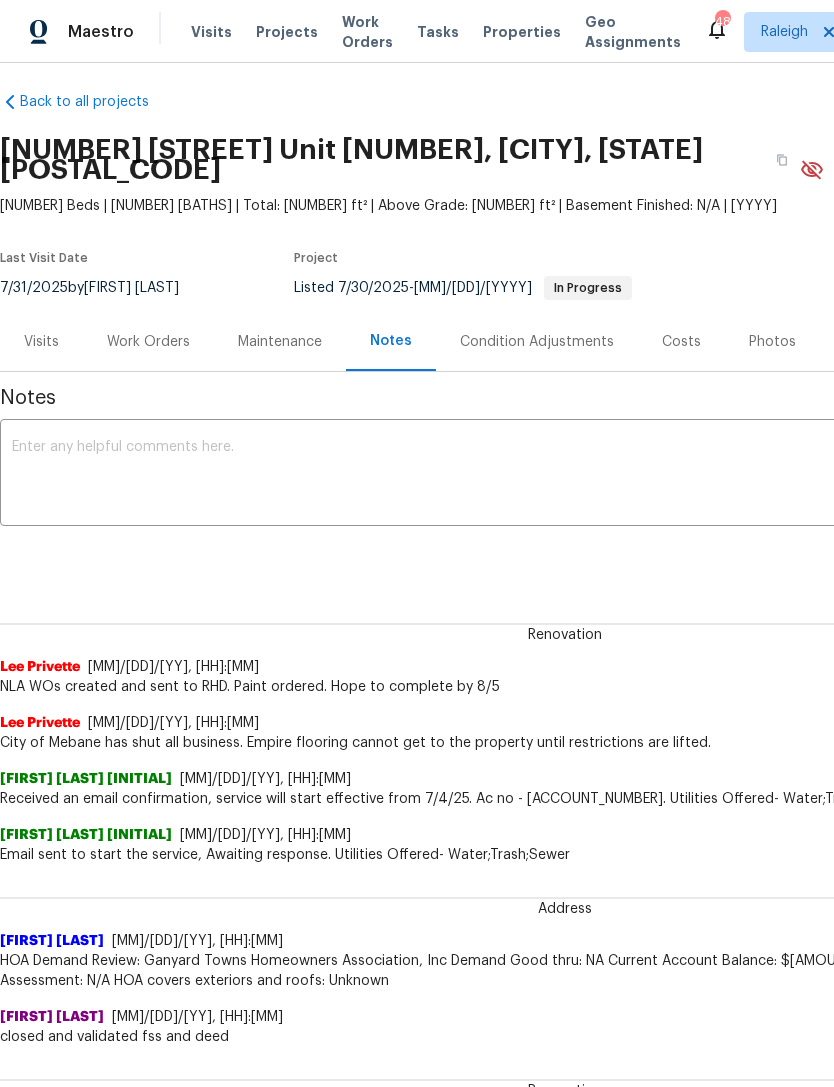 click on "Work Orders" at bounding box center (148, 341) 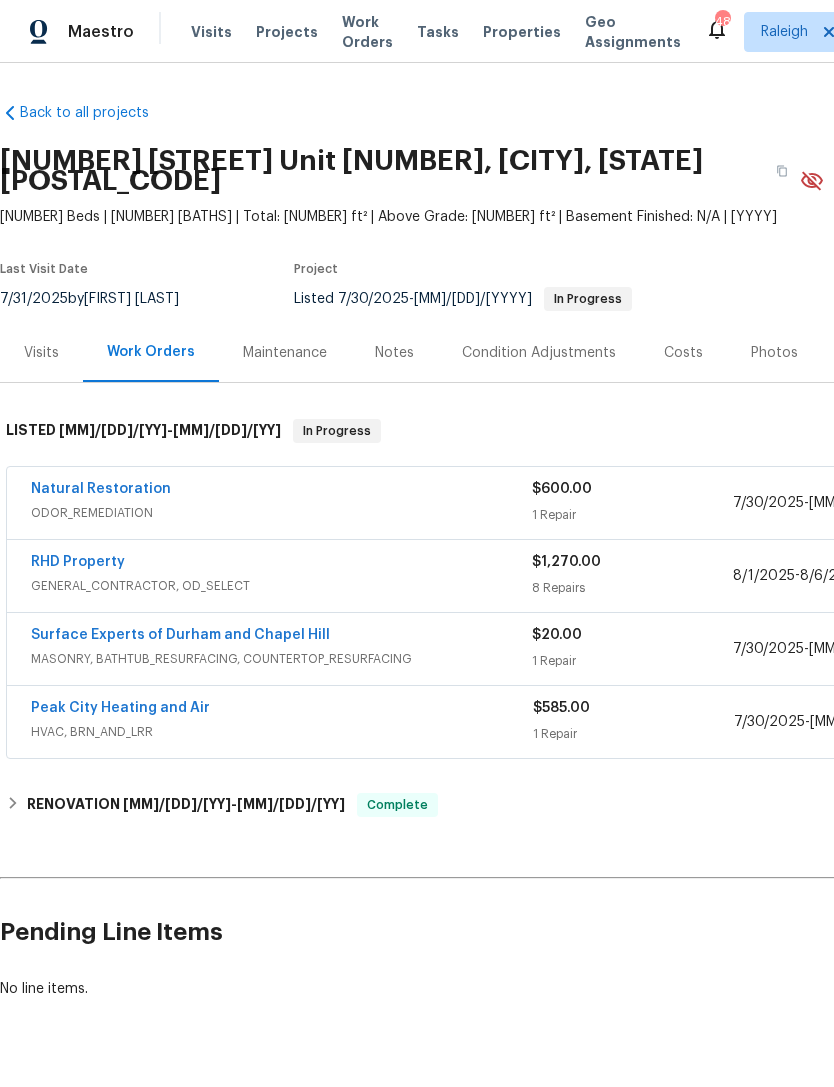 scroll, scrollTop: 0, scrollLeft: 0, axis: both 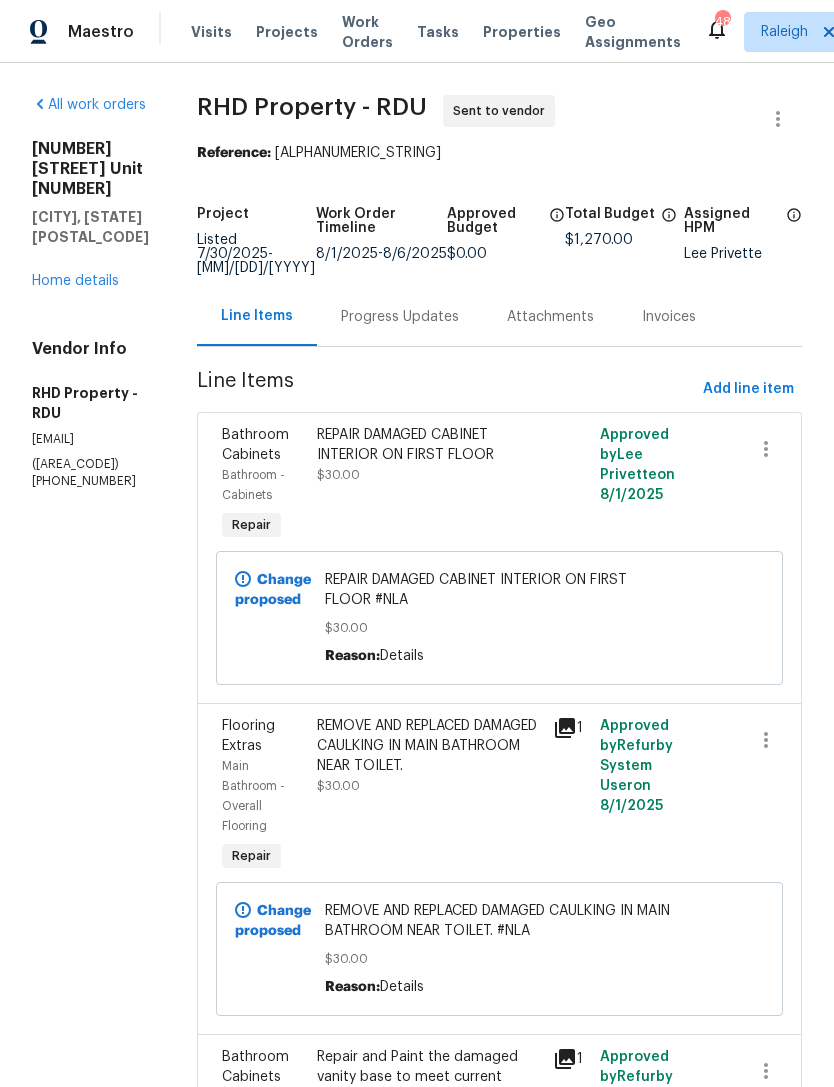 click on "Progress Updates" at bounding box center (400, 317) 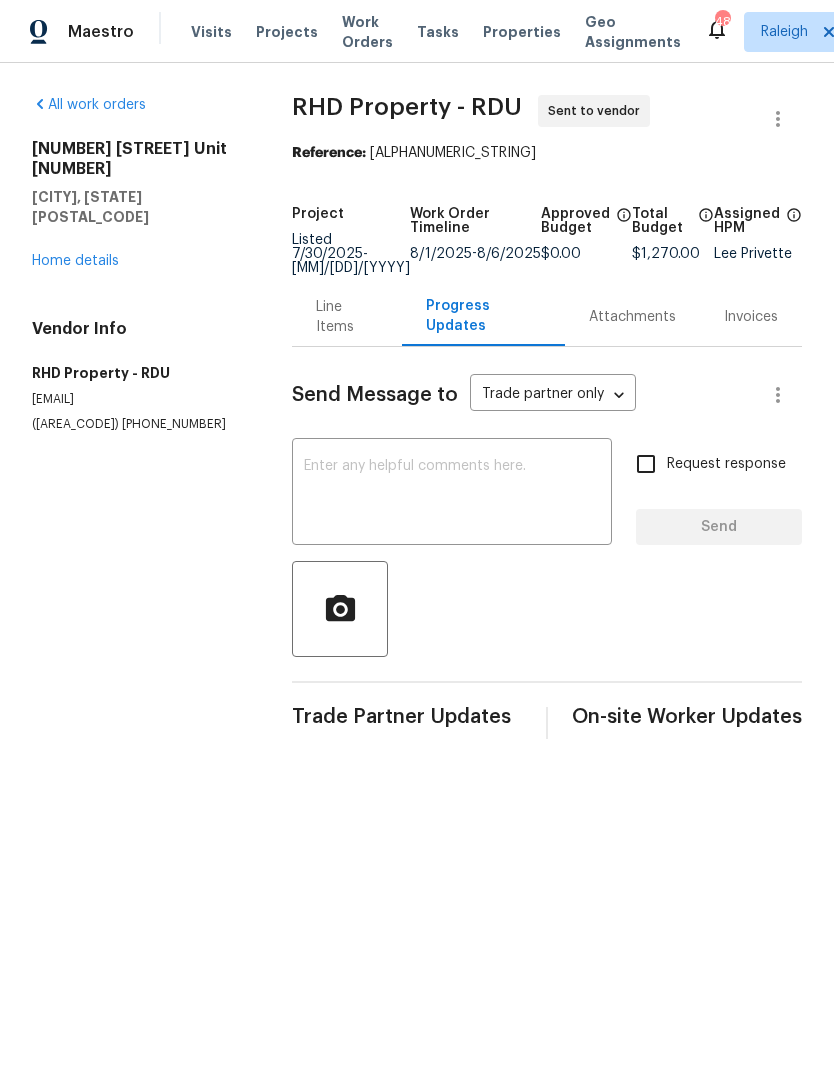 click at bounding box center (452, 494) 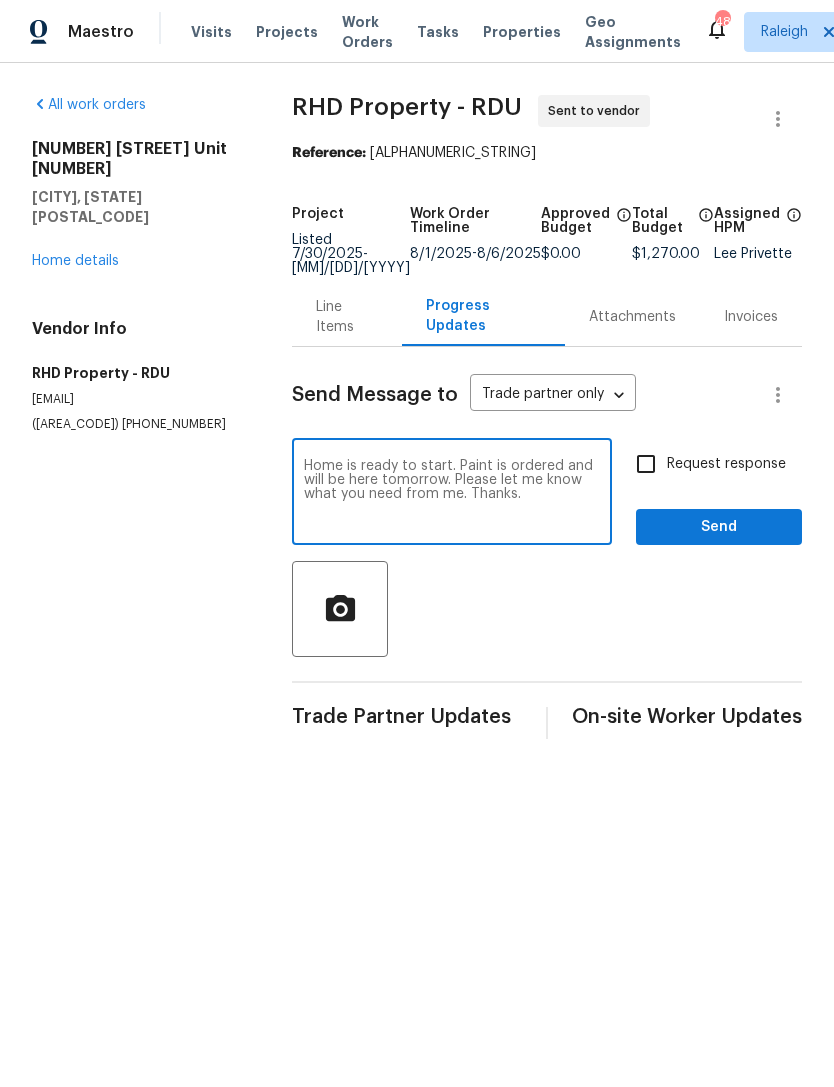 type on "Home is ready to start. Paint is ordered and will be here tomorrow. Please let me know what you need from me. Thanks." 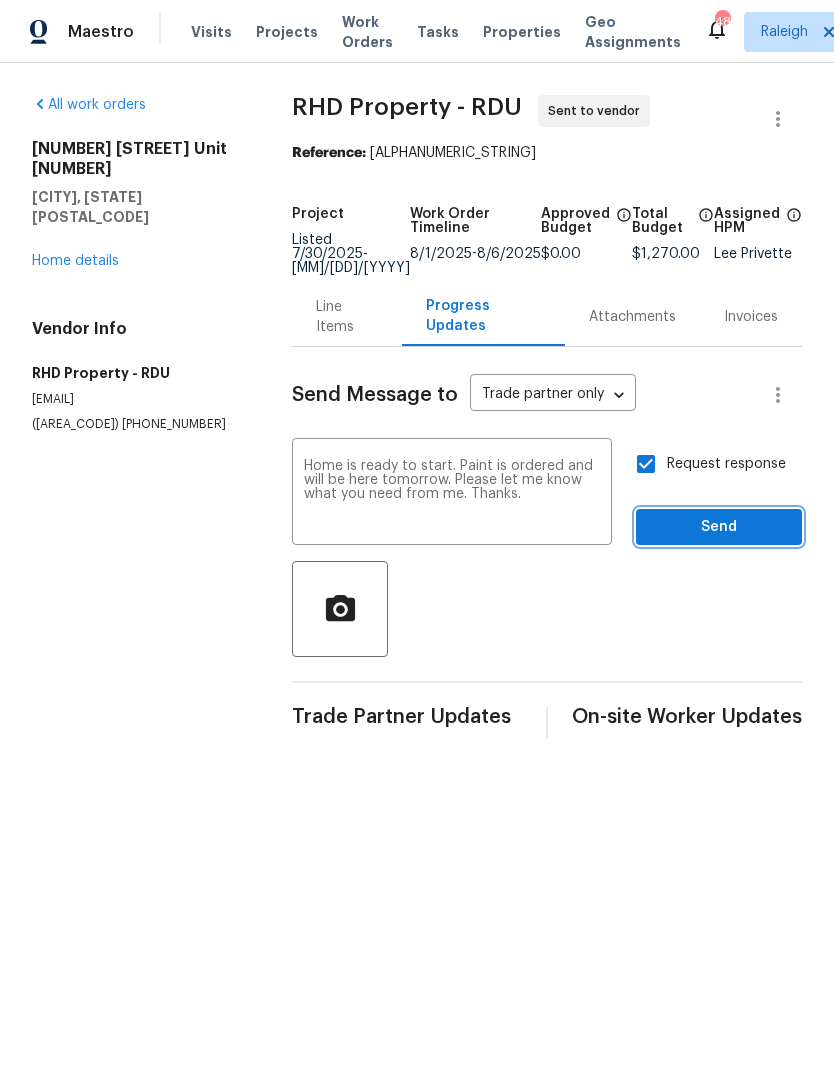 click on "Send" at bounding box center [719, 527] 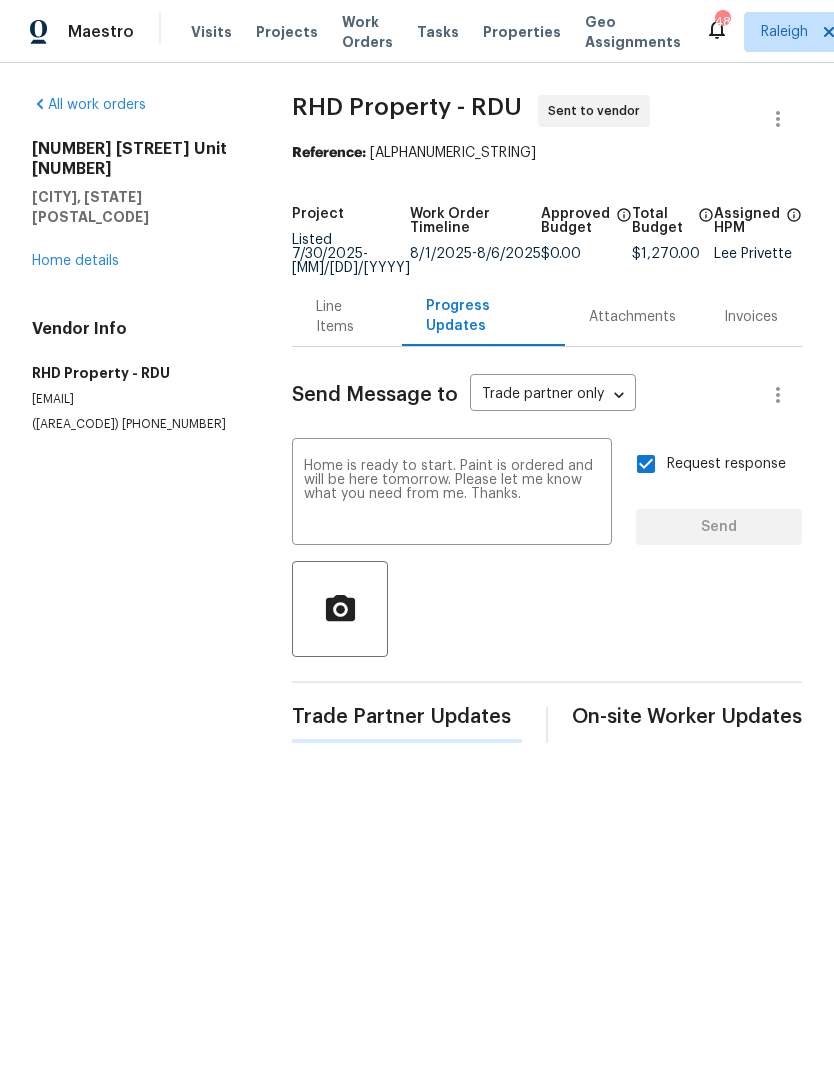 type 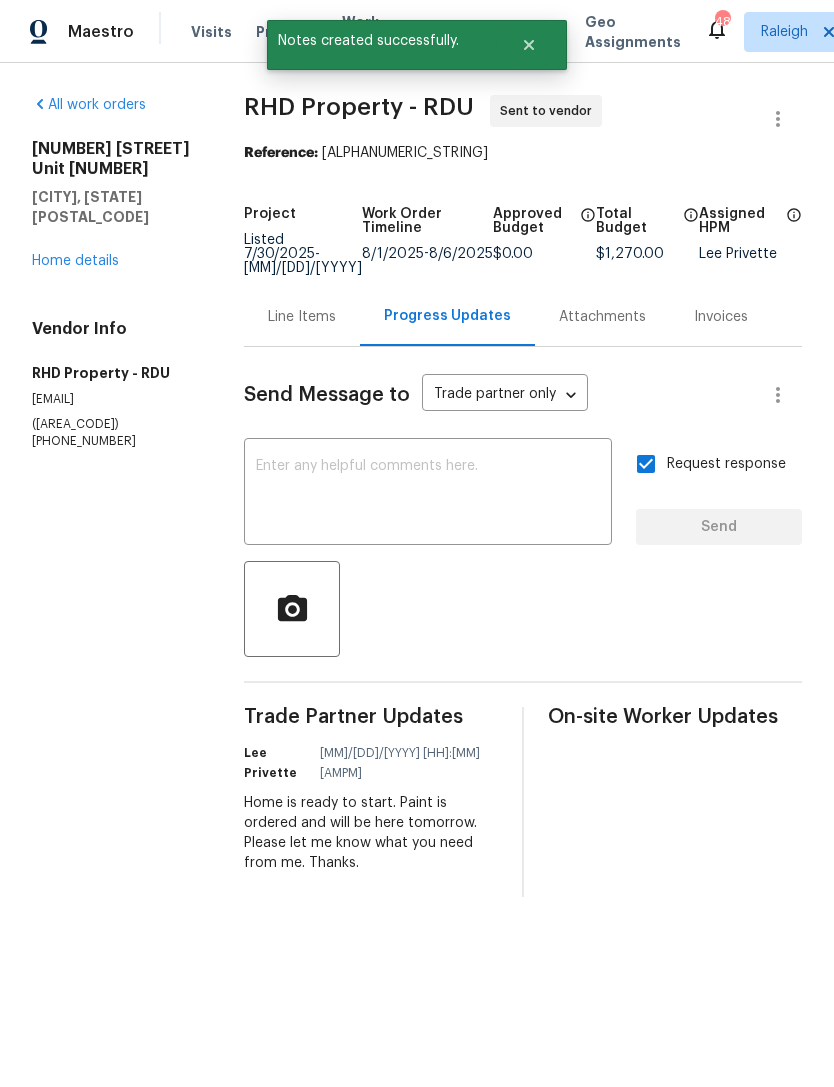 click on "[NUMBER] [STREET] Unit [NUMBER] [CITY], [STATE] [POSTAL_CODE] Home details" at bounding box center (114, 205) 